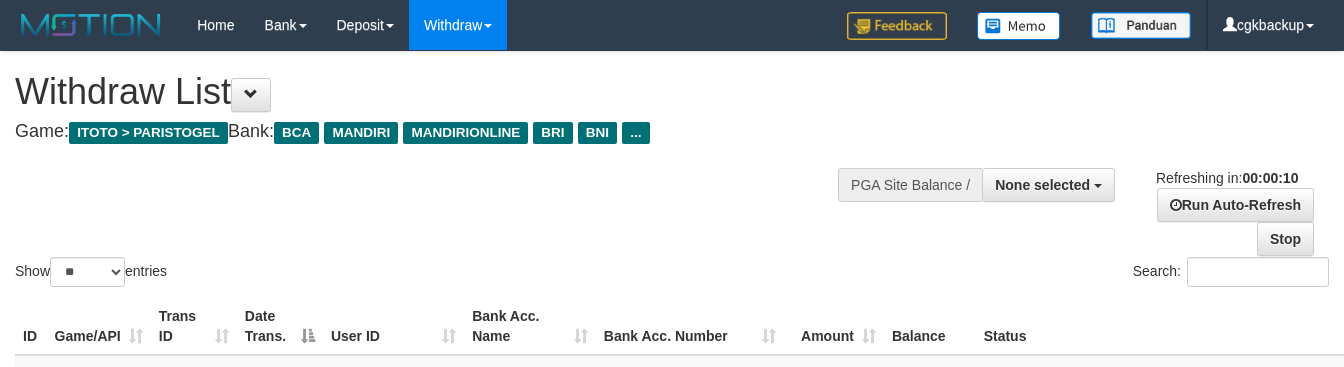 select 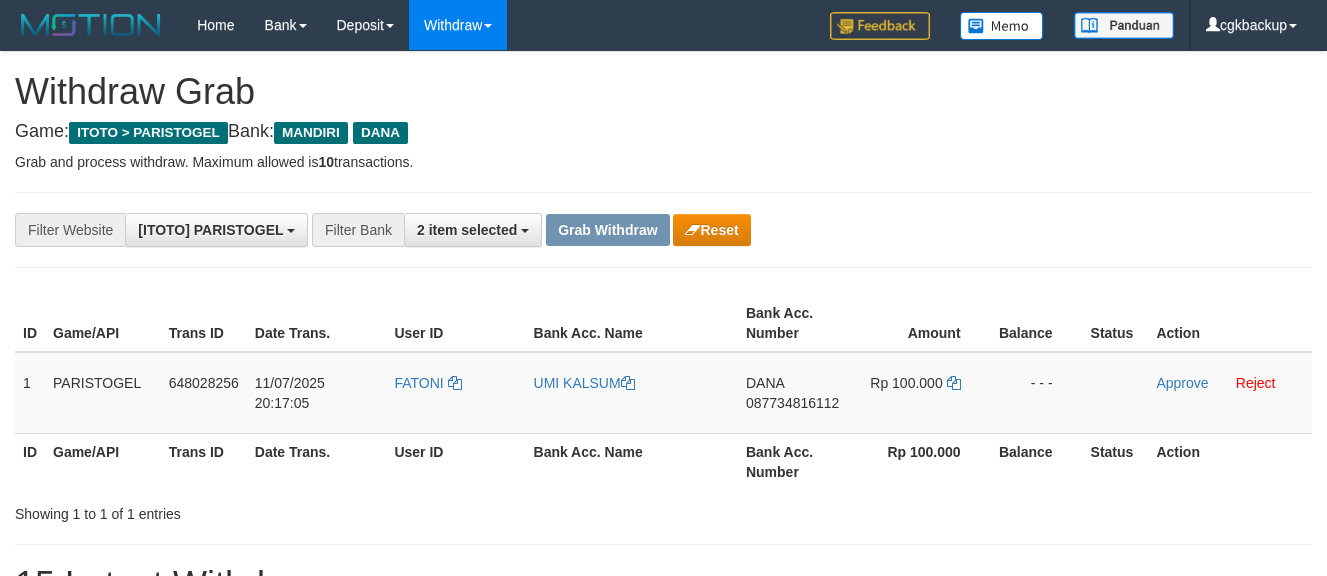 scroll, scrollTop: 112, scrollLeft: 0, axis: vertical 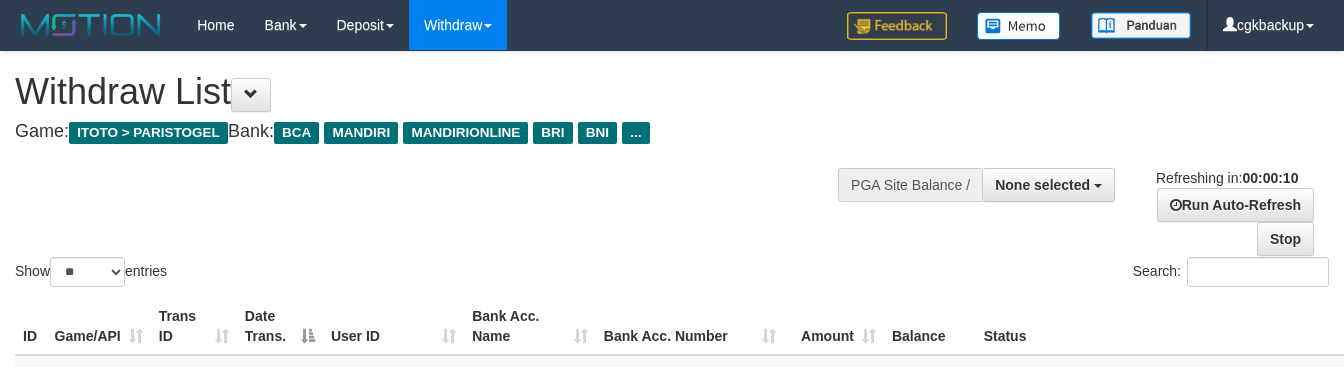 select 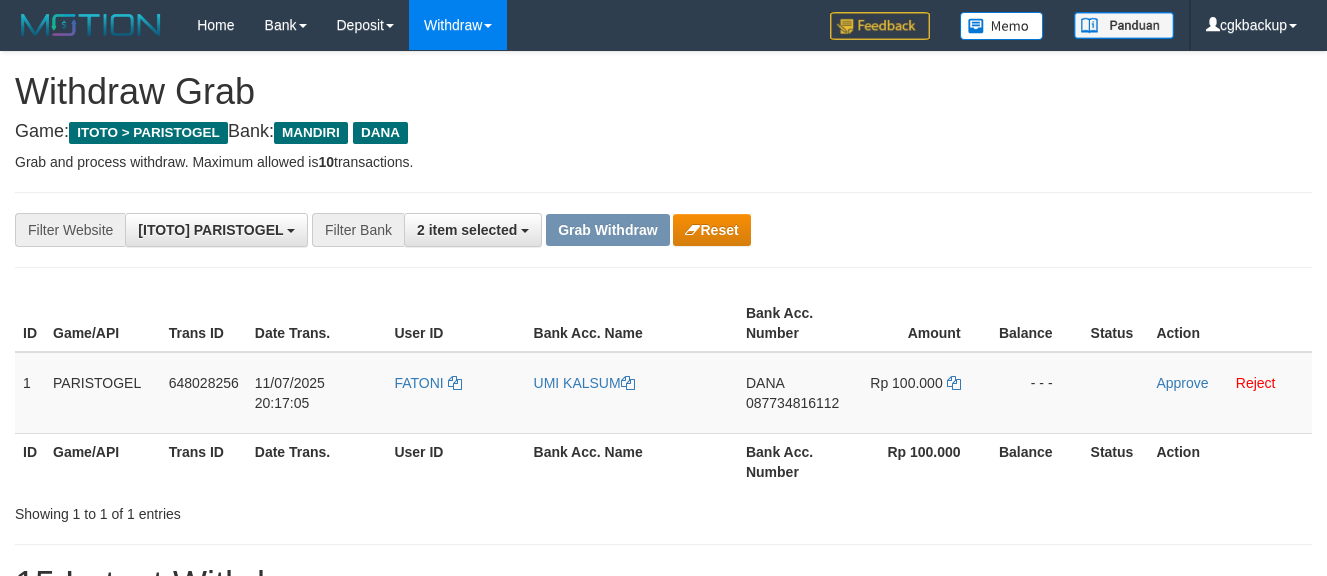 scroll, scrollTop: 112, scrollLeft: 0, axis: vertical 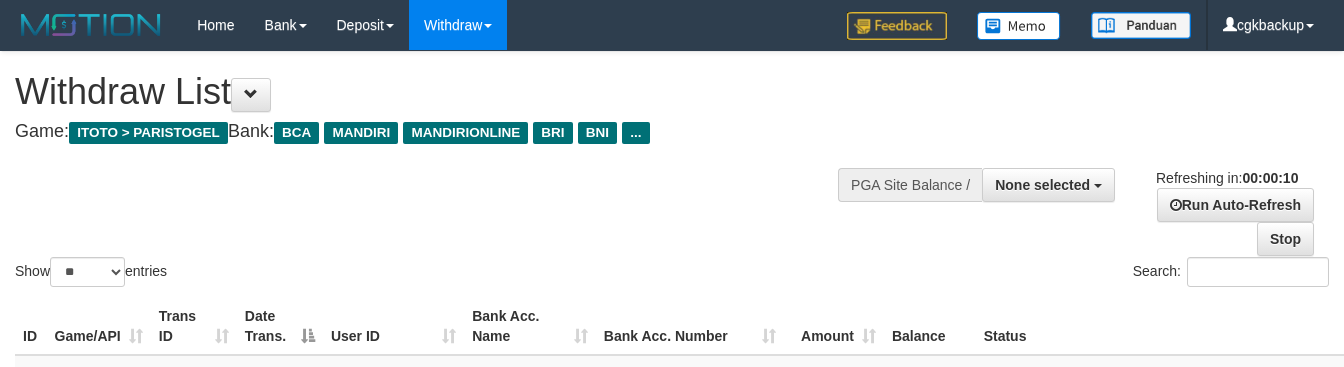 select 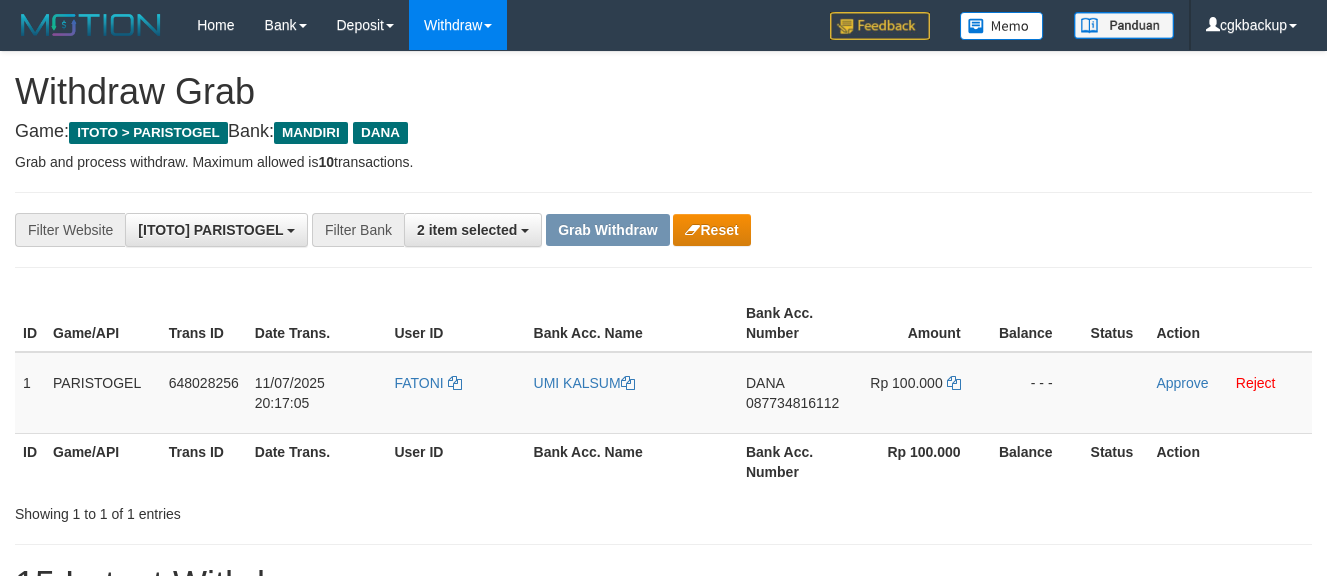 scroll, scrollTop: 112, scrollLeft: 0, axis: vertical 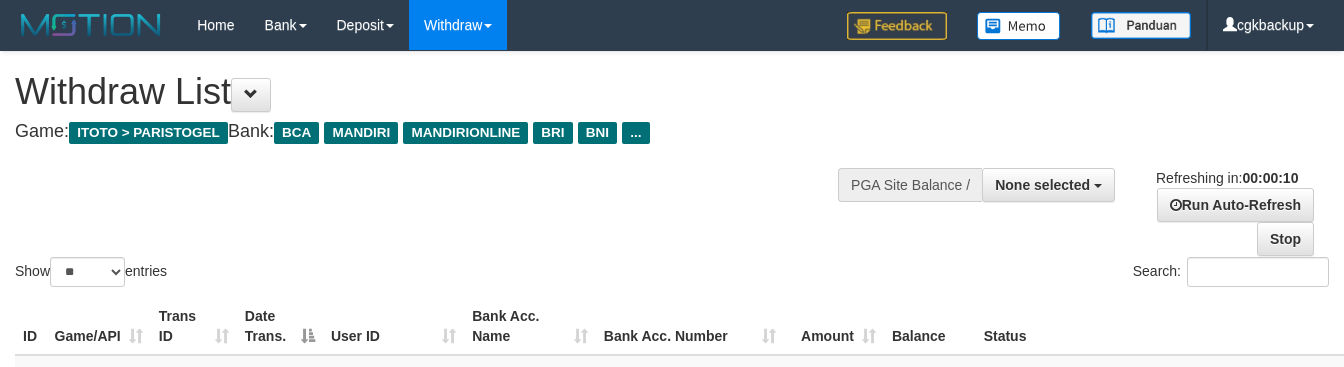 select 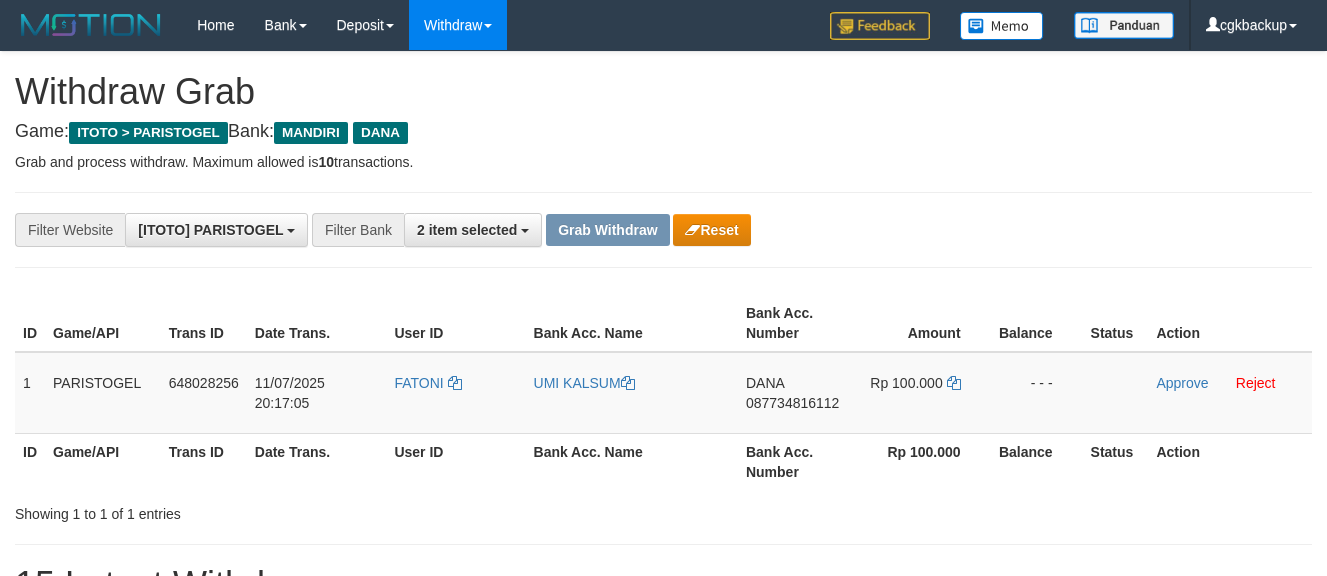 scroll, scrollTop: 112, scrollLeft: 0, axis: vertical 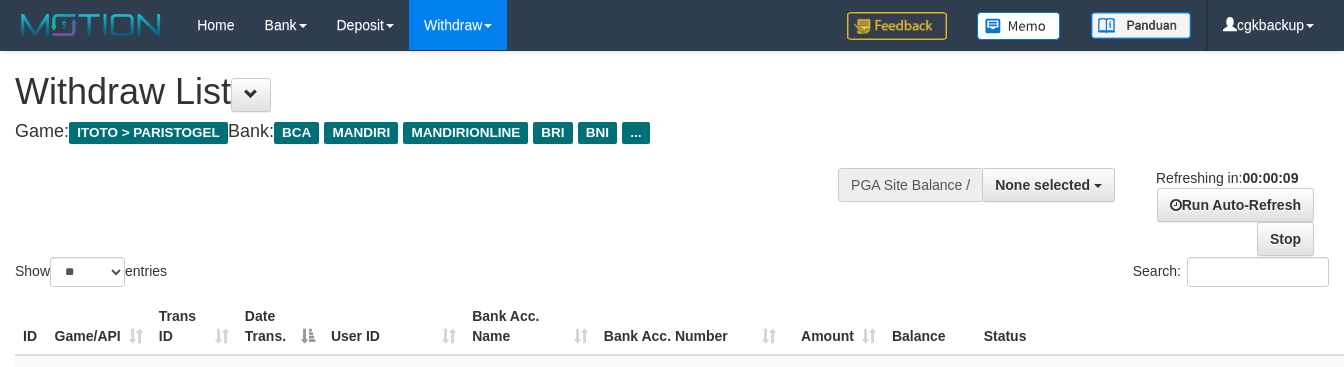 select 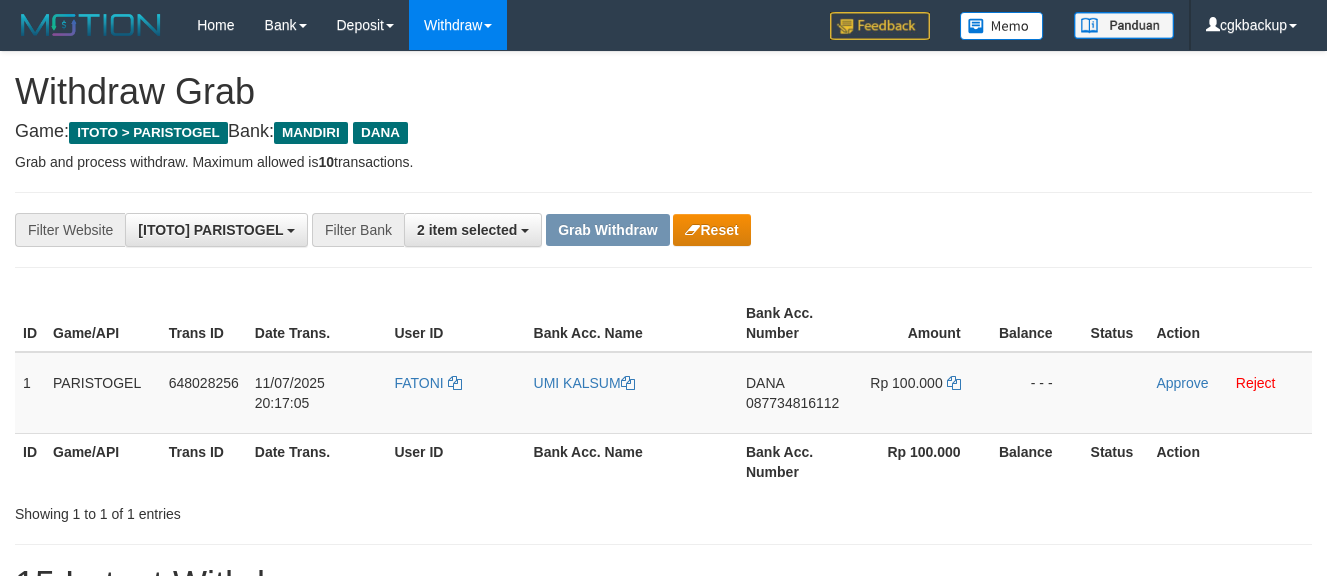 scroll, scrollTop: 112, scrollLeft: 0, axis: vertical 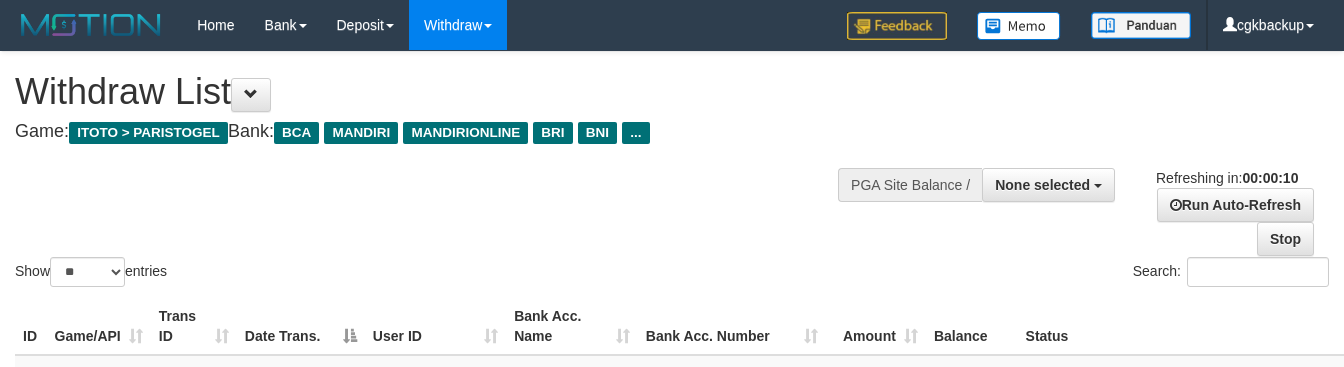 select 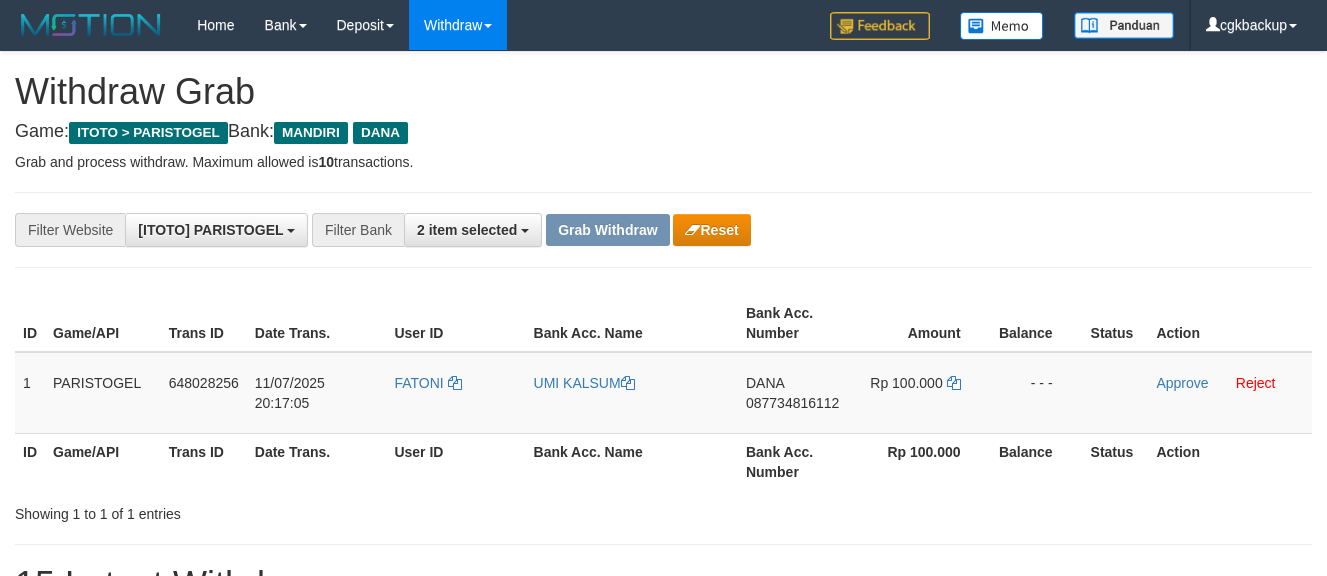 scroll, scrollTop: 112, scrollLeft: 0, axis: vertical 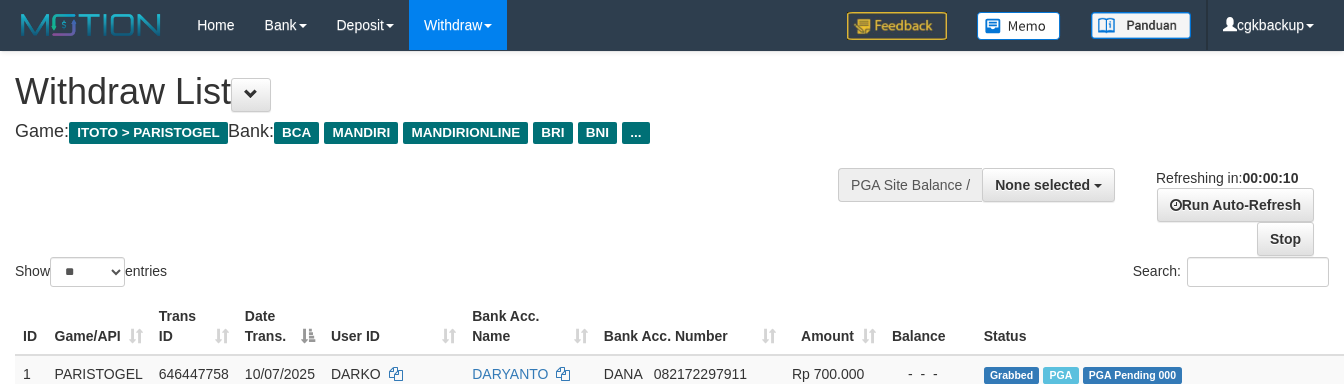 select 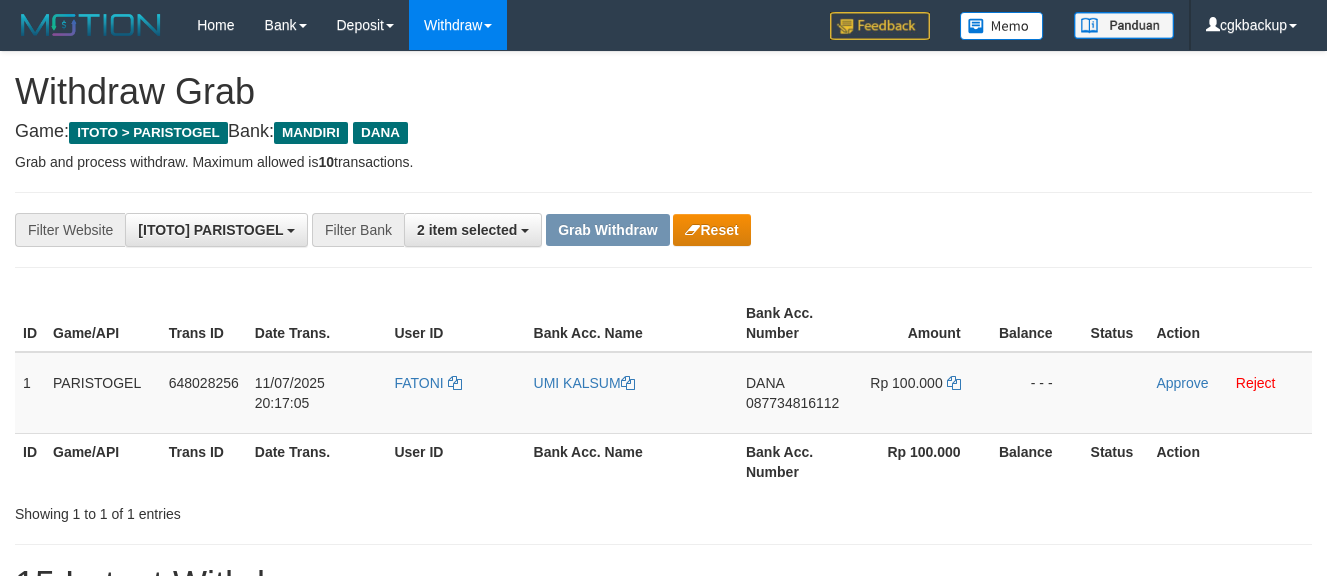 scroll, scrollTop: 112, scrollLeft: 0, axis: vertical 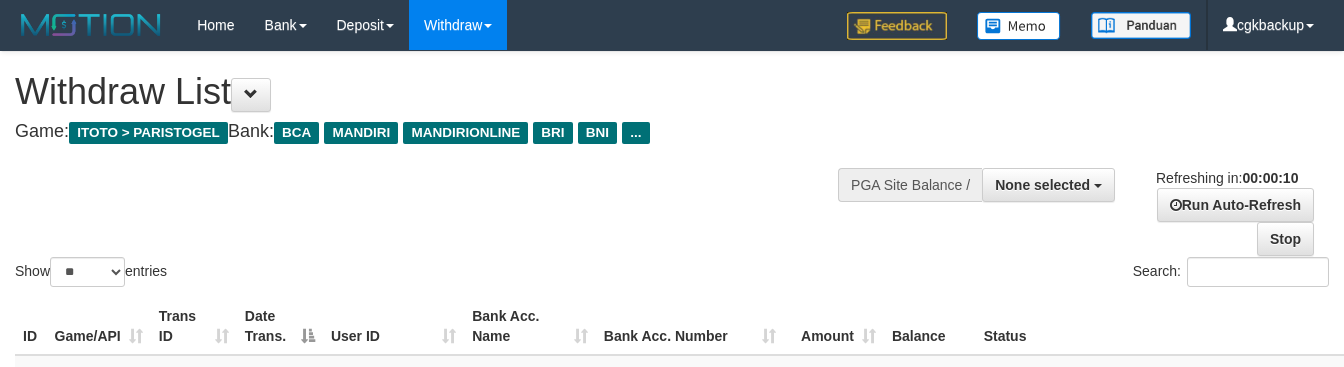 select 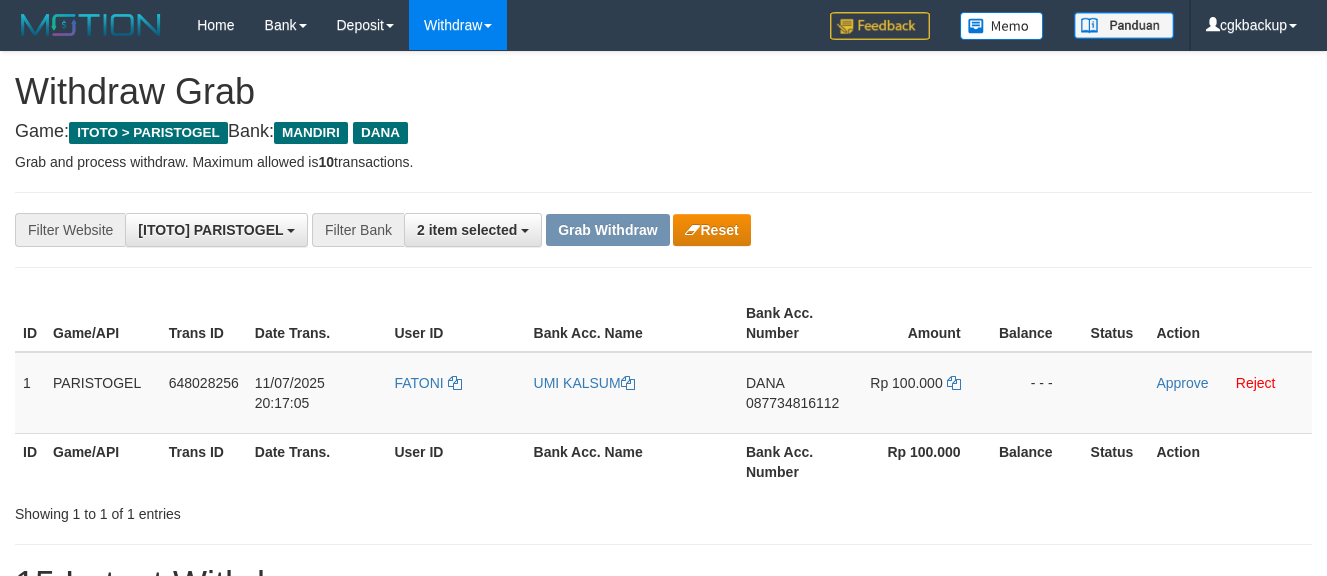 scroll, scrollTop: 112, scrollLeft: 0, axis: vertical 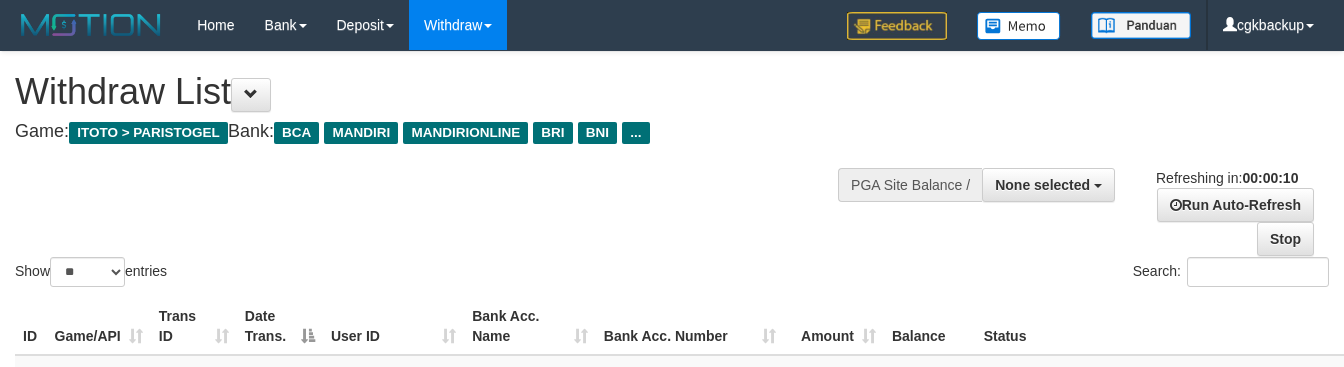 select 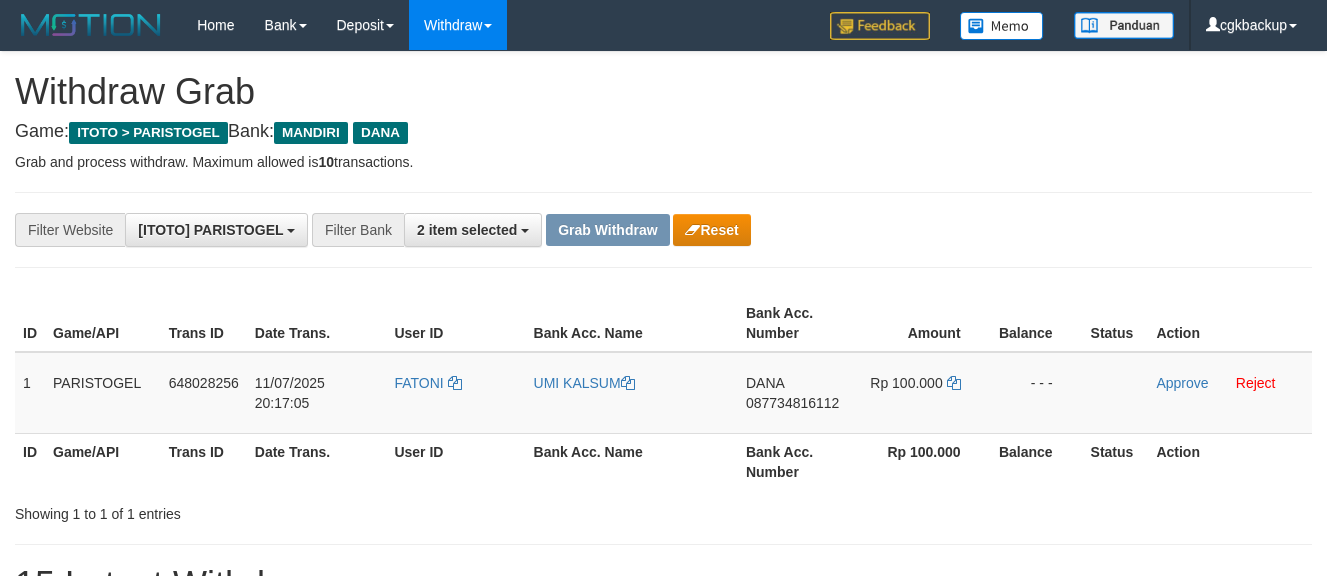 scroll, scrollTop: 112, scrollLeft: 0, axis: vertical 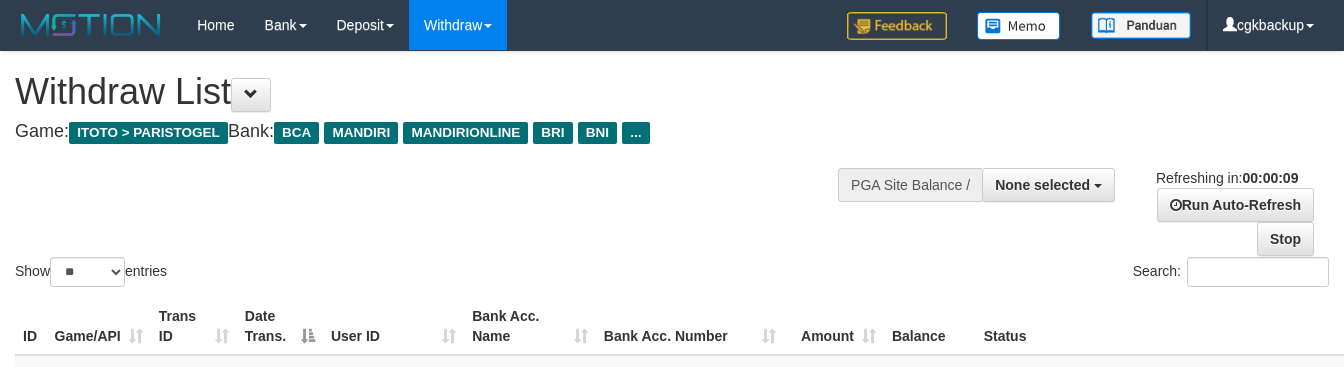 select 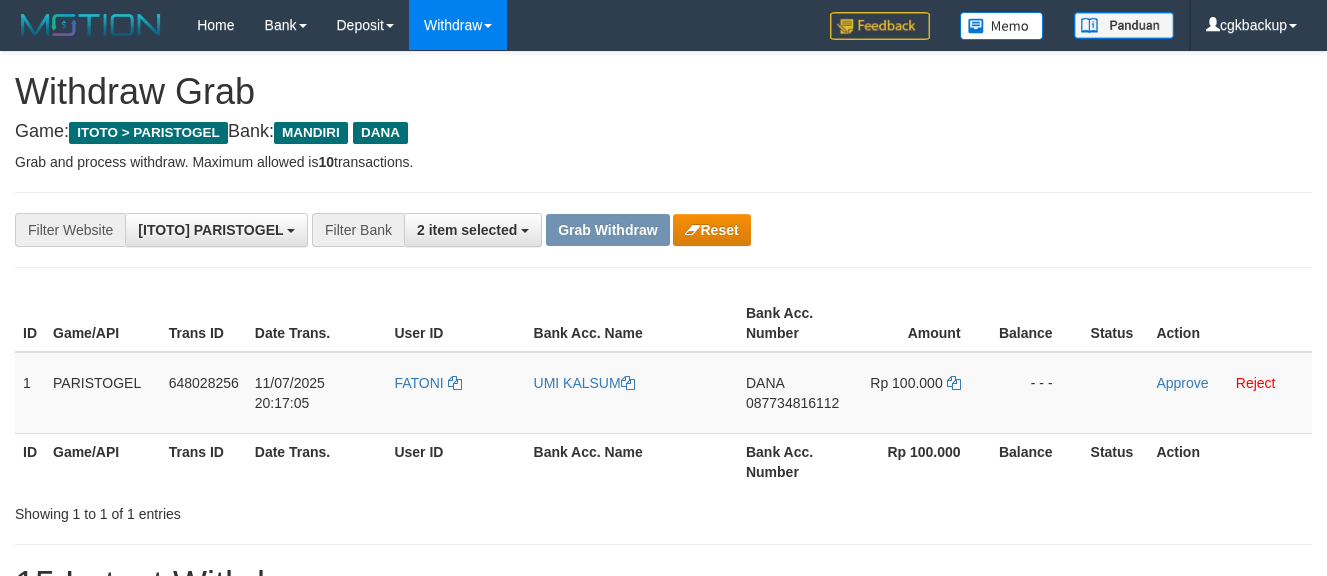 scroll, scrollTop: 112, scrollLeft: 0, axis: vertical 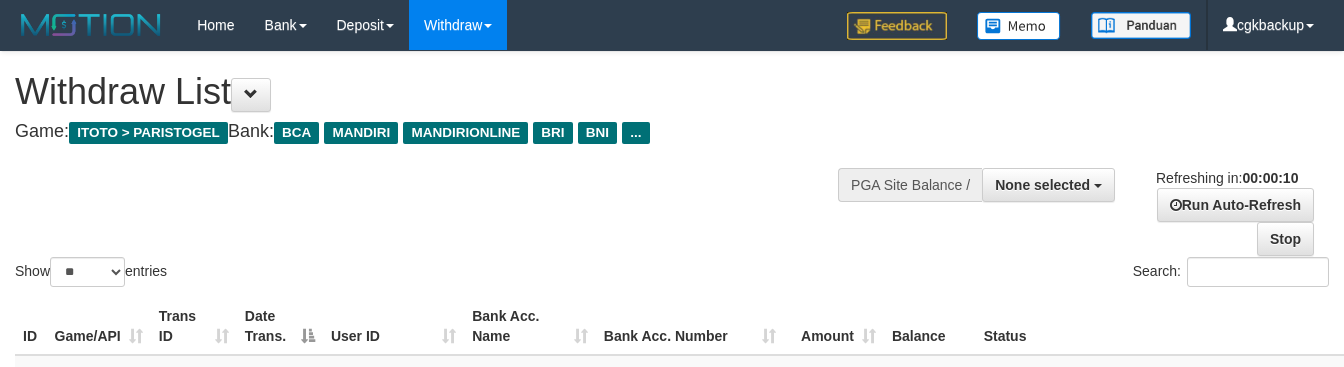 select 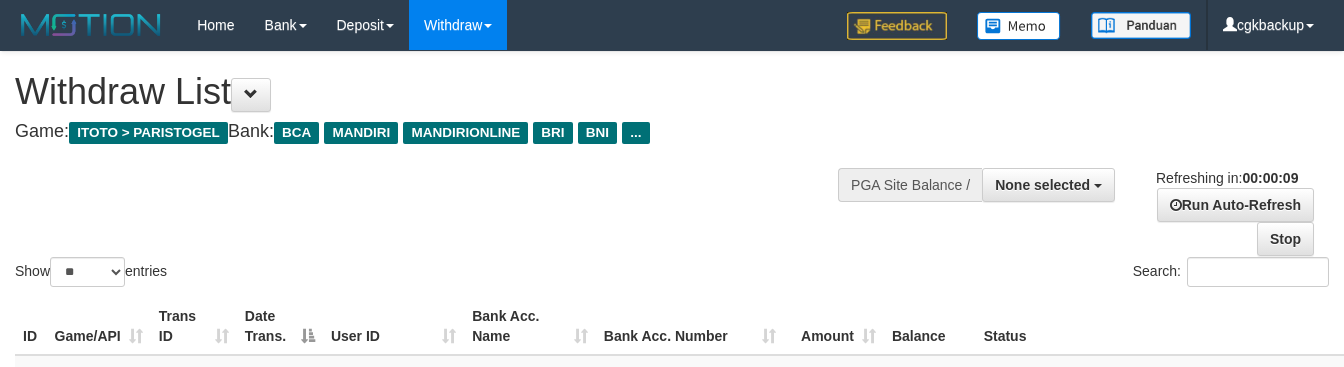 select 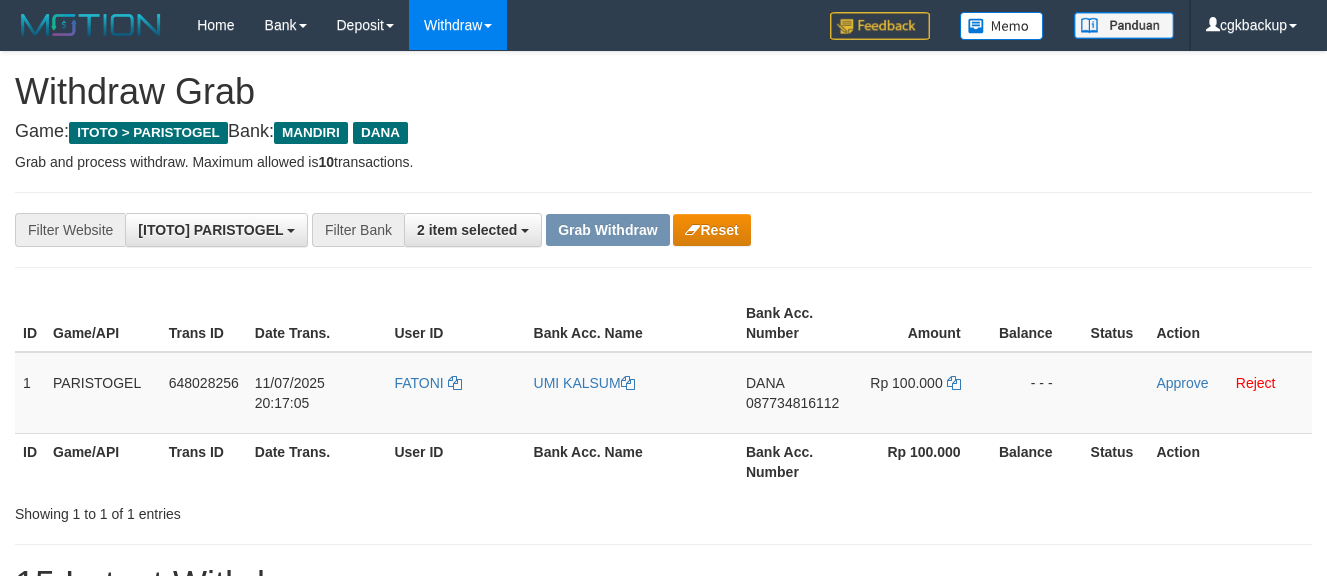 scroll, scrollTop: 112, scrollLeft: 0, axis: vertical 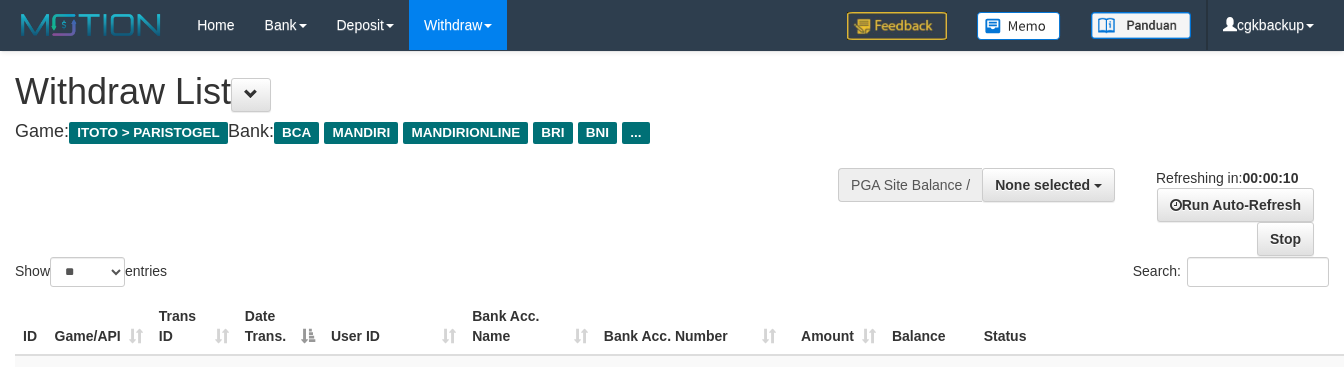 select 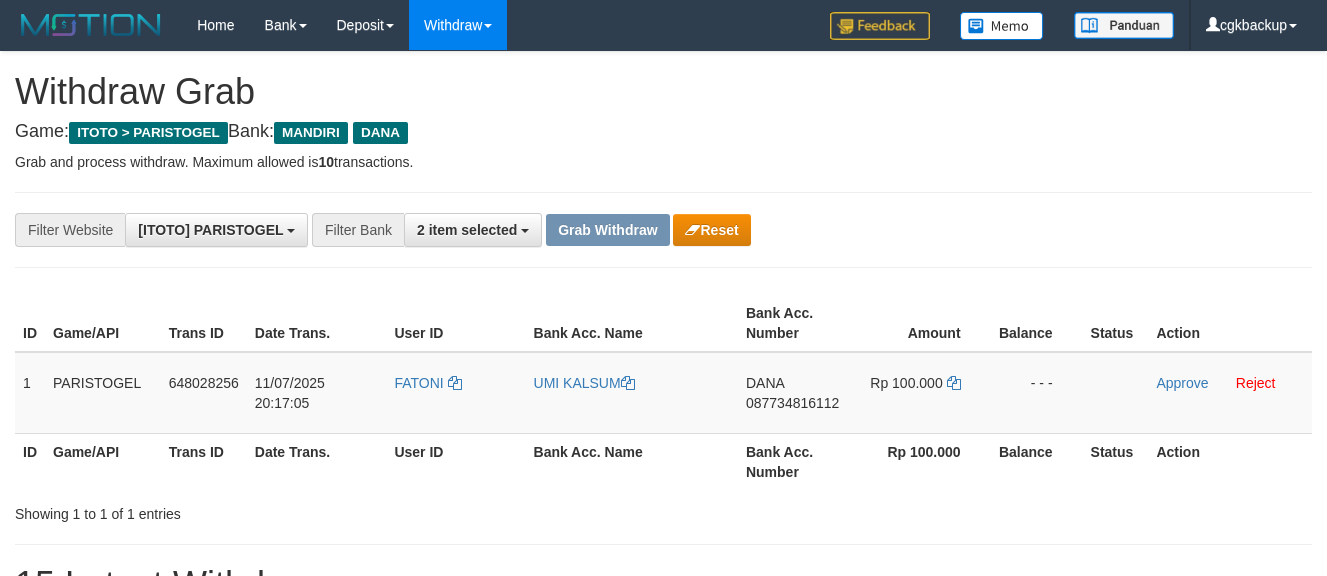 scroll, scrollTop: 112, scrollLeft: 0, axis: vertical 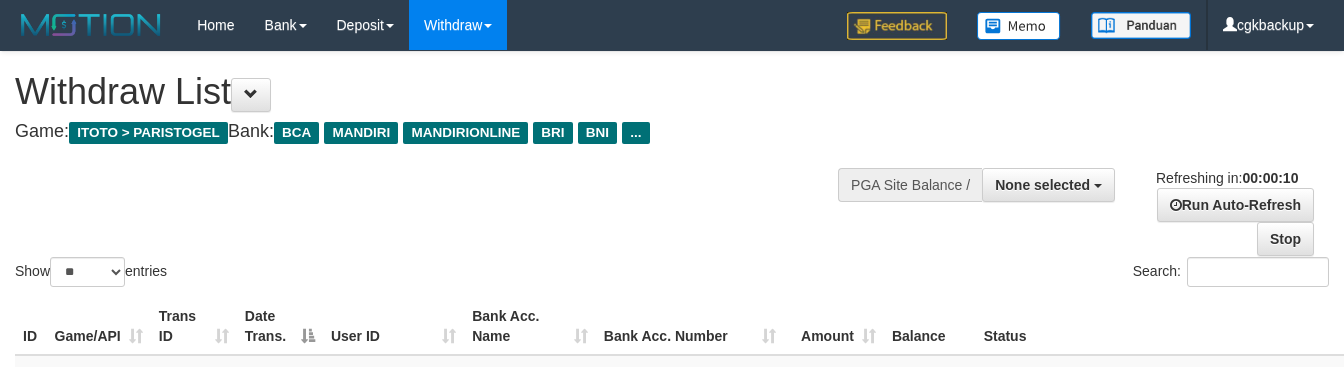 select 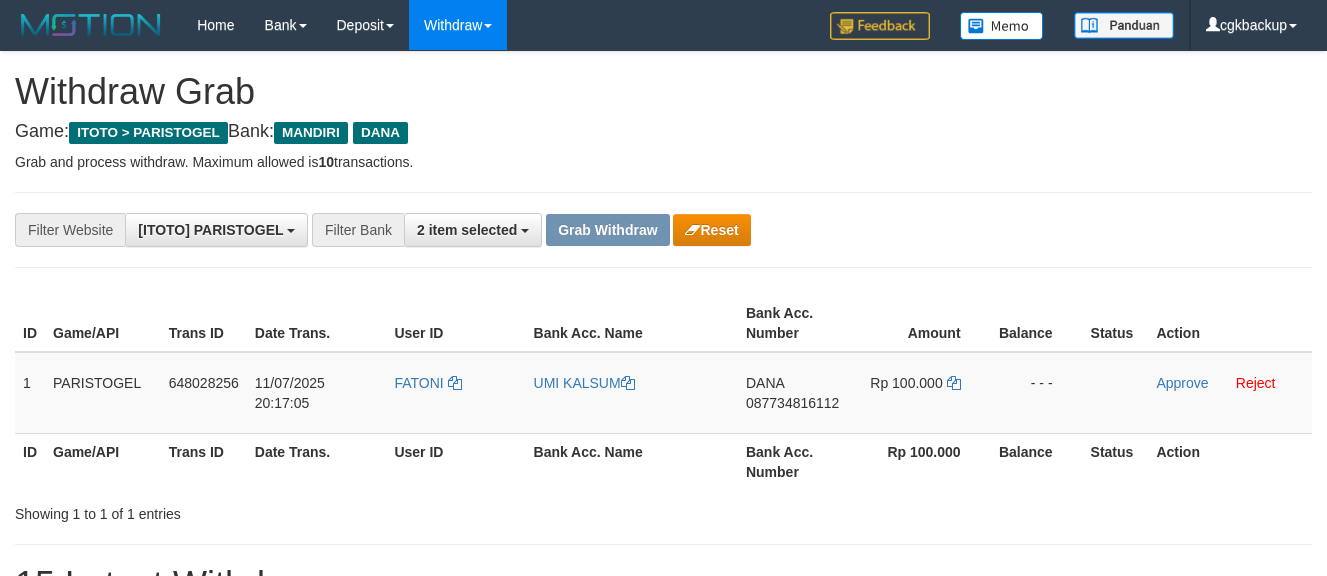scroll, scrollTop: 112, scrollLeft: 0, axis: vertical 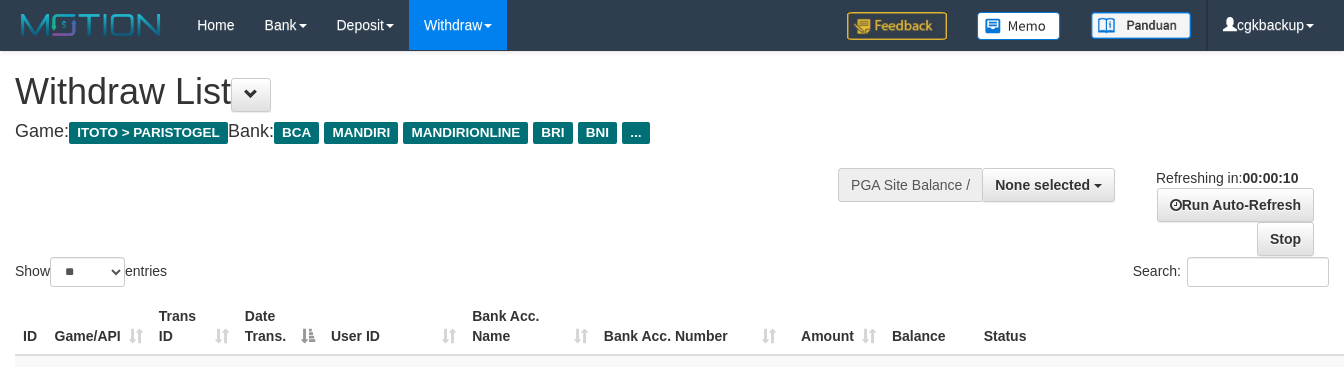 select 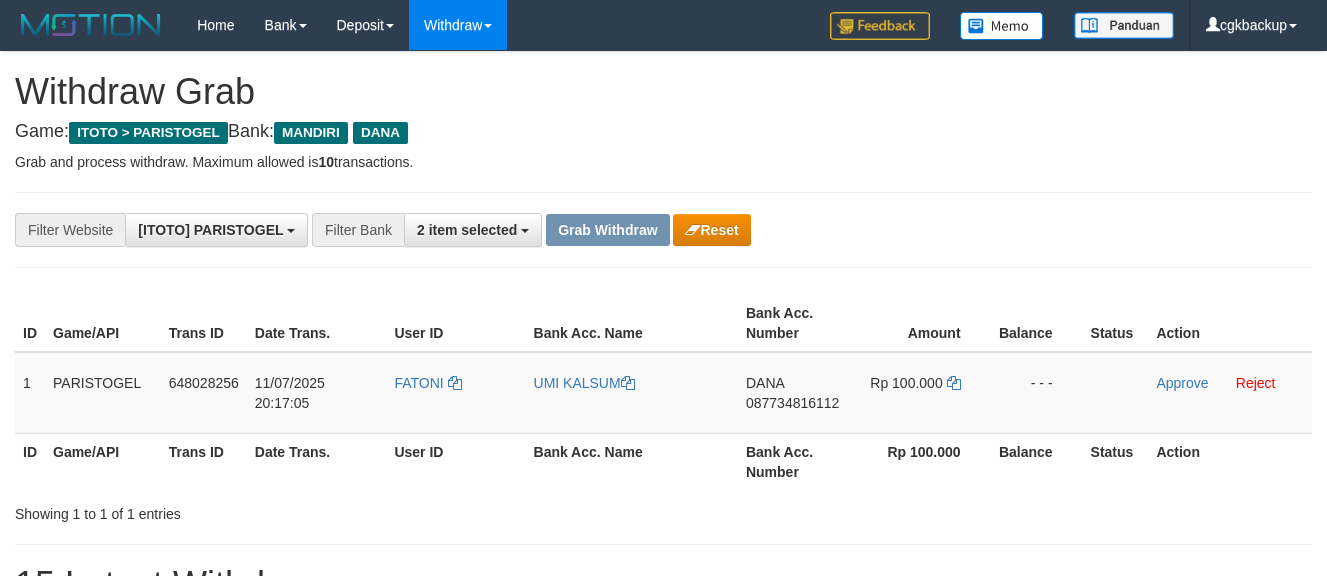 scroll, scrollTop: 112, scrollLeft: 0, axis: vertical 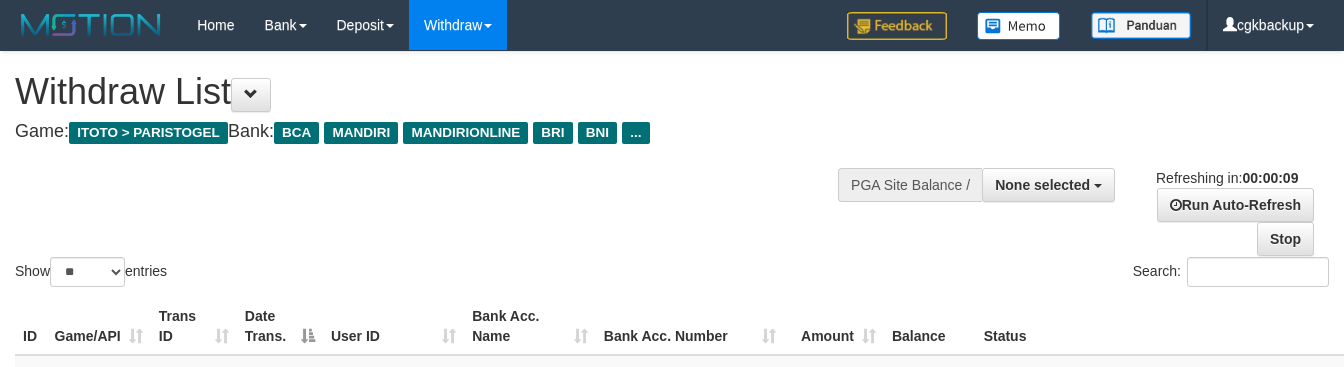 select 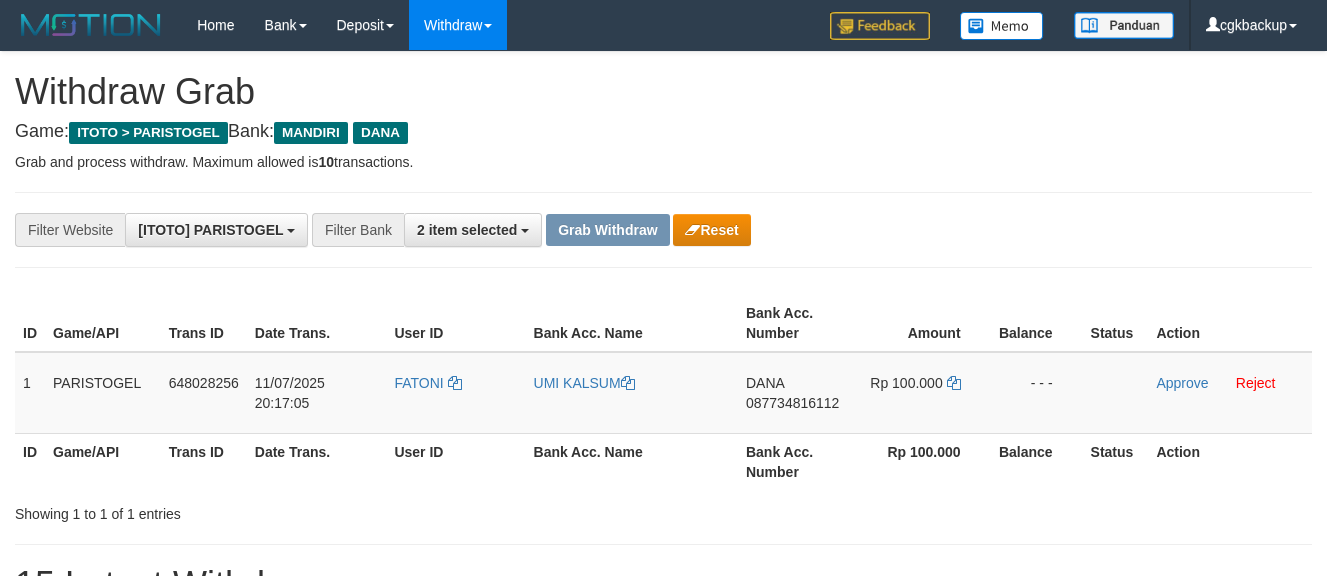scroll, scrollTop: 112, scrollLeft: 0, axis: vertical 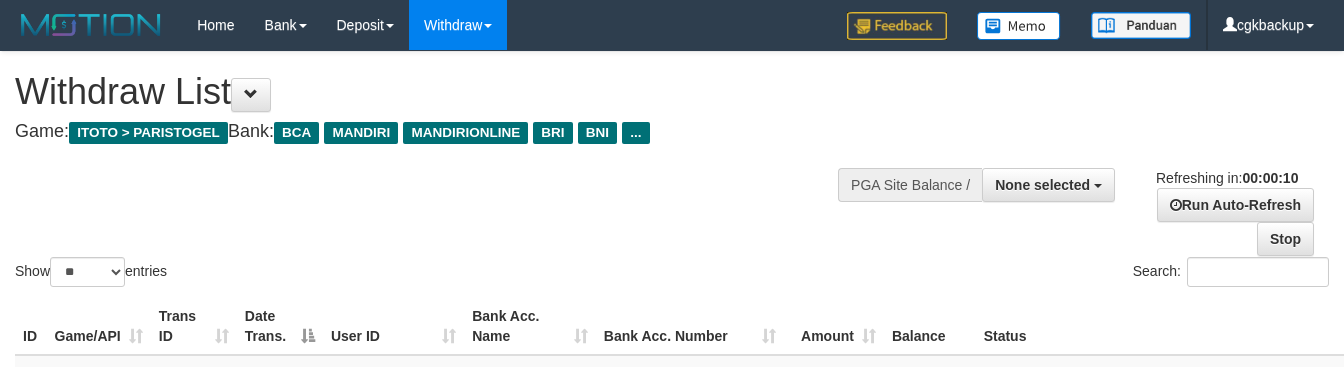 select 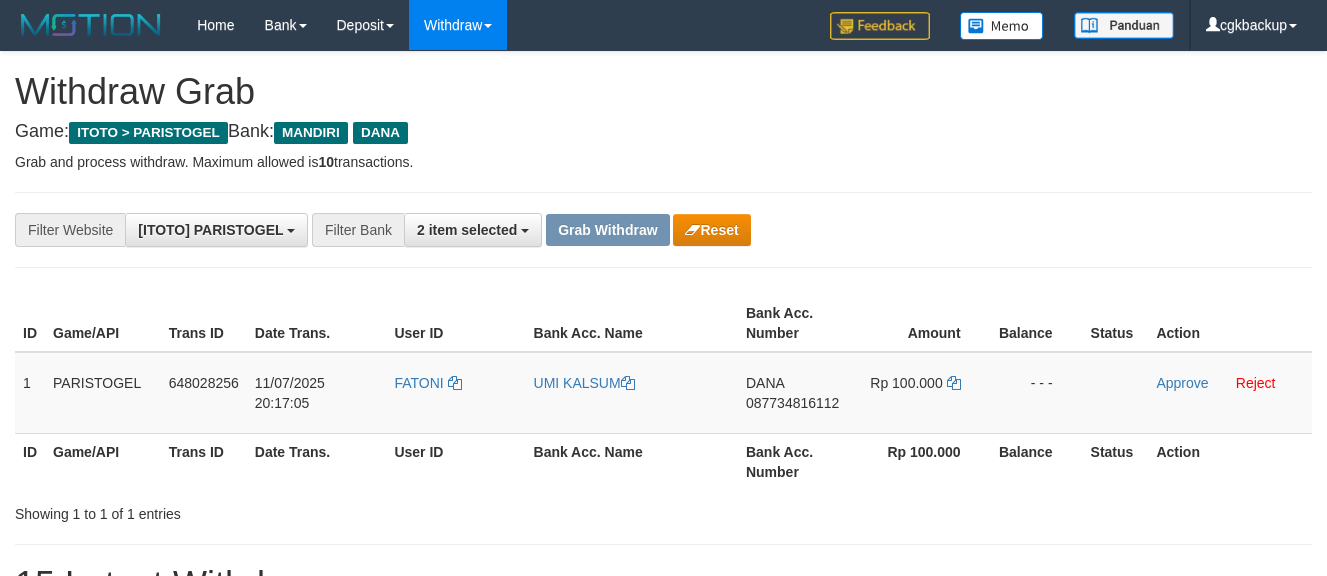 scroll, scrollTop: 112, scrollLeft: 0, axis: vertical 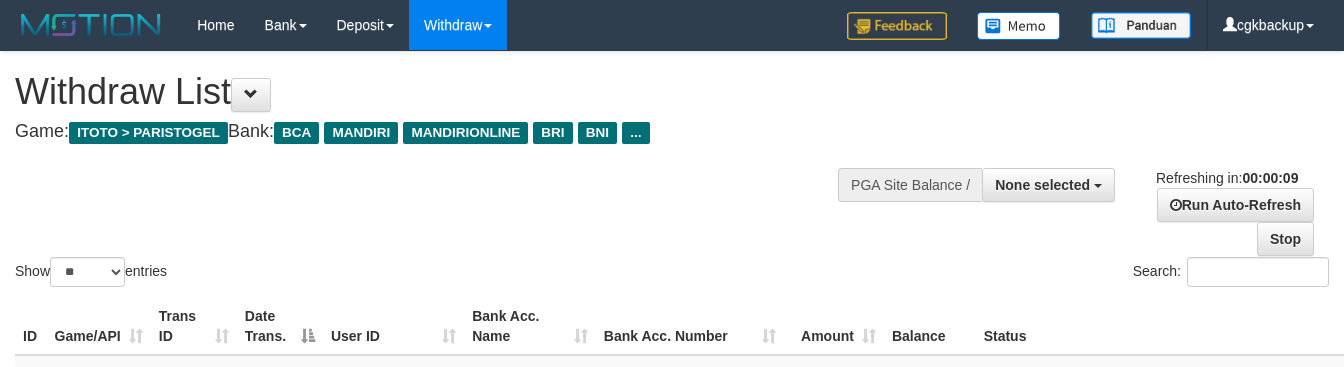 select 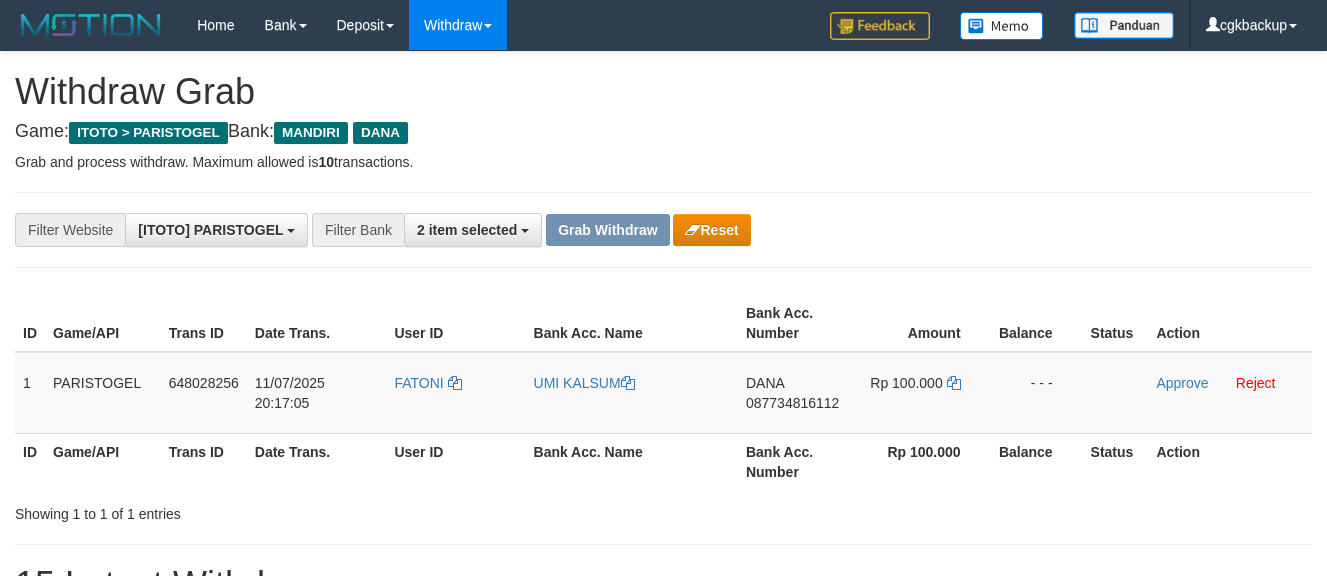 scroll, scrollTop: 112, scrollLeft: 0, axis: vertical 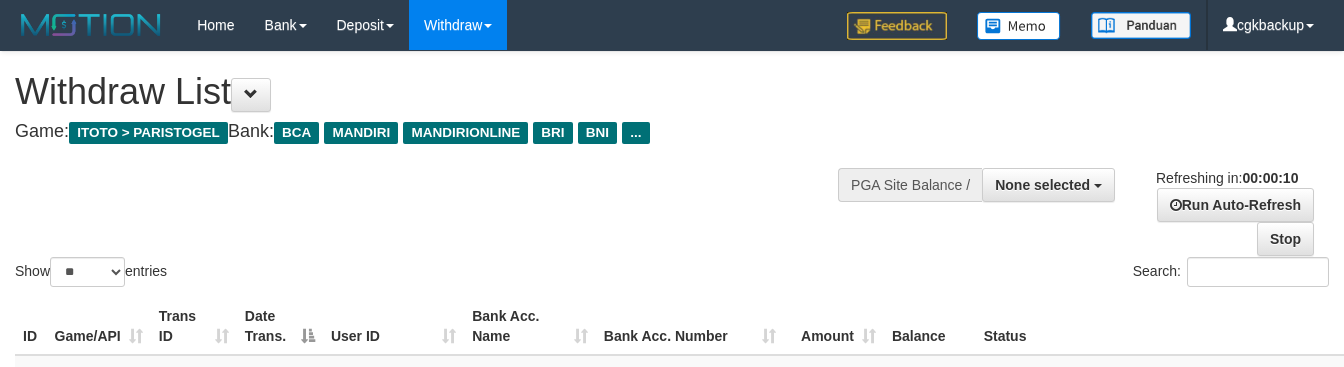 select 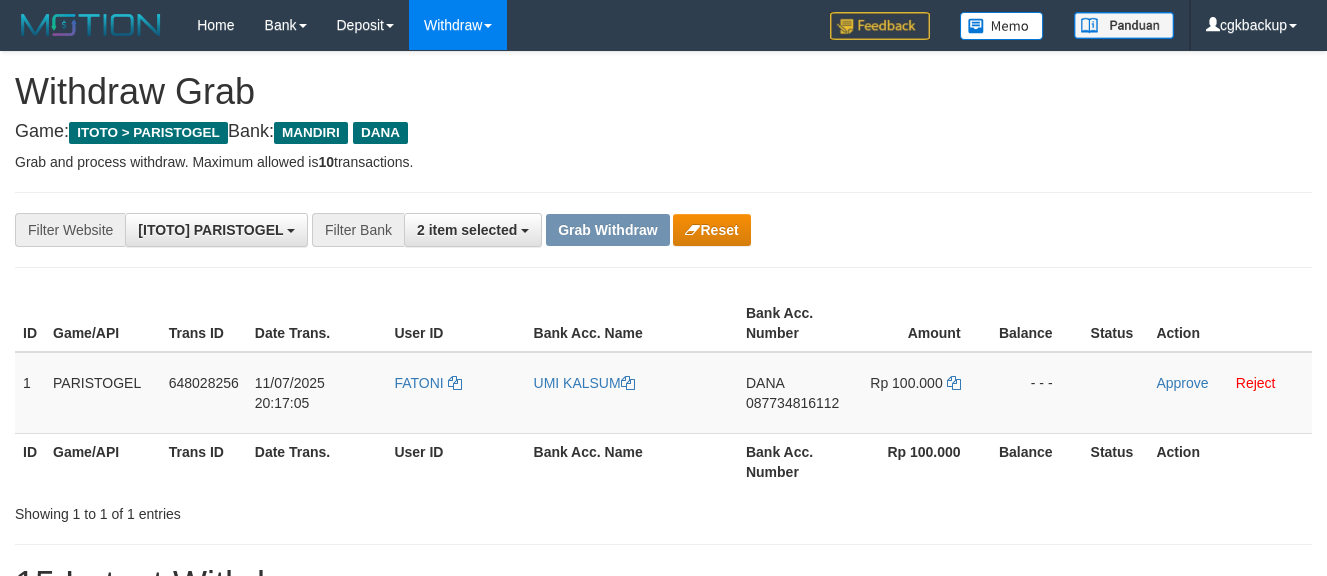 scroll, scrollTop: 112, scrollLeft: 0, axis: vertical 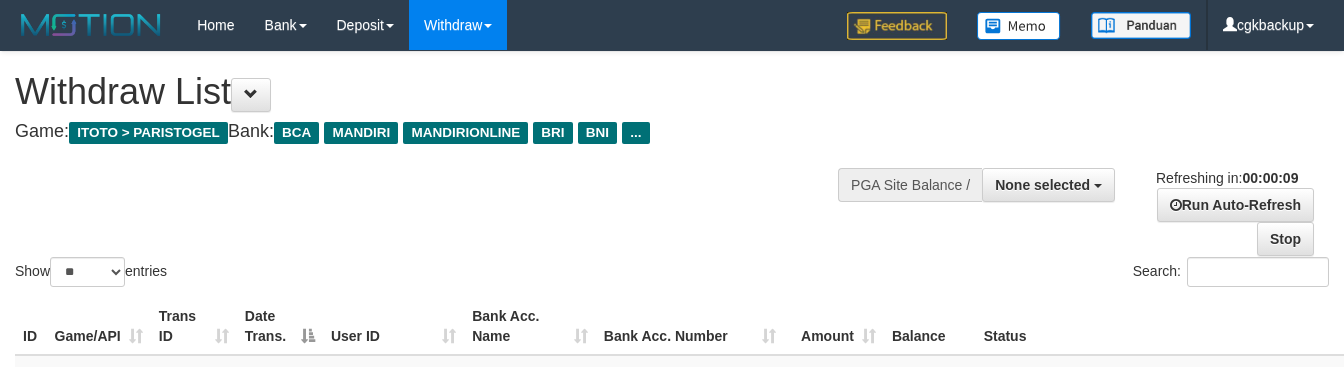select 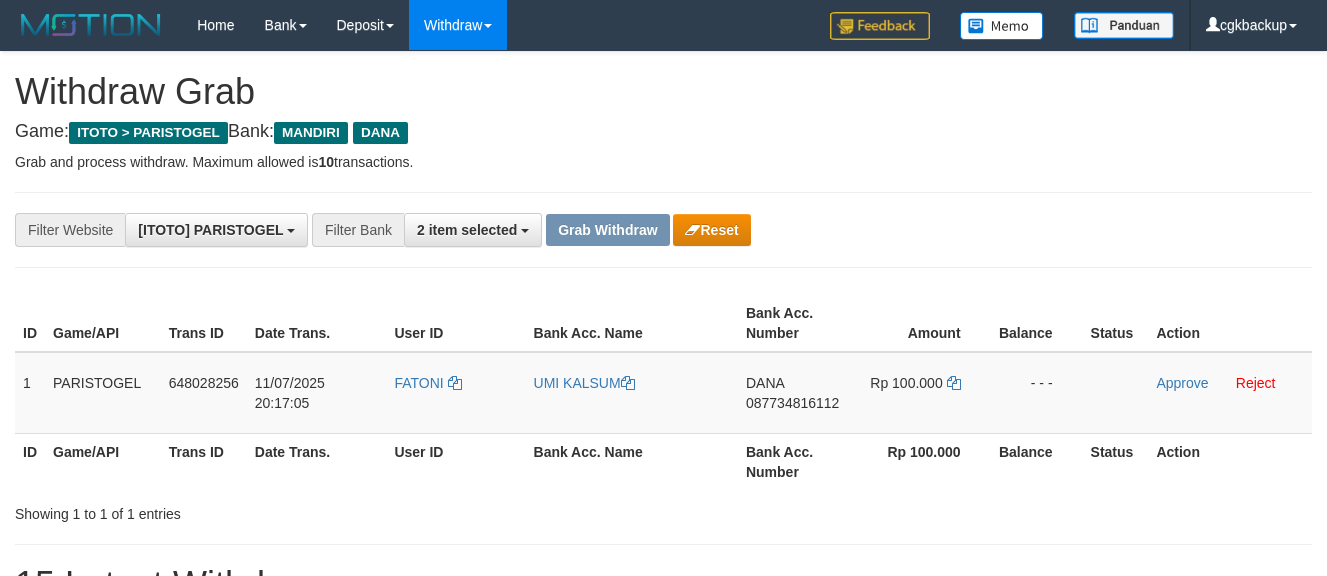 scroll, scrollTop: 112, scrollLeft: 0, axis: vertical 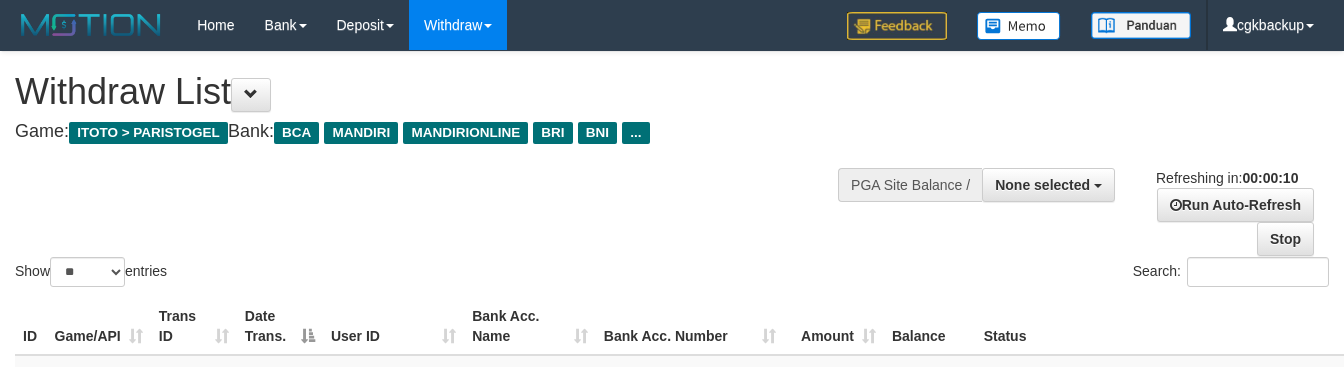select 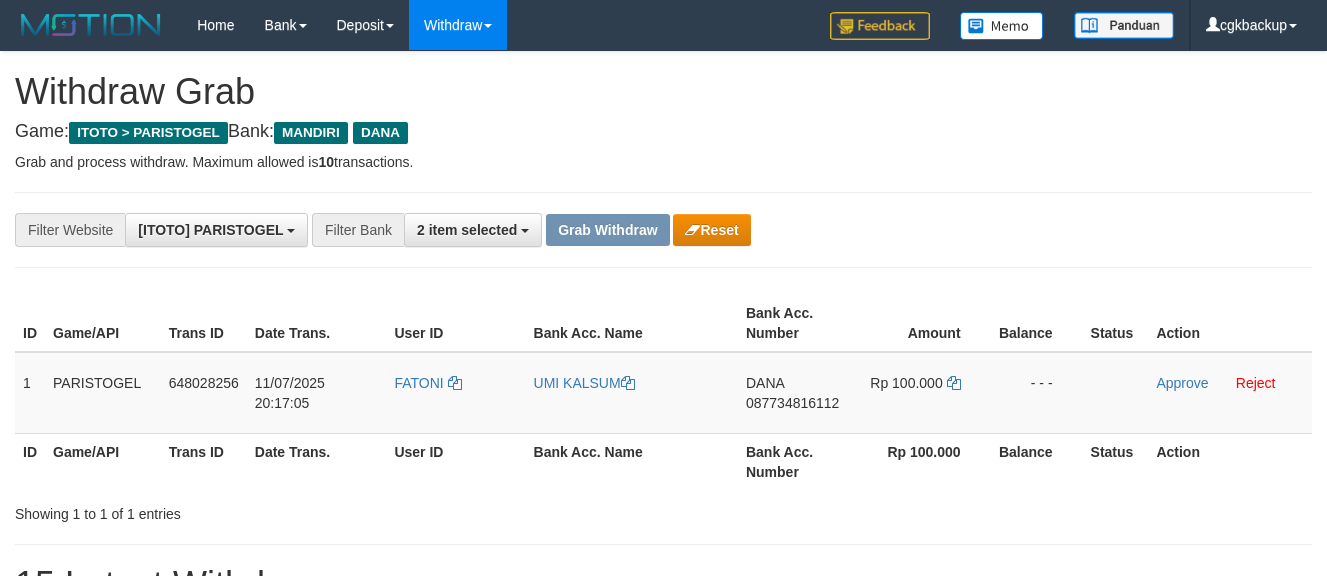 scroll, scrollTop: 112, scrollLeft: 0, axis: vertical 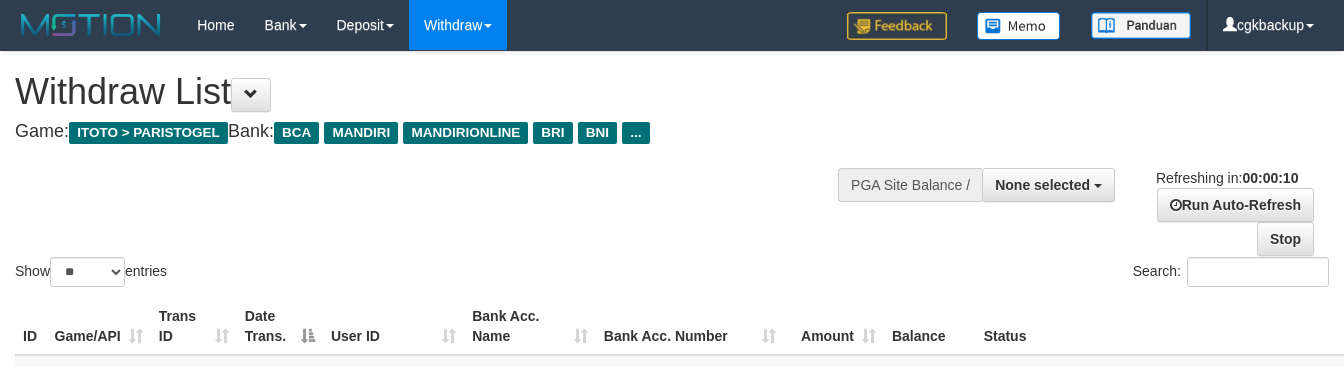 select 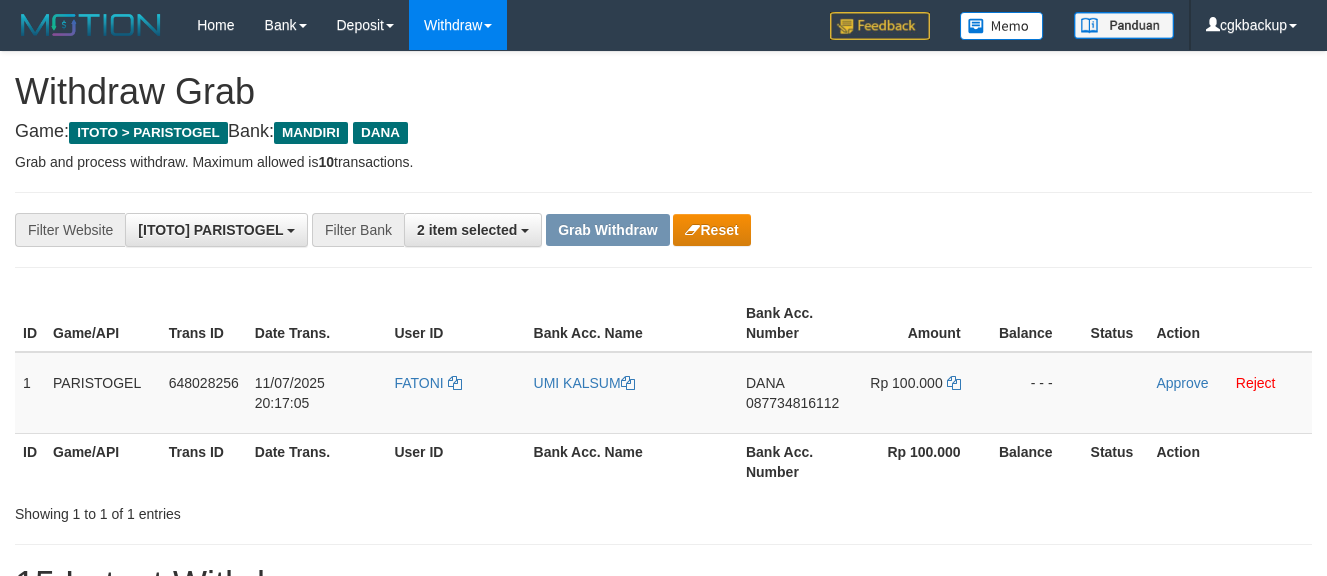 scroll, scrollTop: 112, scrollLeft: 0, axis: vertical 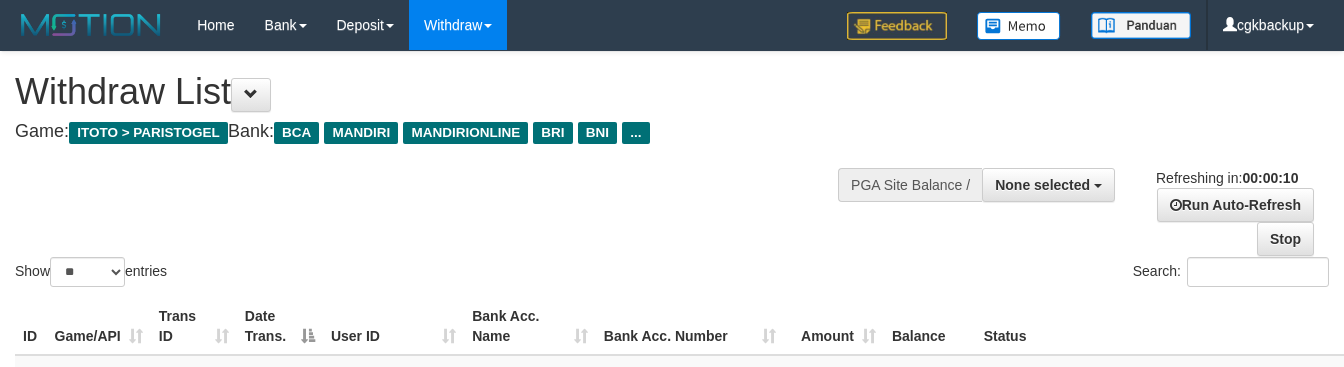 select 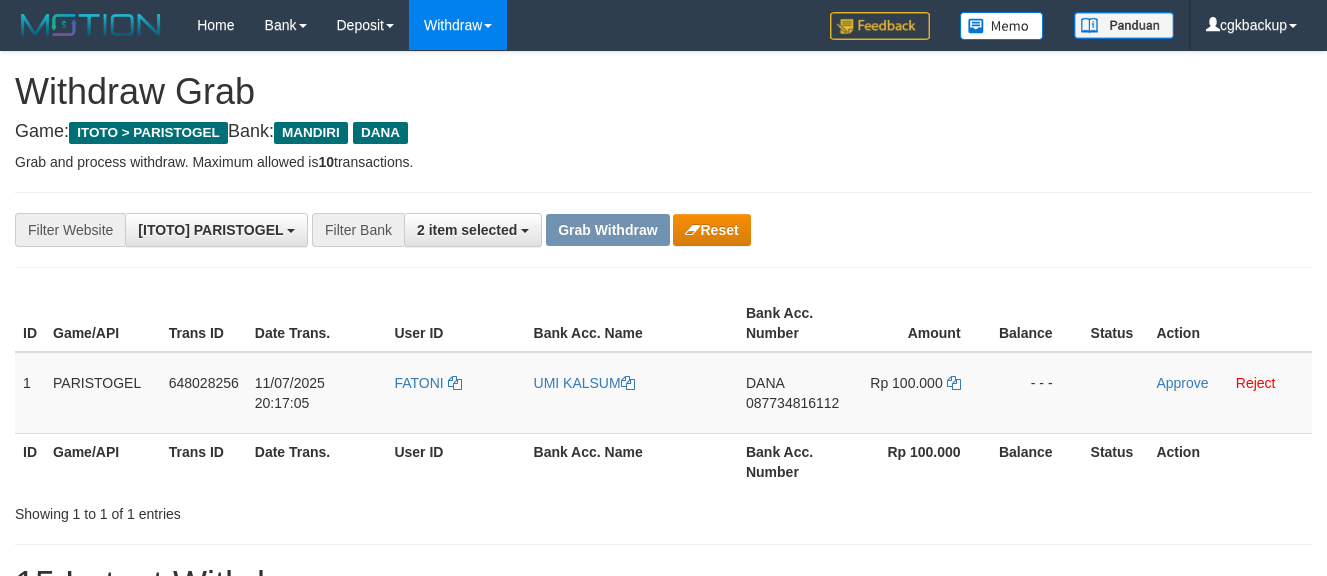 scroll, scrollTop: 112, scrollLeft: 0, axis: vertical 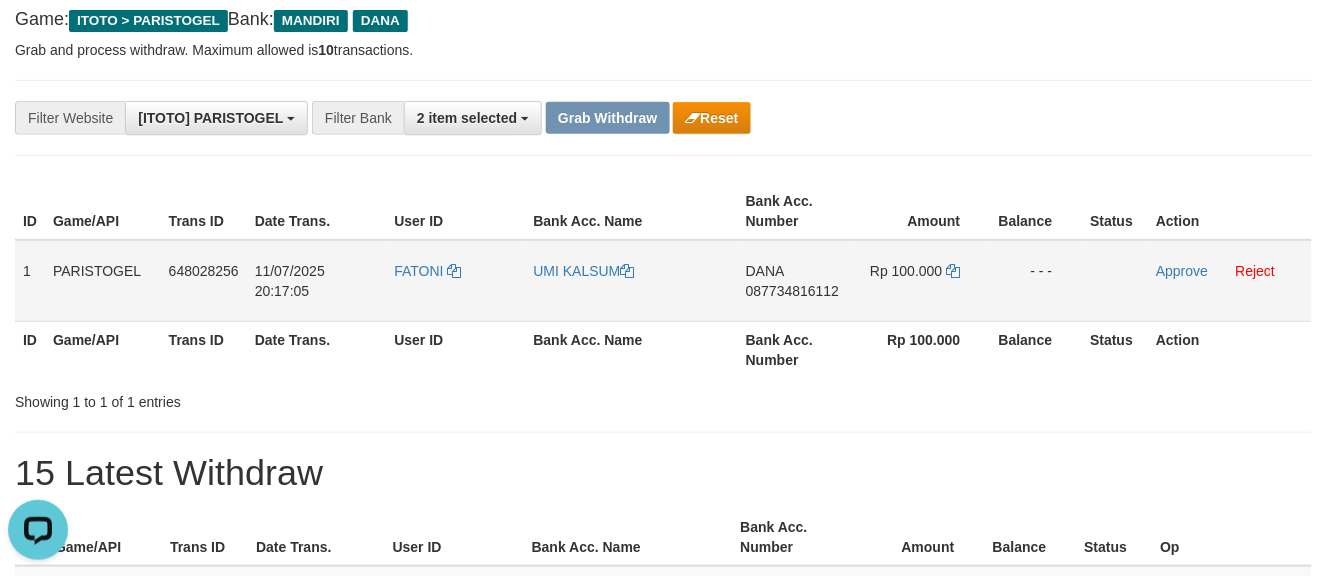 click on "DANA
087734816112" at bounding box center [796, 281] 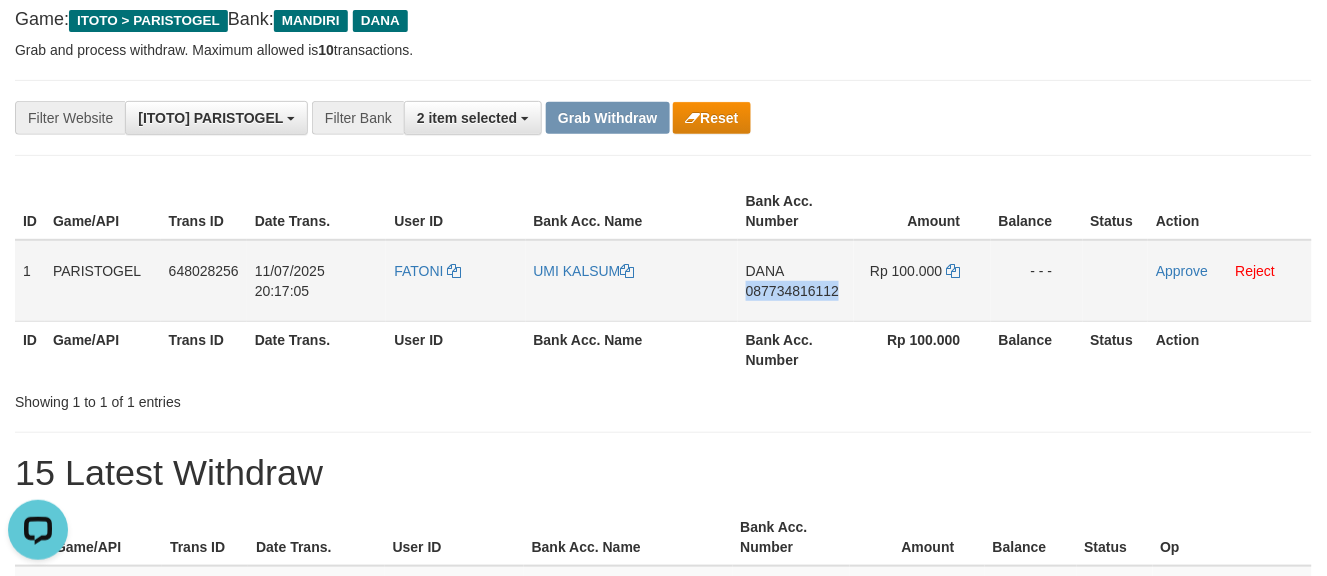copy on "087734816112" 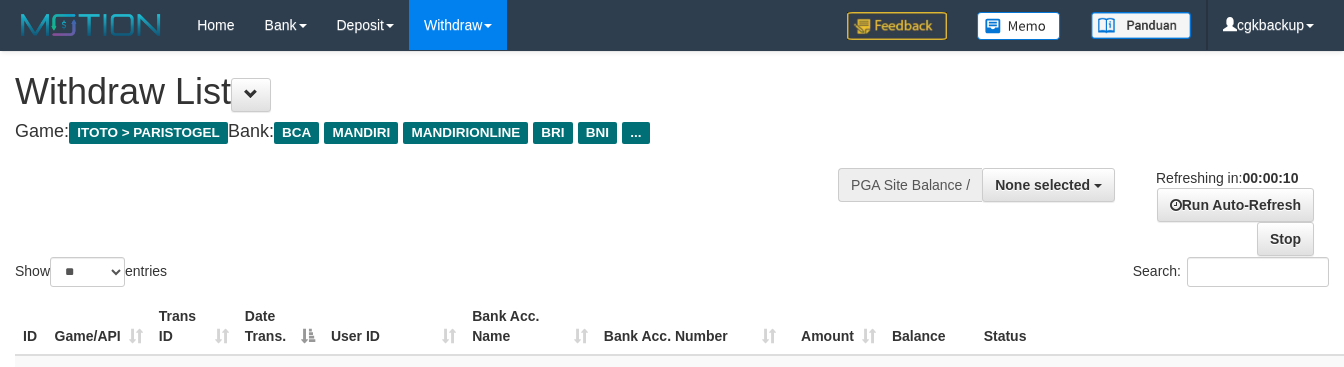 select 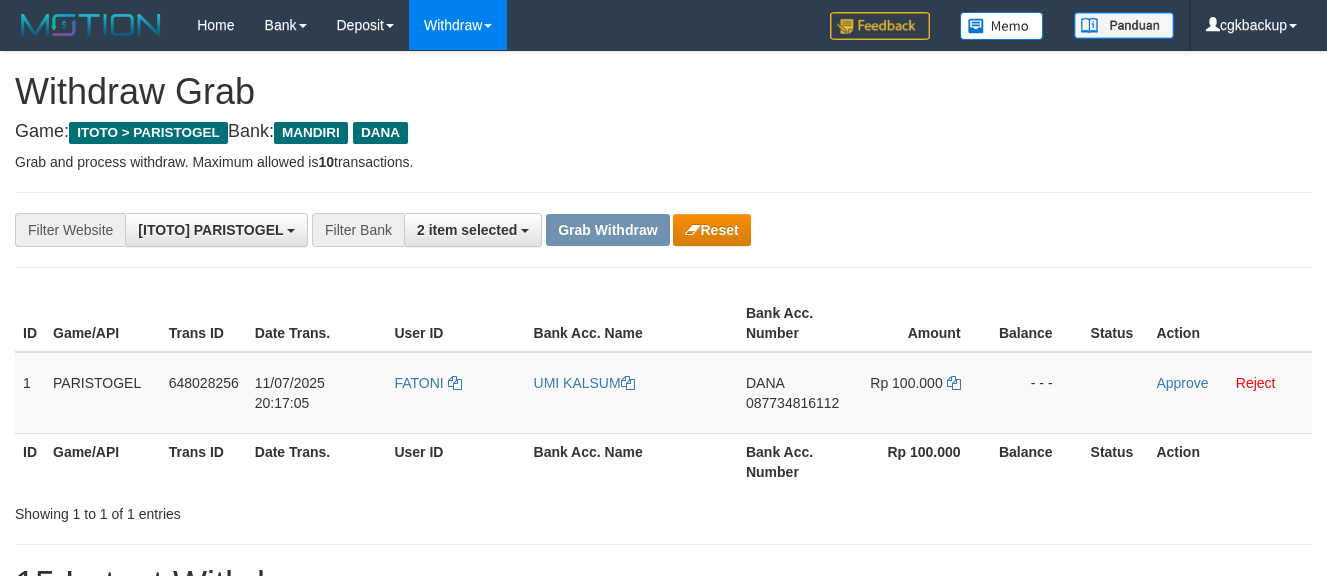 scroll, scrollTop: 112, scrollLeft: 0, axis: vertical 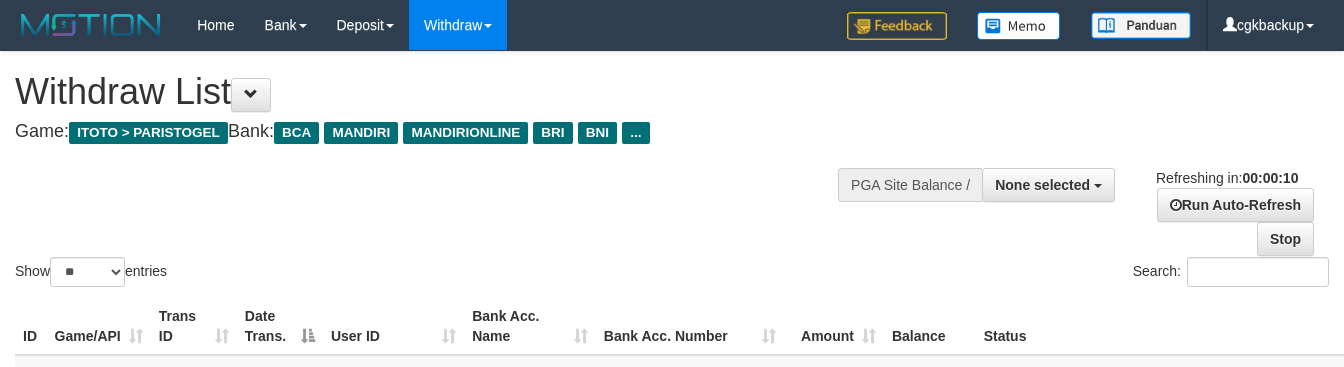 select 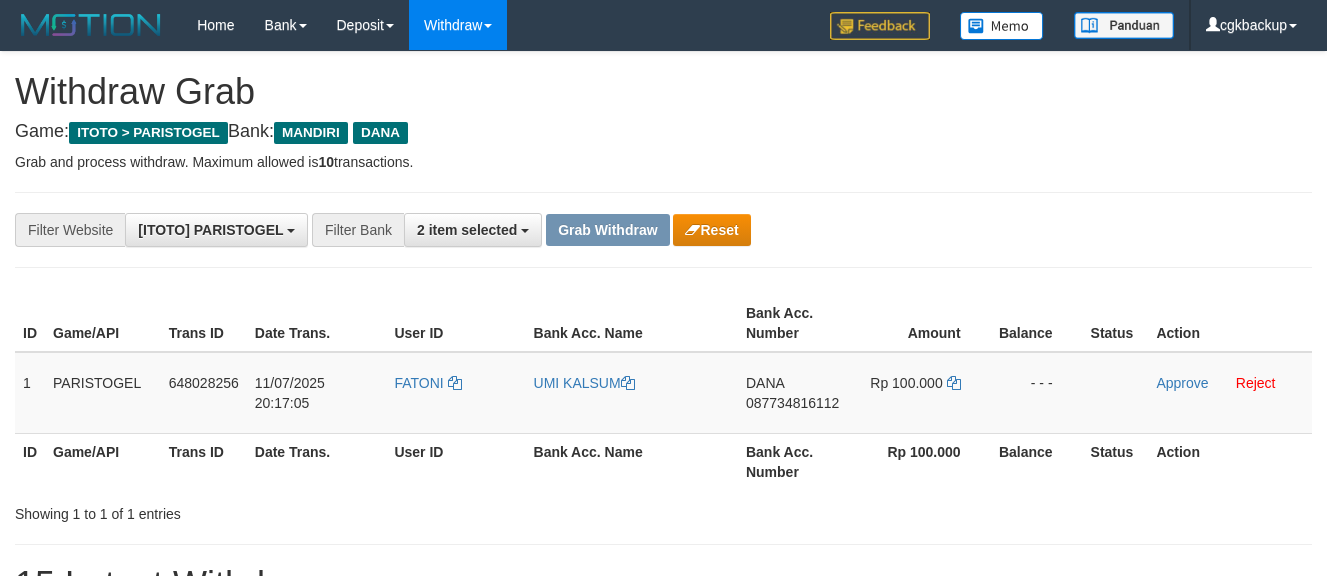 scroll, scrollTop: 112, scrollLeft: 0, axis: vertical 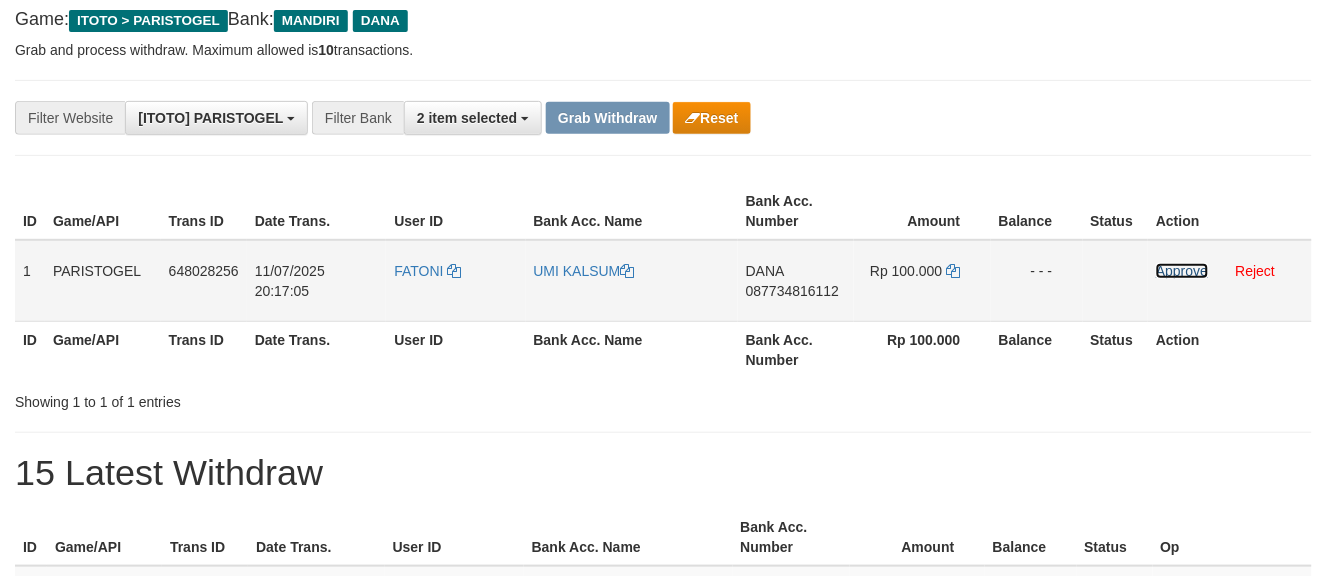 click on "Approve" at bounding box center (1182, 271) 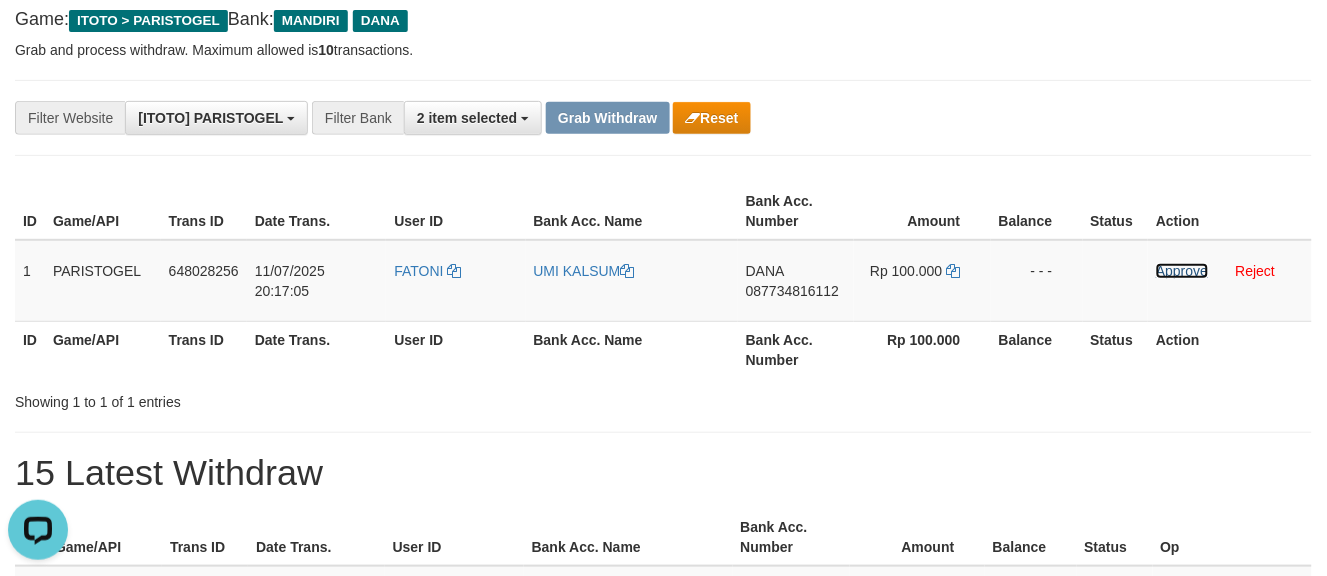 scroll, scrollTop: 0, scrollLeft: 0, axis: both 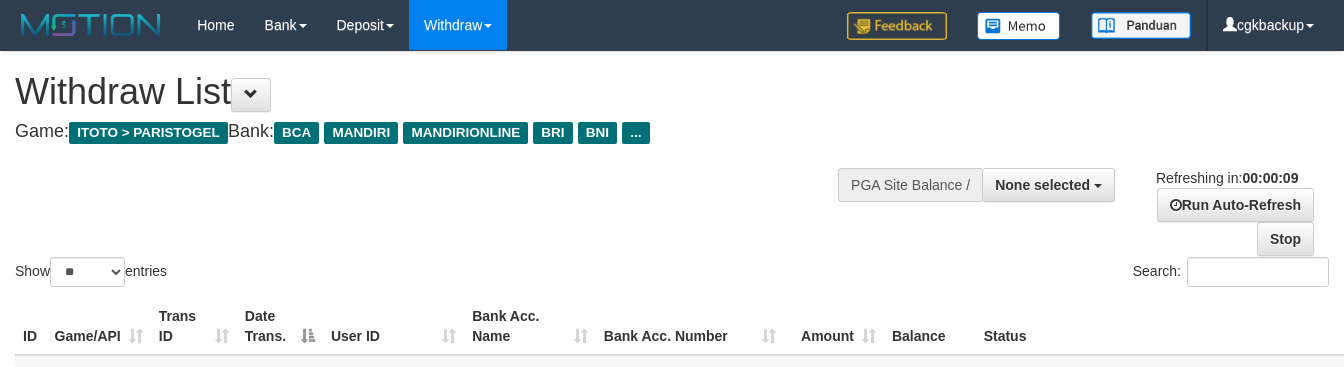 select 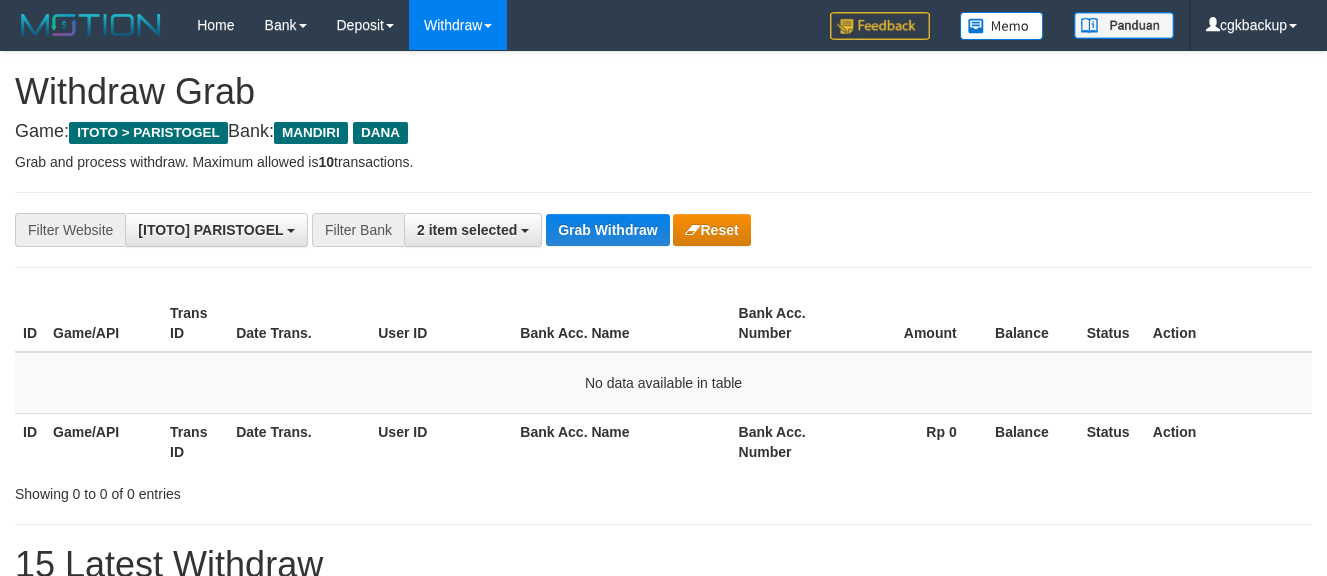 scroll, scrollTop: 112, scrollLeft: 0, axis: vertical 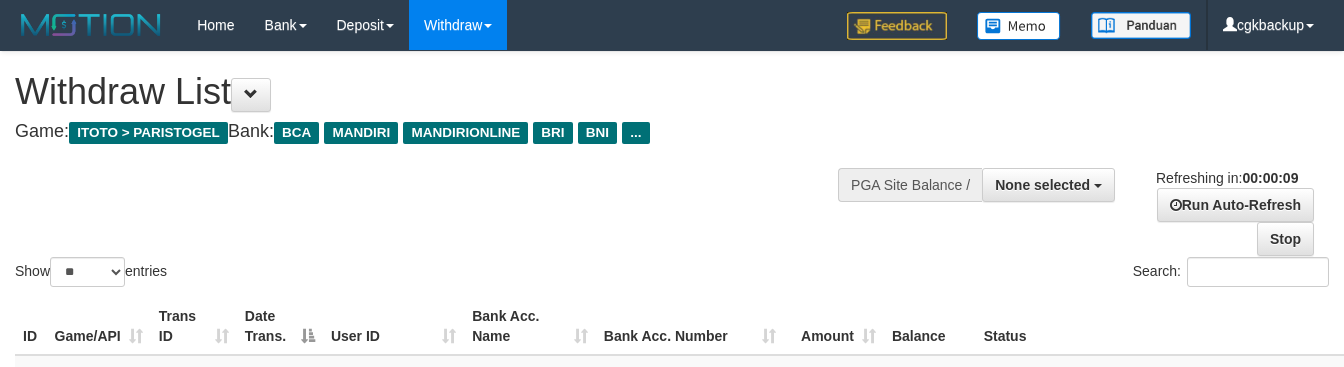 select 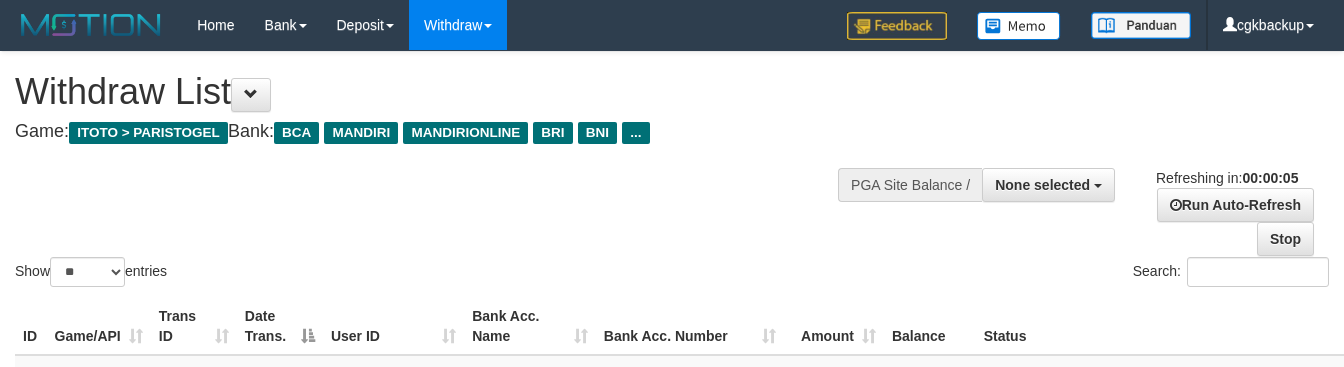 scroll, scrollTop: 0, scrollLeft: 0, axis: both 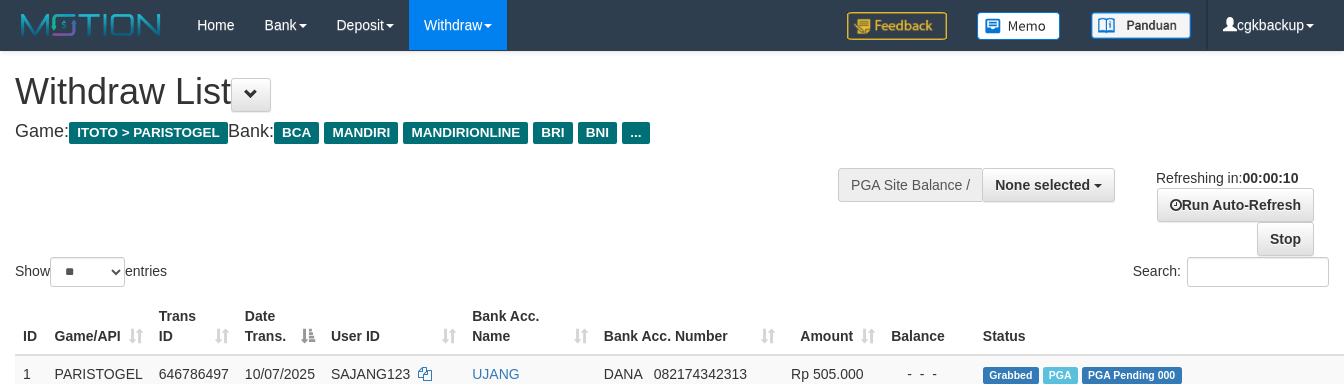 select 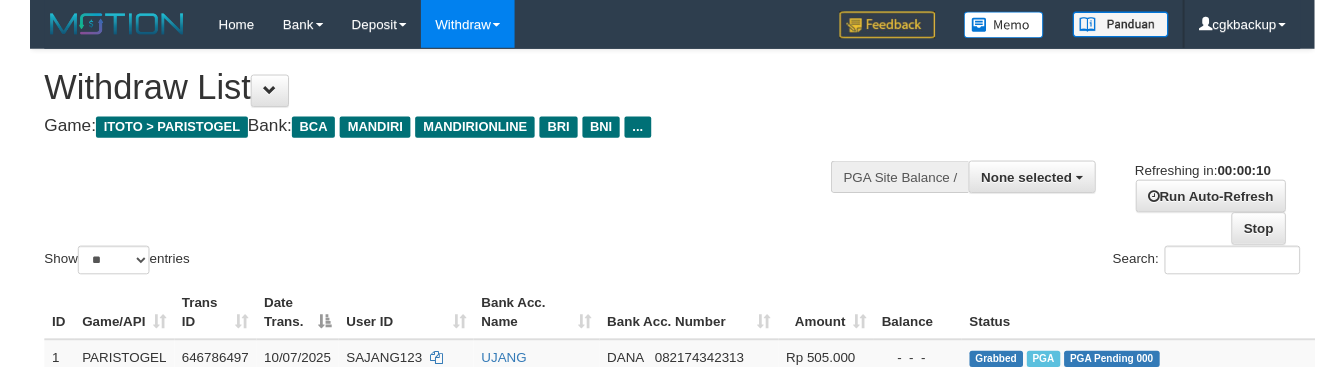 scroll, scrollTop: 0, scrollLeft: 0, axis: both 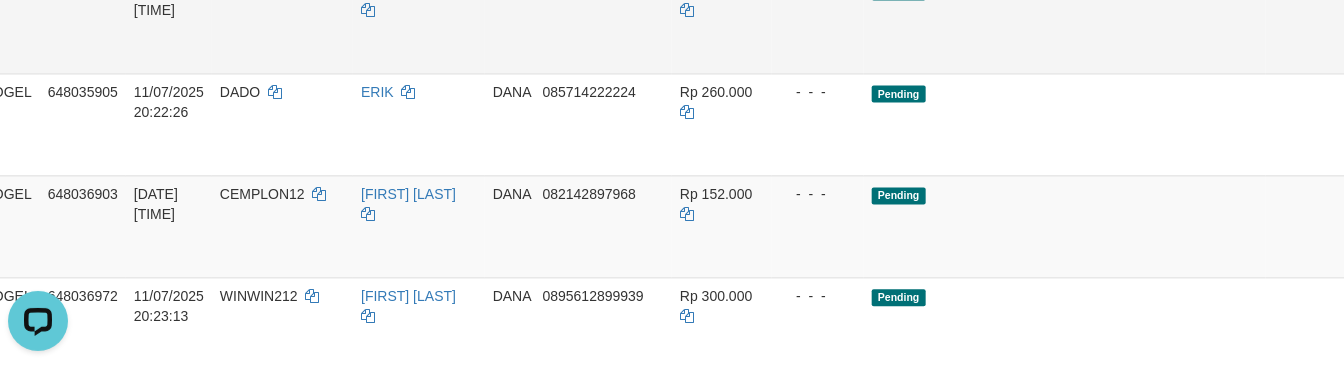 click on "Allow Grab" at bounding box center [1385, 0] 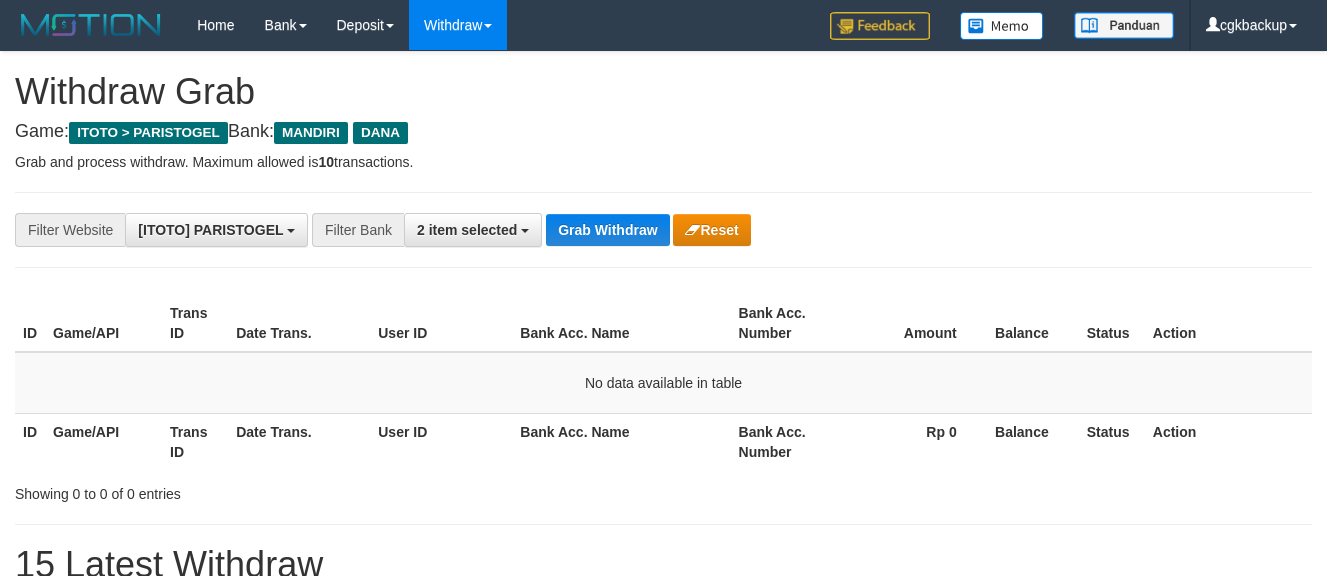 scroll, scrollTop: 112, scrollLeft: 0, axis: vertical 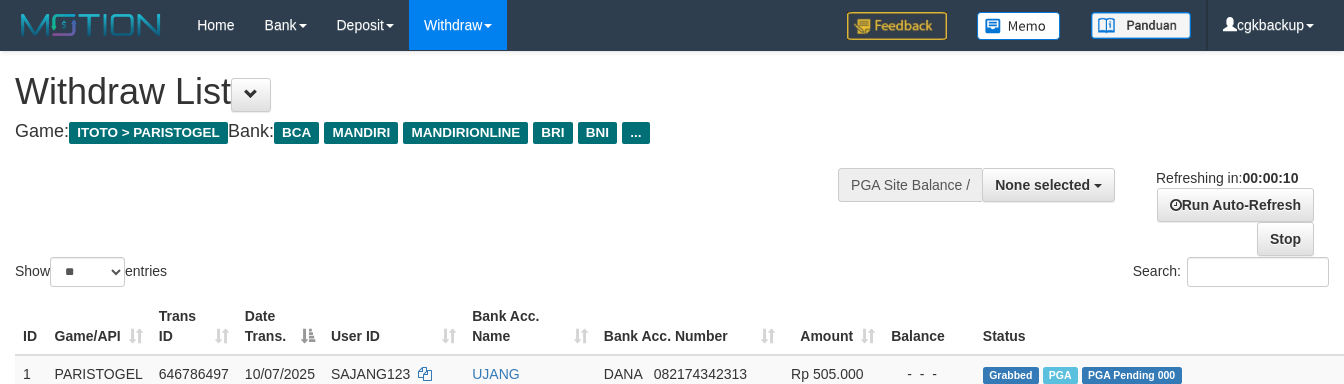 select 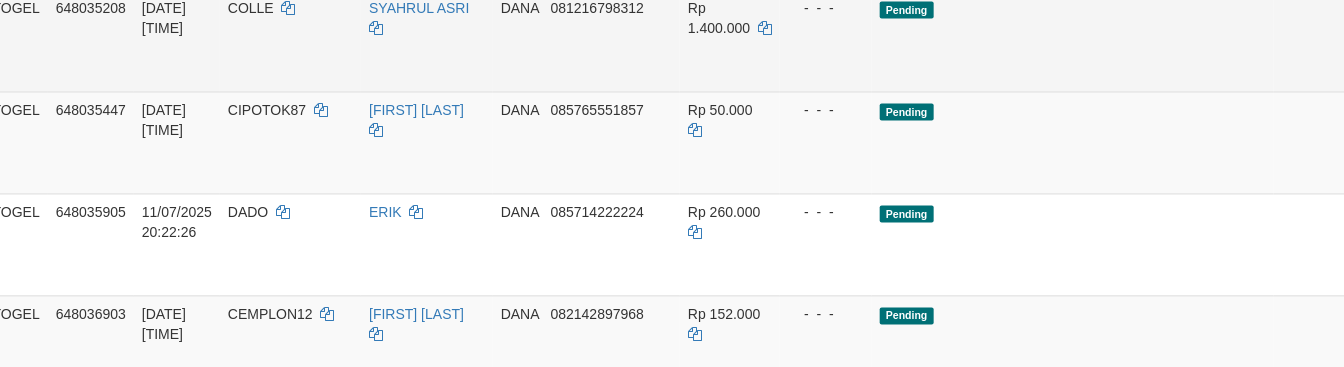 scroll, scrollTop: 1768, scrollLeft: 103, axis: both 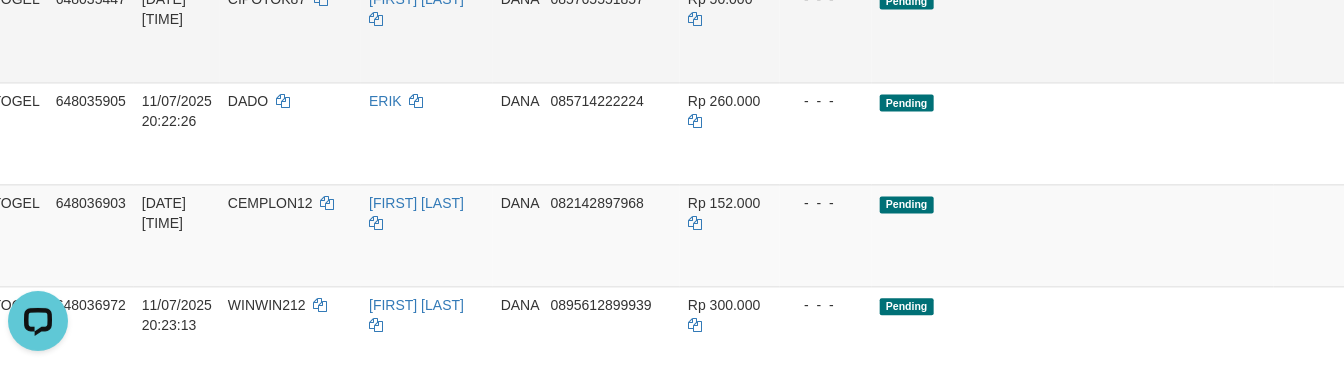 click on "Allow Grab" at bounding box center (1393, 9) 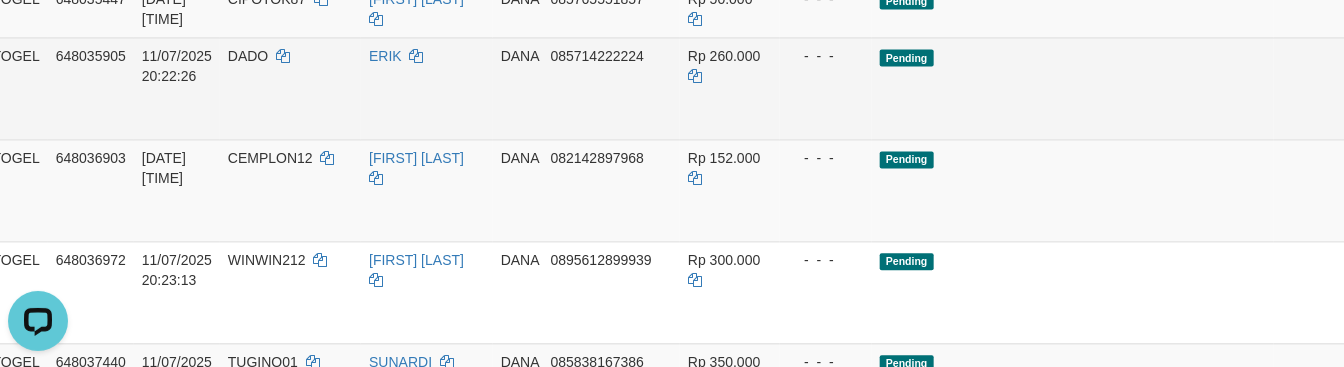click on "Allow Grab" at bounding box center (1393, 66) 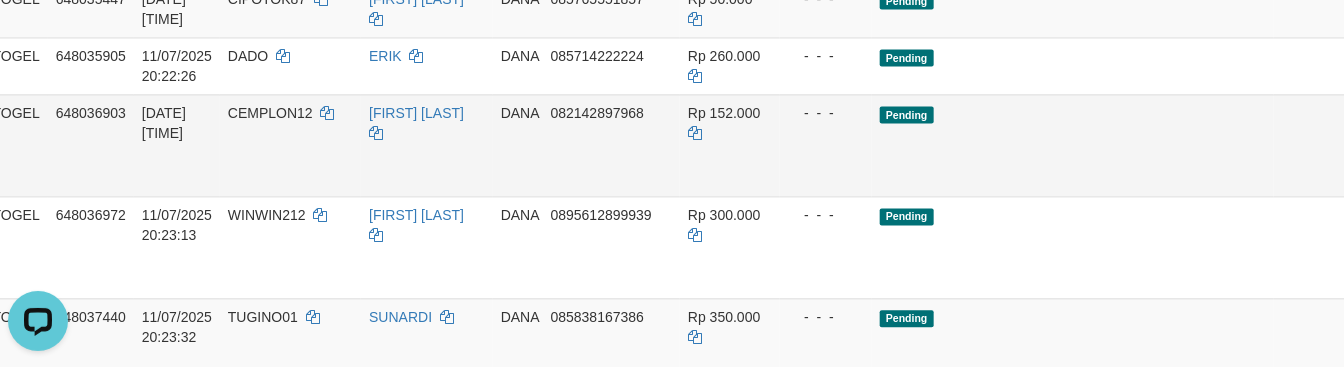 click on "Allow Grab   ·    Reject Send PGA     ·    Note" at bounding box center (1418, 145) 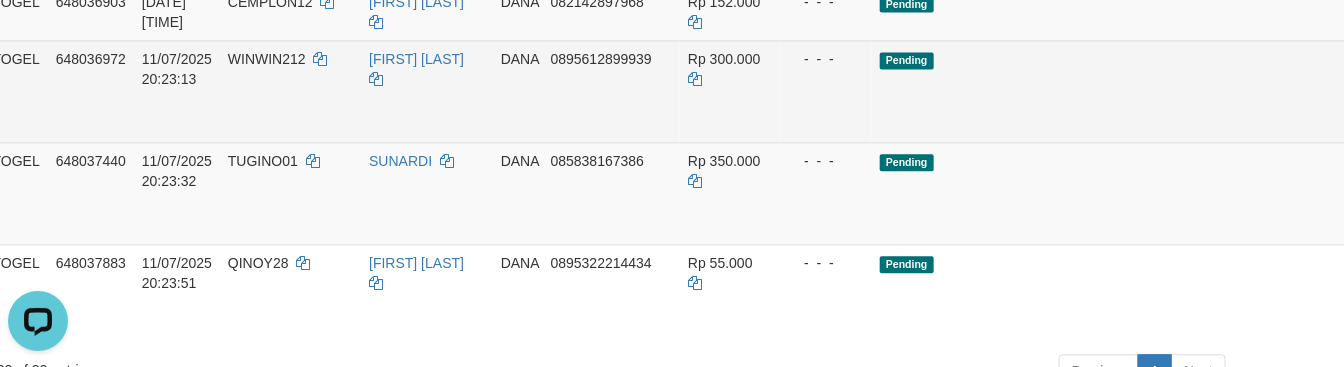 click on "Allow Grab" at bounding box center (1393, 69) 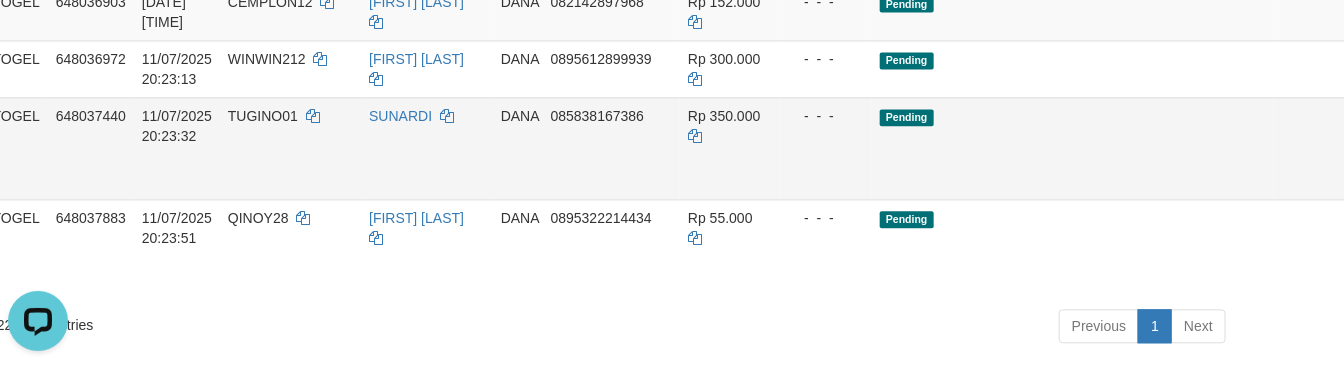 click on "Allow Grab" at bounding box center (1393, 126) 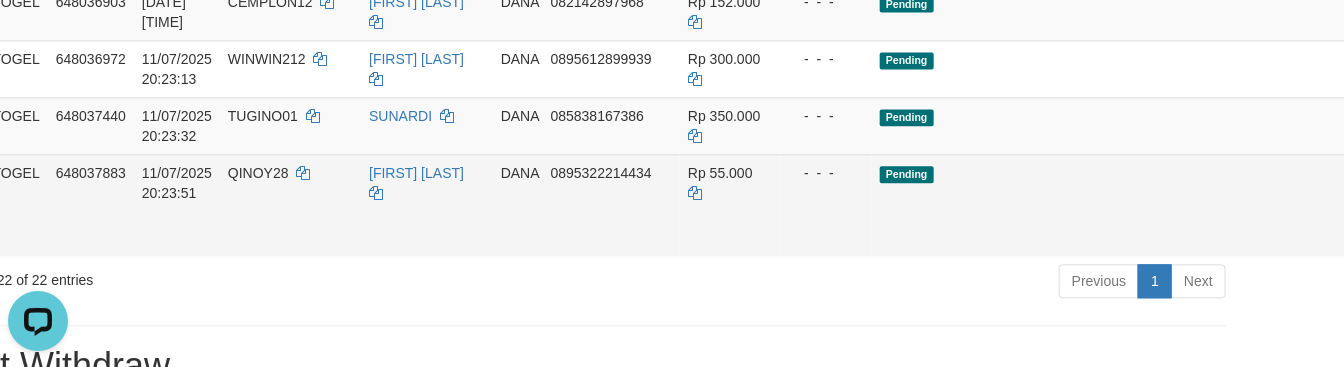 click on "Allow Grab" at bounding box center [1393, 183] 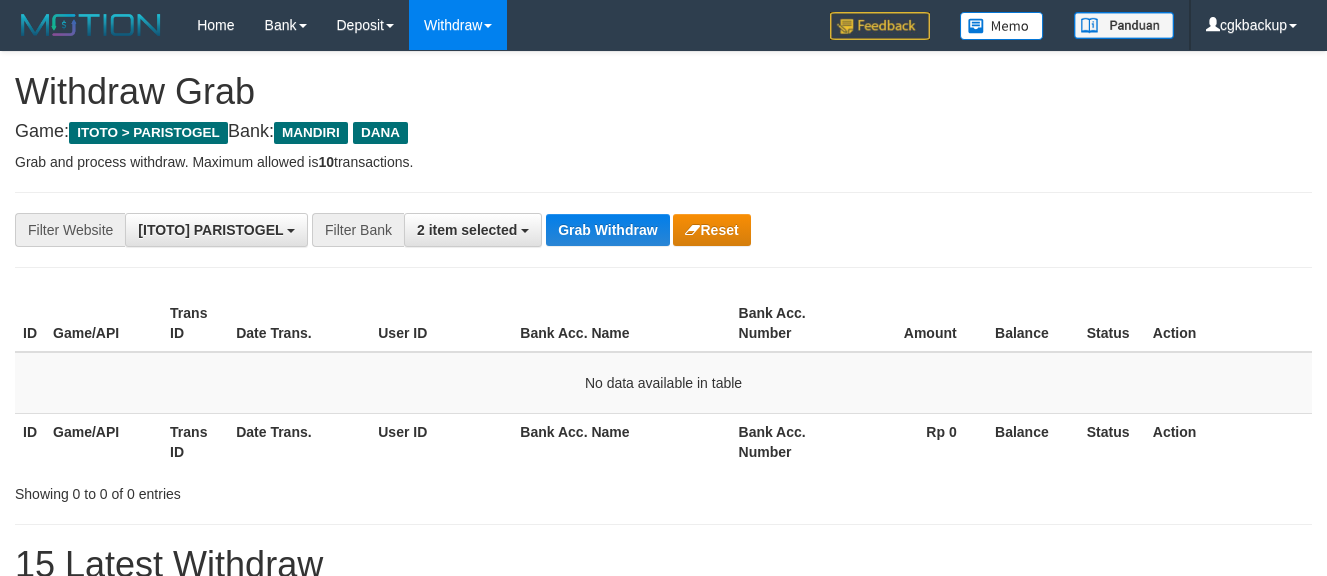 scroll, scrollTop: 112, scrollLeft: 0, axis: vertical 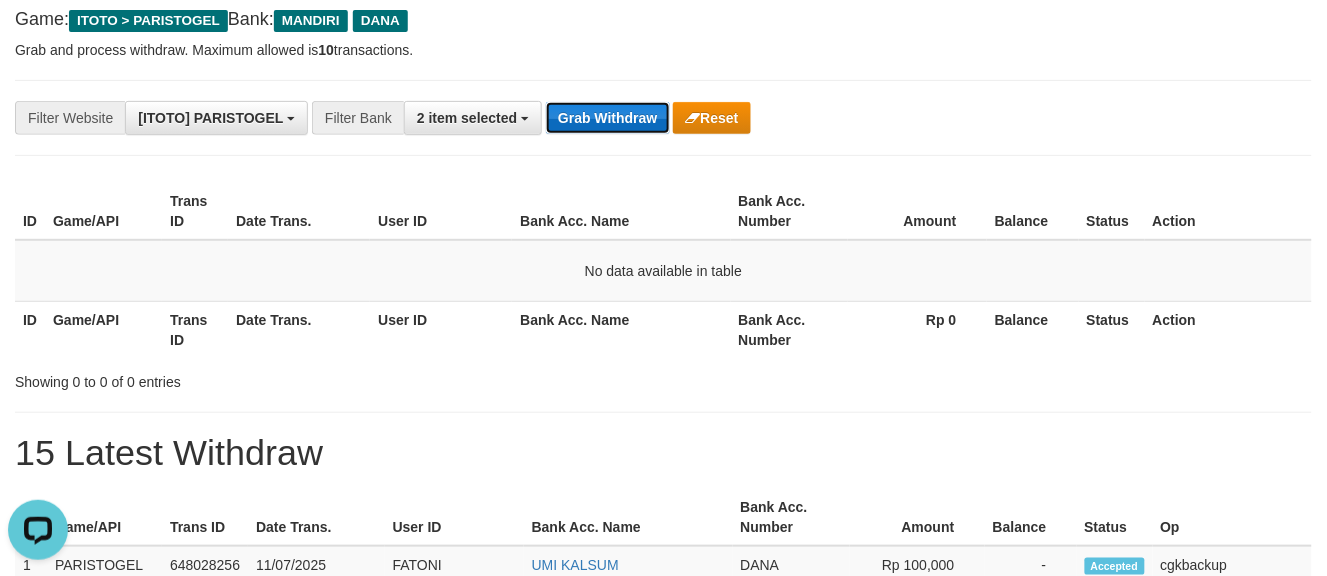 click on "Grab Withdraw" at bounding box center [607, 118] 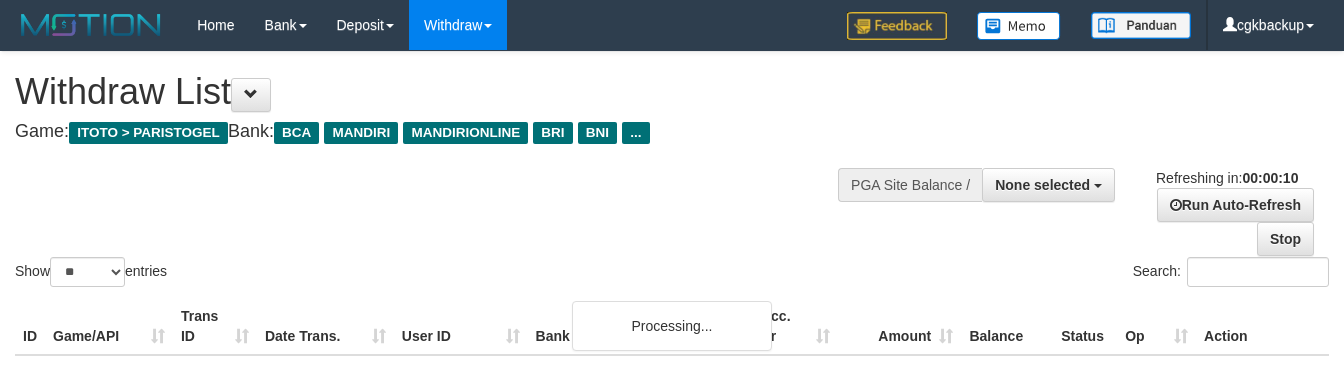 select 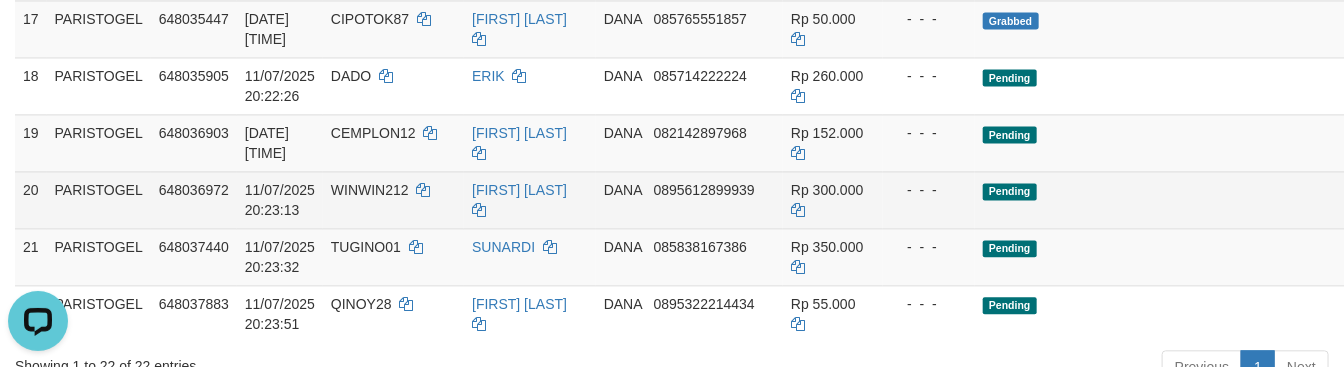 scroll, scrollTop: 0, scrollLeft: 0, axis: both 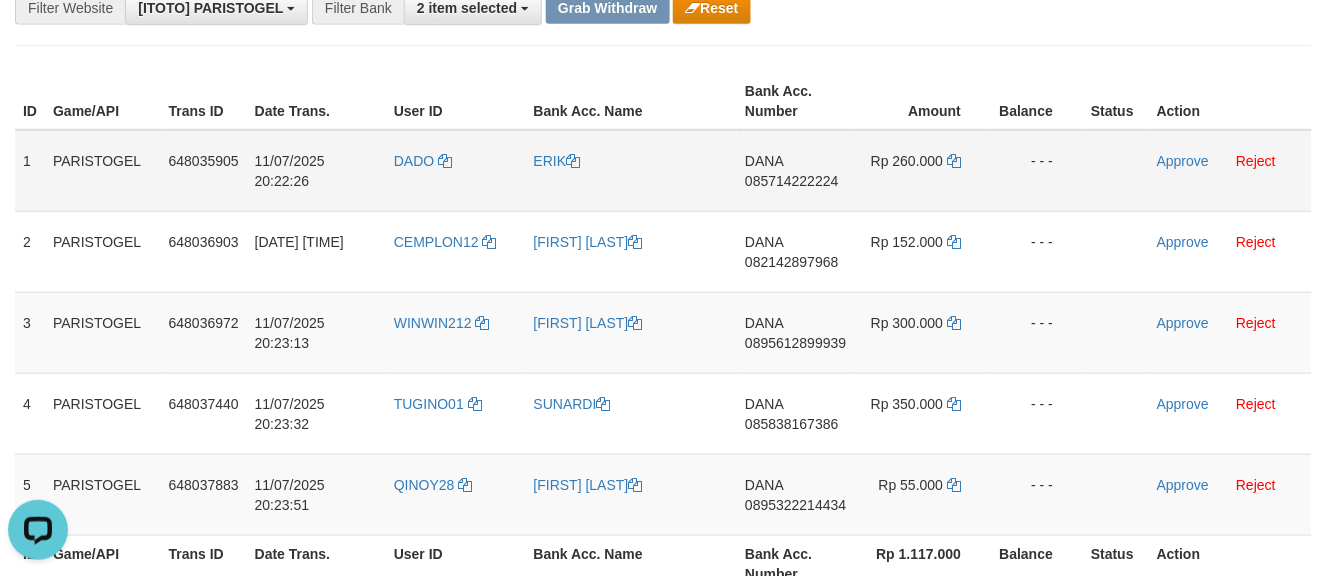 click on "DADO" at bounding box center (456, 171) 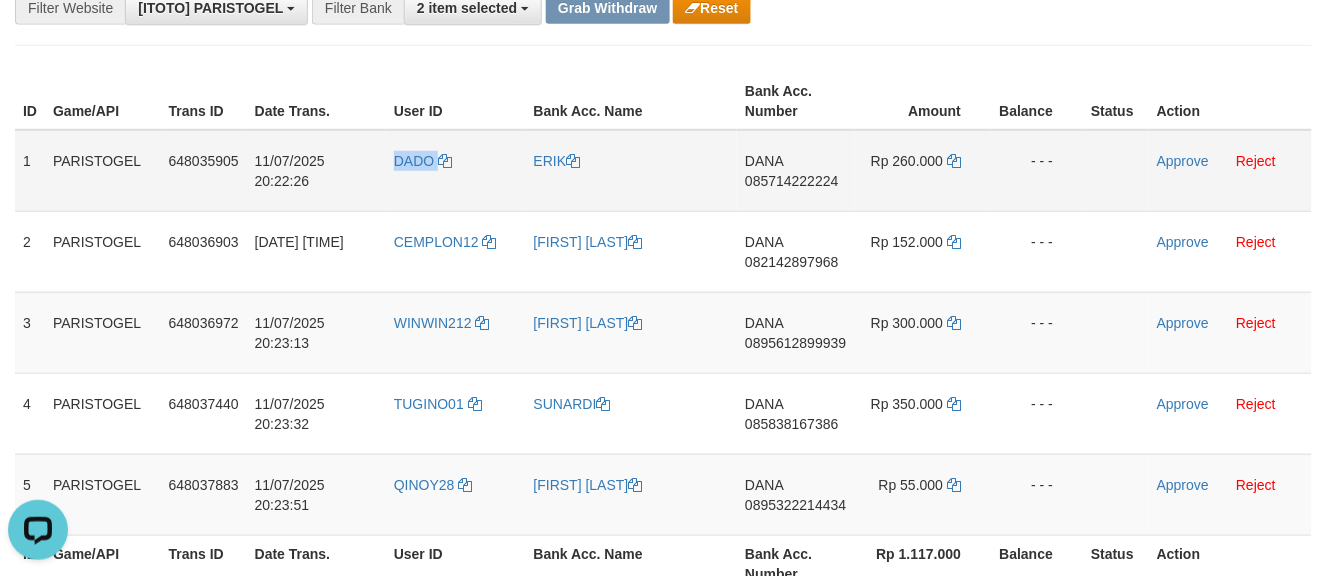 click on "DADO" at bounding box center (456, 171) 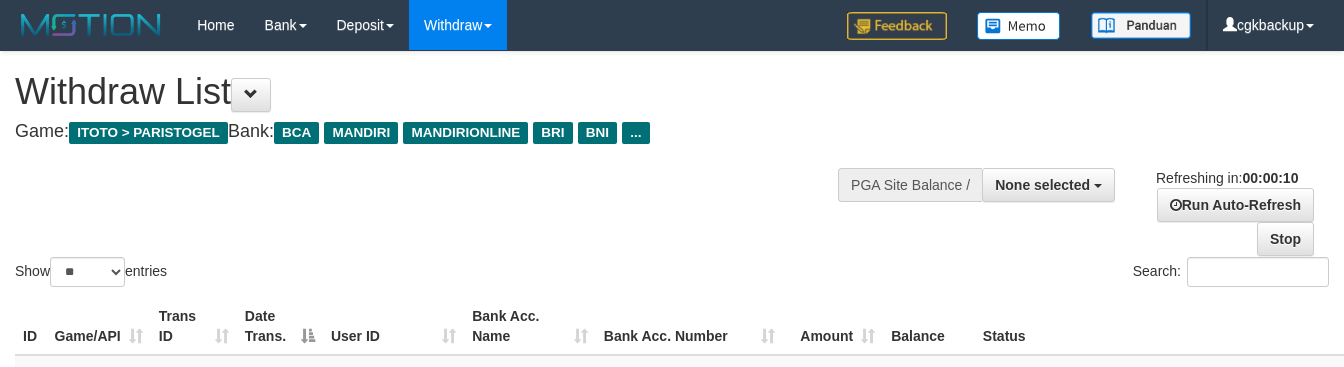 select 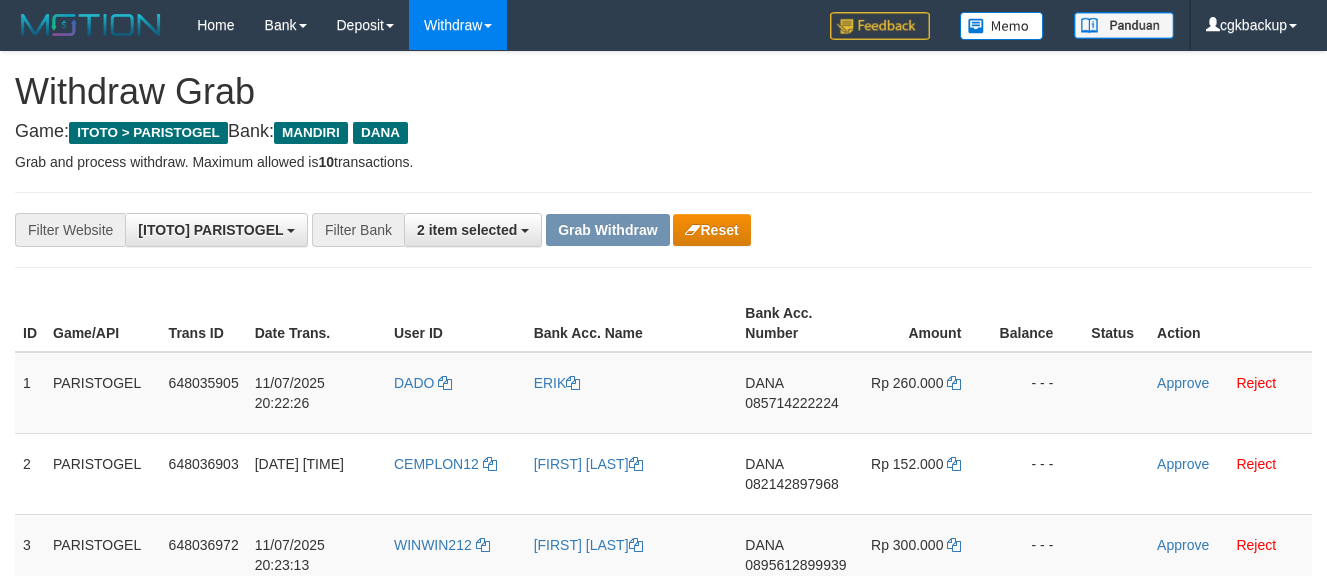 scroll, scrollTop: 134, scrollLeft: 0, axis: vertical 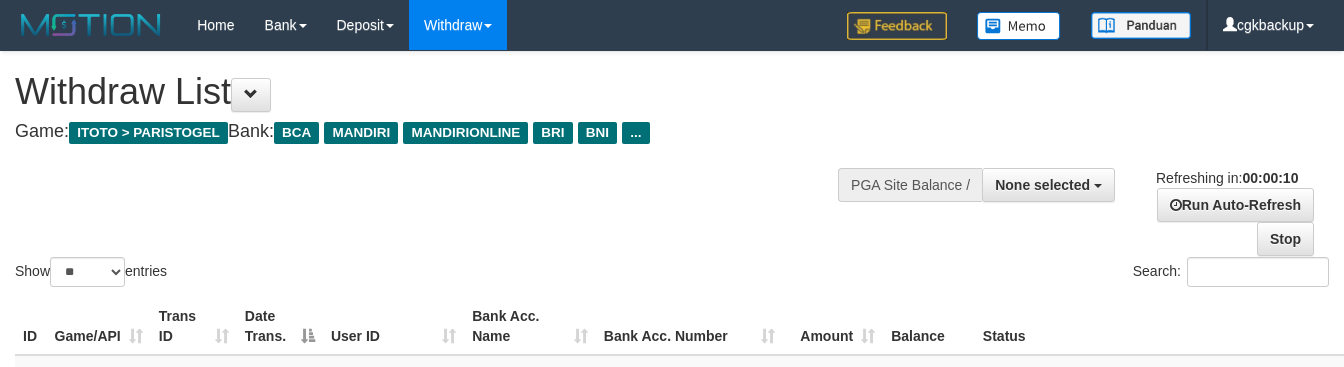 select 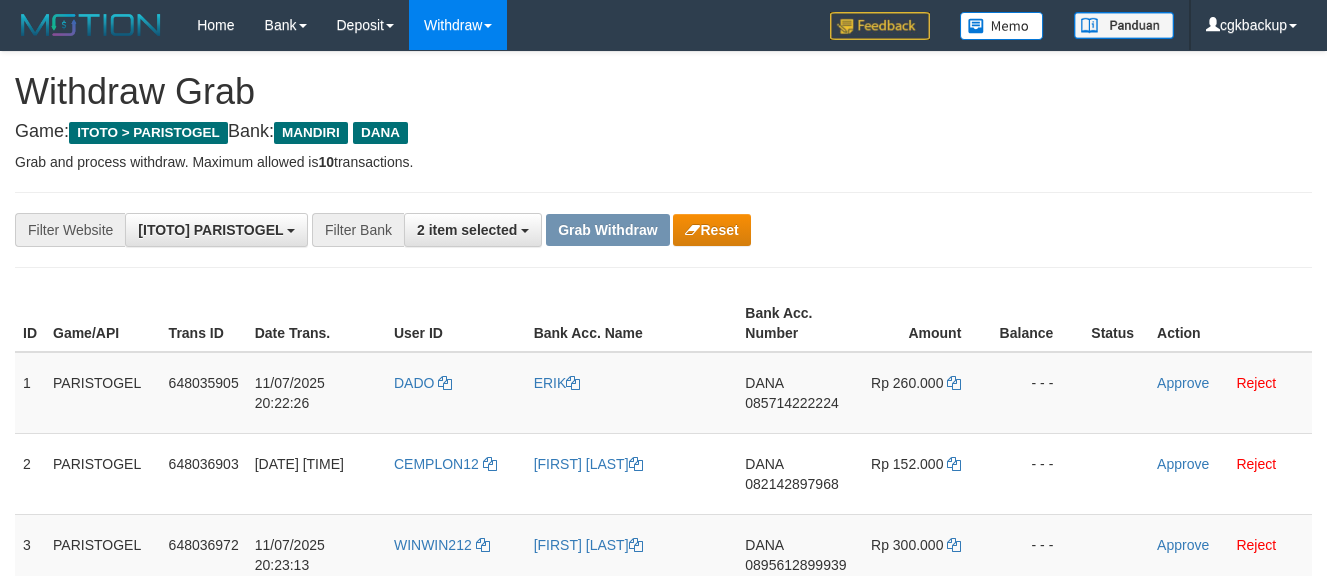 scroll, scrollTop: 125, scrollLeft: 0, axis: vertical 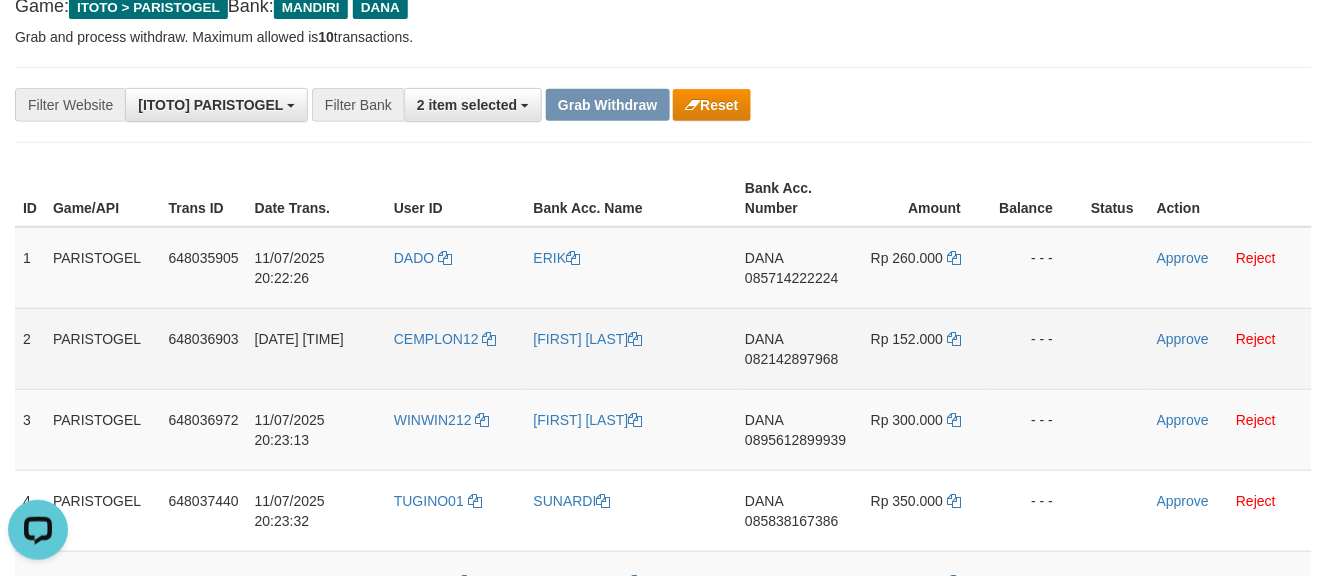 click on "CEMPLON12" at bounding box center (456, 348) 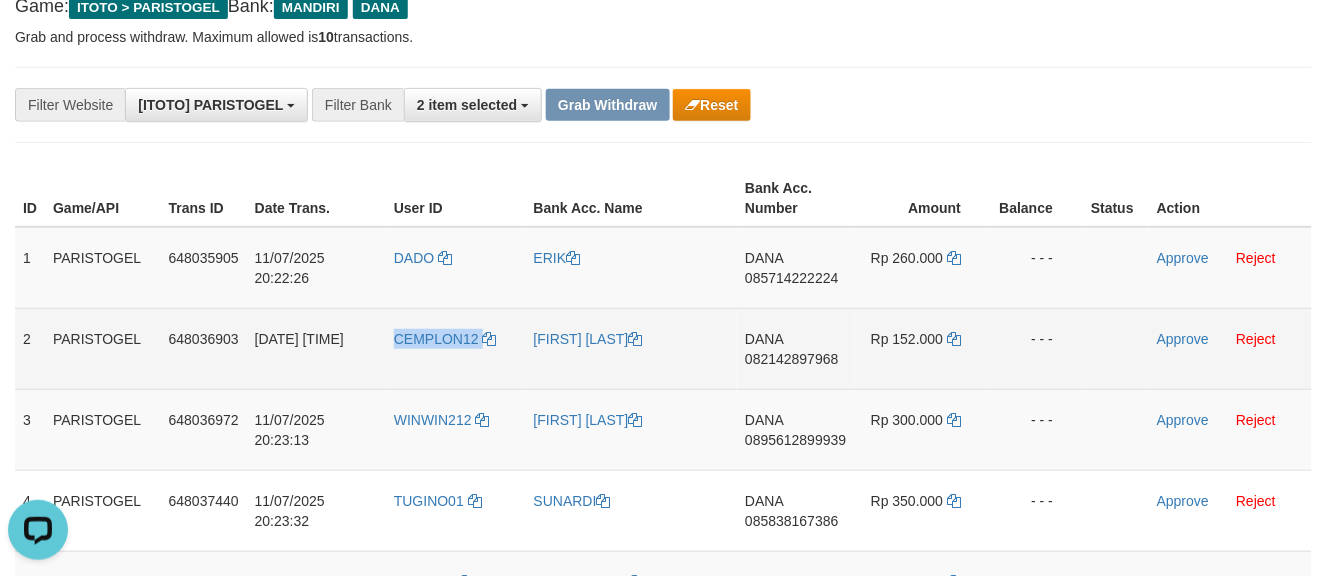 click on "CEMPLON12" at bounding box center (456, 348) 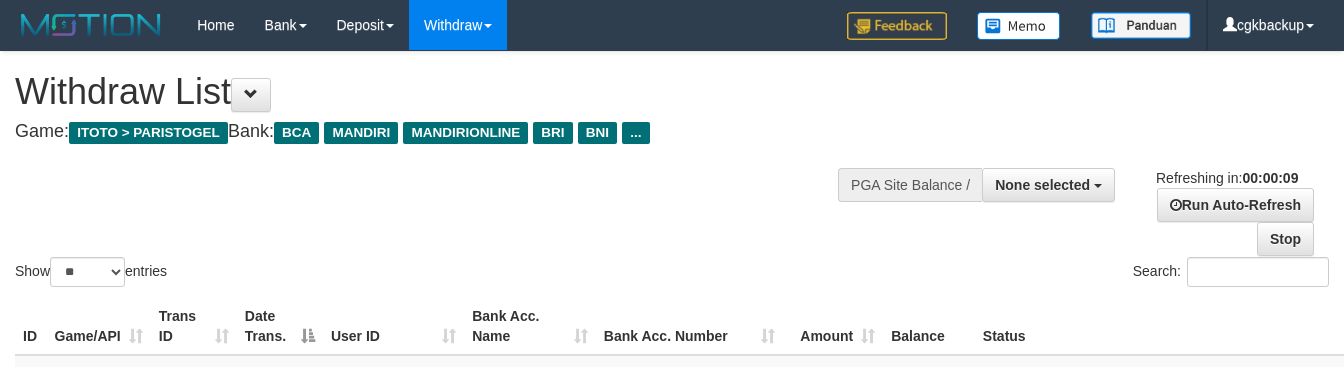 select 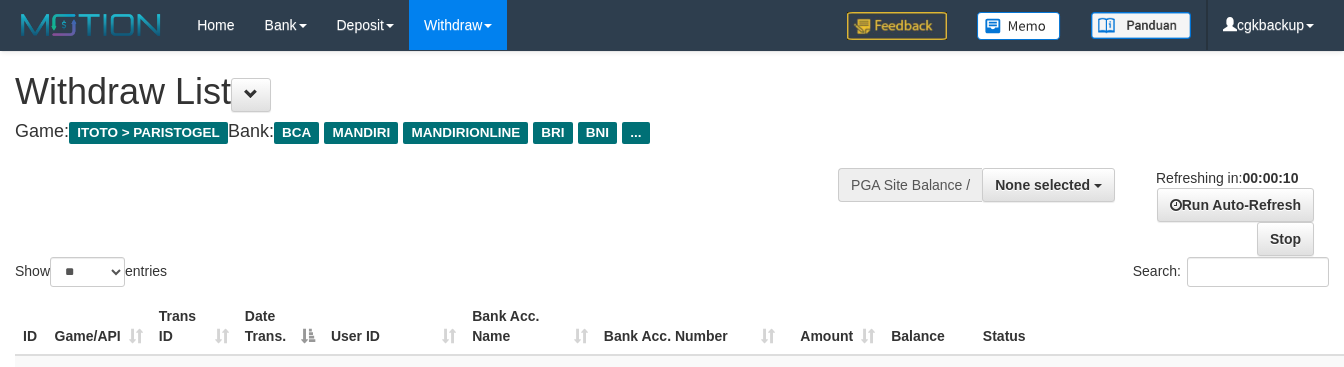 select 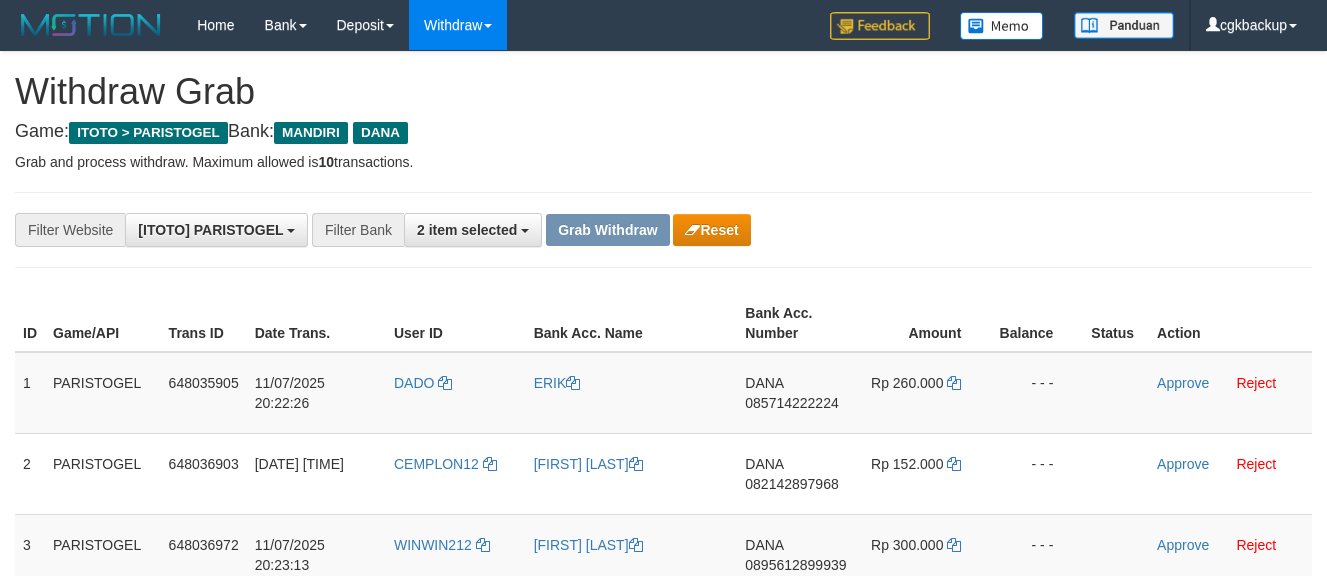scroll, scrollTop: 138, scrollLeft: 0, axis: vertical 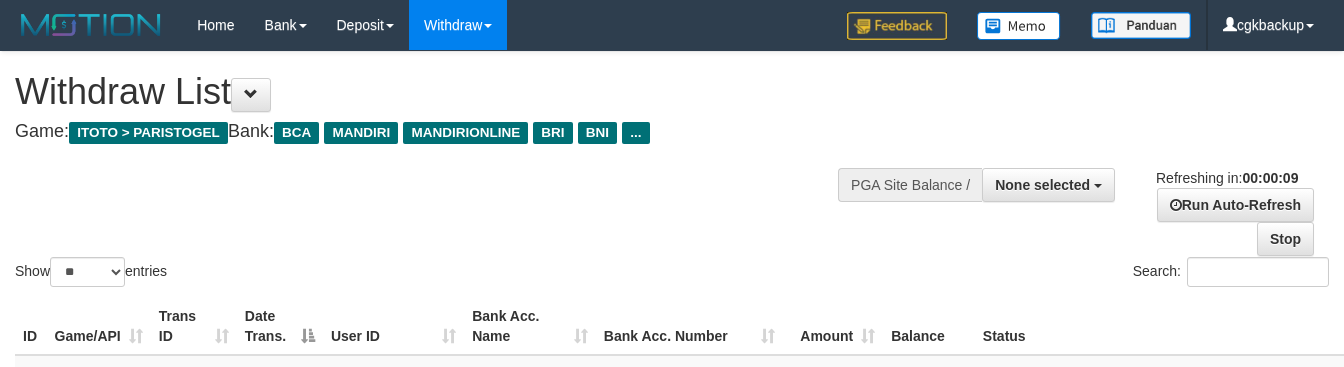 select 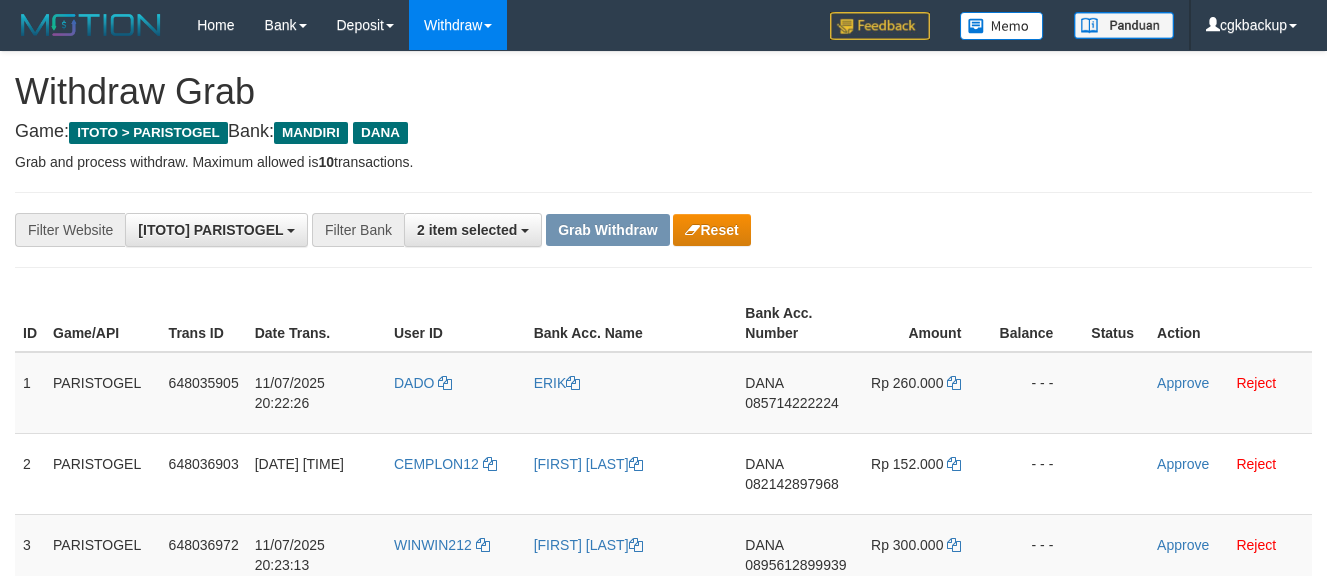 scroll, scrollTop: 130, scrollLeft: 0, axis: vertical 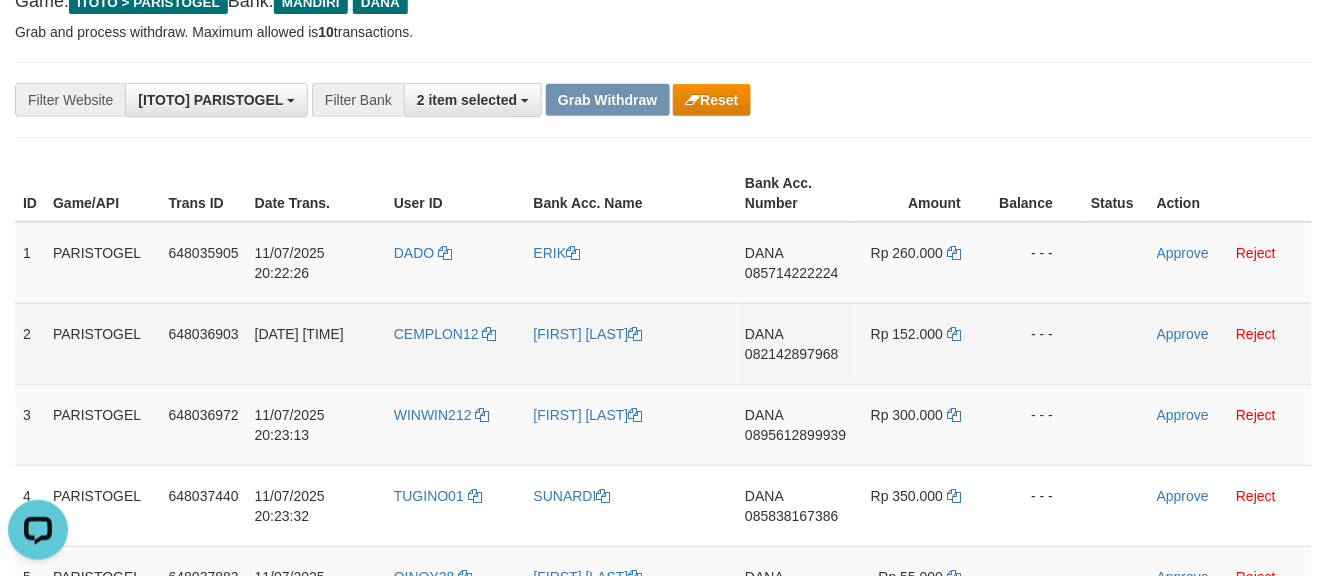 click on "CEMPLON12" at bounding box center [456, 343] 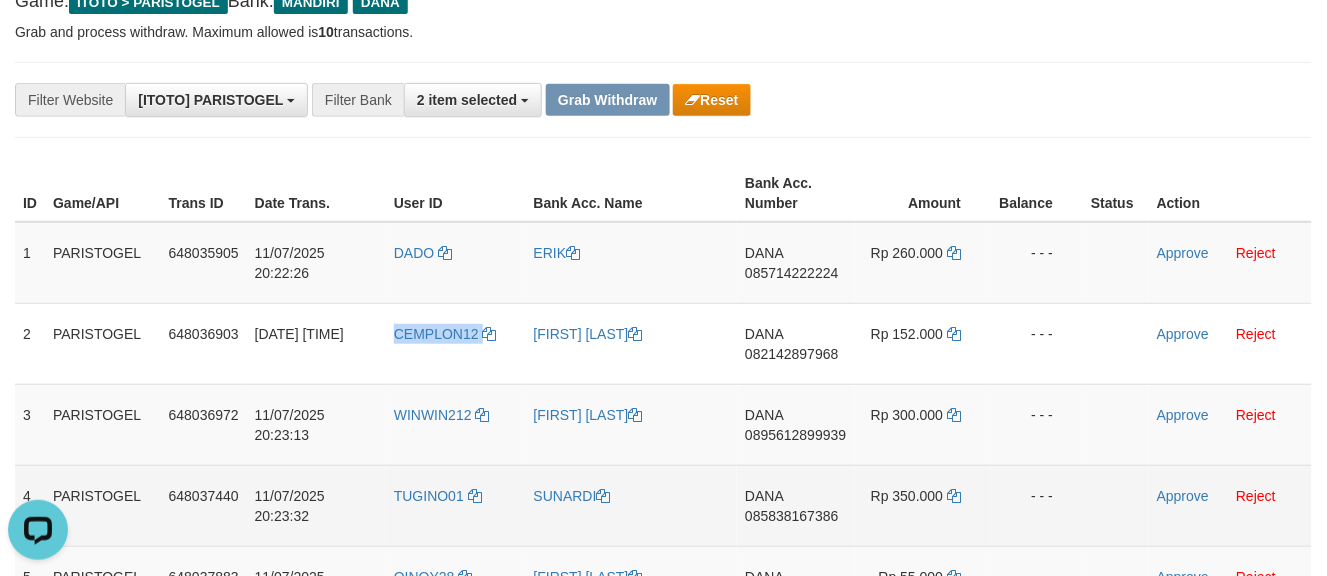drag, startPoint x: 412, startPoint y: 354, endPoint x: 427, endPoint y: 472, distance: 118.94957 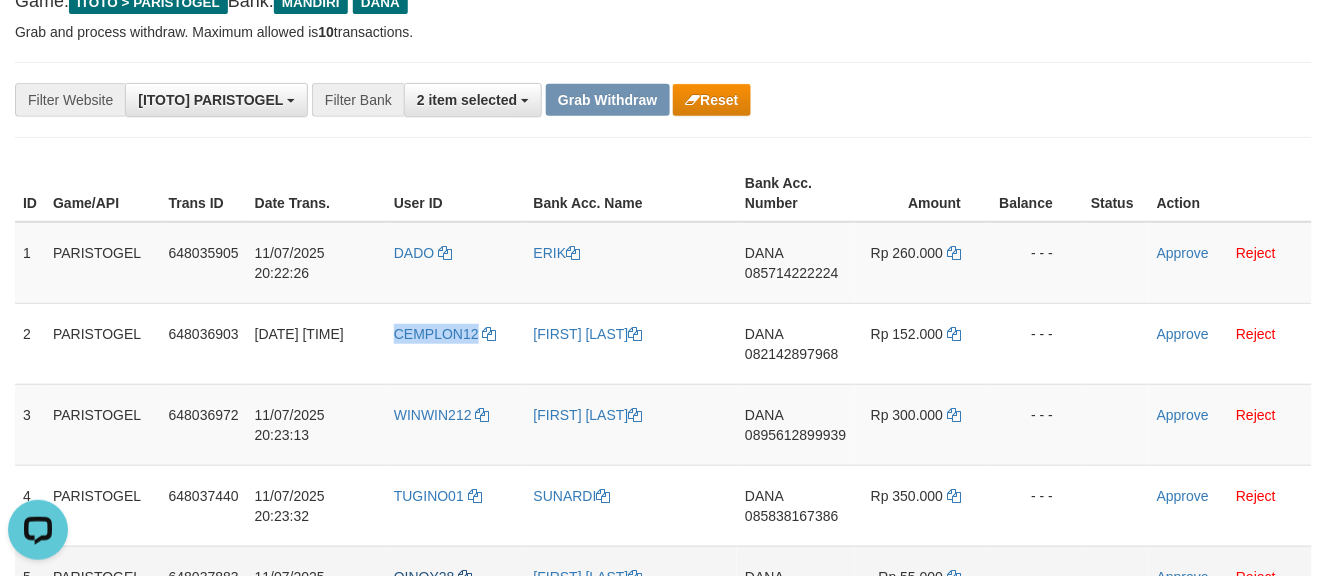 copy on "CEMPLON12" 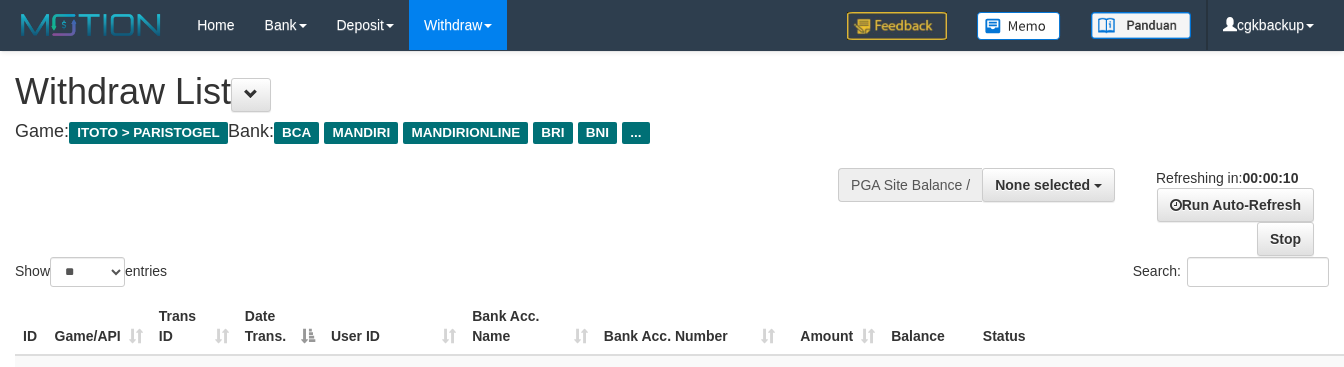 select 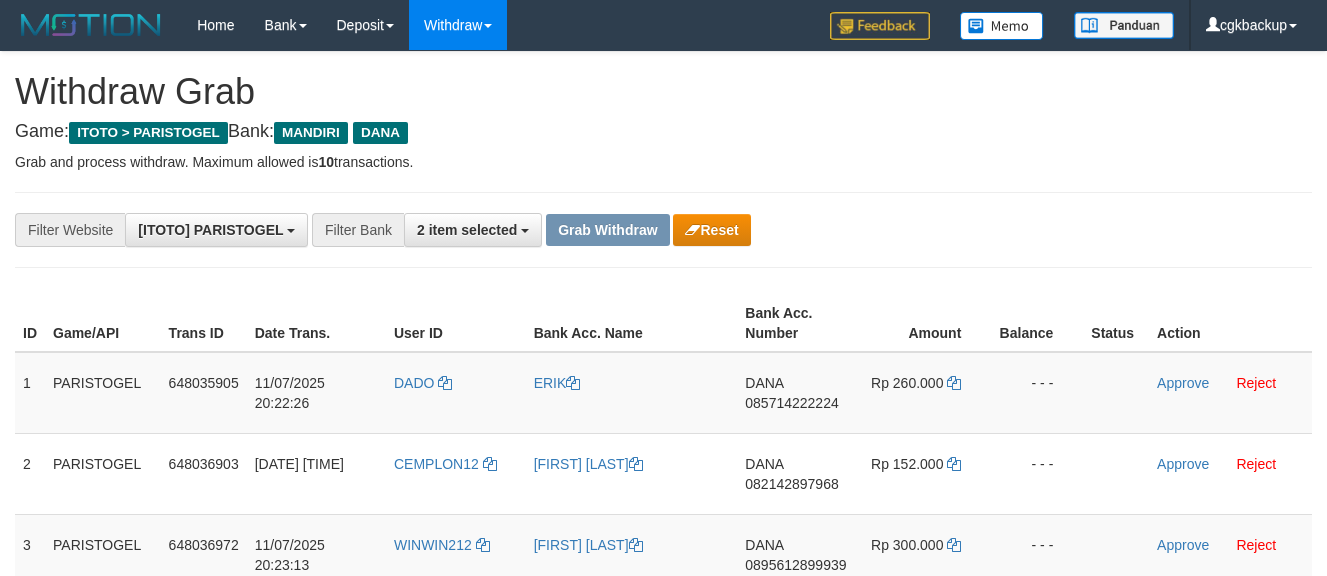 scroll, scrollTop: 143, scrollLeft: 0, axis: vertical 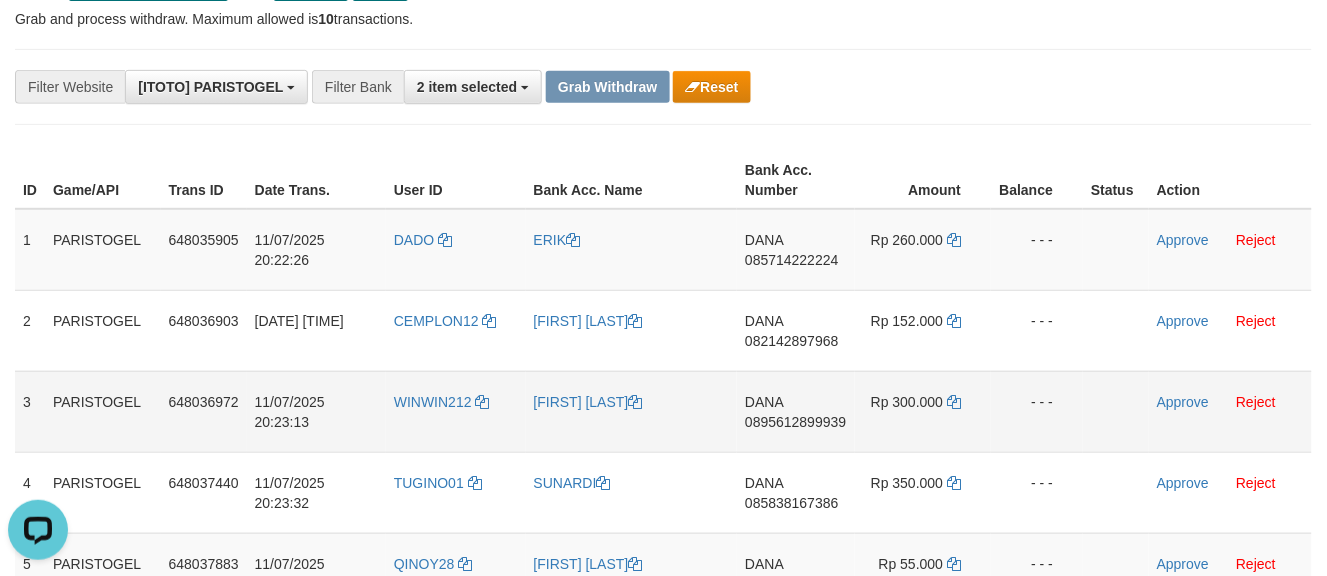 click on "WINWIN212" at bounding box center [456, 411] 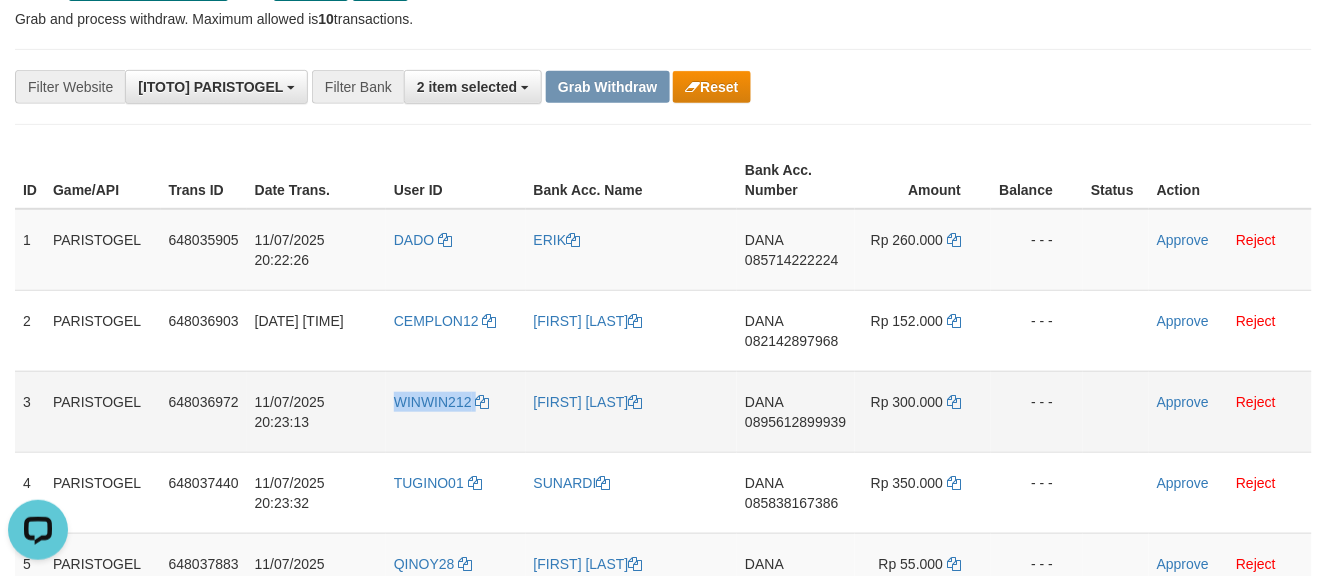 click on "WINWIN212" at bounding box center (456, 411) 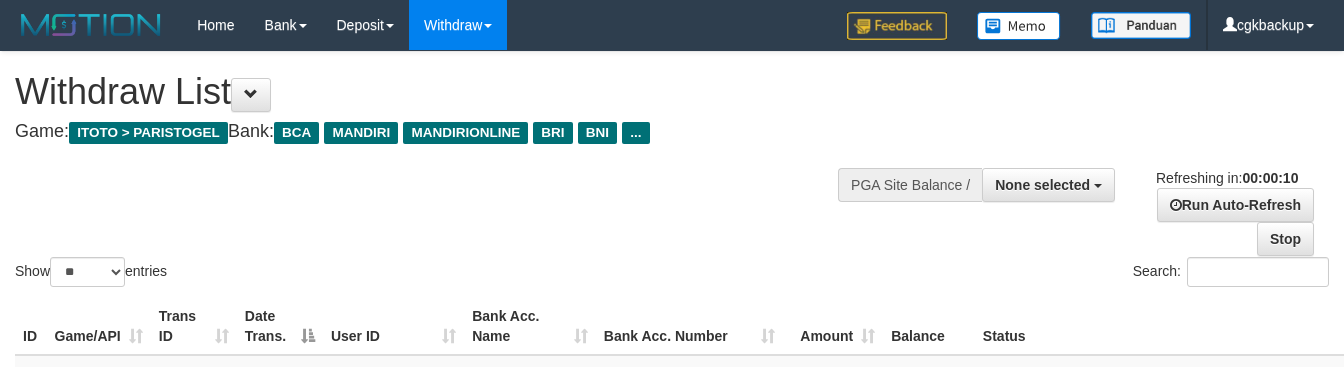 select 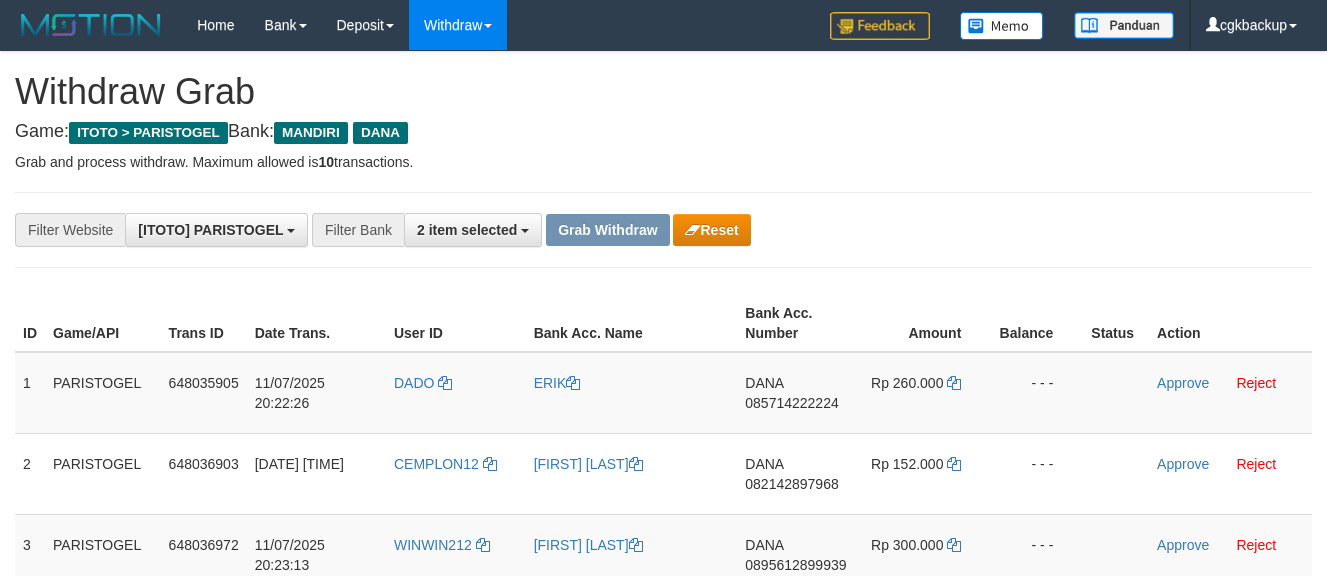 scroll, scrollTop: 134, scrollLeft: 0, axis: vertical 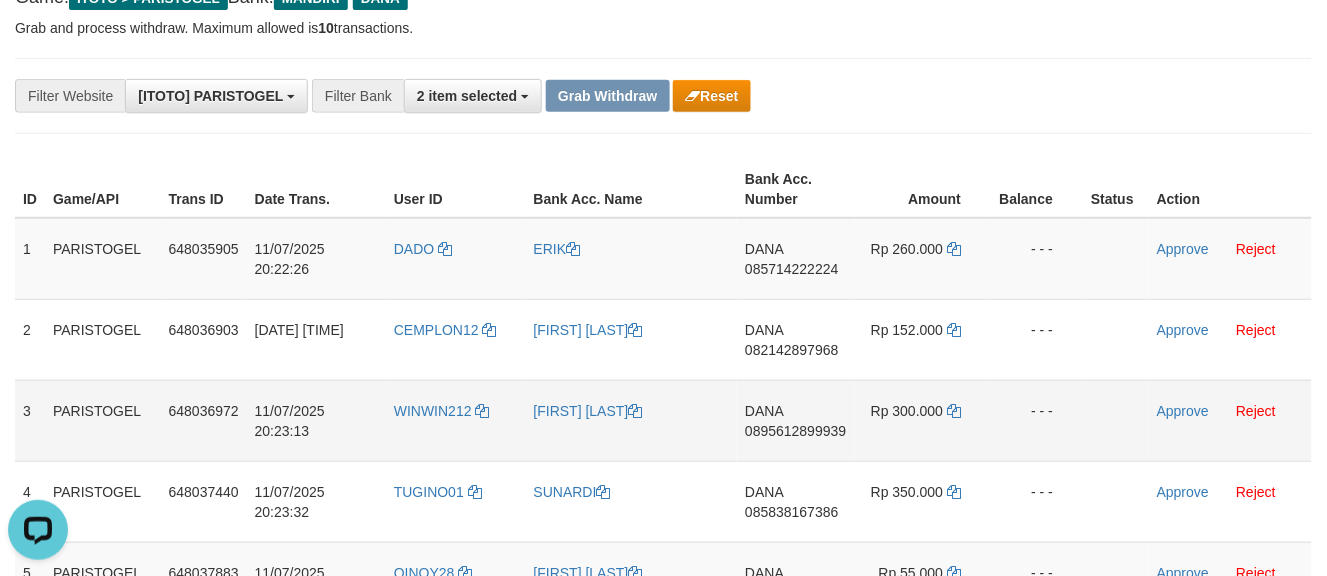 click on "- - -" at bounding box center (1037, 420) 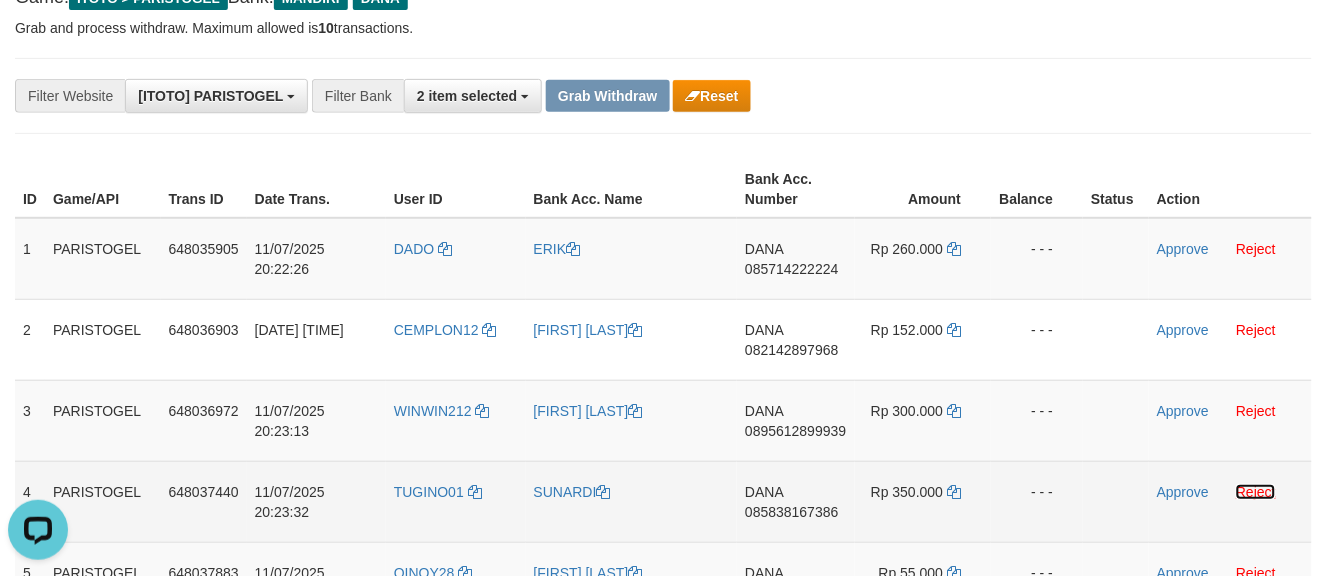 click on "Reject" at bounding box center (1256, 492) 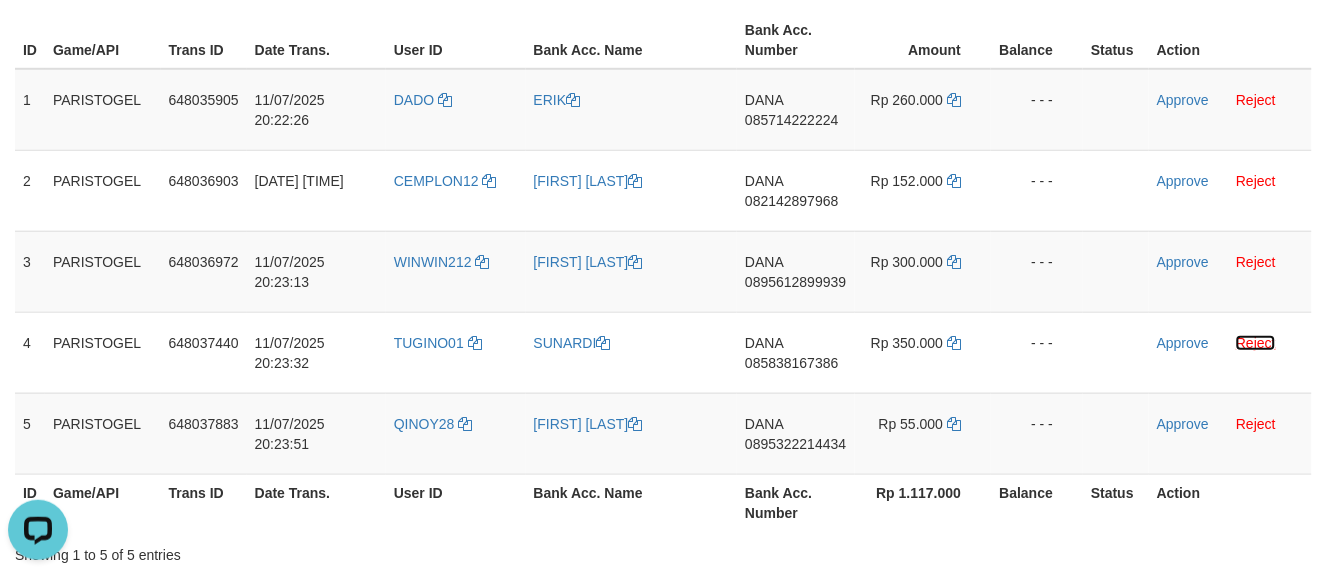 scroll, scrollTop: 356, scrollLeft: 0, axis: vertical 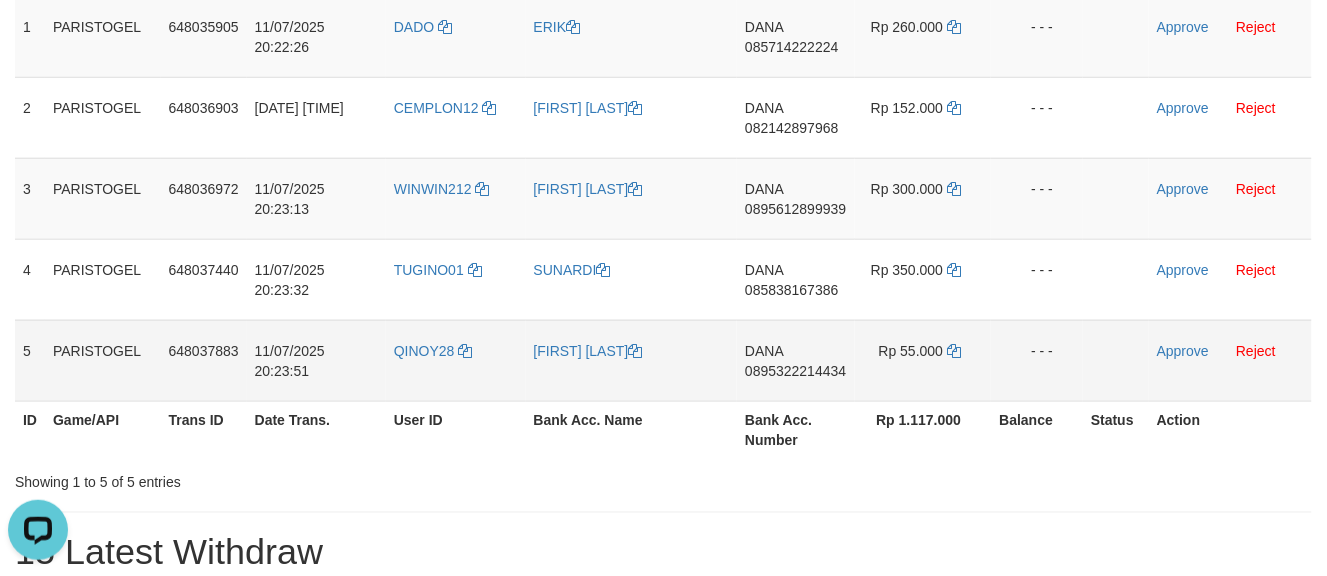 click on "QINOY28" at bounding box center (456, 360) 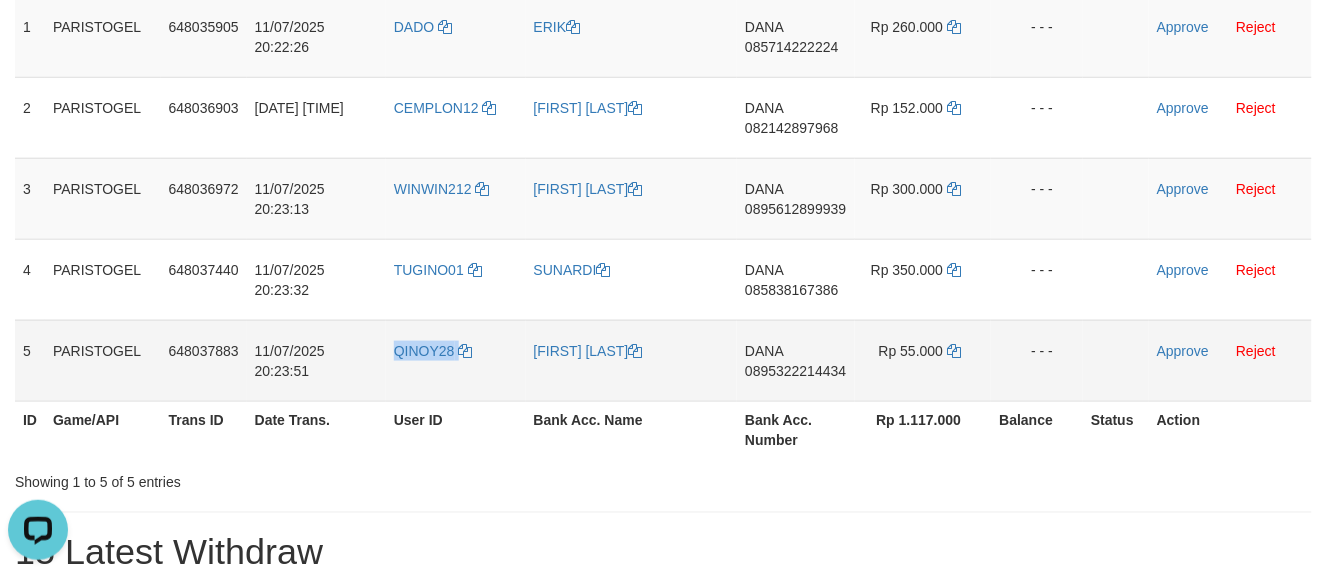 click on "QINOY28" at bounding box center [456, 360] 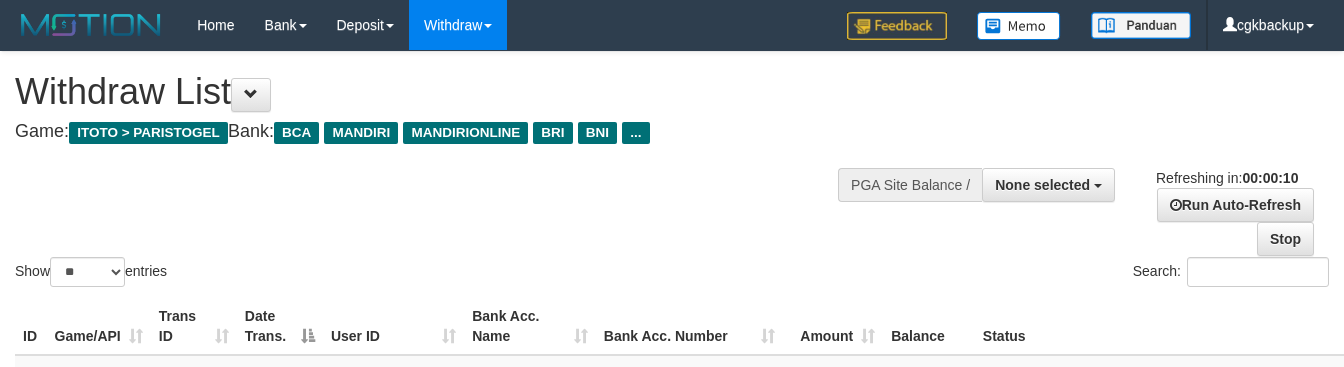 select 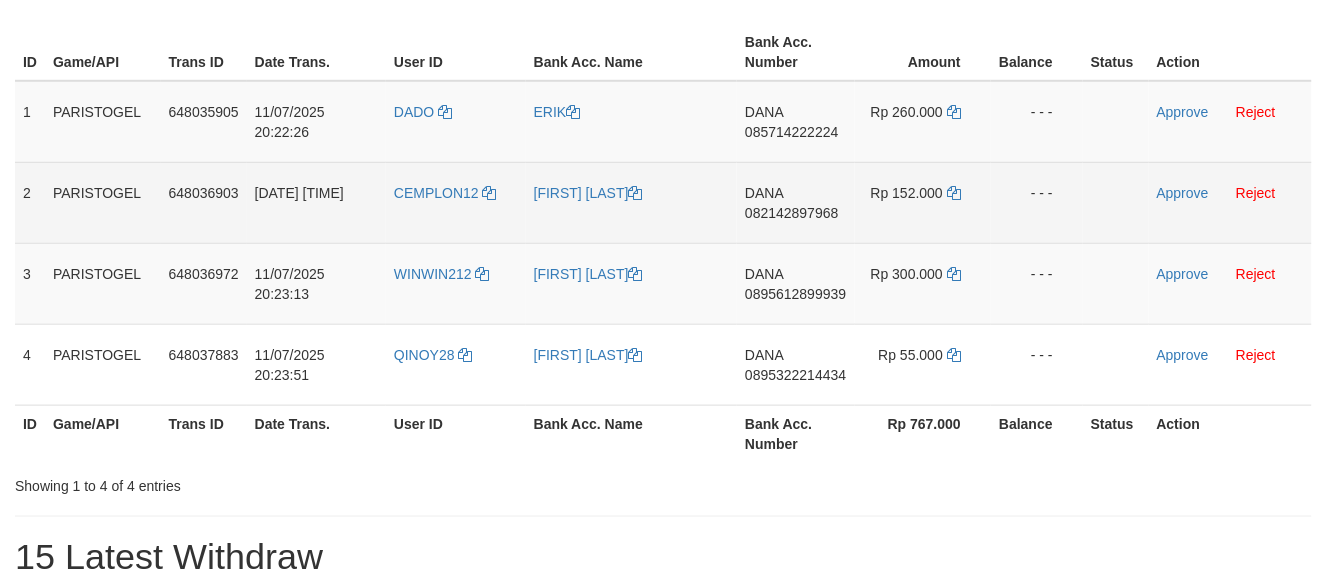 scroll, scrollTop: 245, scrollLeft: 0, axis: vertical 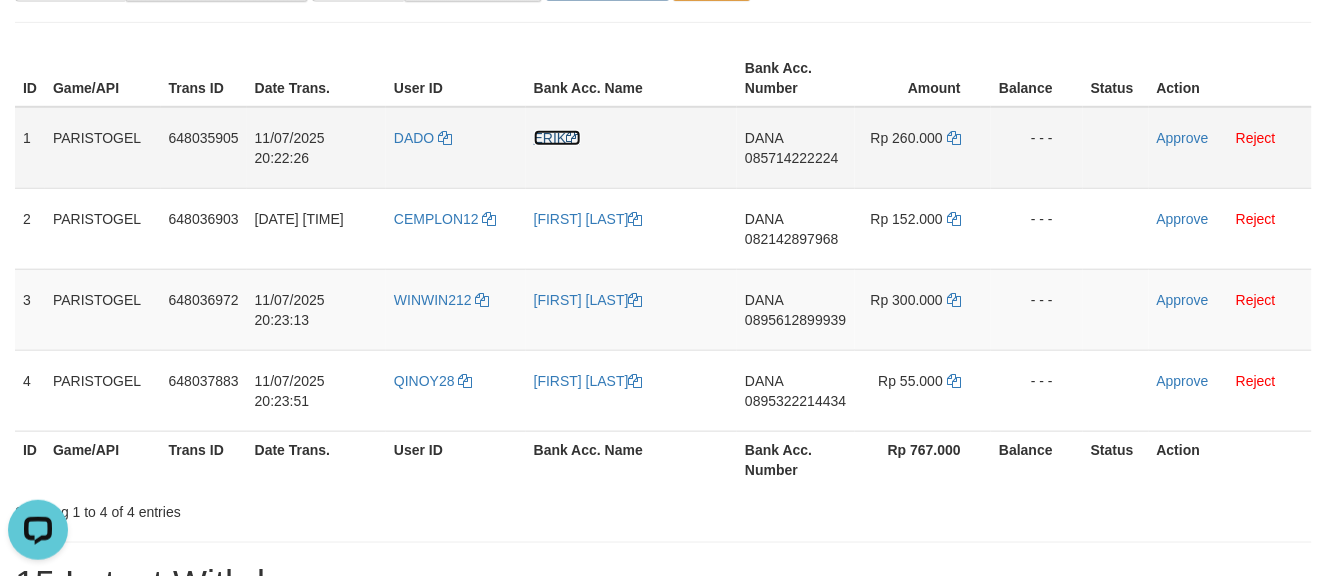 click on "ERIK" at bounding box center (557, 138) 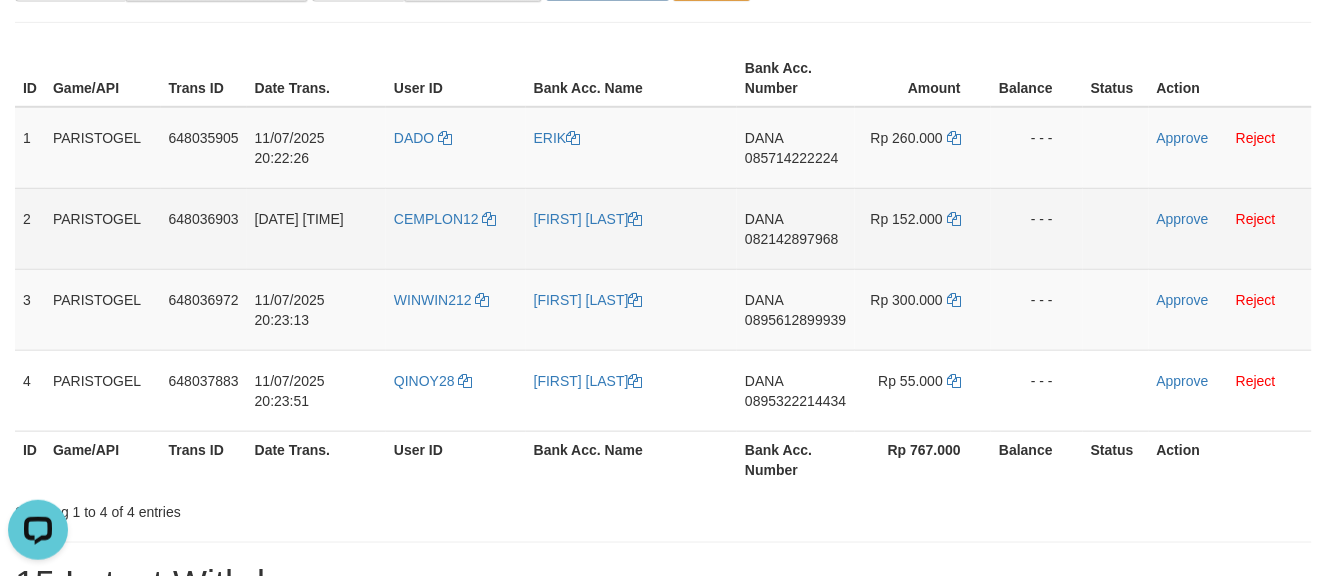 click on "[FIRST] [LAST]" at bounding box center (631, 228) 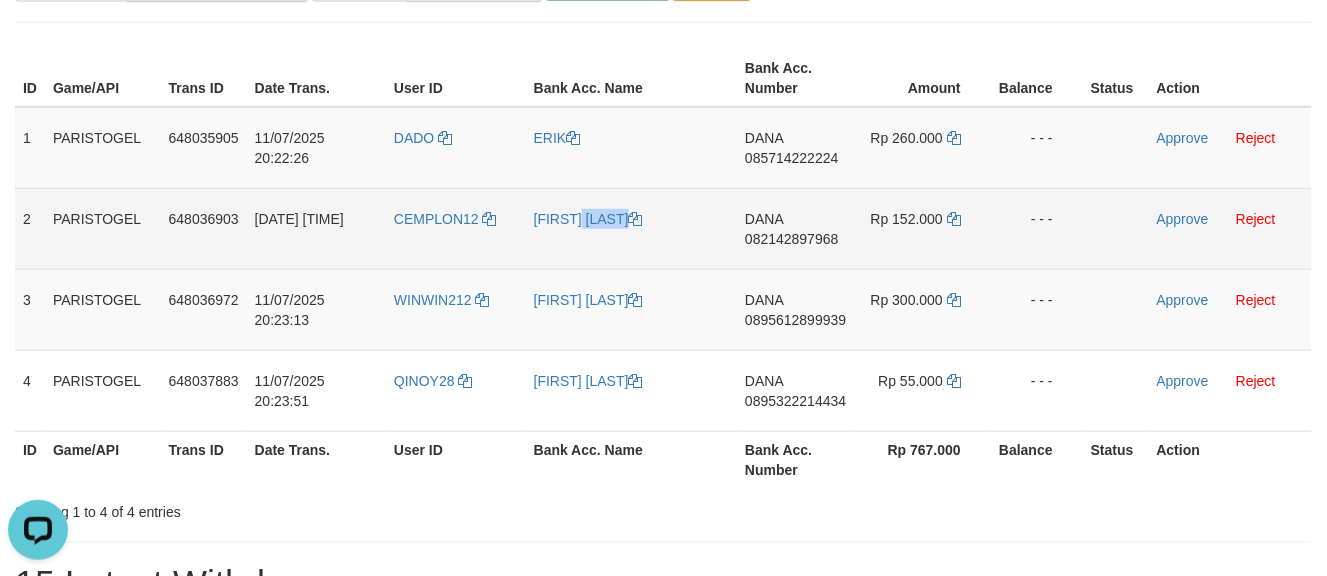 click on "[FIRST] [LAST]" at bounding box center (631, 228) 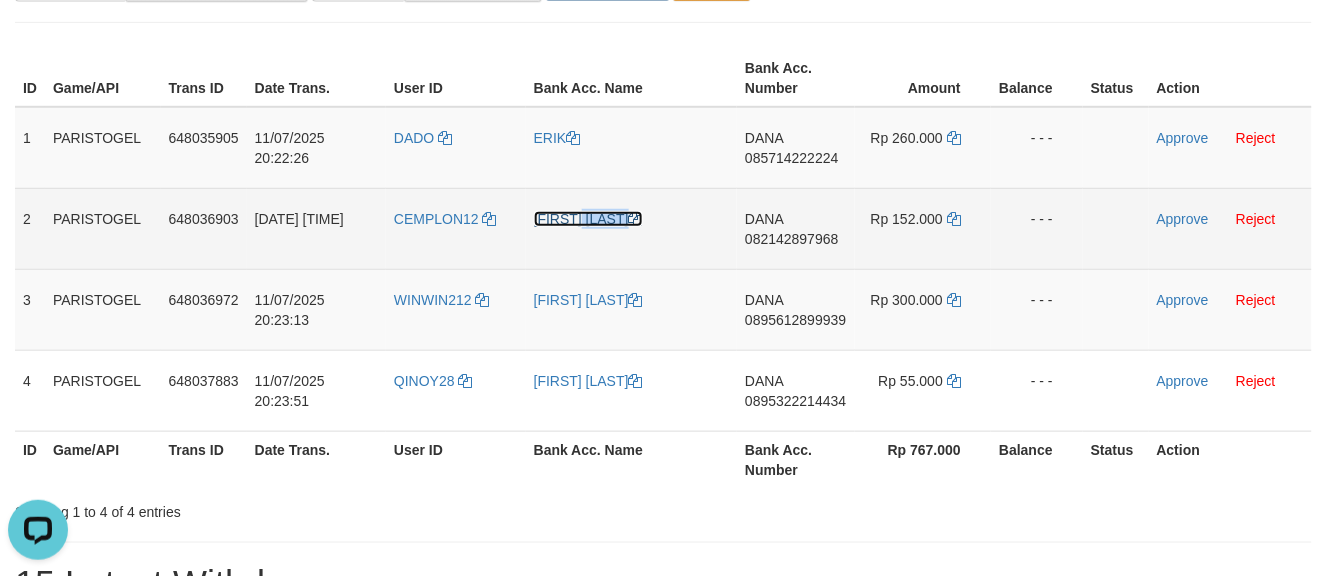 click on "[FIRST] [LAST]" at bounding box center [588, 219] 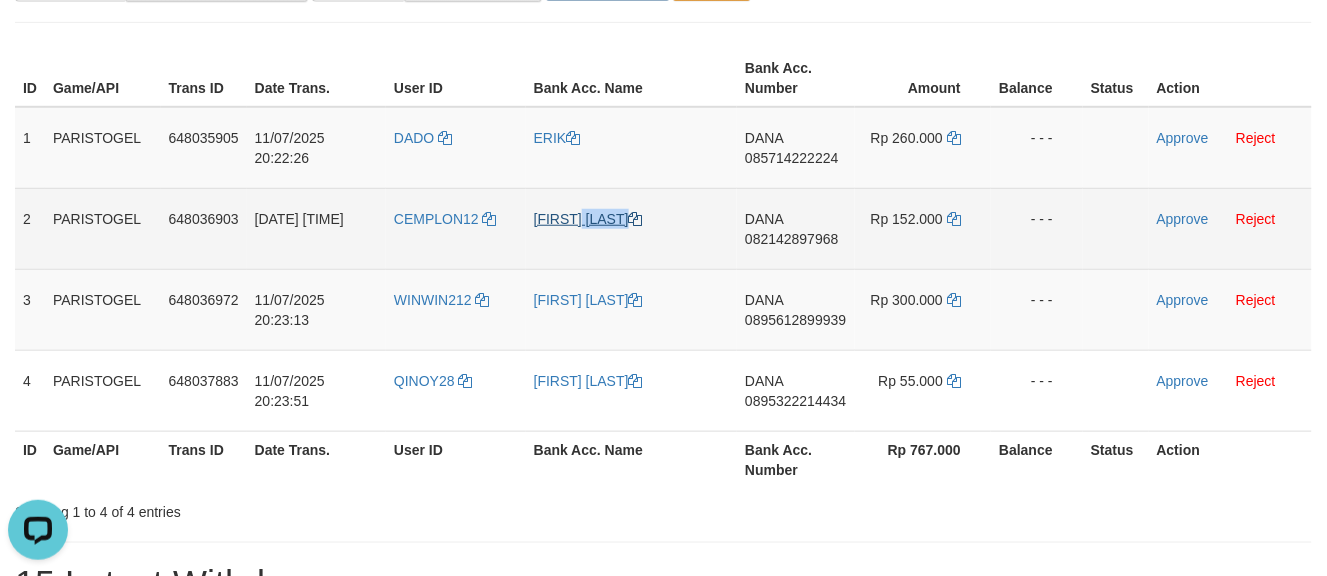 copy on "[FIRST] [LAST]" 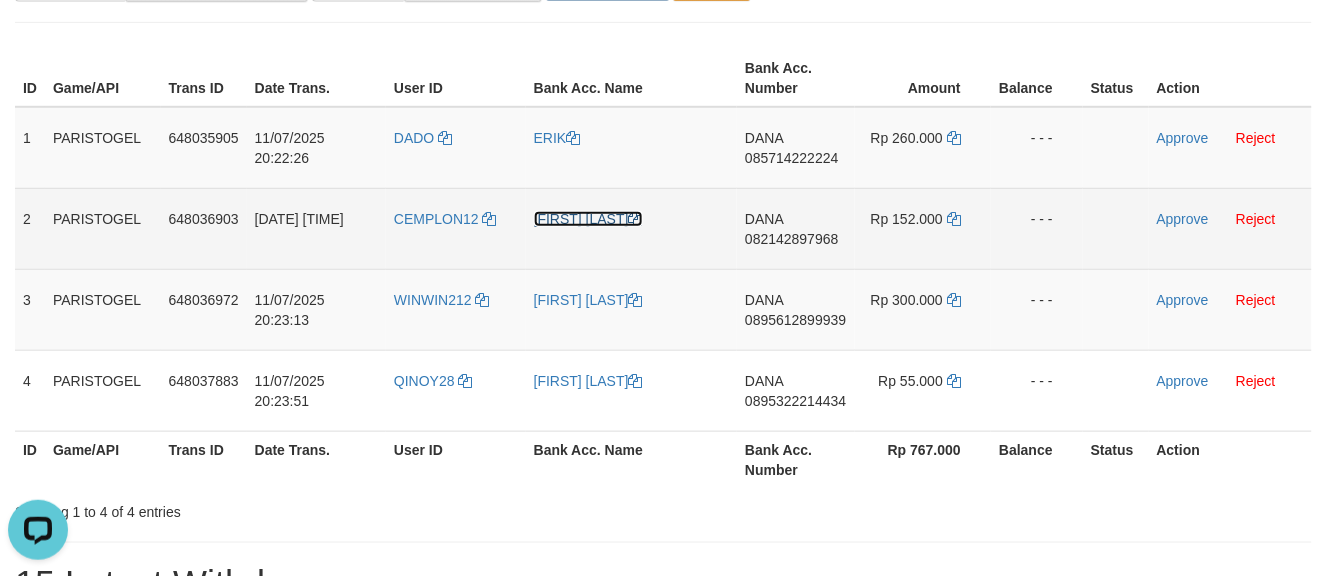 click on "[FIRST] [LAST]" at bounding box center (588, 219) 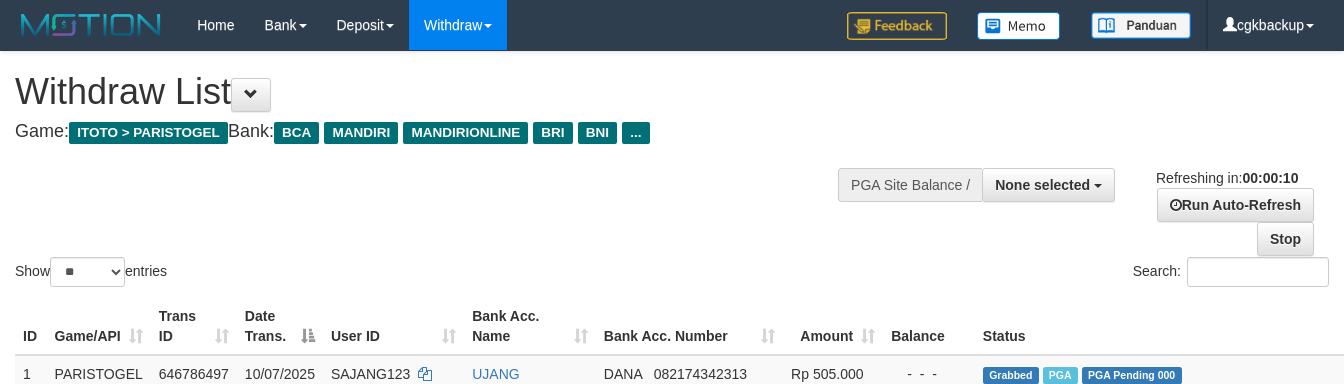 select 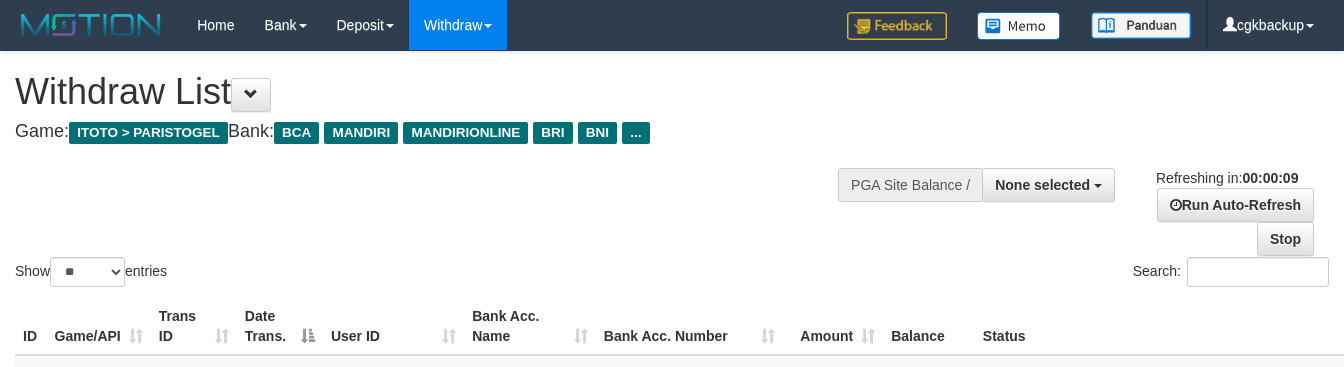 select 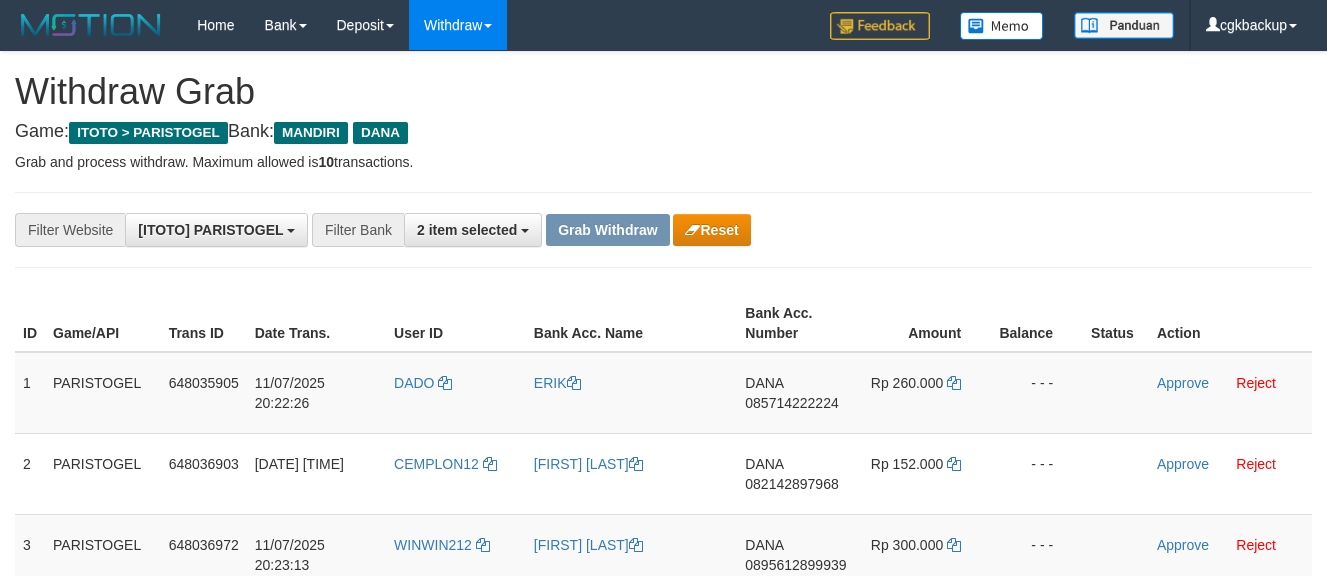 scroll, scrollTop: 166, scrollLeft: 0, axis: vertical 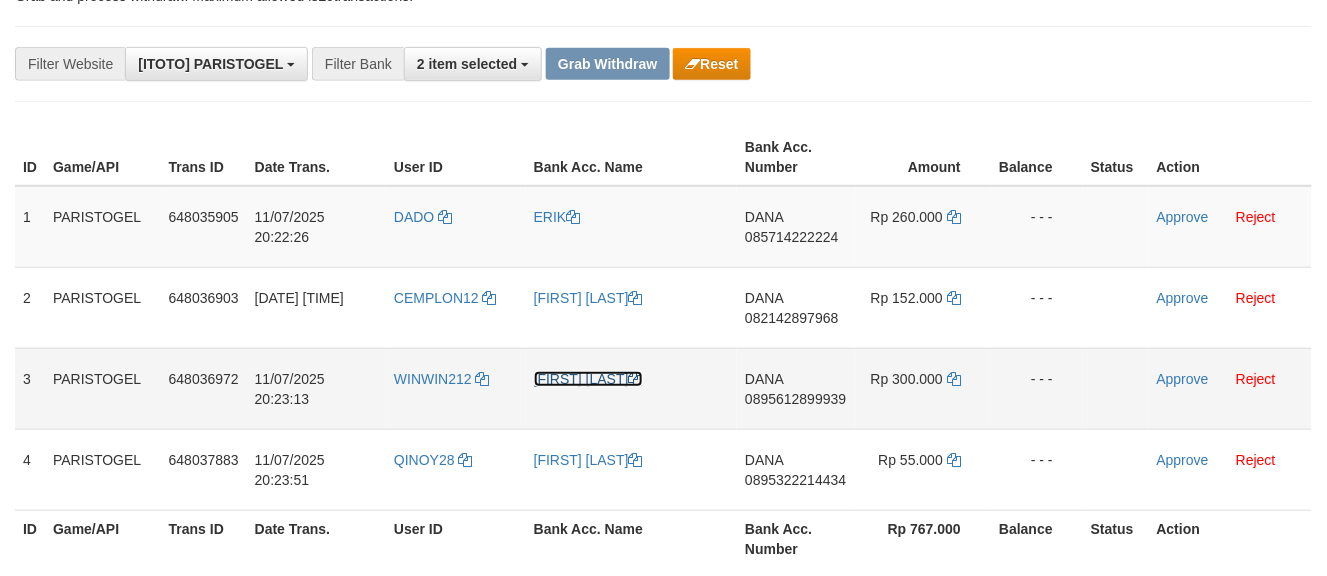 click on "[FIRST] [LAST]" at bounding box center (588, 379) 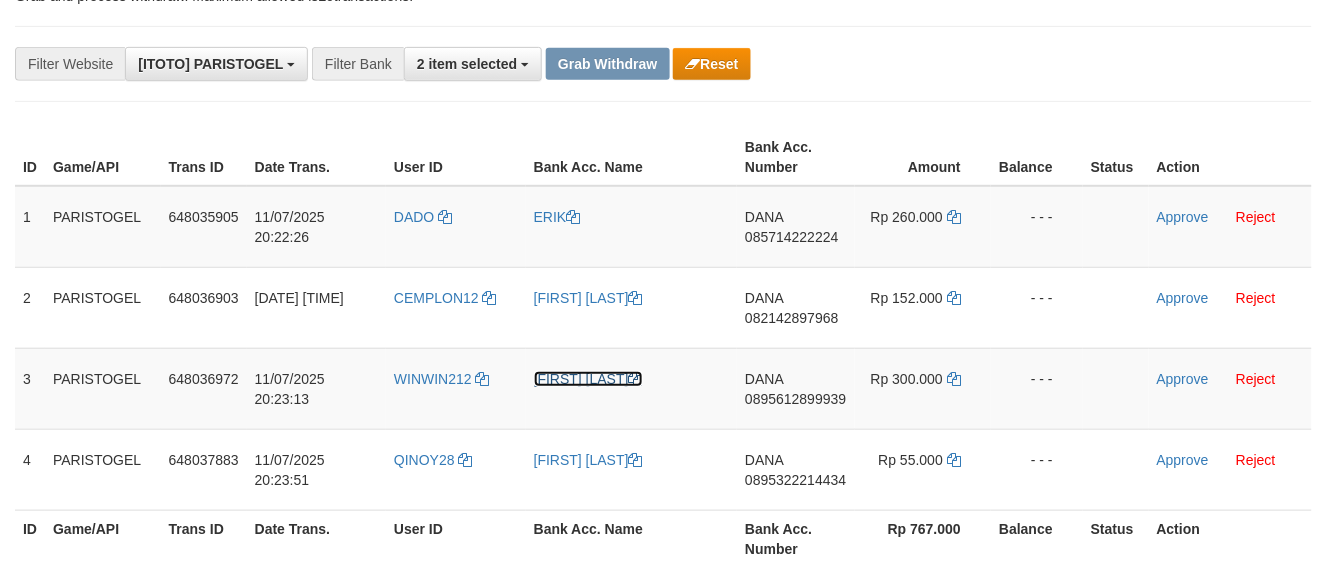 drag, startPoint x: 550, startPoint y: 376, endPoint x: 11, endPoint y: 376, distance: 539 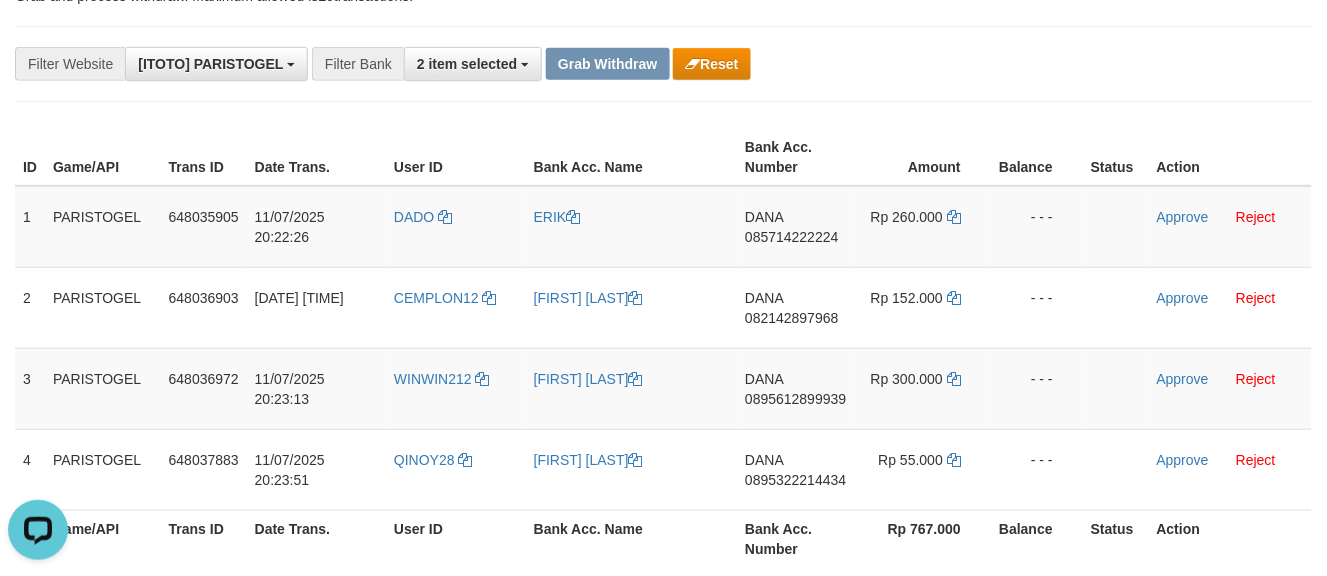 scroll, scrollTop: 0, scrollLeft: 0, axis: both 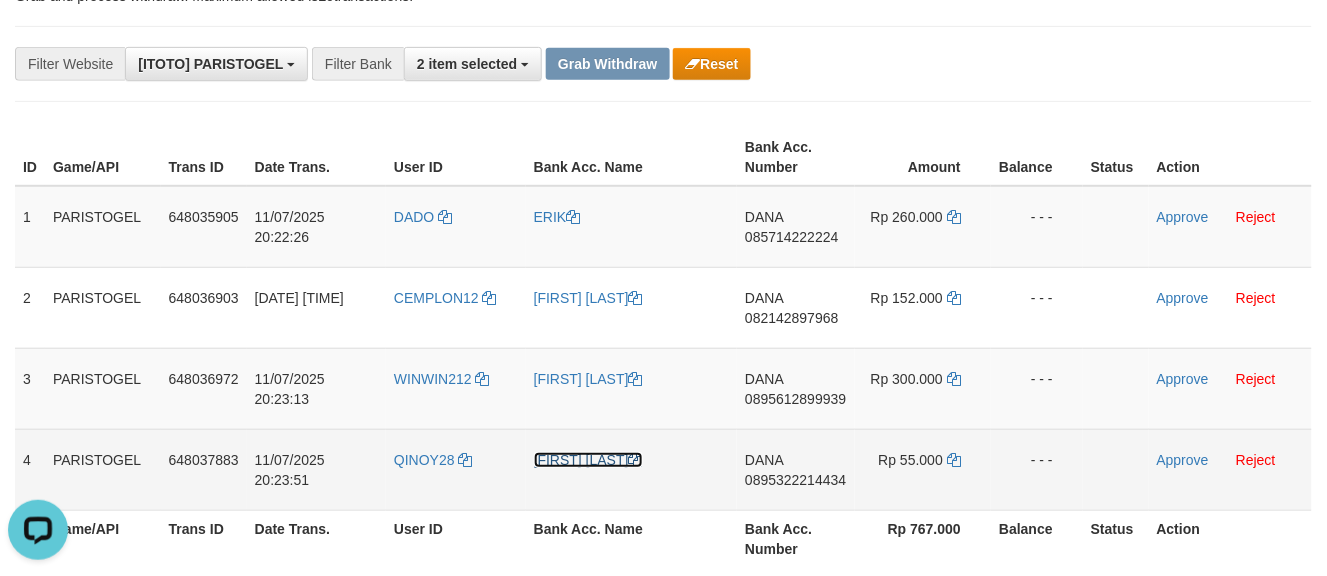click on "[FIRST] [LAST]" at bounding box center [588, 460] 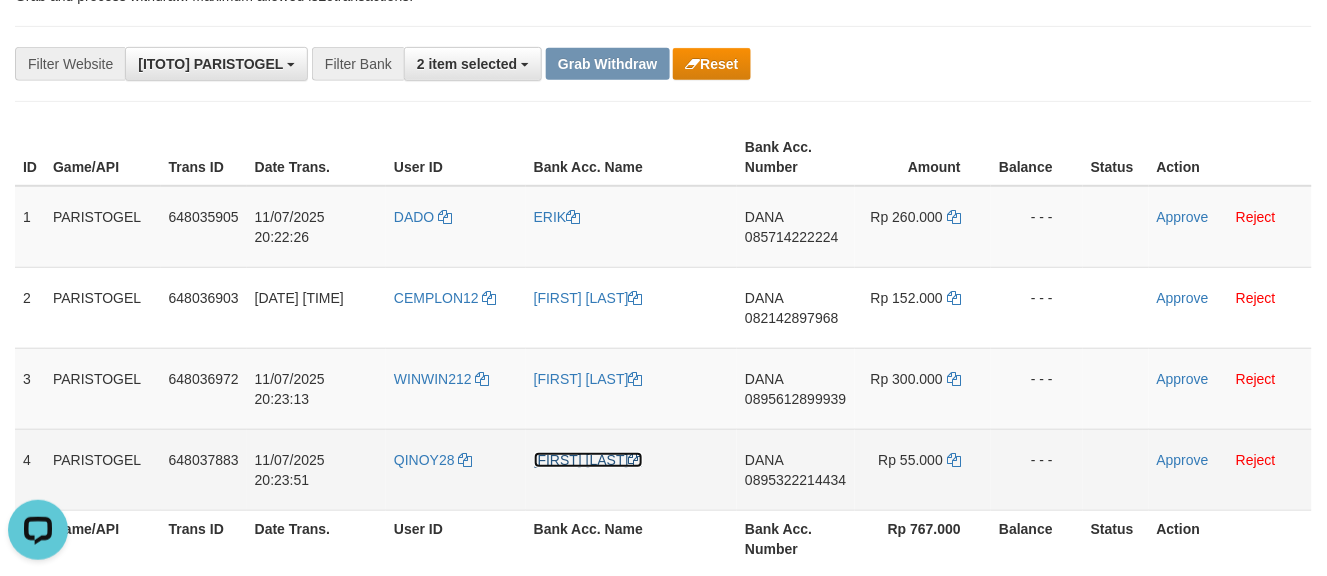 click on "[FIRST] [LAST]" at bounding box center [588, 460] 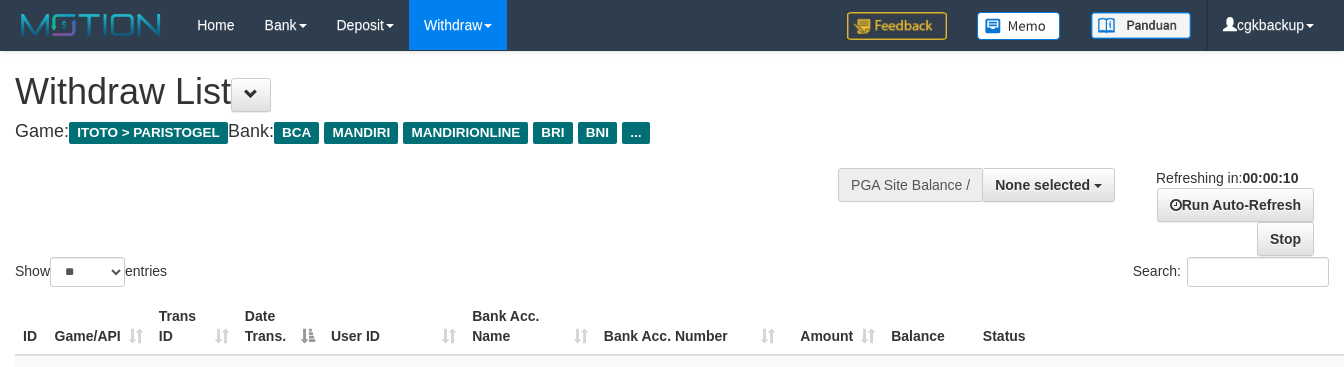 select 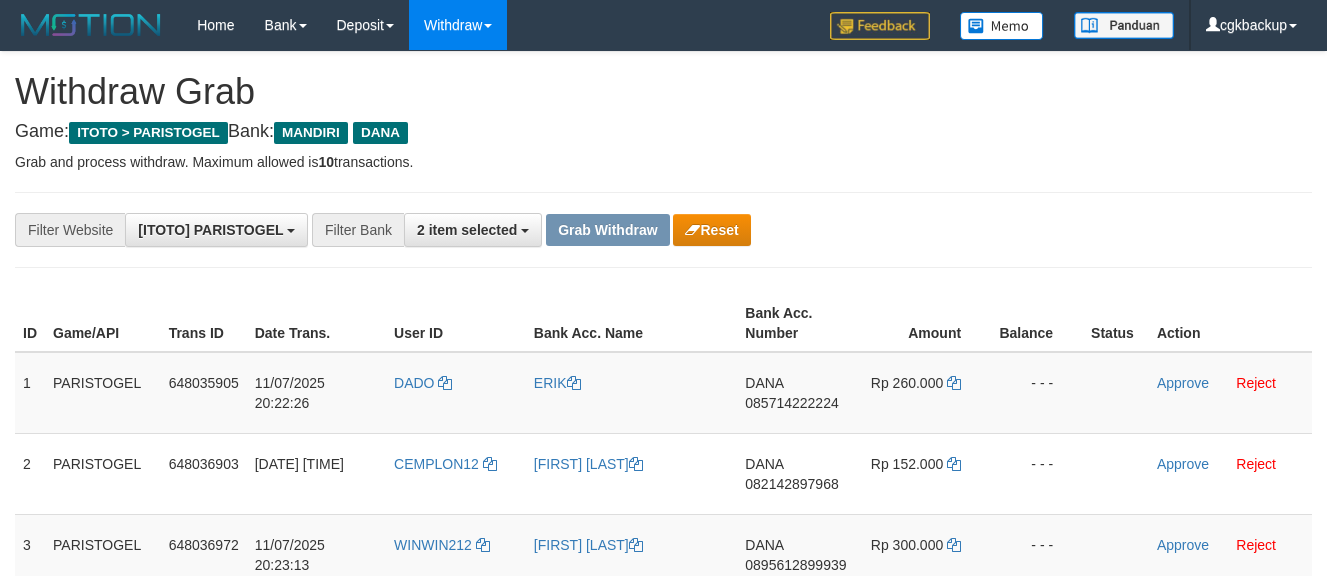 scroll, scrollTop: 165, scrollLeft: 0, axis: vertical 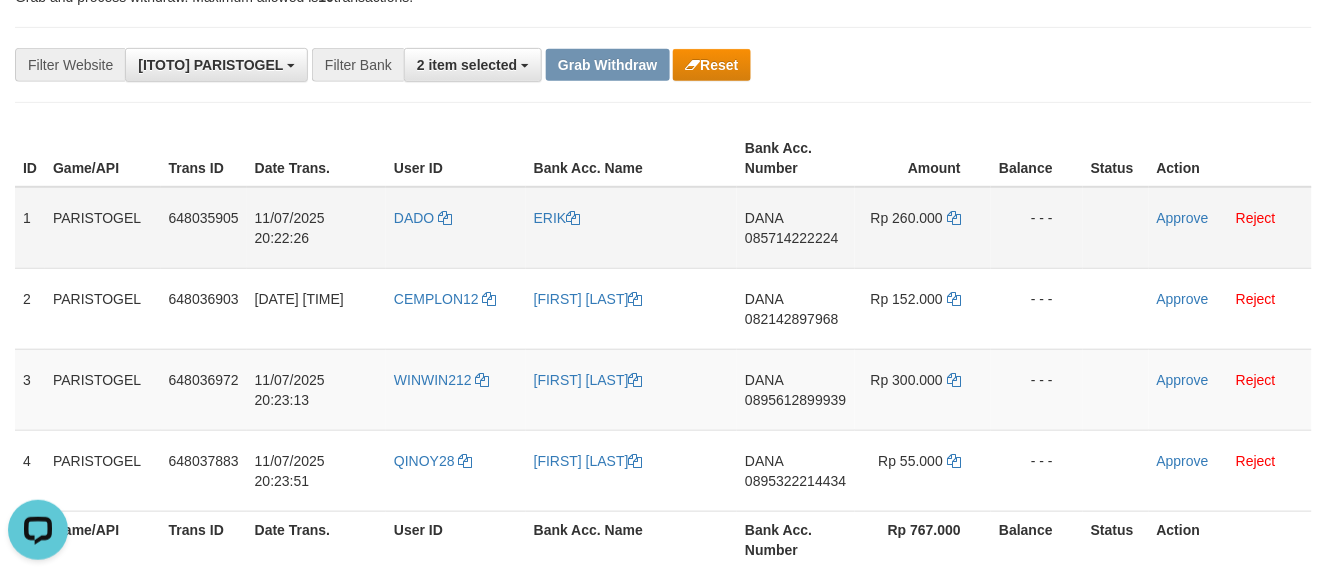 click on "[NAME]
[PHONE]" at bounding box center [795, 228] 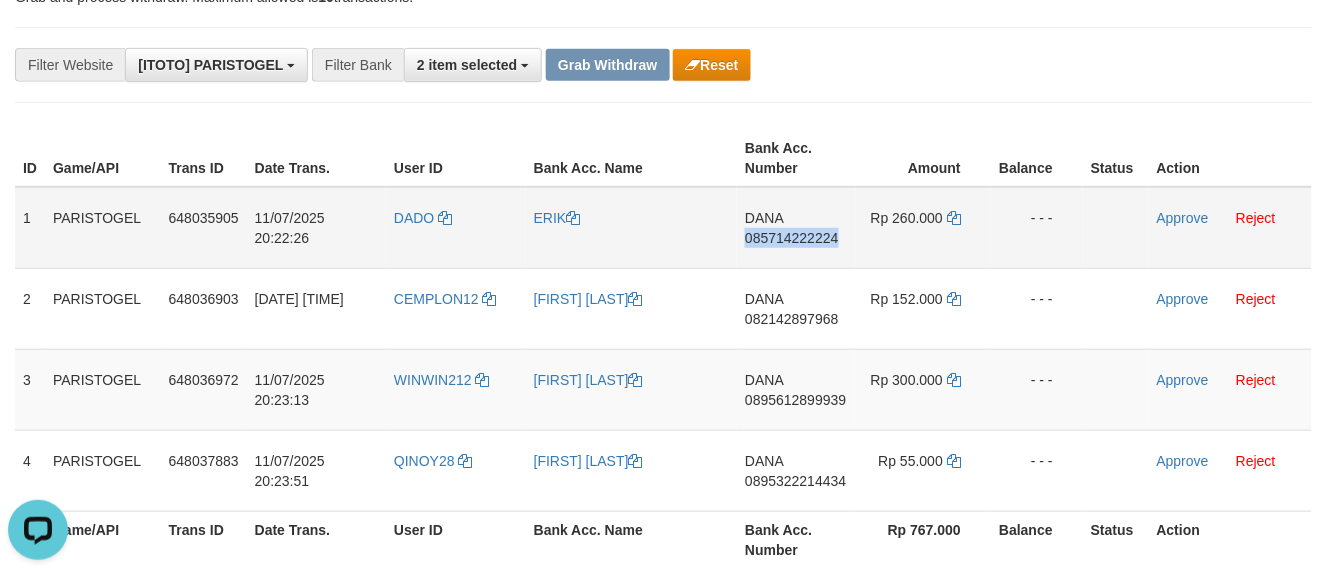 click on "[NAME]
[PHONE]" at bounding box center (795, 228) 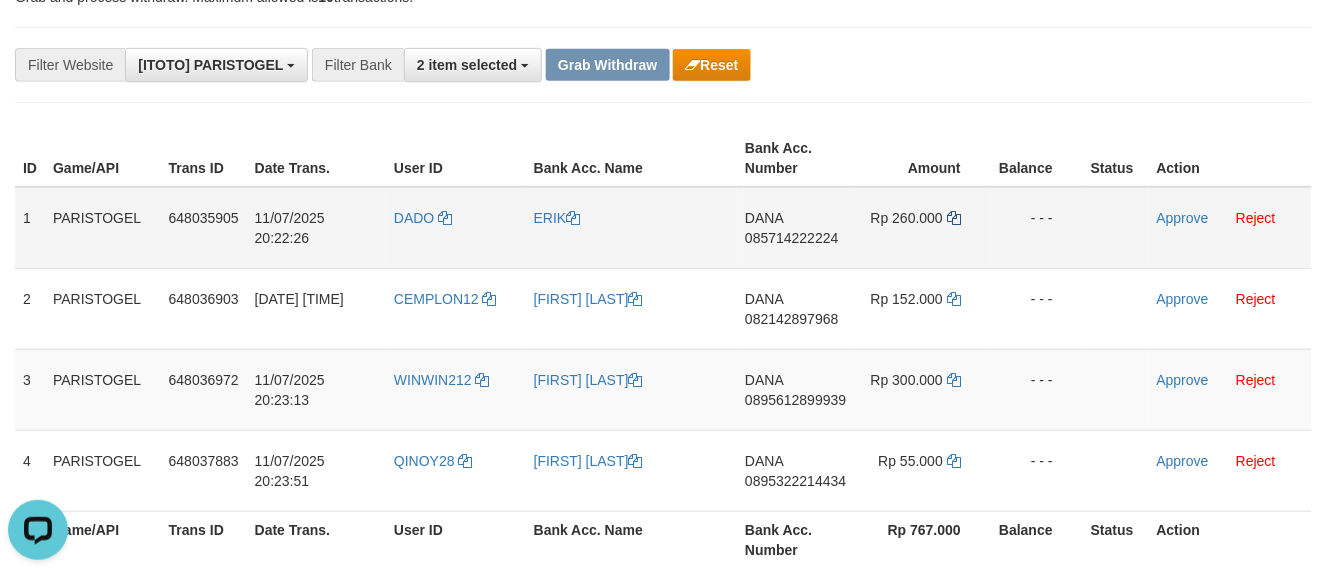 click on "Rp 260.000" at bounding box center [923, 228] 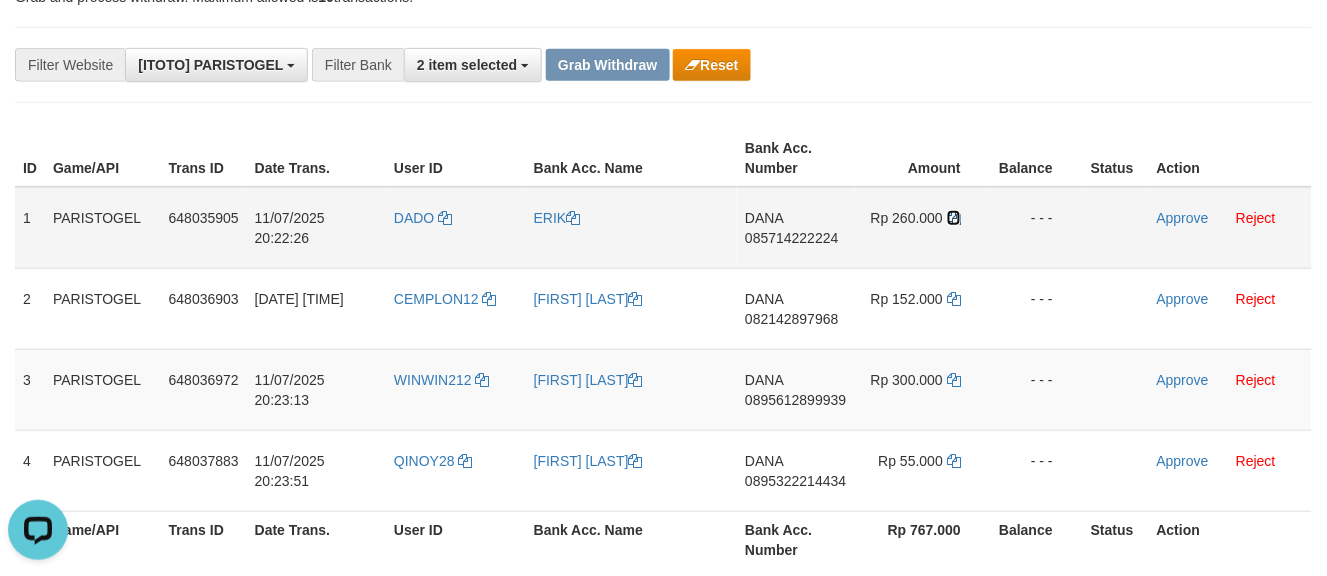 click at bounding box center [954, 218] 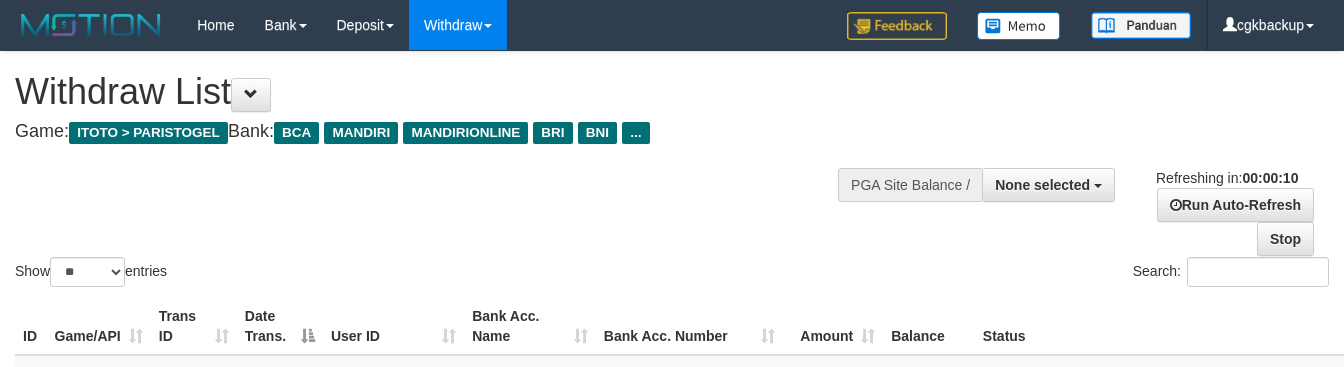 select 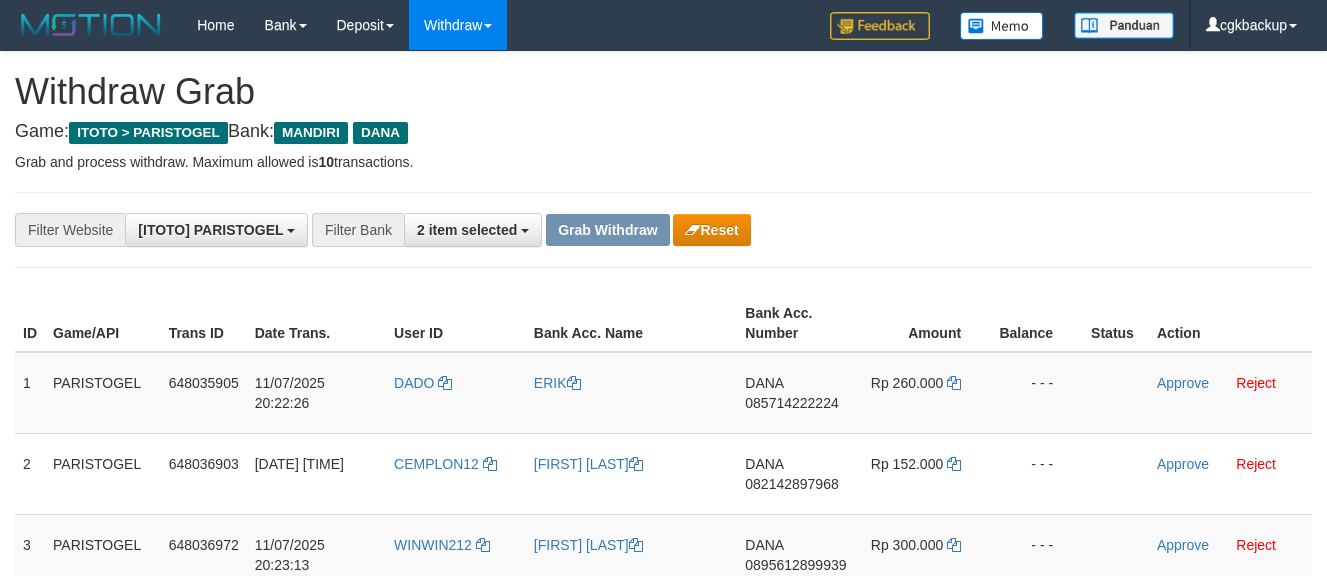 scroll, scrollTop: 164, scrollLeft: 0, axis: vertical 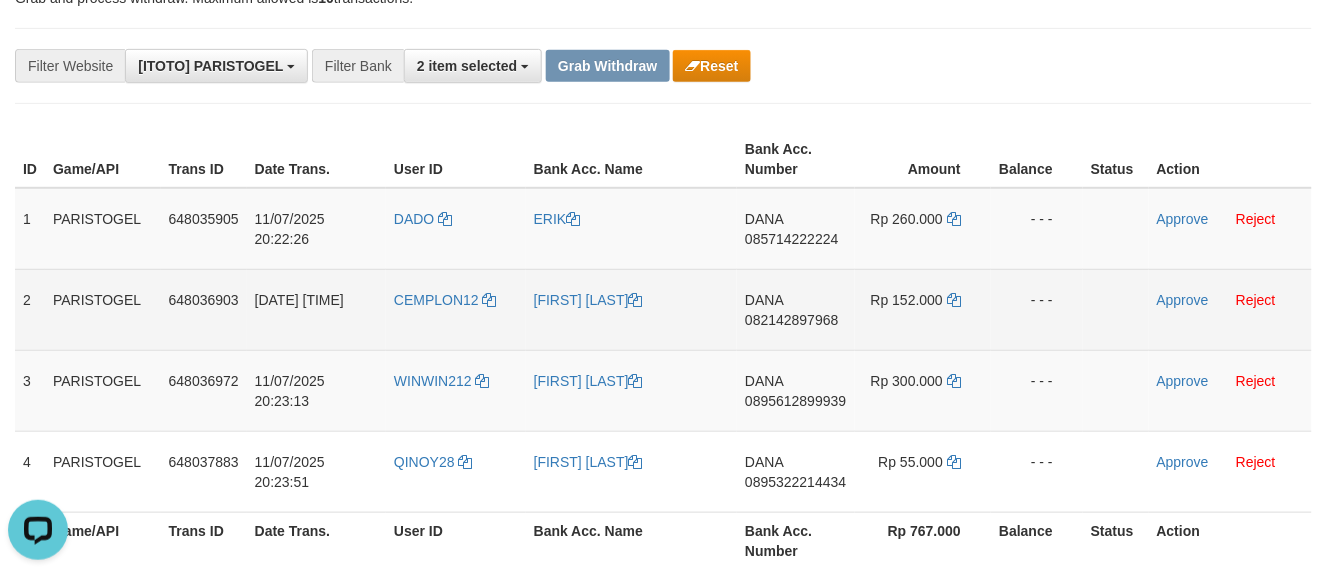 click on "DANA
082142897968" at bounding box center (795, 309) 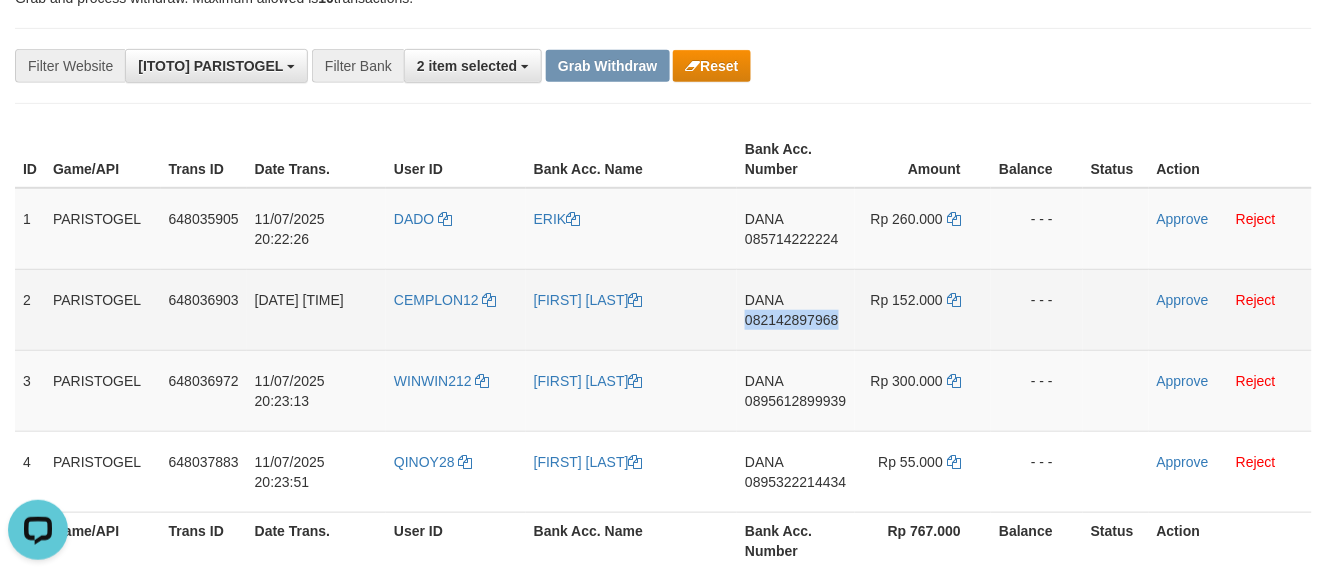 click on "DANA
082142897968" at bounding box center (795, 309) 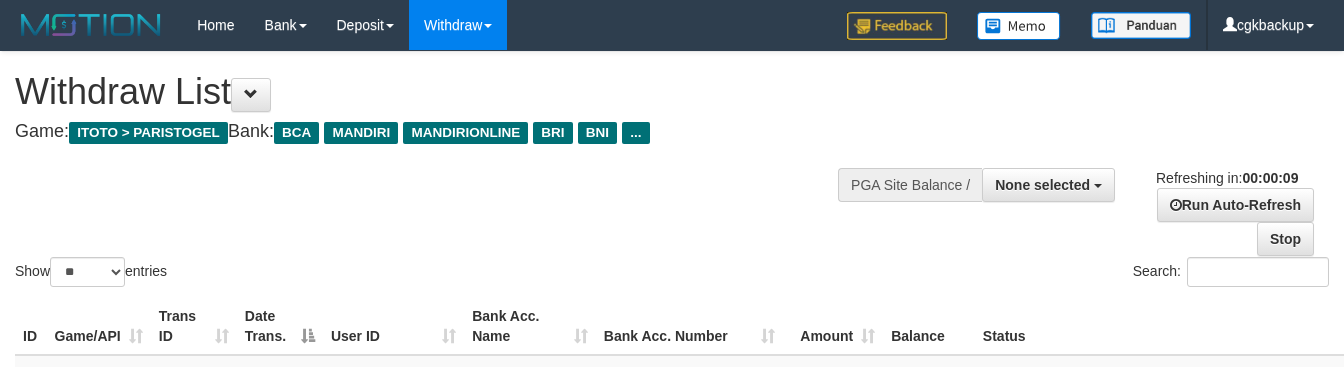select 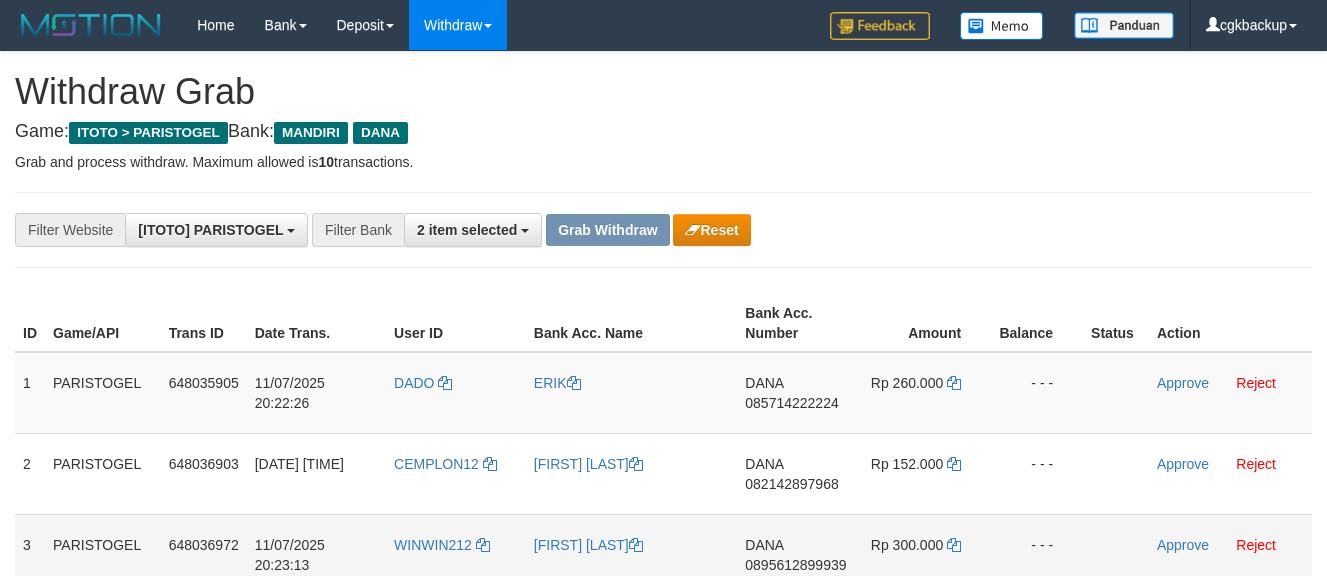 scroll, scrollTop: 163, scrollLeft: 0, axis: vertical 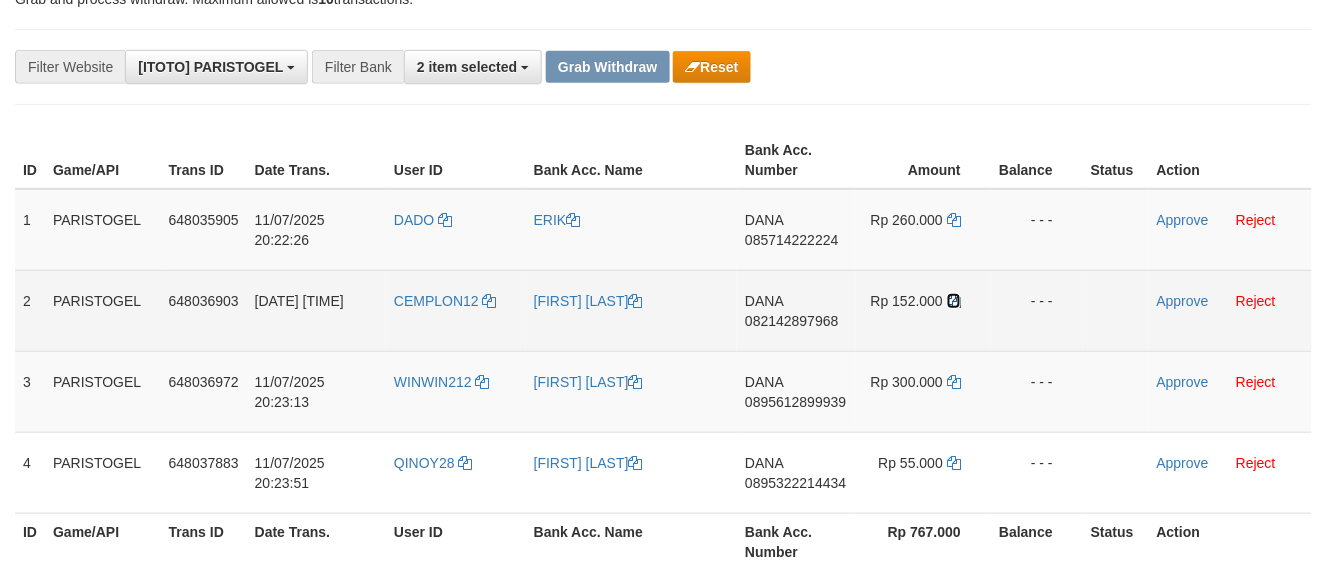 click at bounding box center (954, 301) 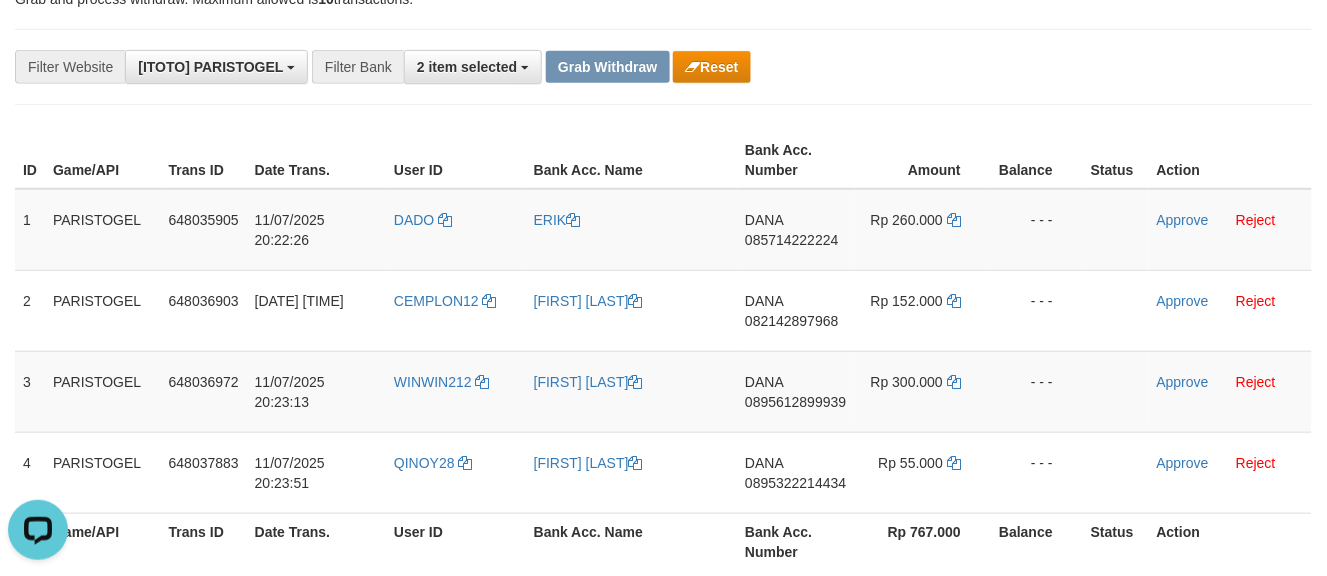 scroll, scrollTop: 0, scrollLeft: 0, axis: both 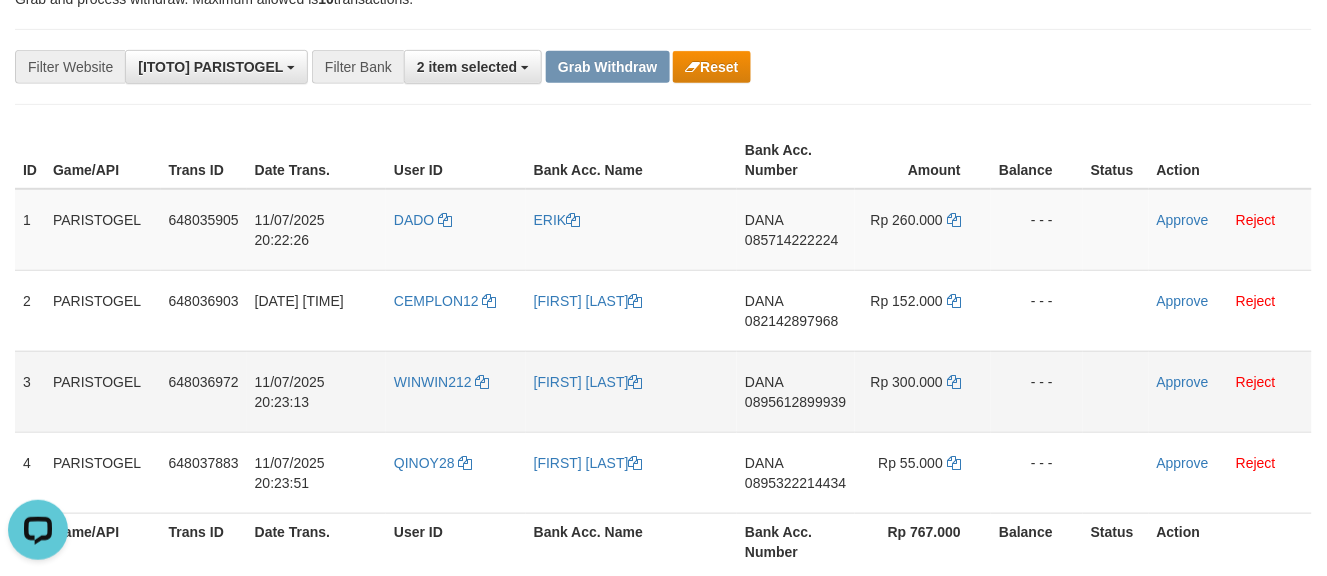 click on "[BRAND]
[PHONE]" at bounding box center [795, 391] 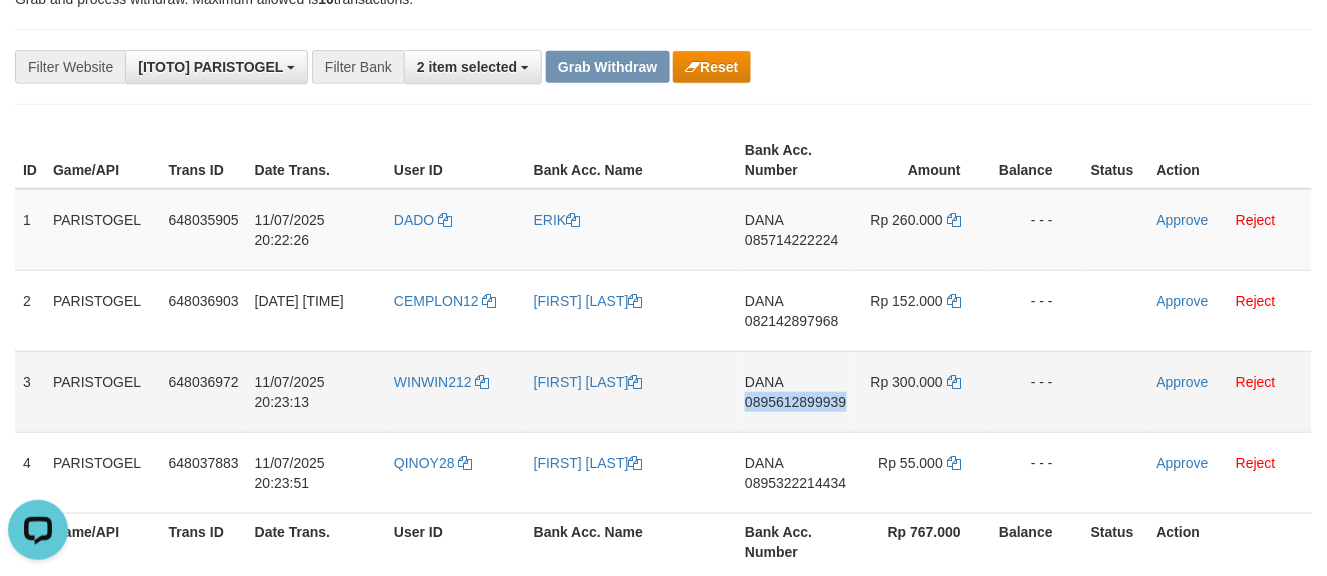 copy on "0895612899939" 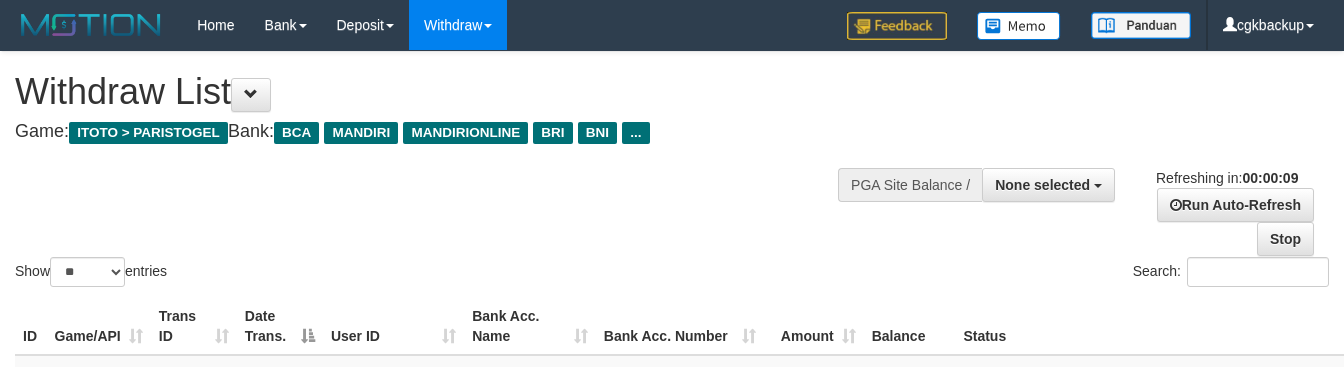 select 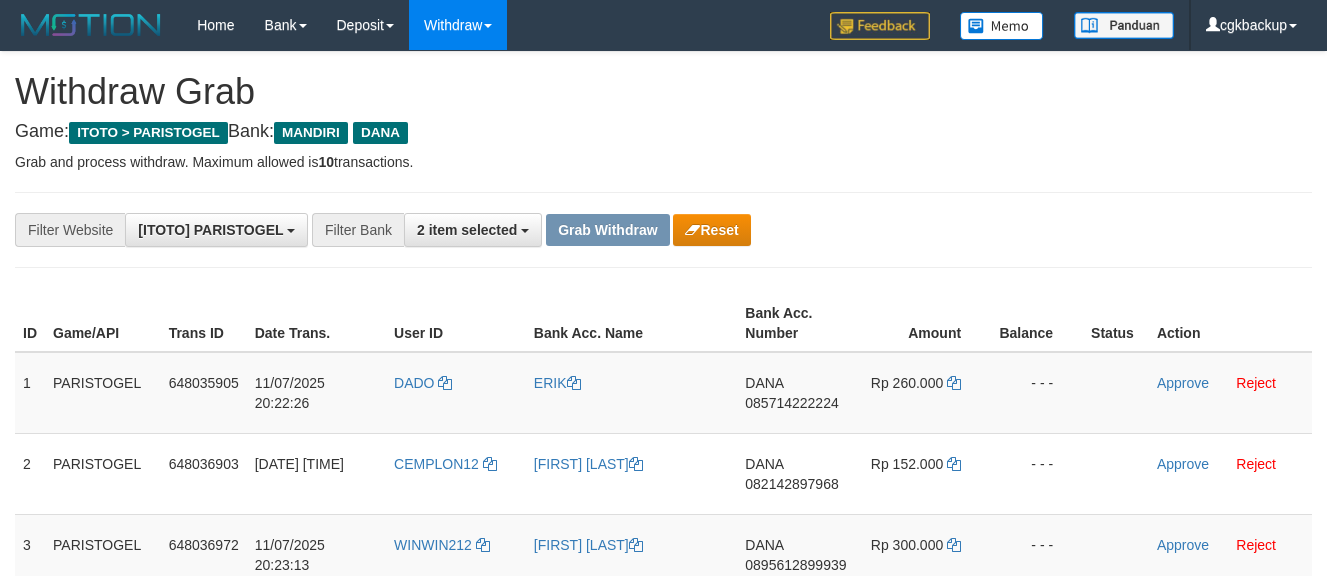 scroll, scrollTop: 162, scrollLeft: 0, axis: vertical 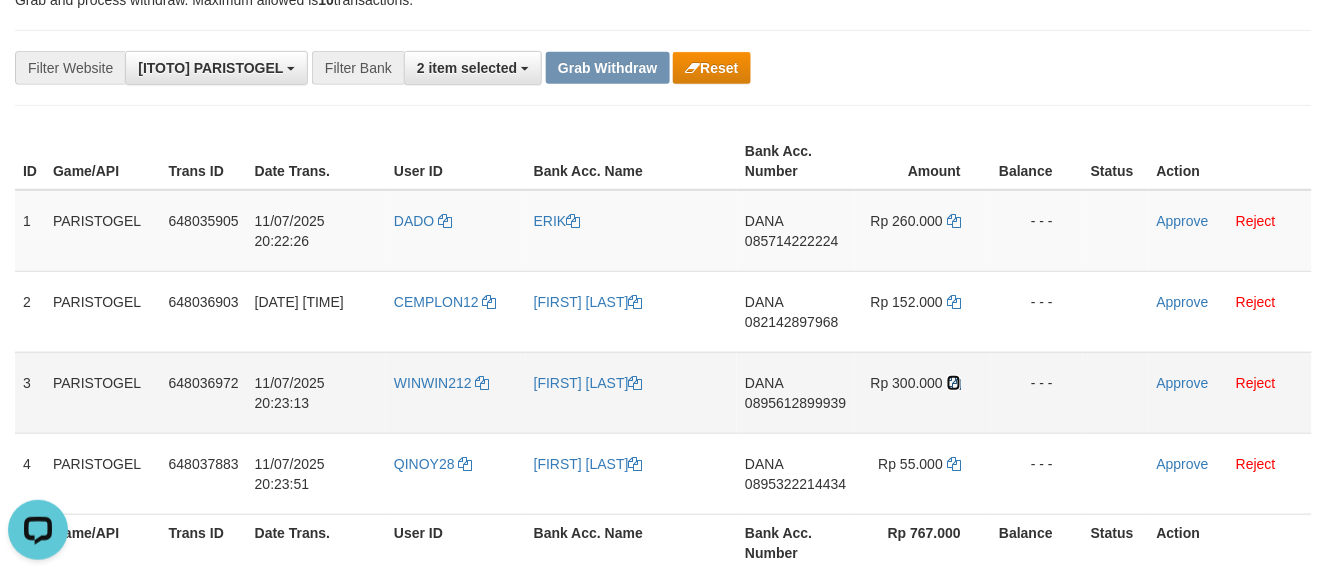 click at bounding box center [954, 383] 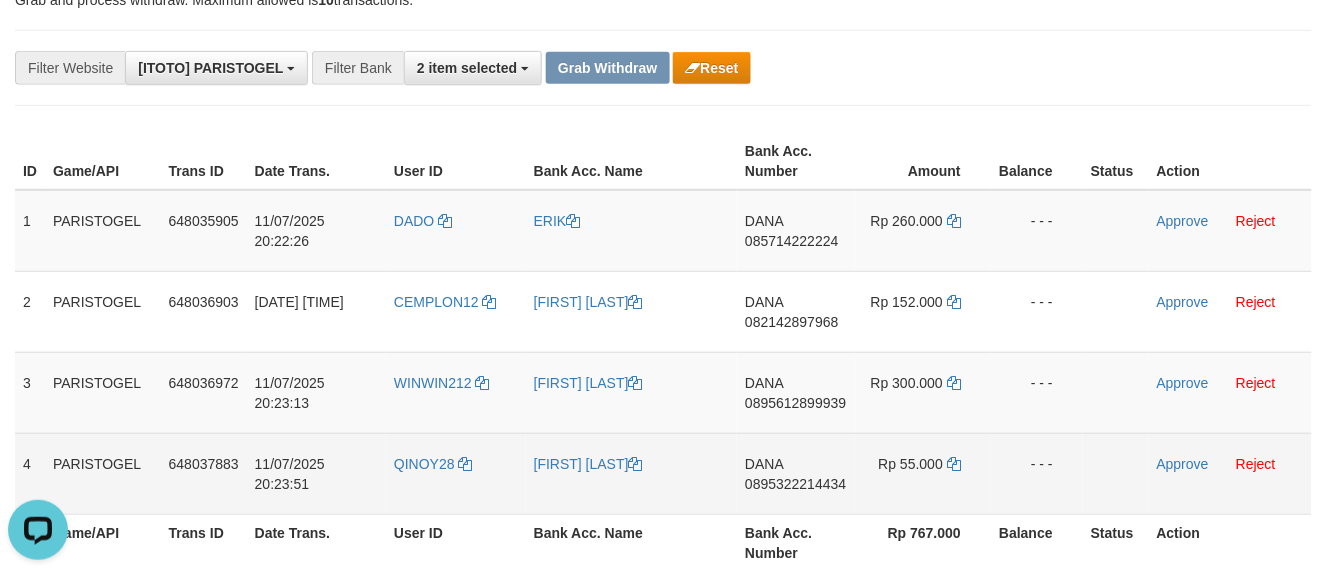 click on "[FIRST]
[PHONE]" at bounding box center [795, 473] 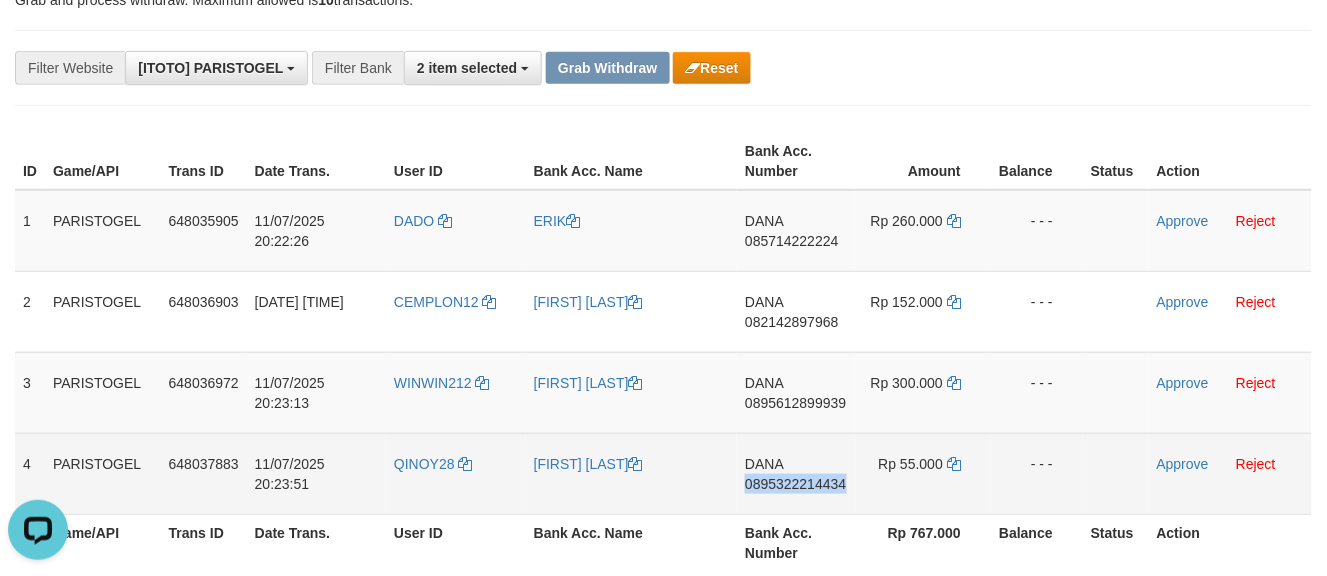 copy on "0895322214434" 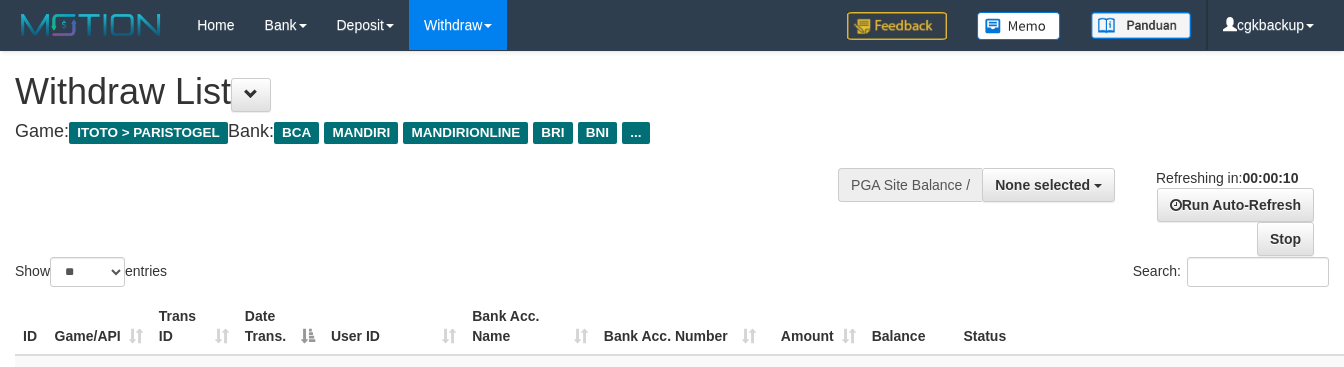 select 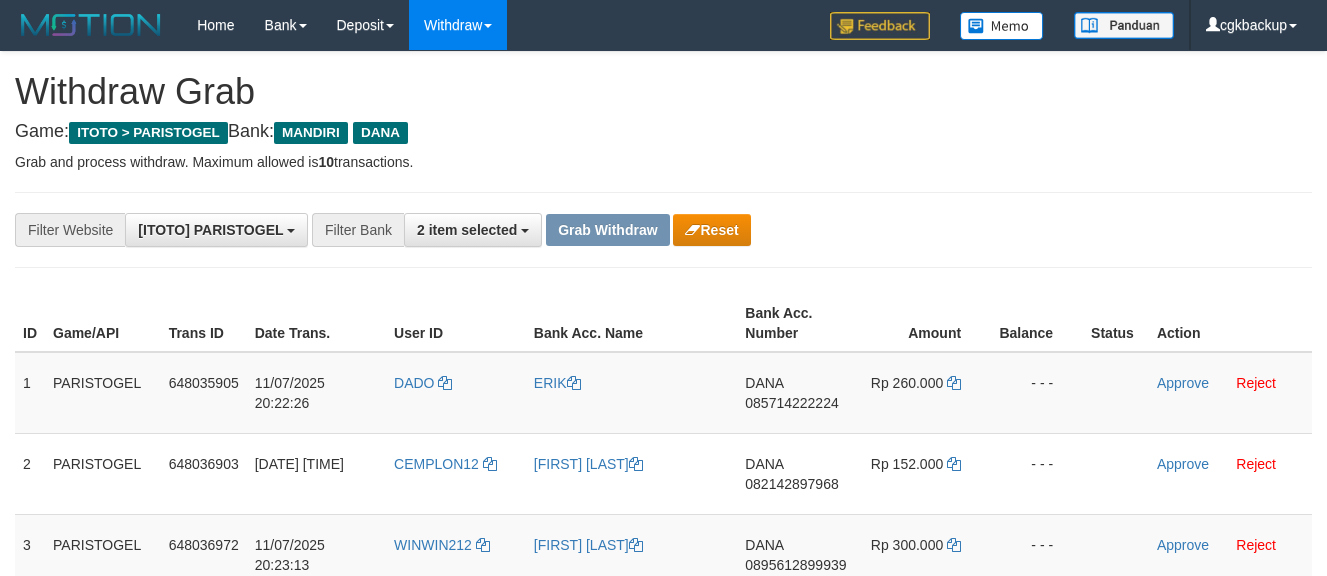 scroll, scrollTop: 161, scrollLeft: 0, axis: vertical 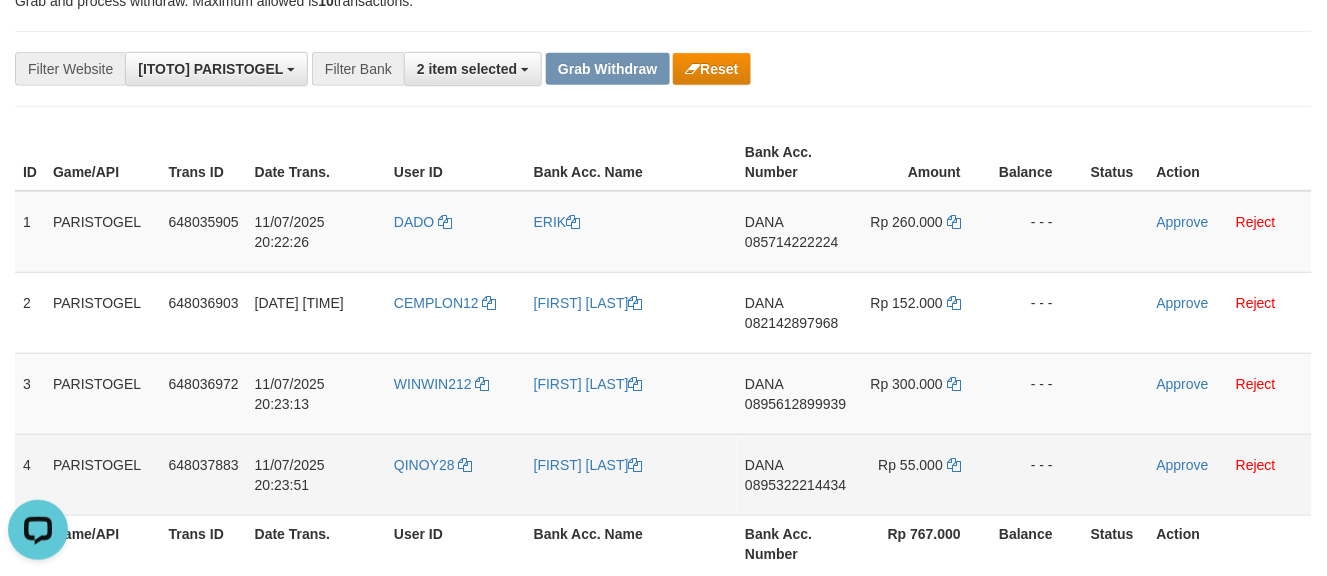 click on "[FIRST]
[PHONE]" at bounding box center [795, 474] 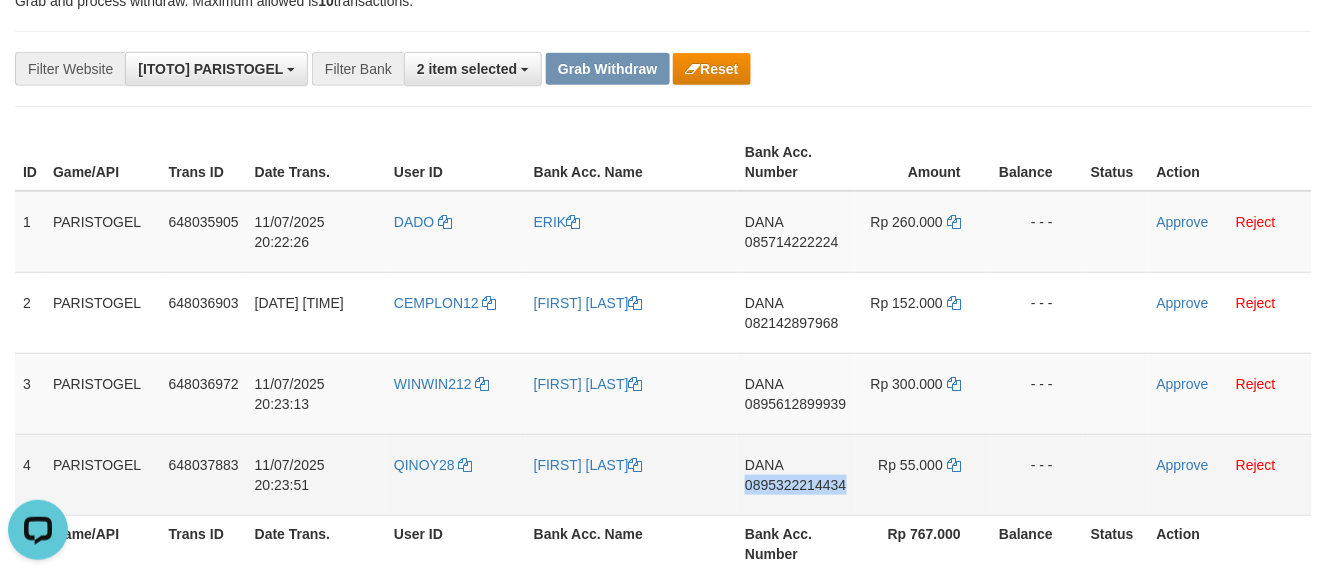 click on "[FIRST]
[PHONE]" at bounding box center [795, 474] 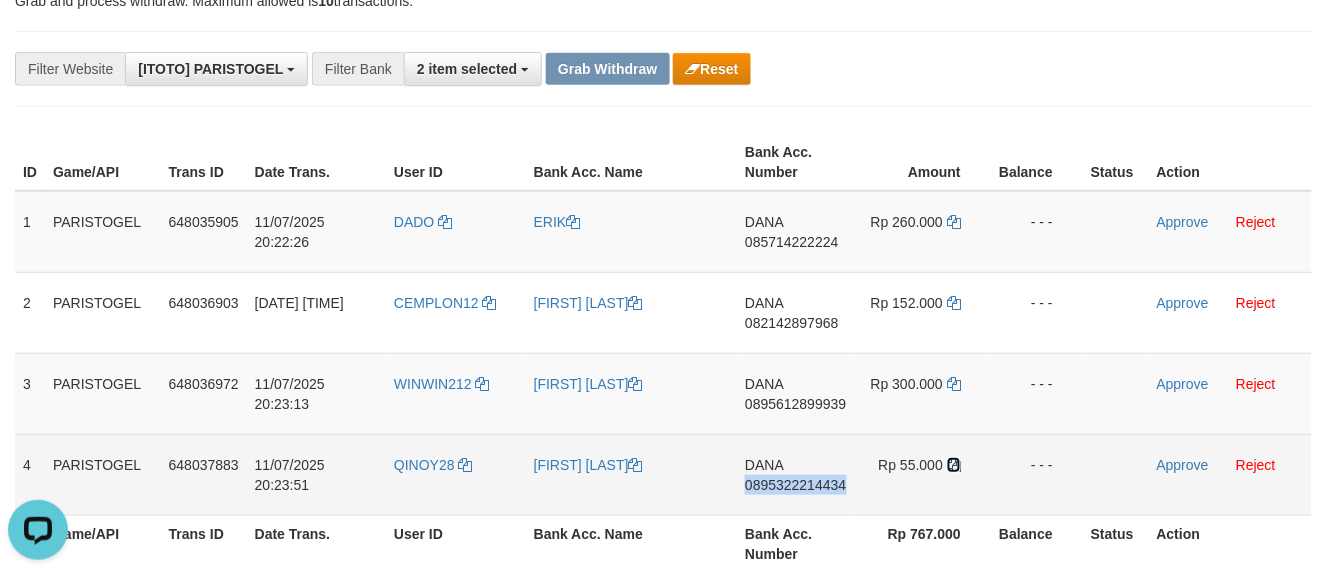click at bounding box center (954, 465) 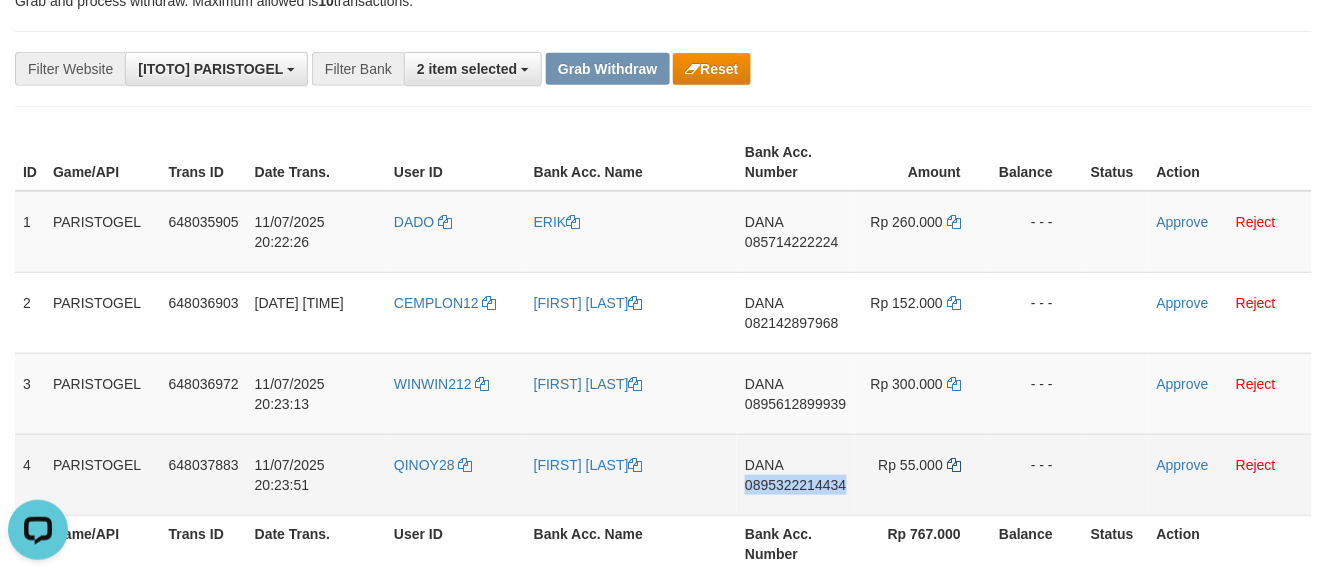 copy on "0895322214434" 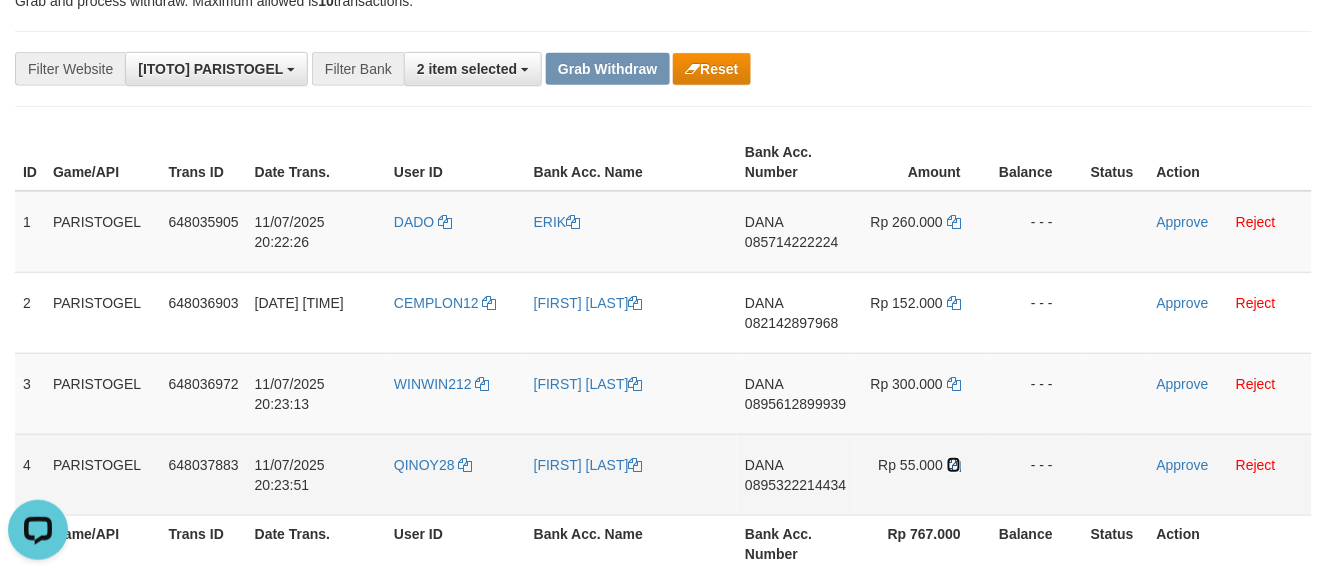 drag, startPoint x: 954, startPoint y: 462, endPoint x: 36, endPoint y: 418, distance: 919.05383 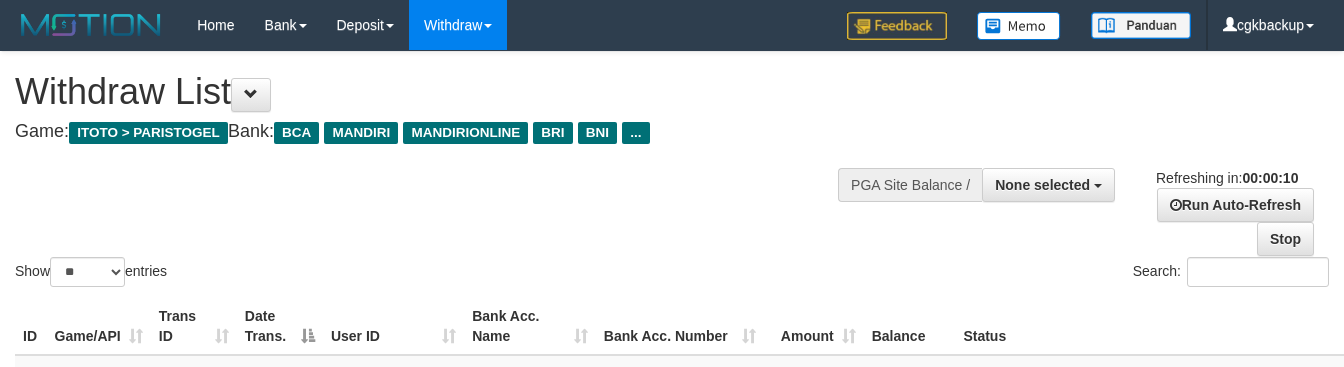 select 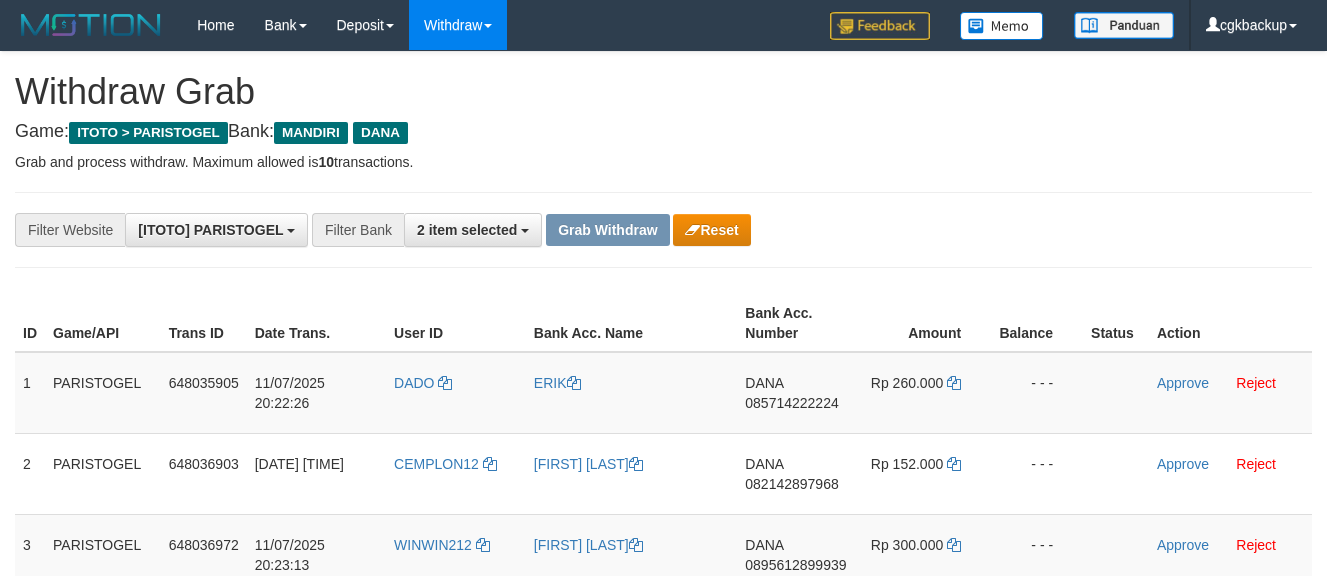 scroll, scrollTop: 160, scrollLeft: 0, axis: vertical 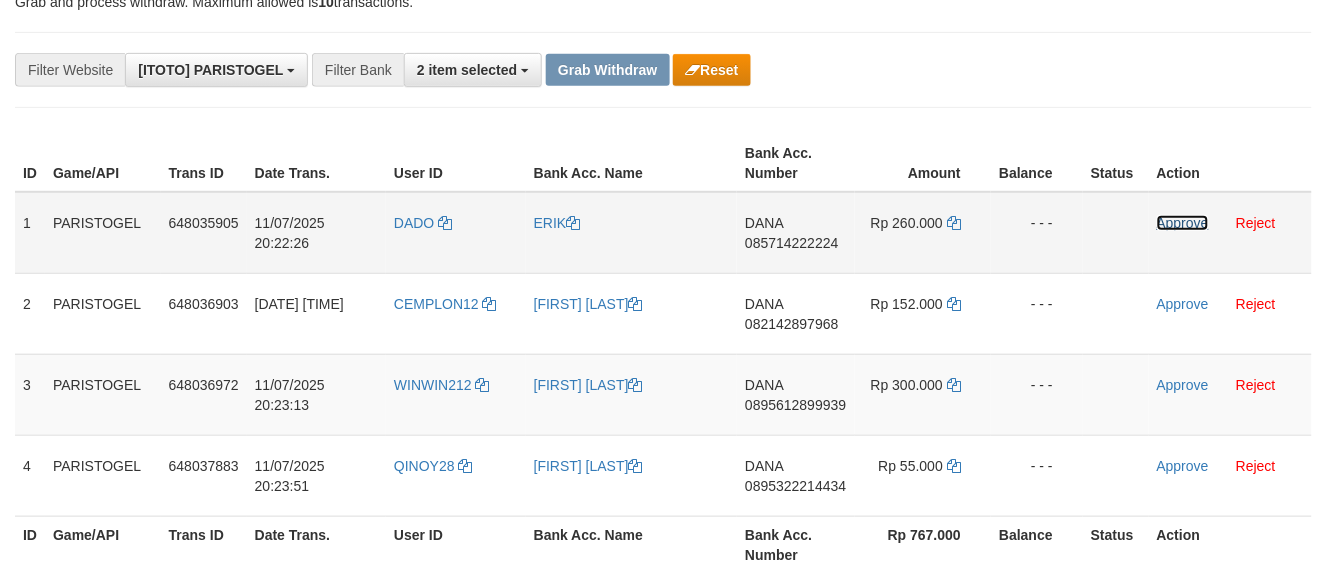 click on "Approve" at bounding box center (1183, 223) 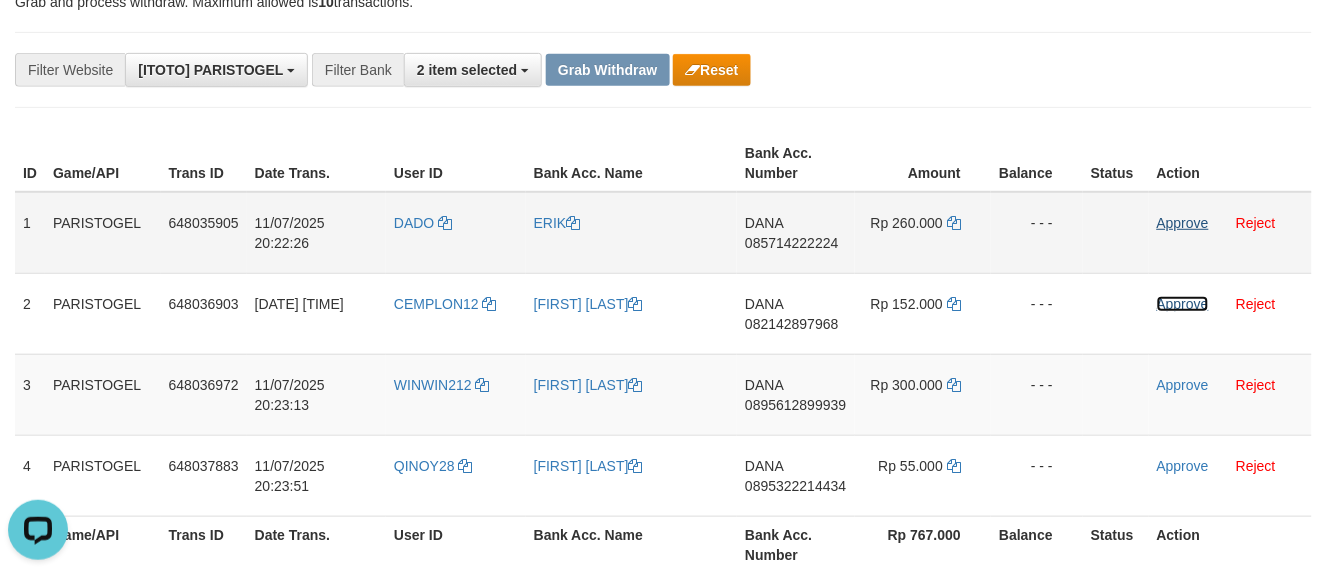 click on "Approve" at bounding box center [1183, 304] 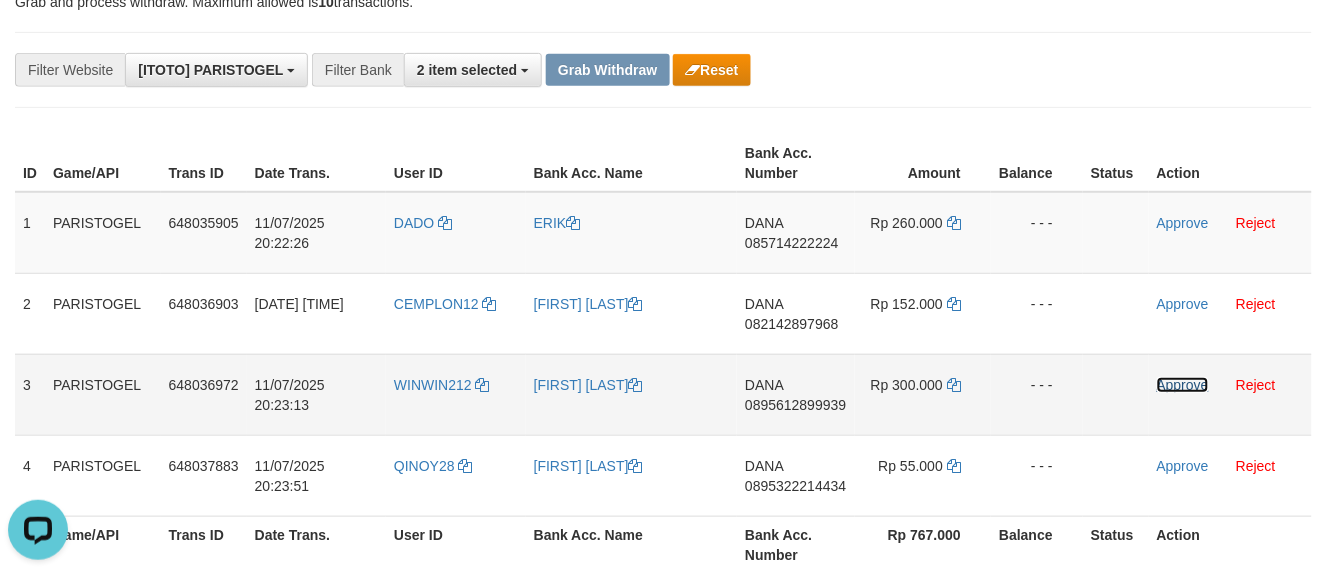 click on "Approve" at bounding box center (1183, 385) 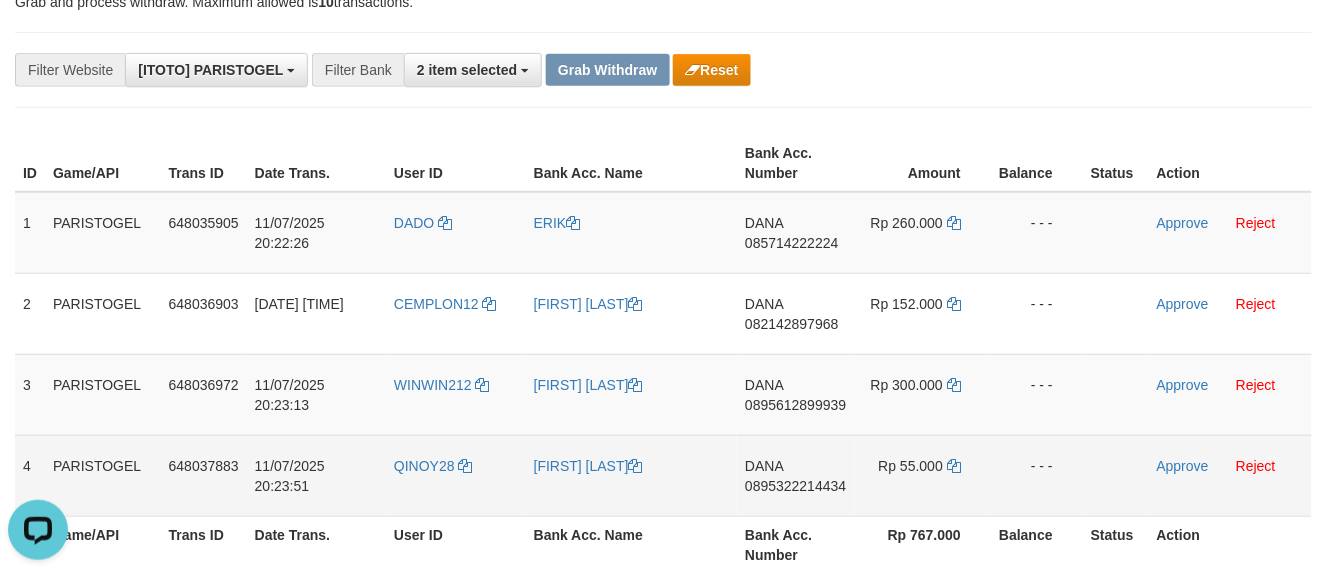 click on "Approve
Reject" at bounding box center (1230, 475) 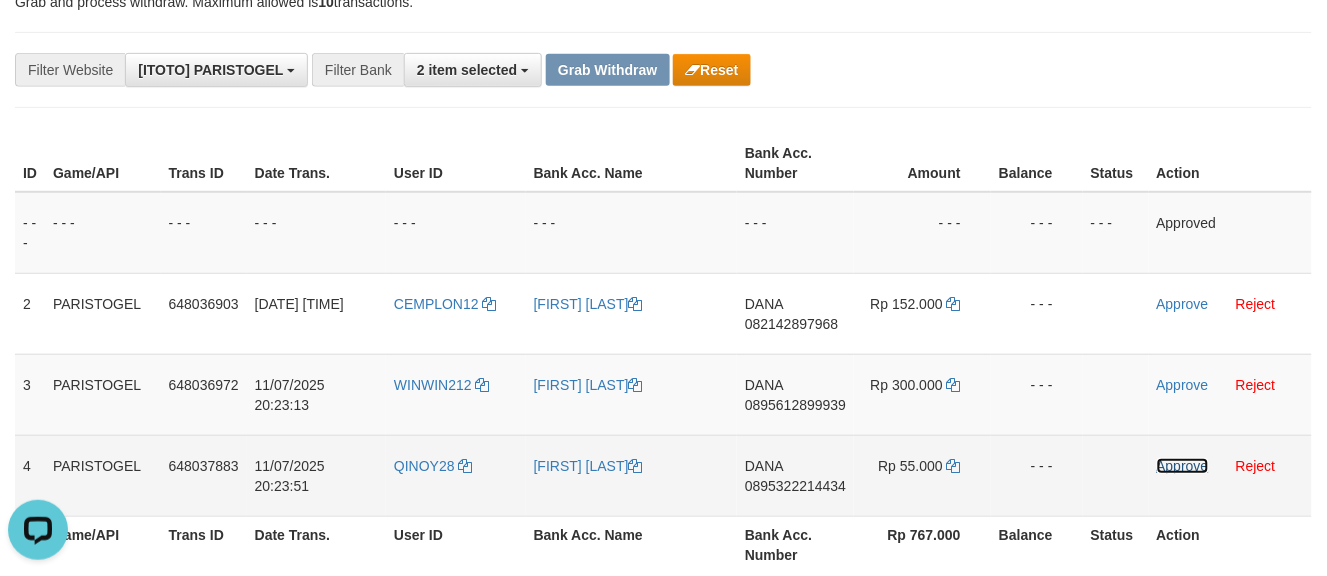 click on "Approve" at bounding box center (1183, 466) 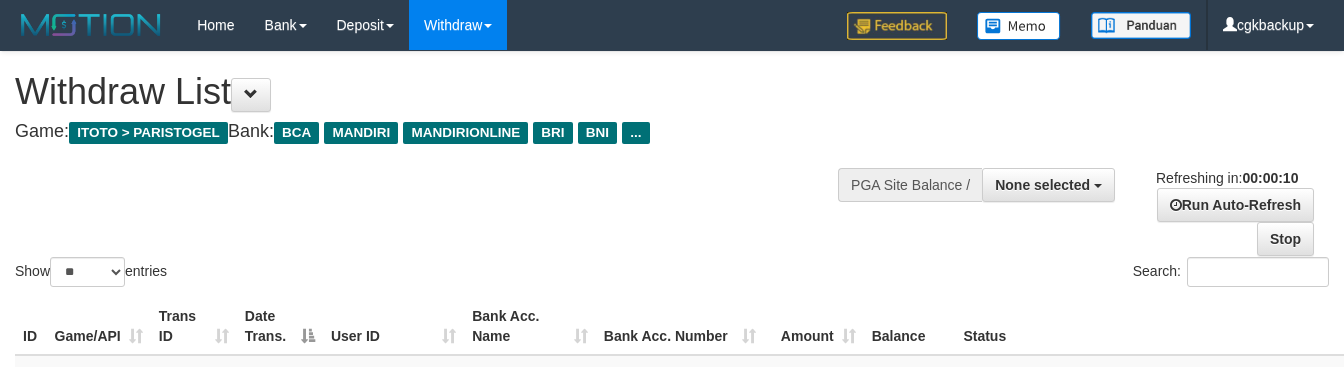 select 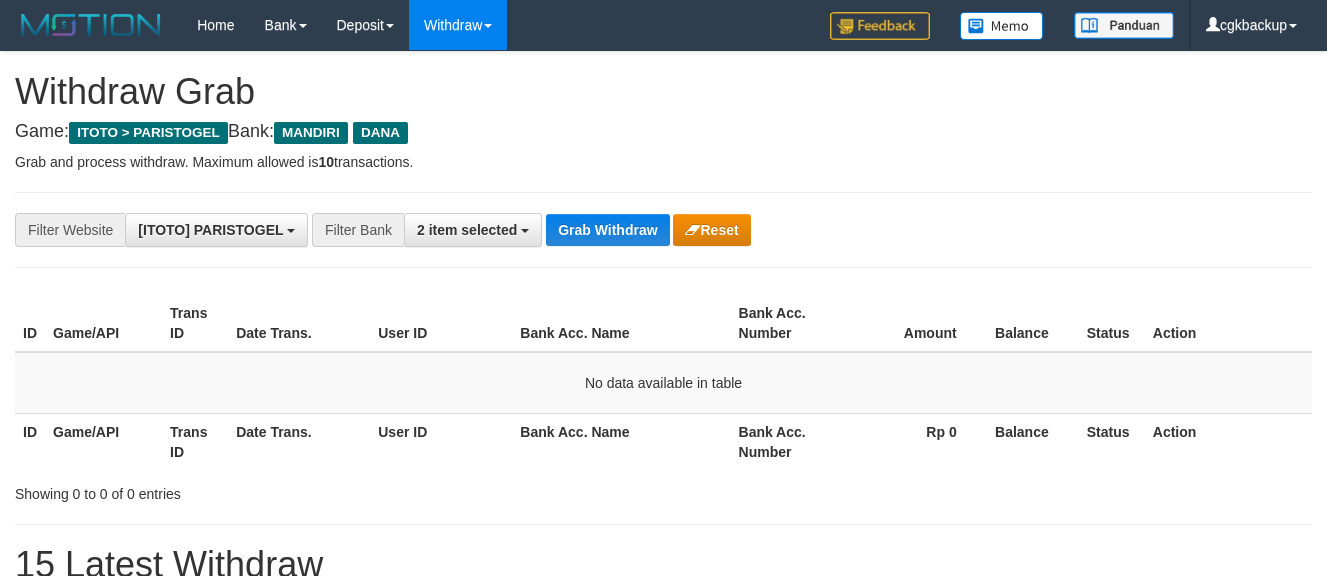 scroll, scrollTop: 158, scrollLeft: 0, axis: vertical 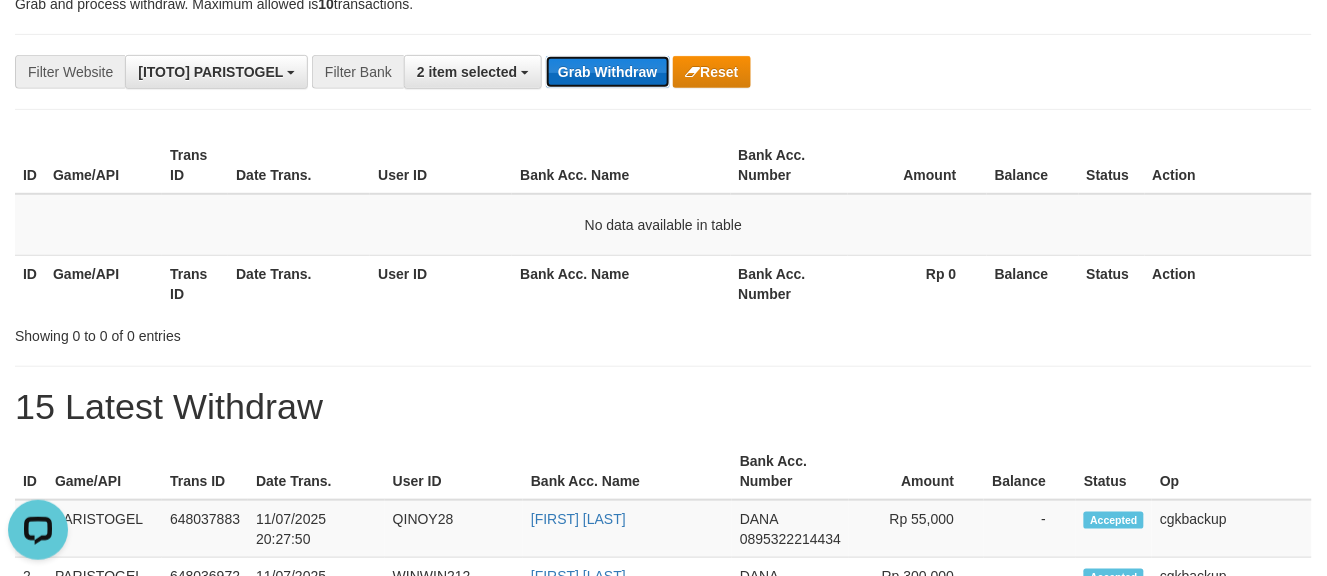 click on "Grab Withdraw" at bounding box center (607, 72) 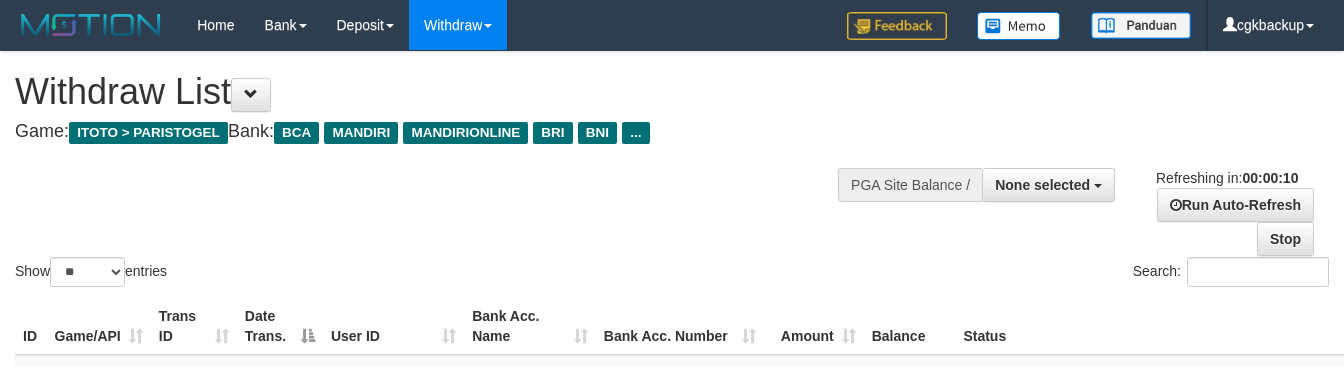 select 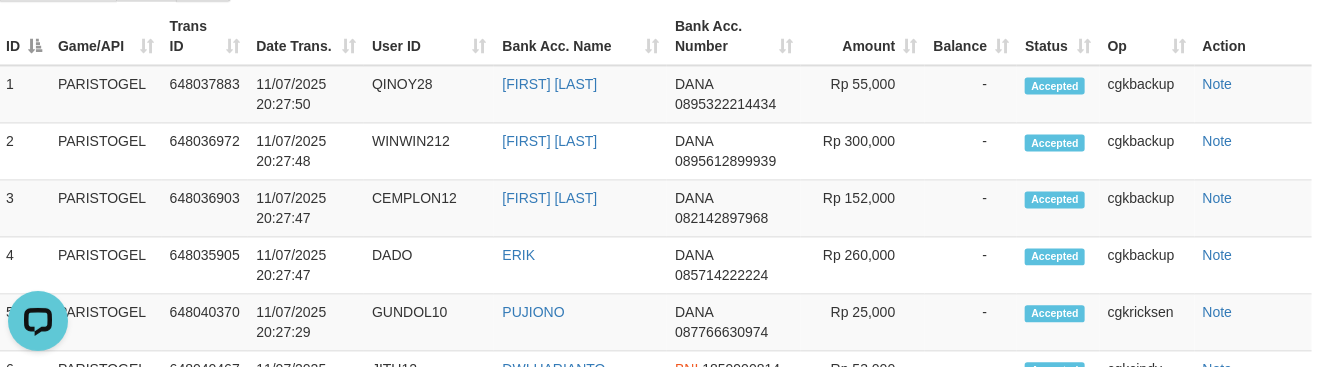 scroll, scrollTop: 0, scrollLeft: 0, axis: both 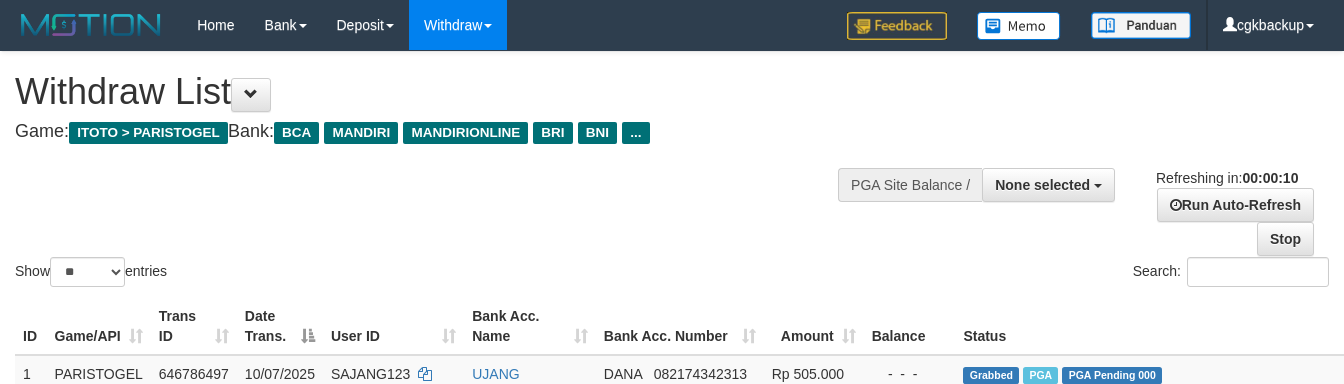 select 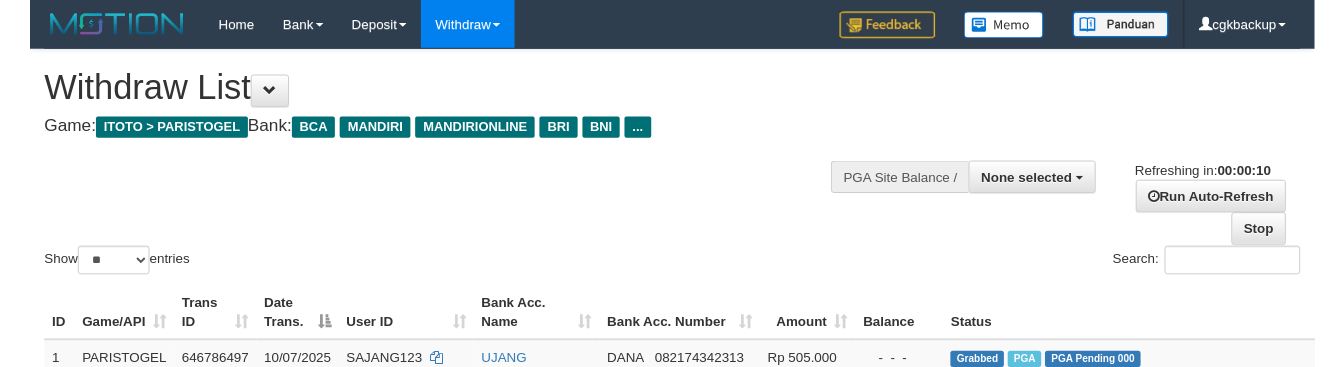 scroll, scrollTop: 0, scrollLeft: 0, axis: both 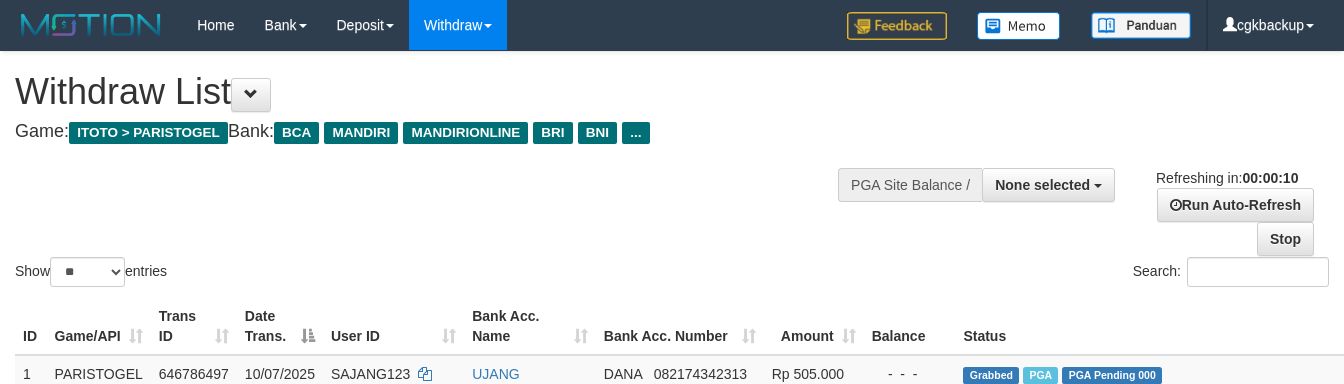 select 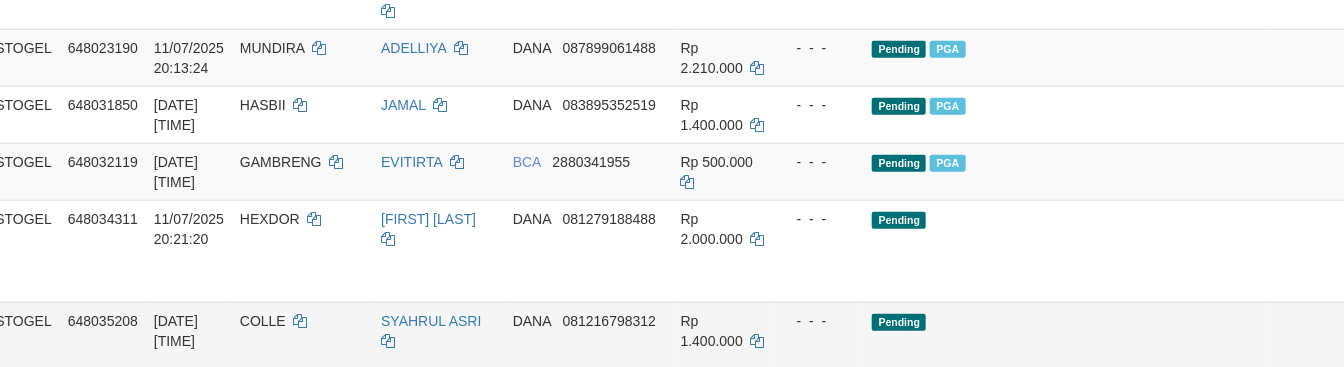 scroll, scrollTop: 754, scrollLeft: 91, axis: both 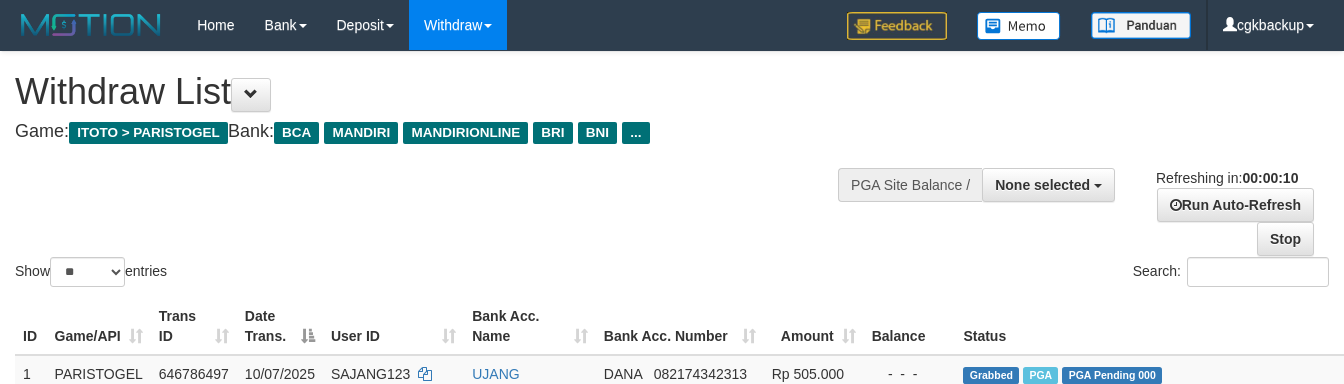 select 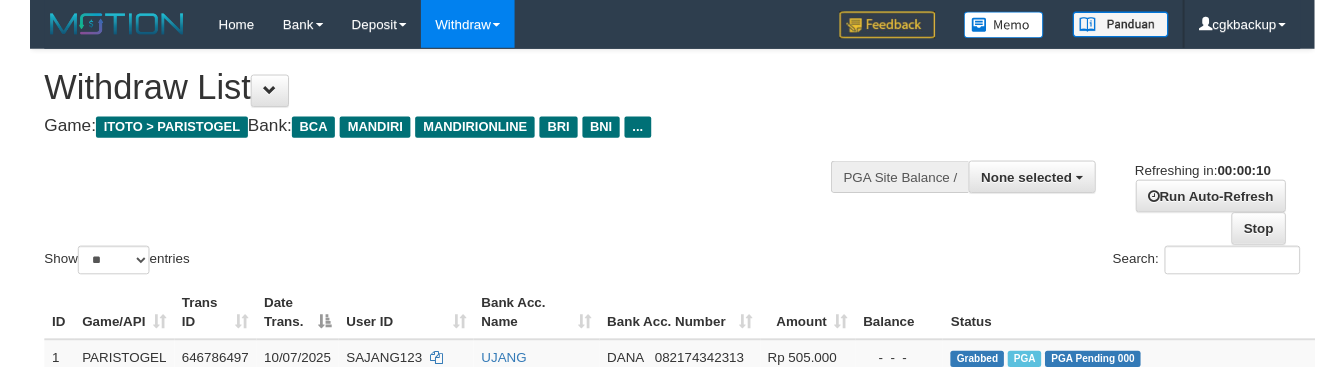 scroll, scrollTop: 856, scrollLeft: 83, axis: both 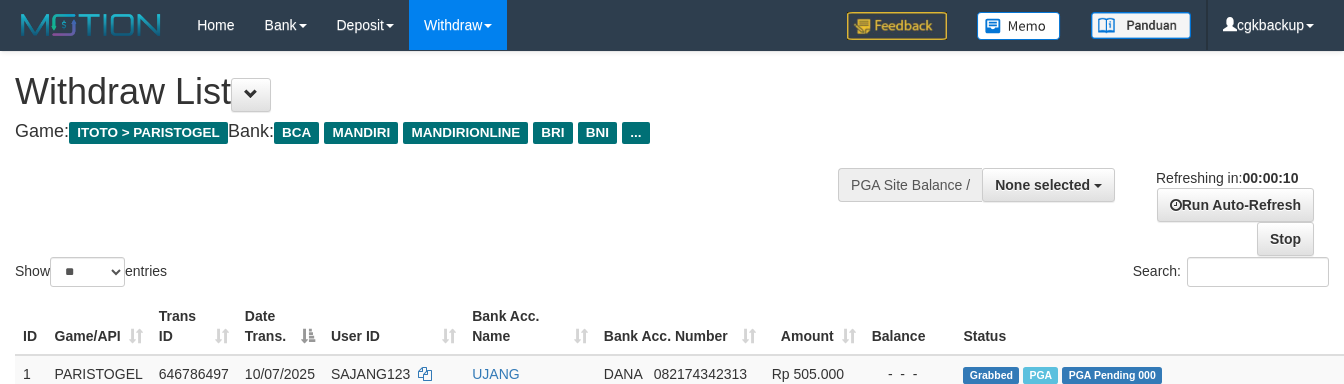select 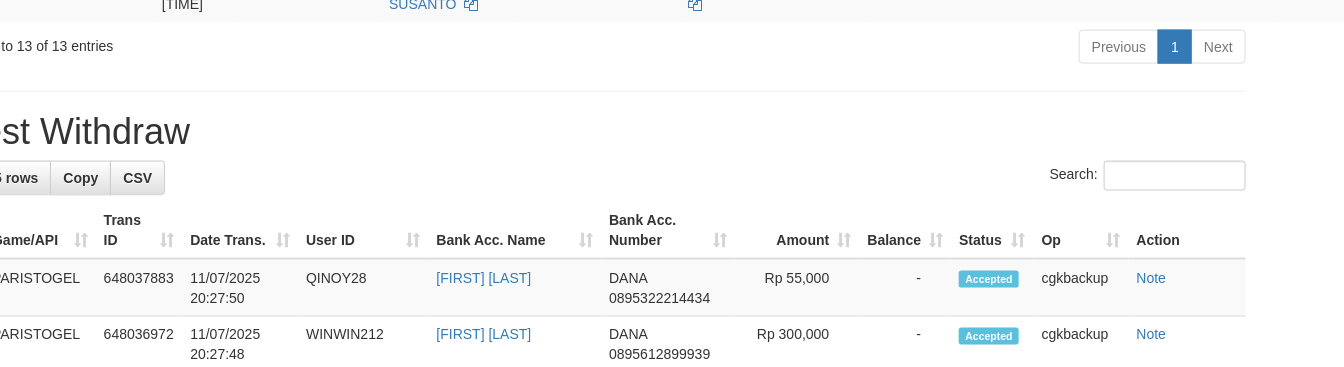 scroll, scrollTop: 1176, scrollLeft: 83, axis: both 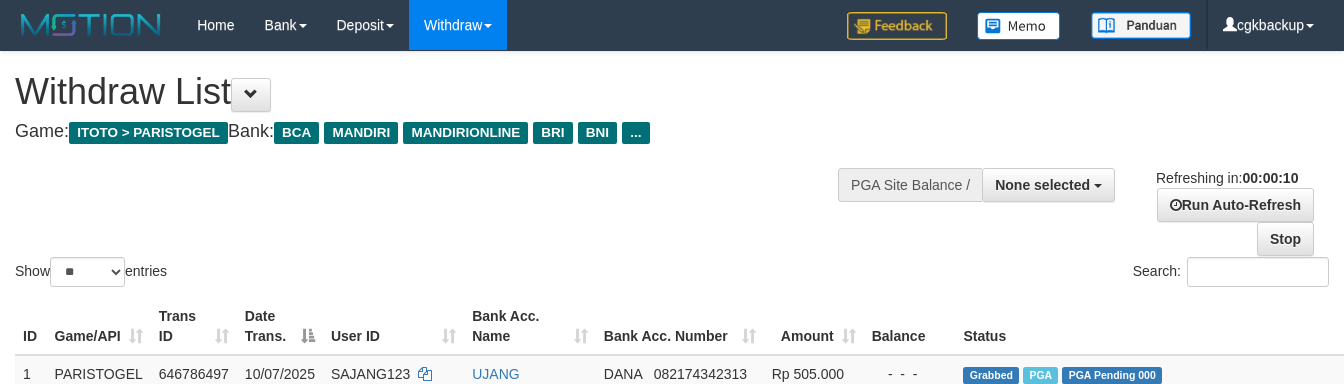 select 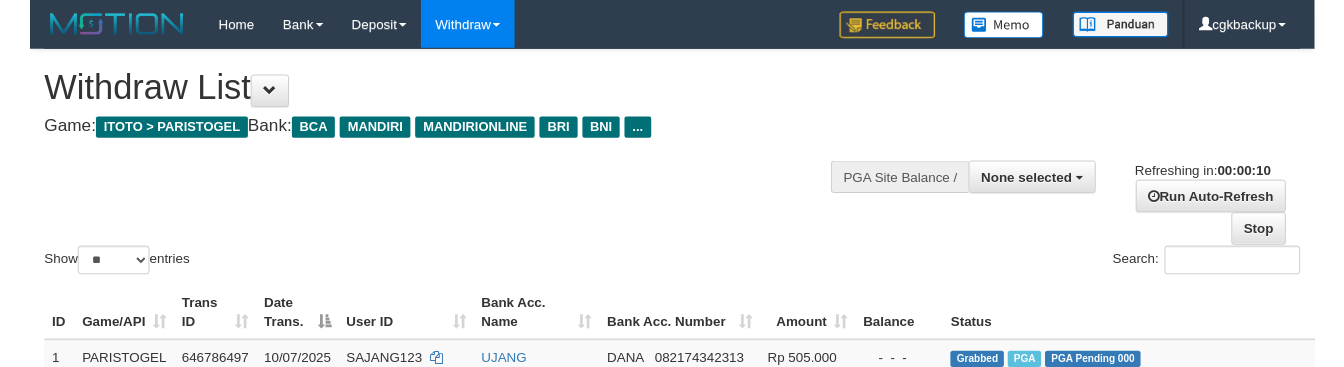 scroll, scrollTop: 1176, scrollLeft: 83, axis: both 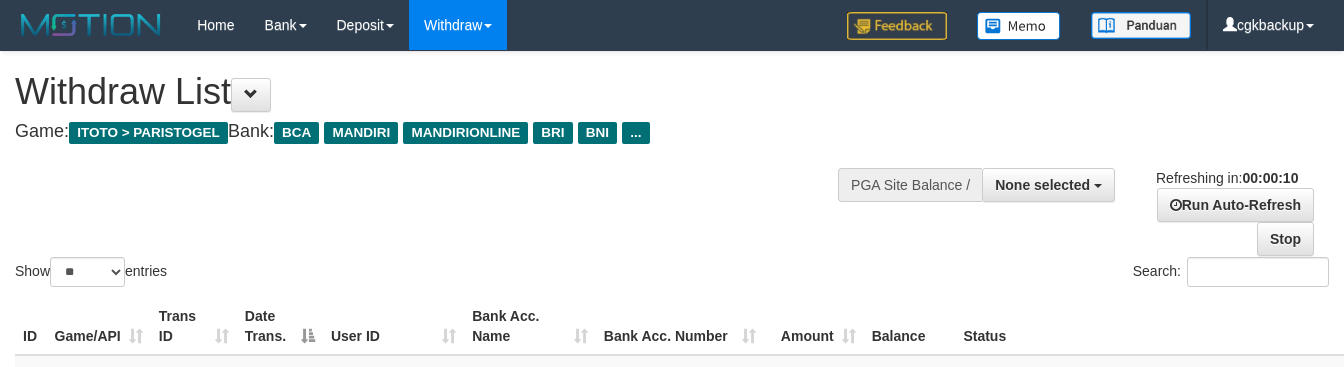 select 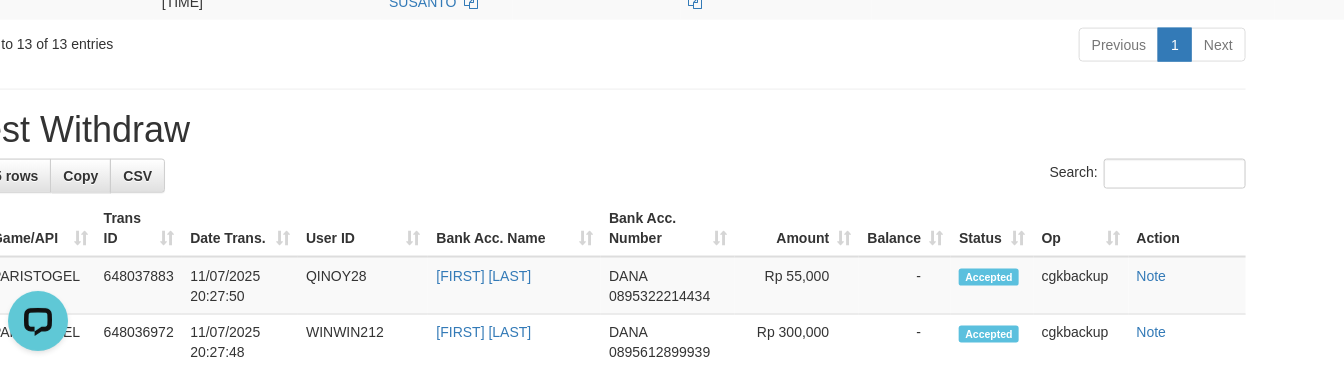 scroll, scrollTop: 0, scrollLeft: 0, axis: both 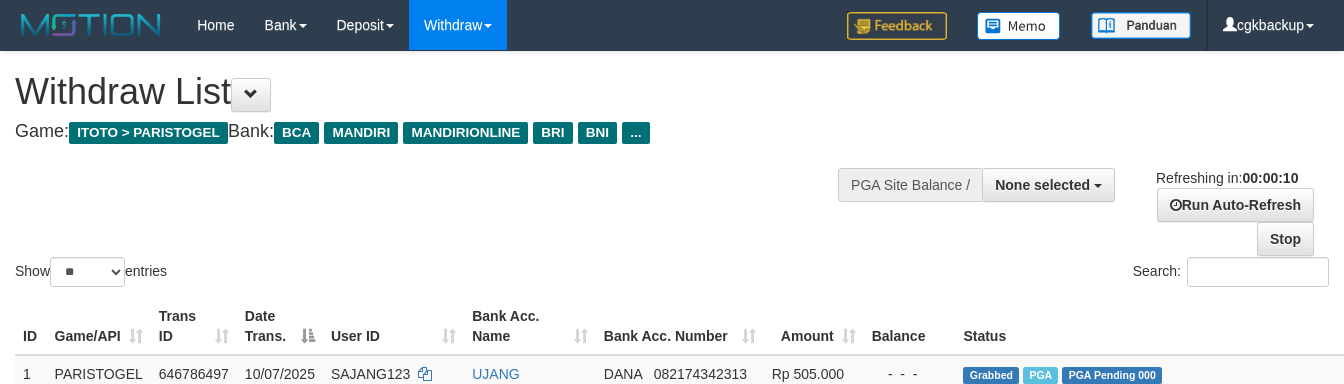 select 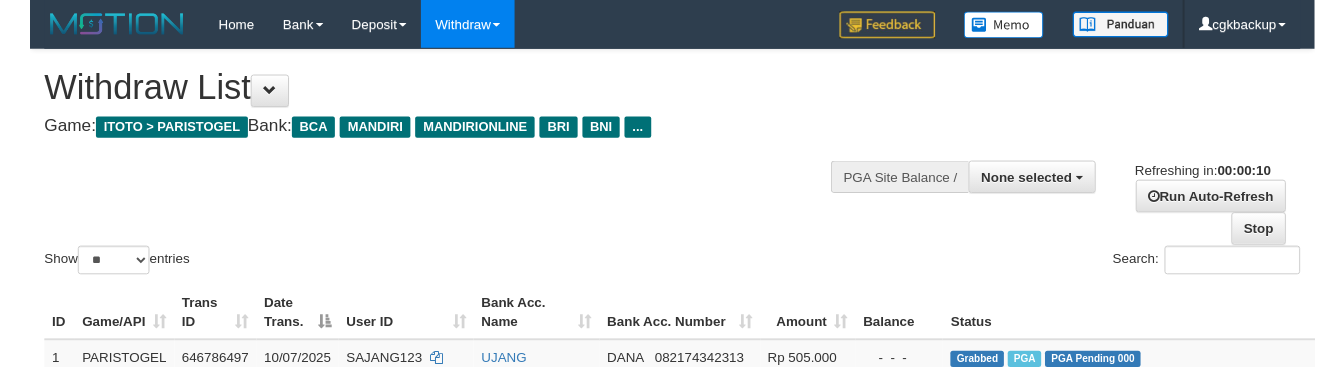 scroll, scrollTop: 1176, scrollLeft: 83, axis: both 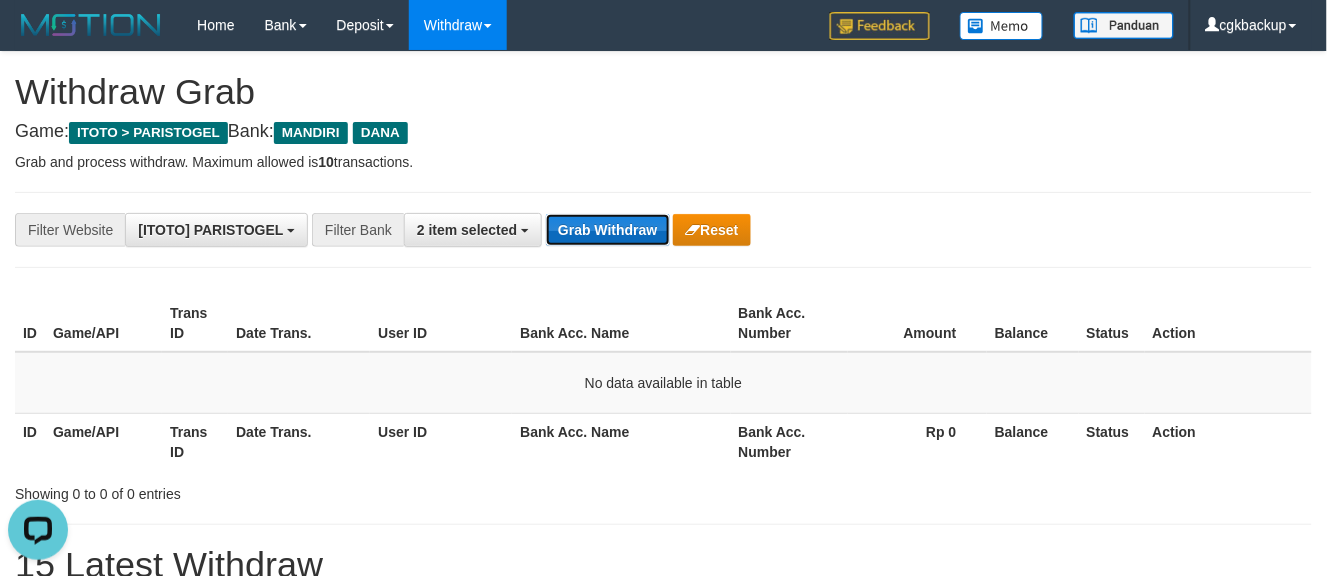 click on "Grab Withdraw" at bounding box center [607, 230] 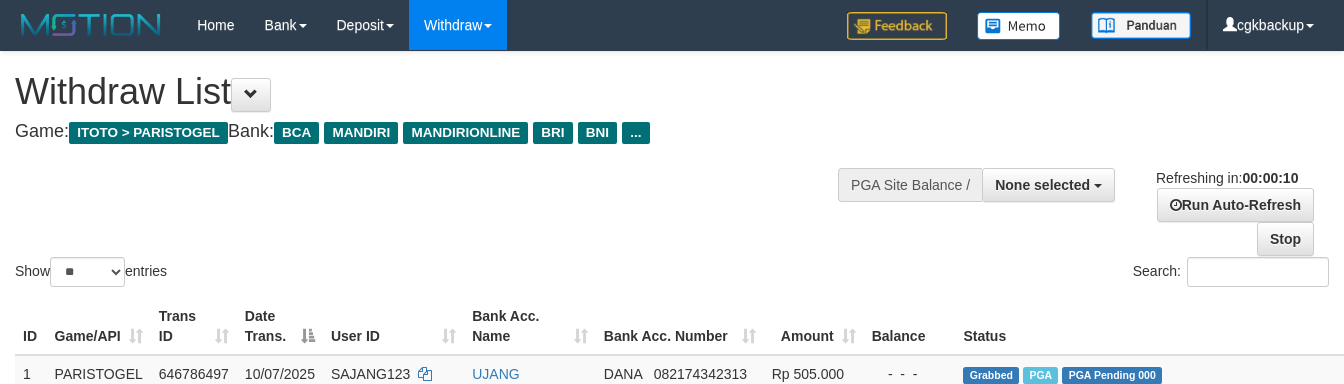 select 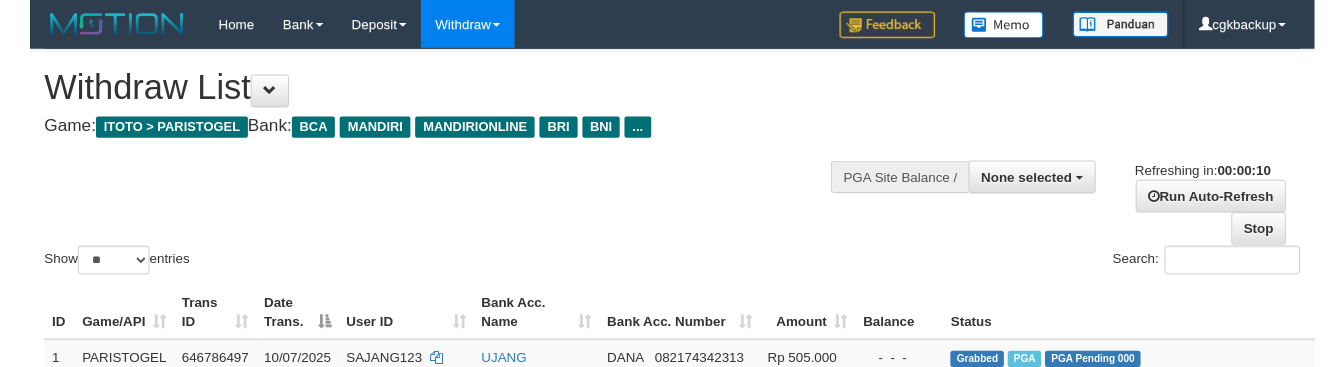 scroll, scrollTop: 1176, scrollLeft: 83, axis: both 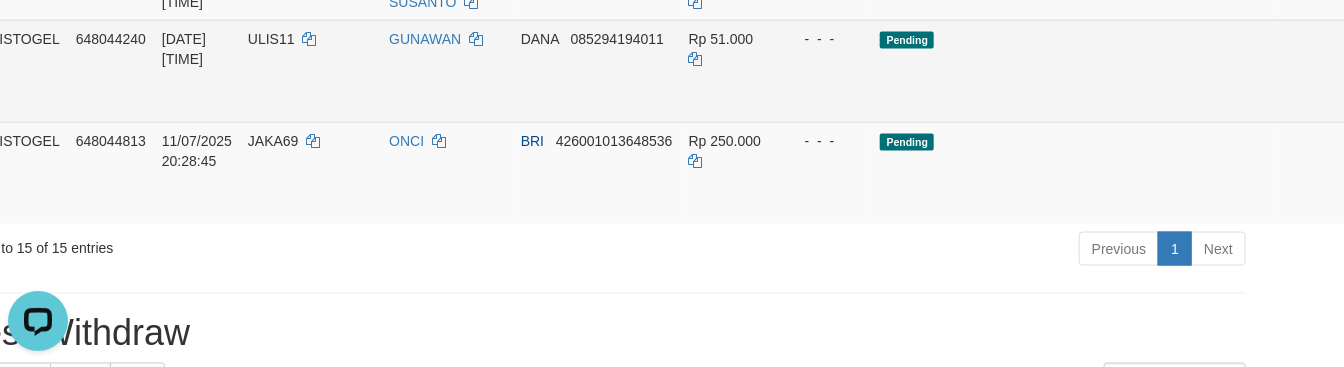 click on "Allow Grab" at bounding box center [1394, 49] 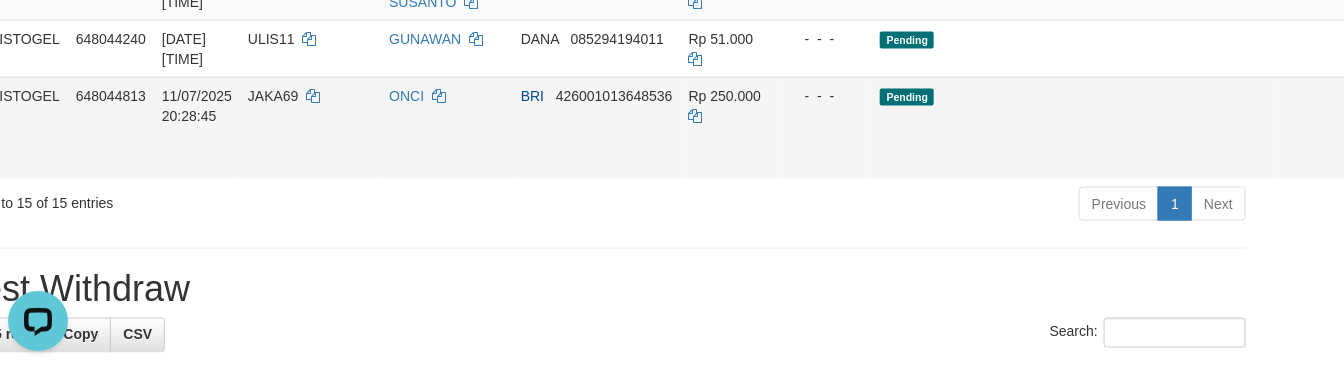 click on "Allow Grab" at bounding box center [1394, 106] 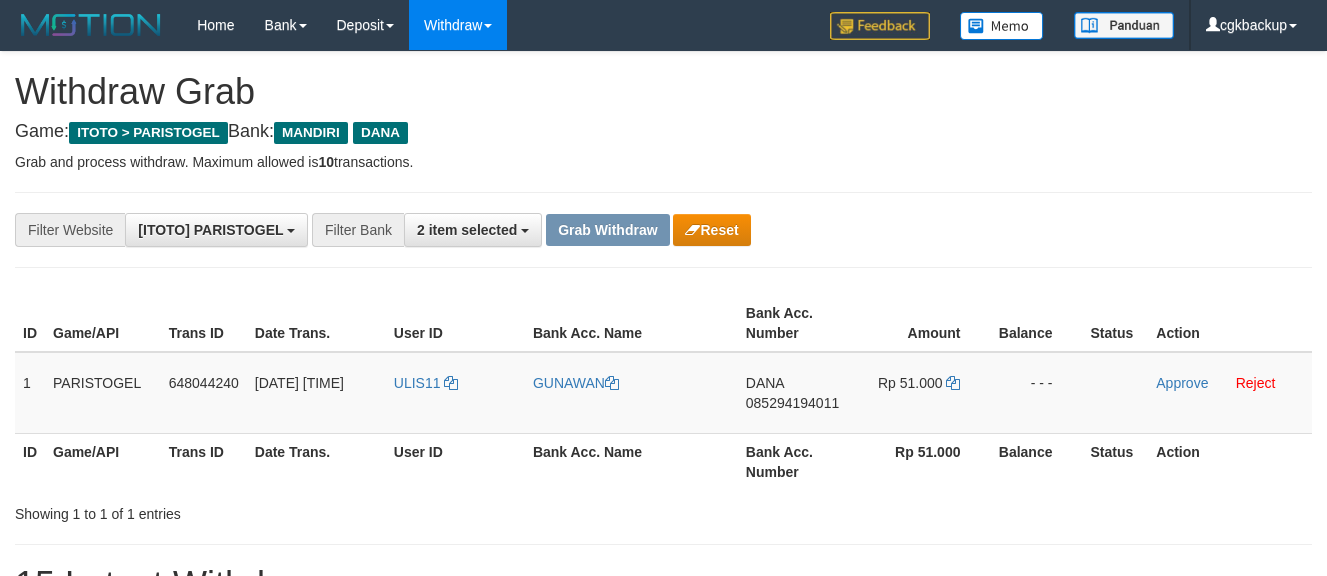 scroll, scrollTop: 0, scrollLeft: 0, axis: both 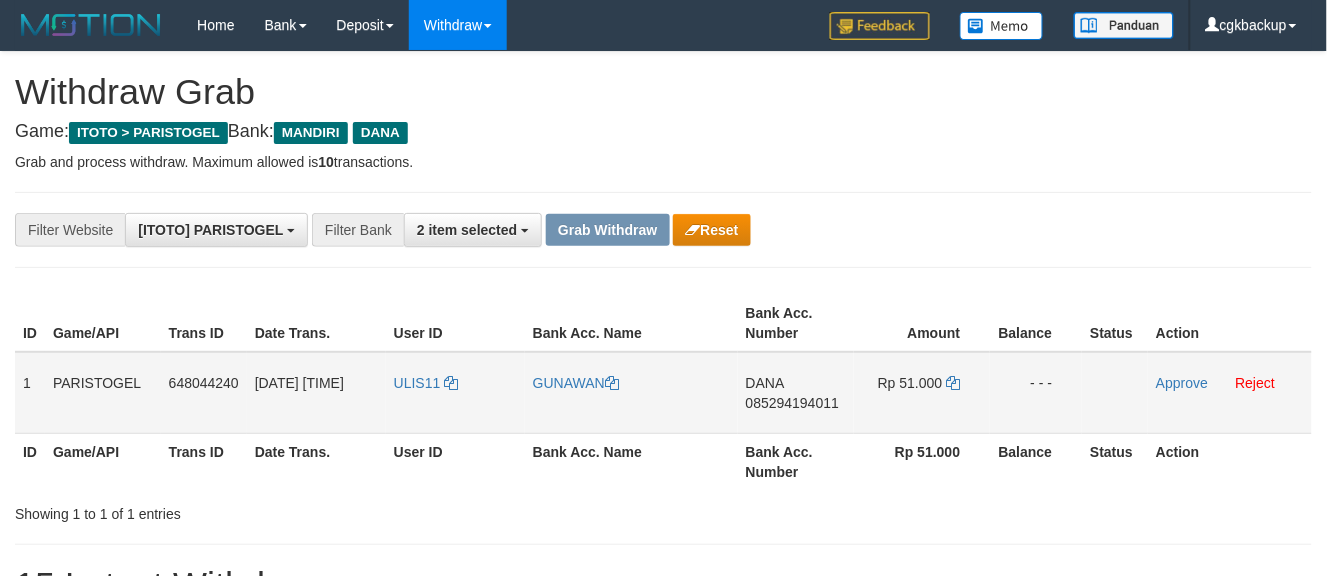 click on "ULIS11" at bounding box center (455, 393) 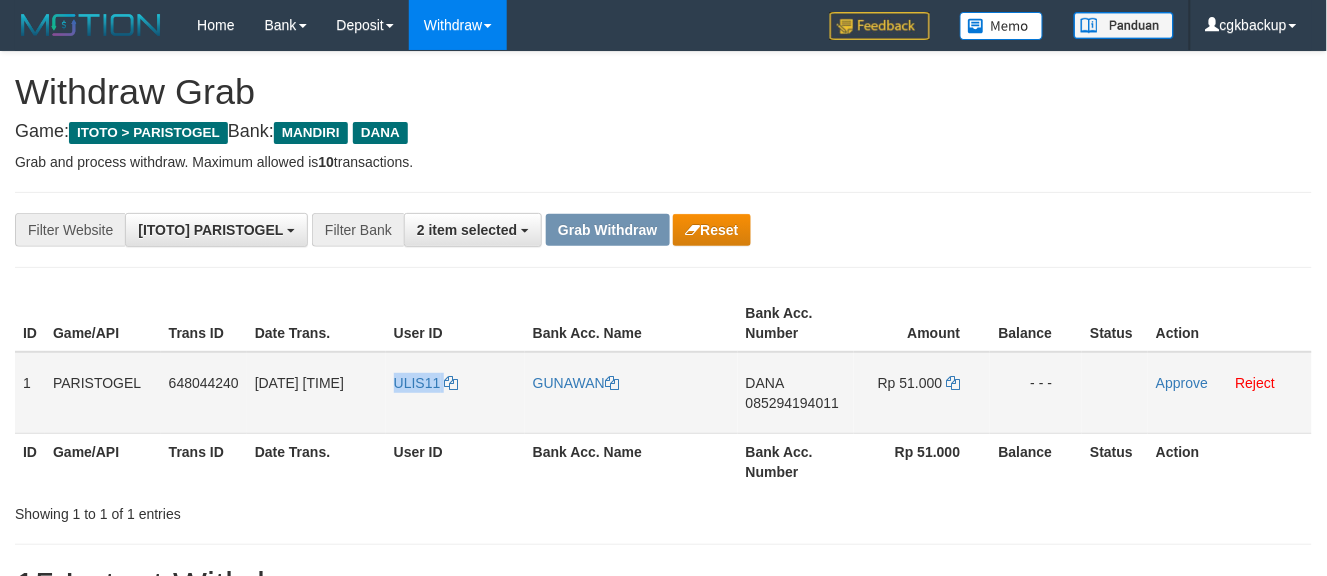 copy on "ULIS11" 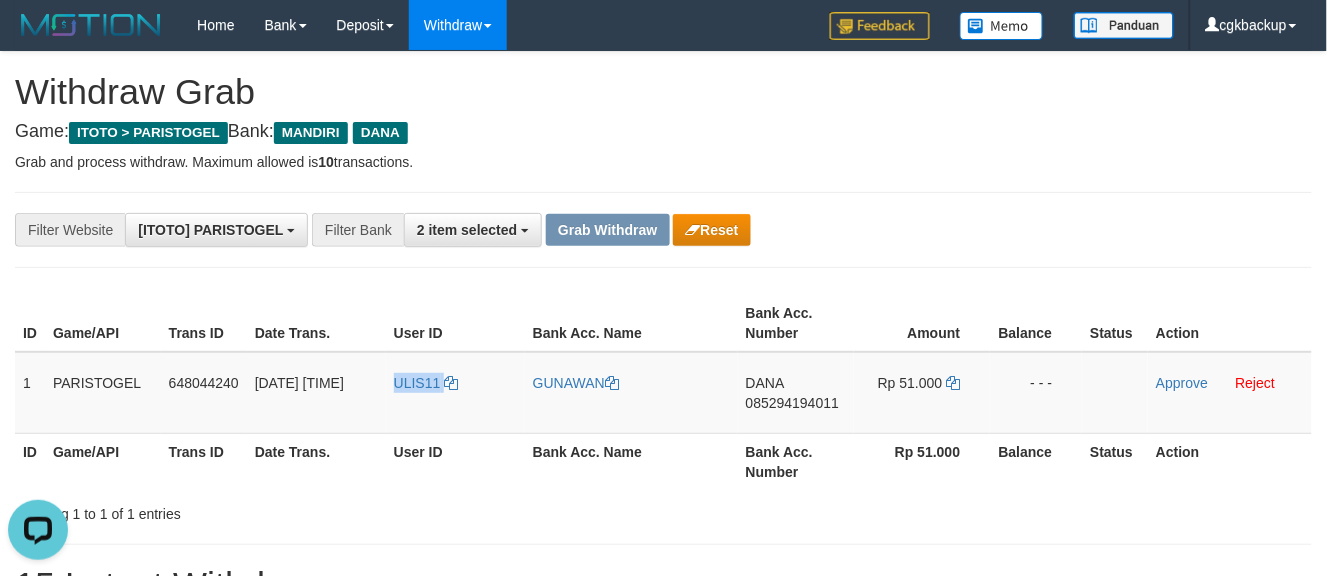 scroll, scrollTop: 0, scrollLeft: 0, axis: both 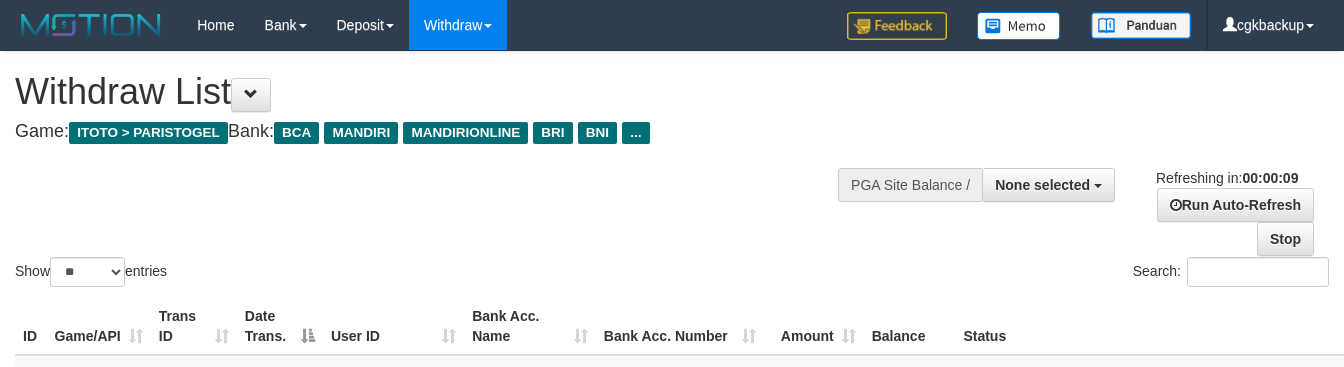 select 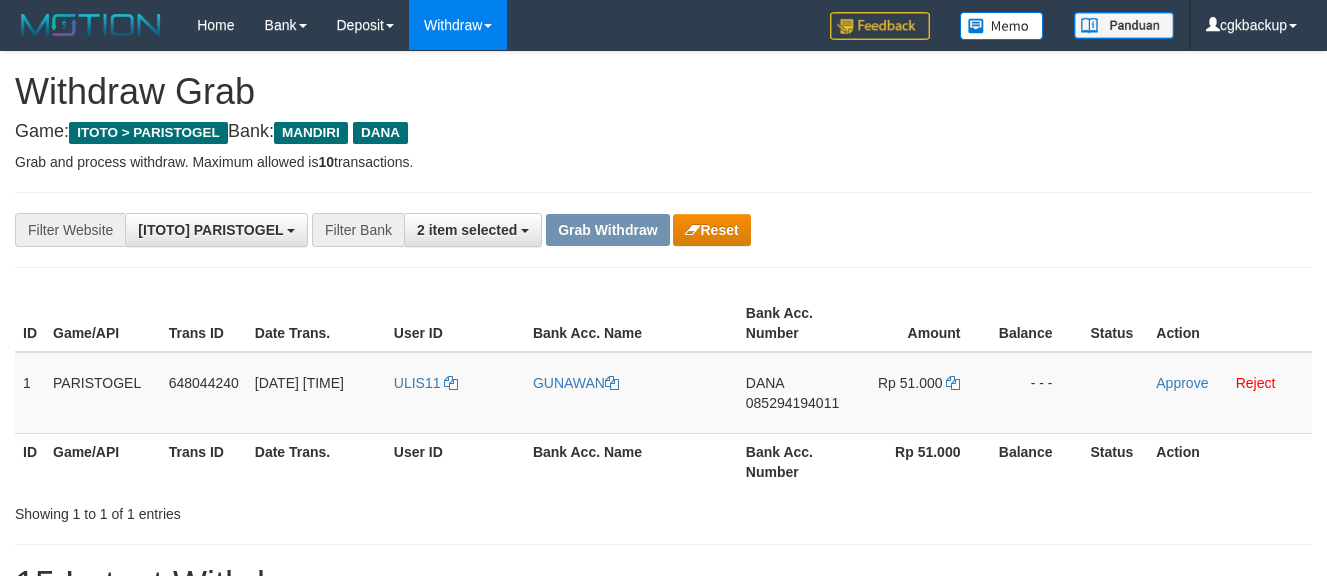 scroll, scrollTop: 0, scrollLeft: 0, axis: both 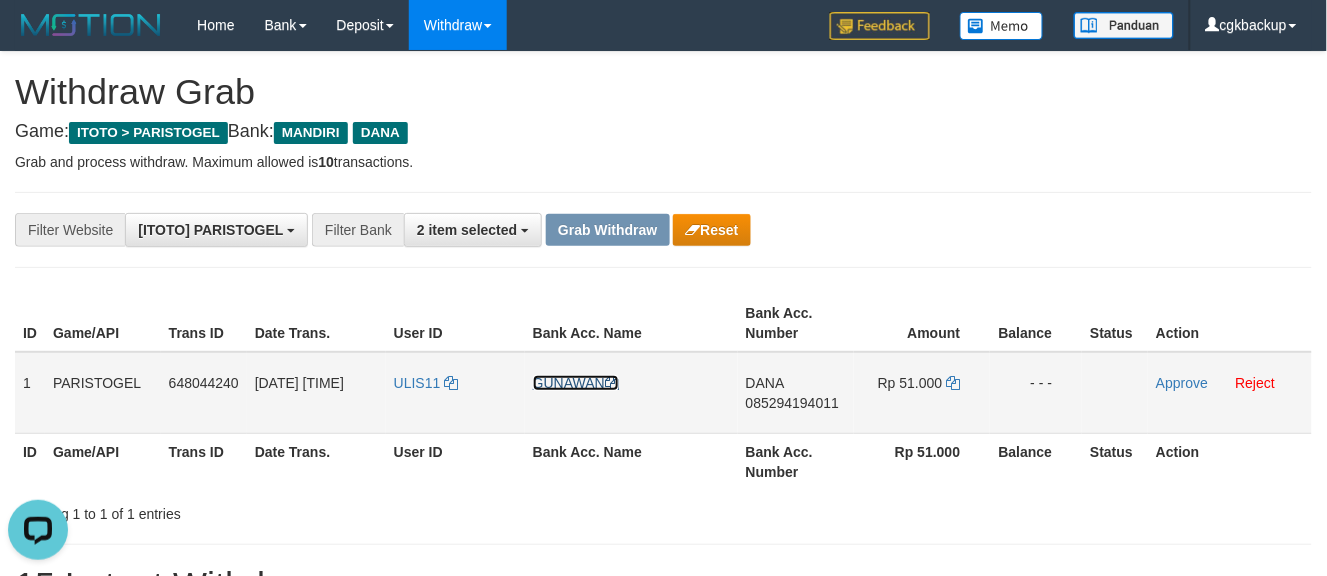 click on "GUNAWAN" at bounding box center [576, 383] 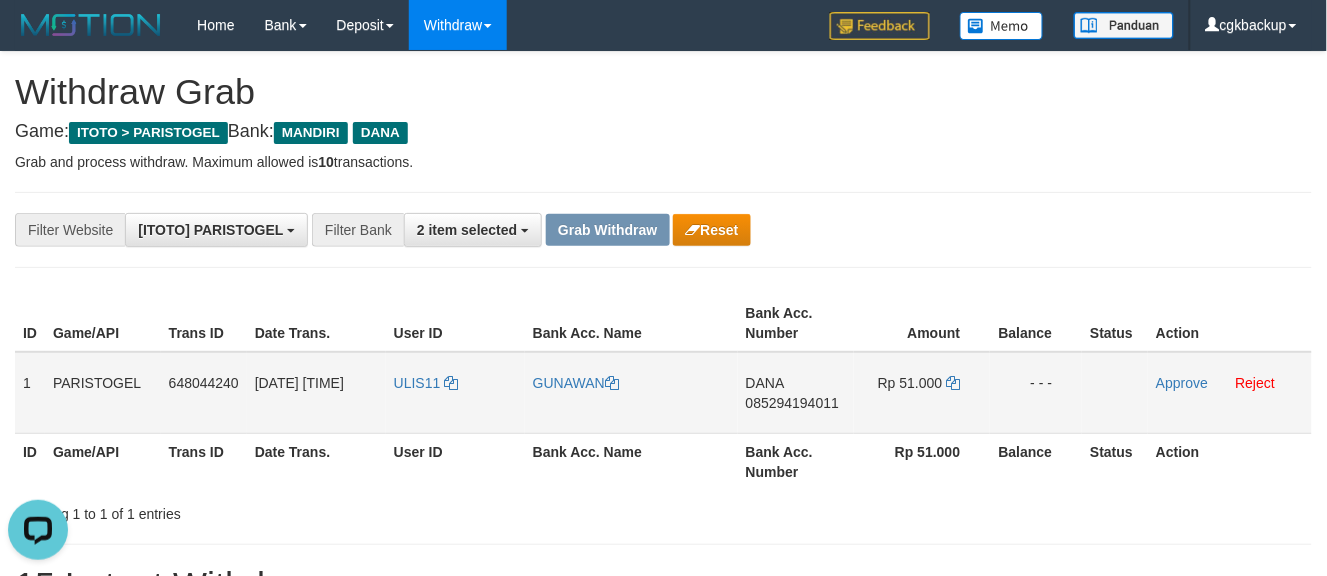 click on "085294194011" at bounding box center [792, 403] 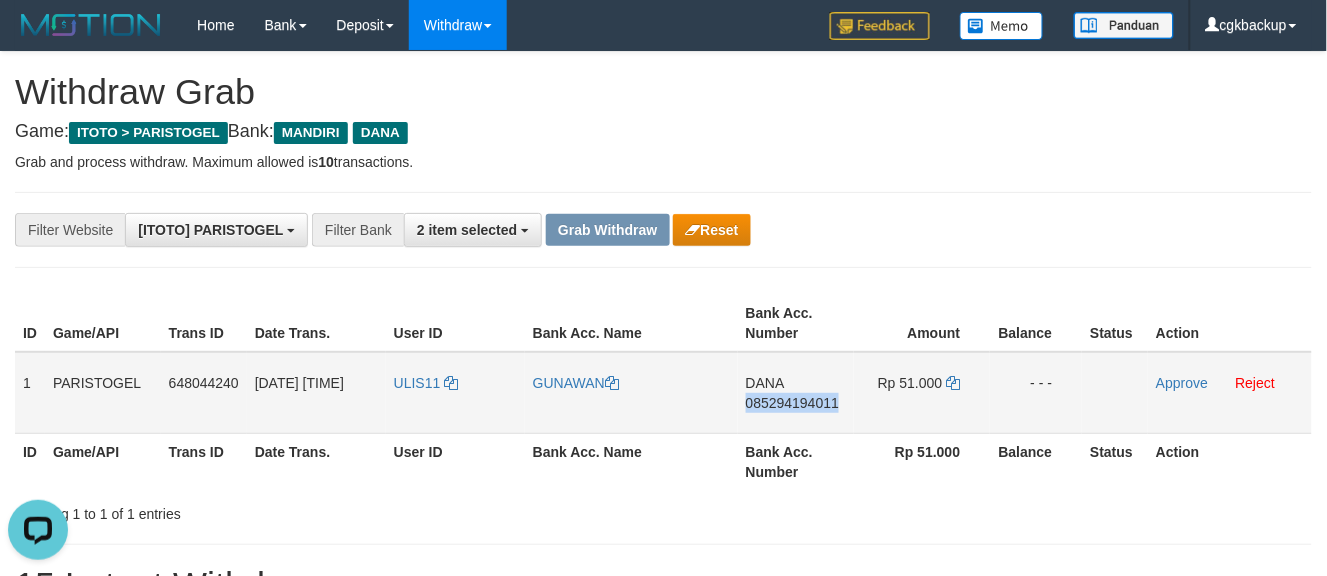 click on "DANA
085294194011" at bounding box center (796, 393) 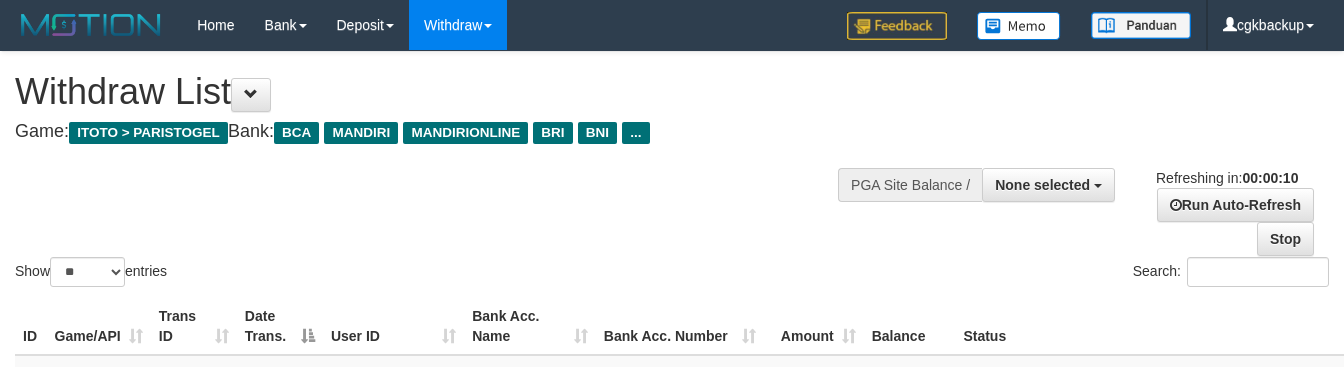 select 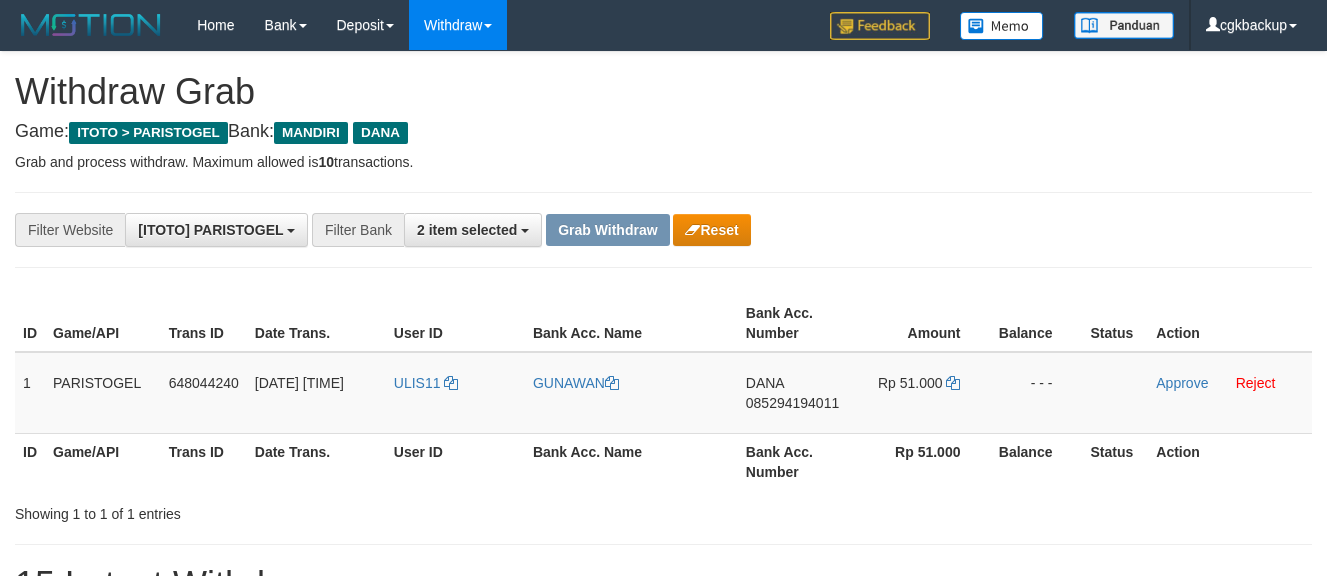 scroll, scrollTop: 0, scrollLeft: 0, axis: both 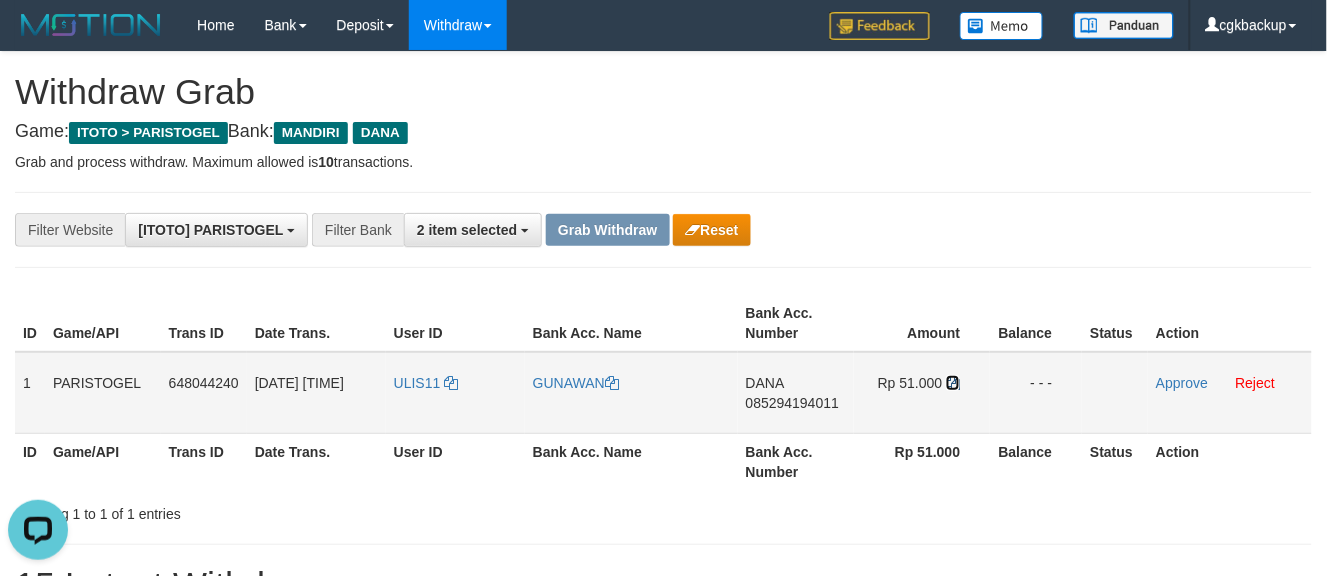 click at bounding box center [953, 383] 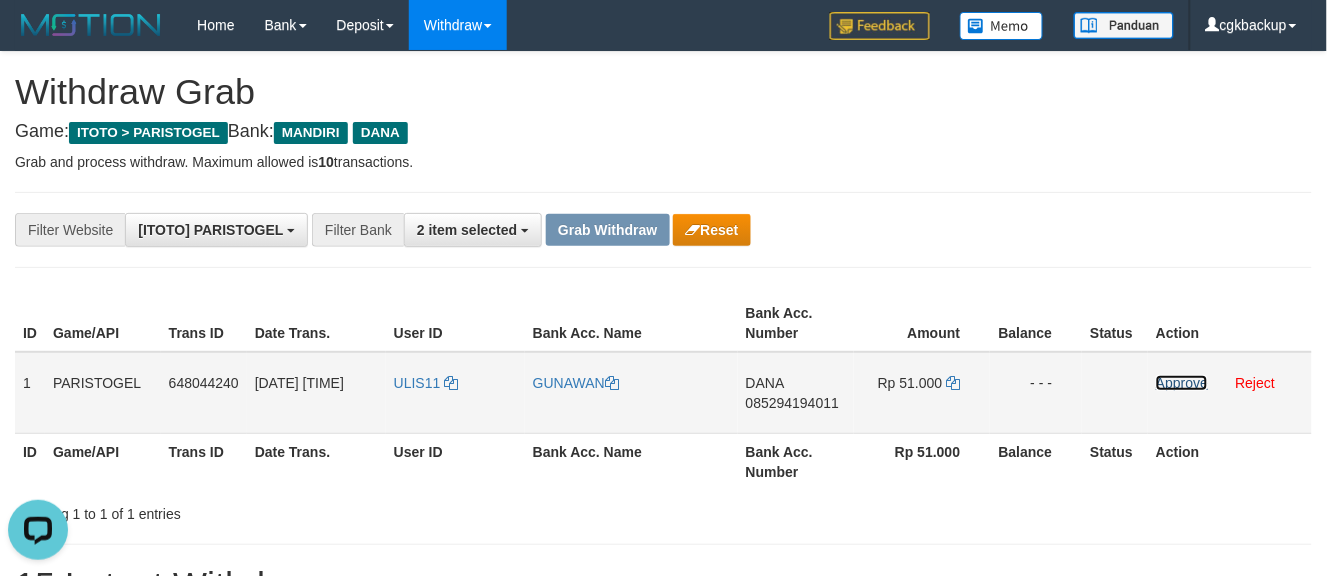 click on "Approve" at bounding box center [1182, 383] 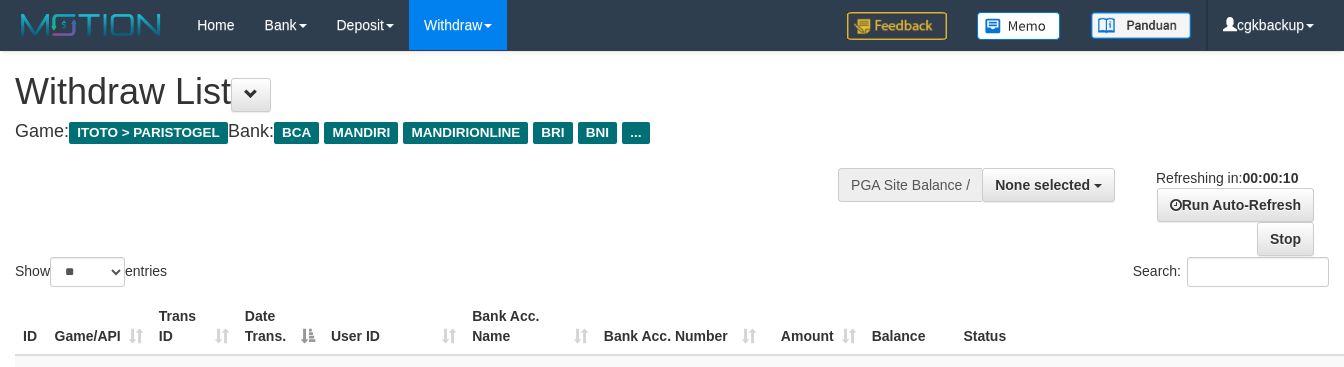 select 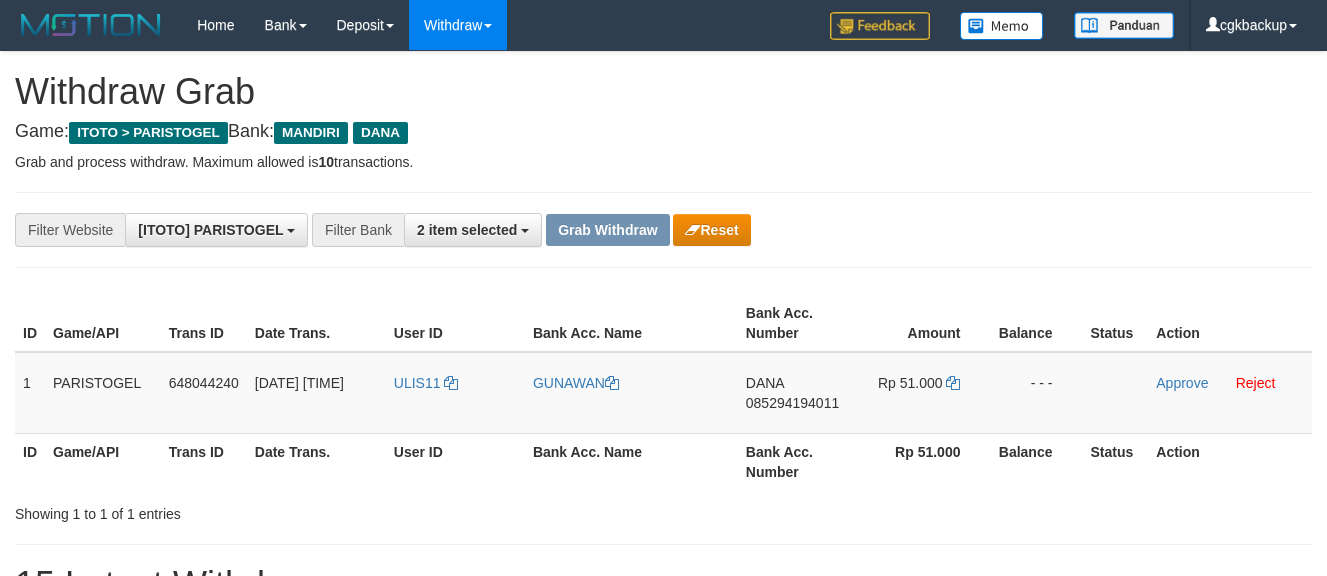 scroll, scrollTop: 0, scrollLeft: 0, axis: both 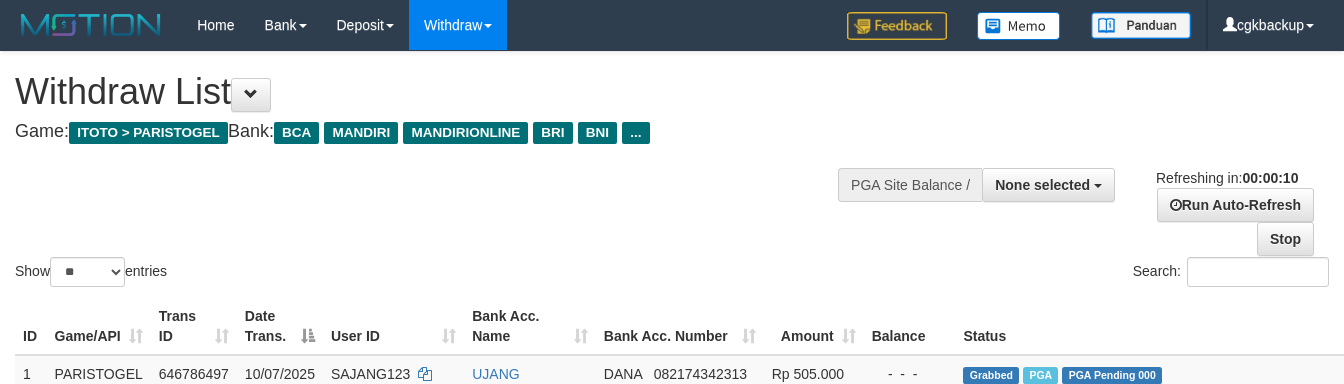select 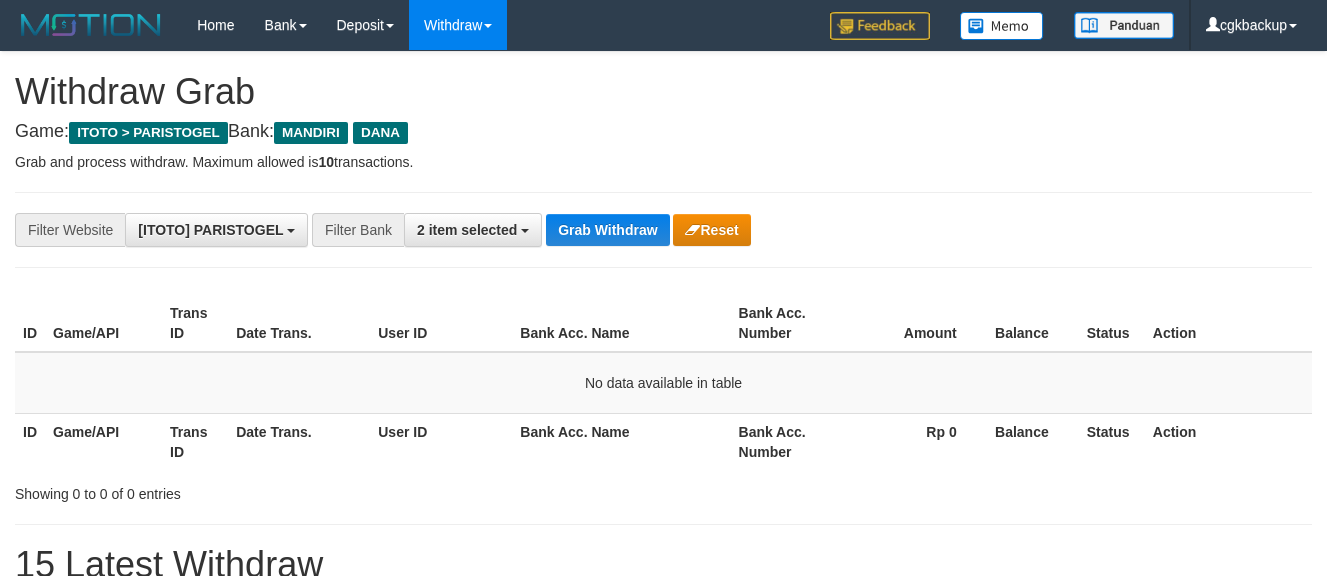 scroll, scrollTop: 0, scrollLeft: 0, axis: both 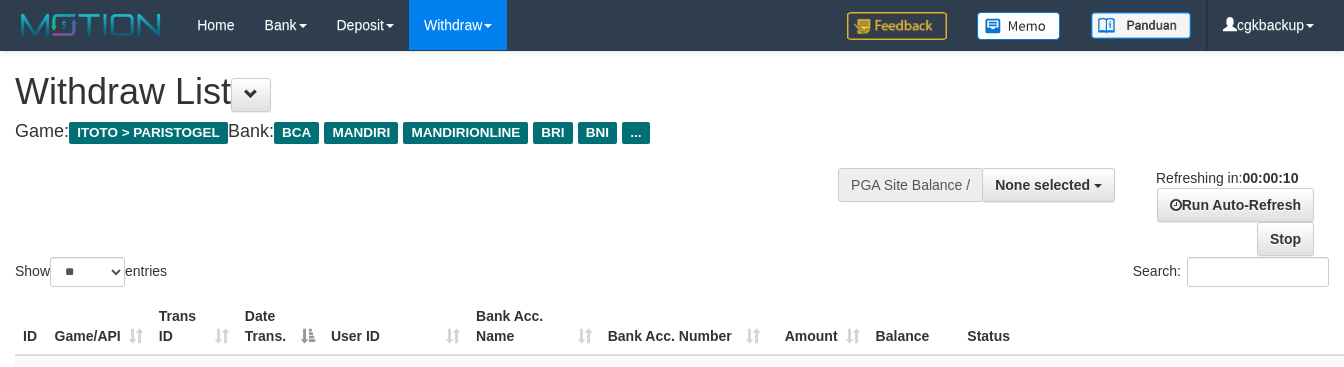 select 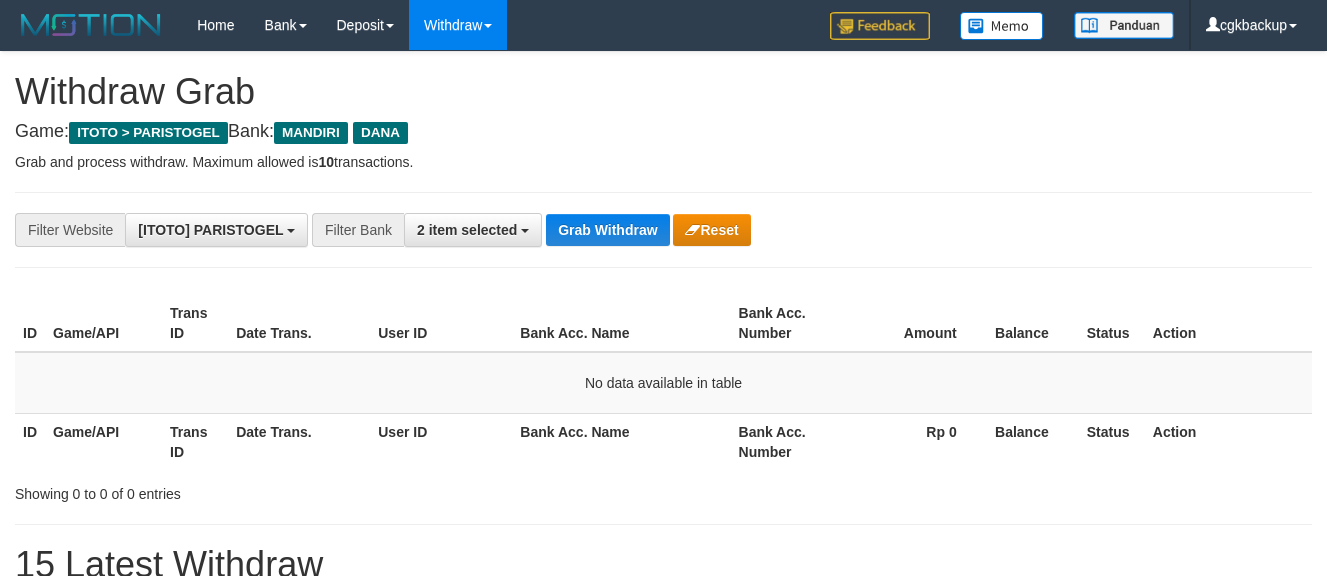 scroll, scrollTop: 0, scrollLeft: 0, axis: both 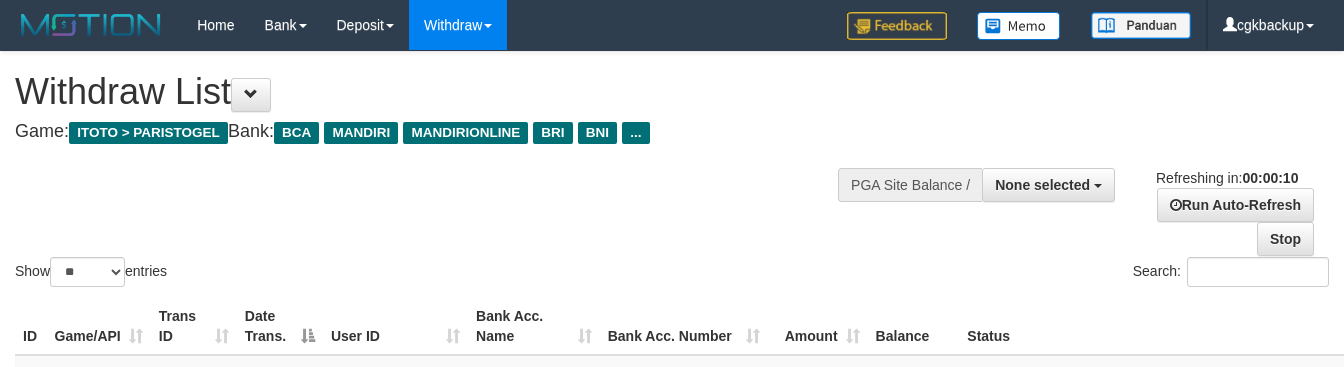 select 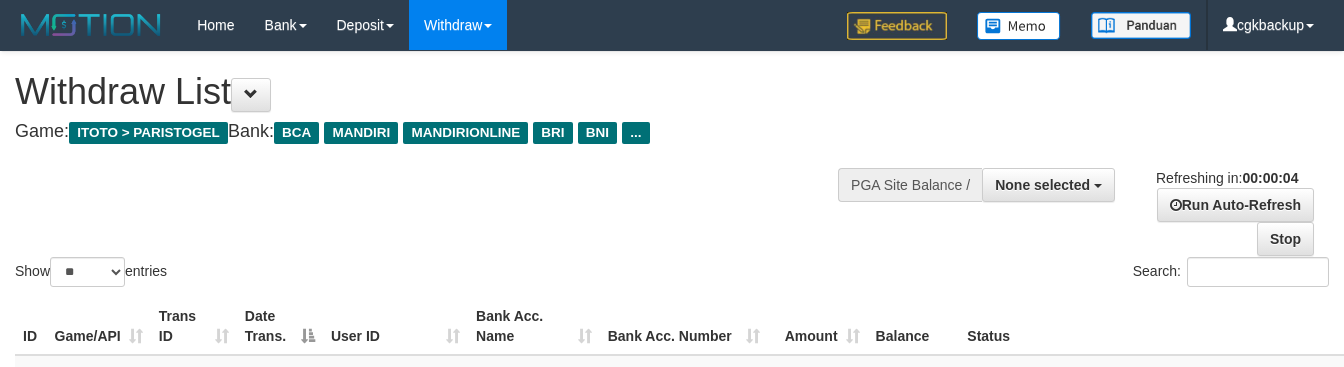 scroll, scrollTop: 0, scrollLeft: 0, axis: both 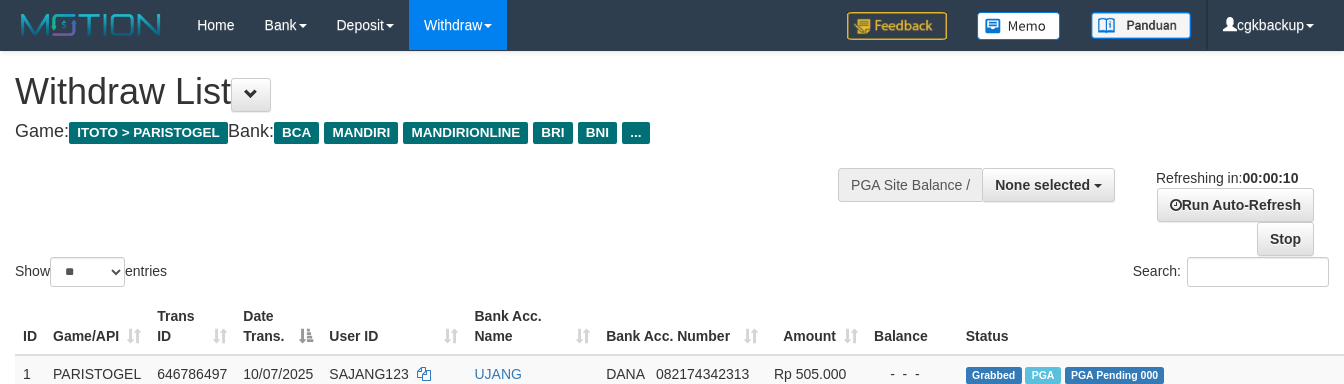 select 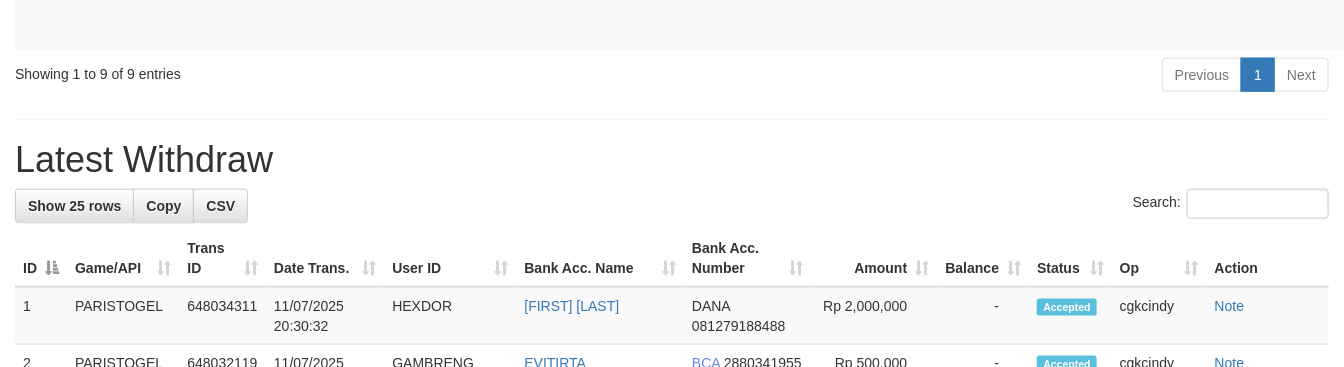 scroll, scrollTop: 888, scrollLeft: 0, axis: vertical 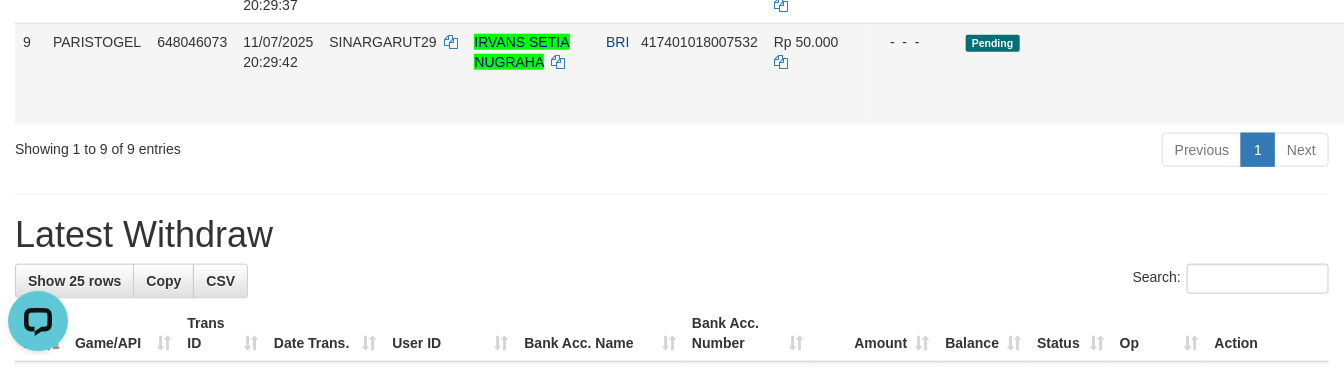 click on "Allow Grab" at bounding box center [1467, 52] 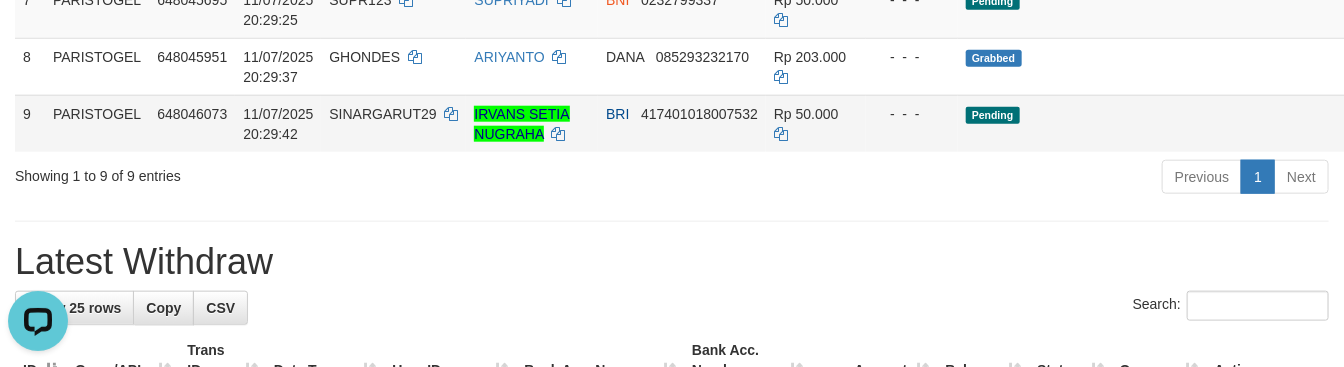 scroll, scrollTop: 777, scrollLeft: 0, axis: vertical 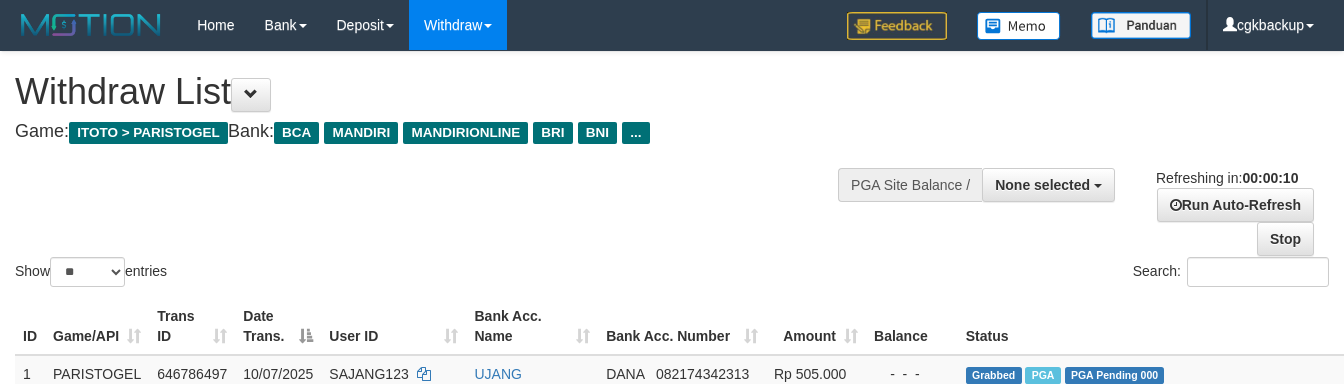 select 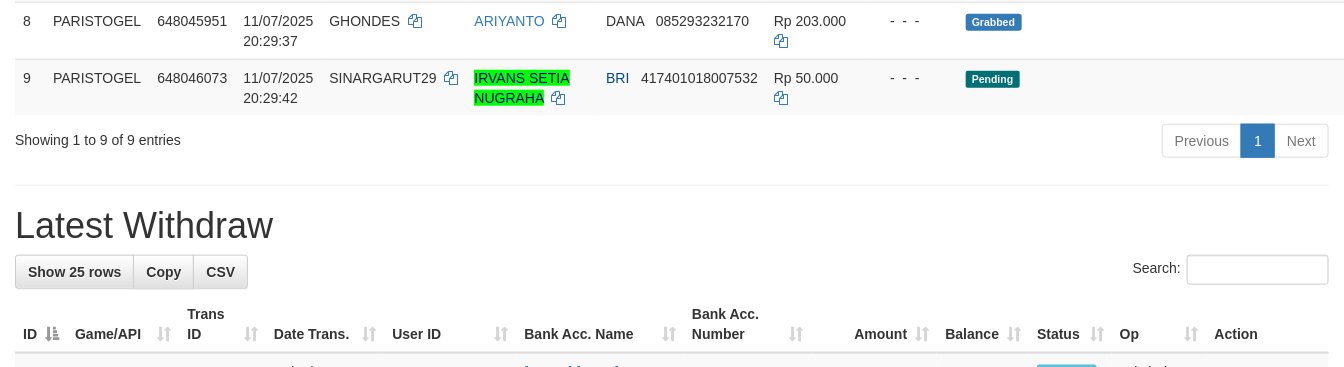 scroll, scrollTop: 777, scrollLeft: 0, axis: vertical 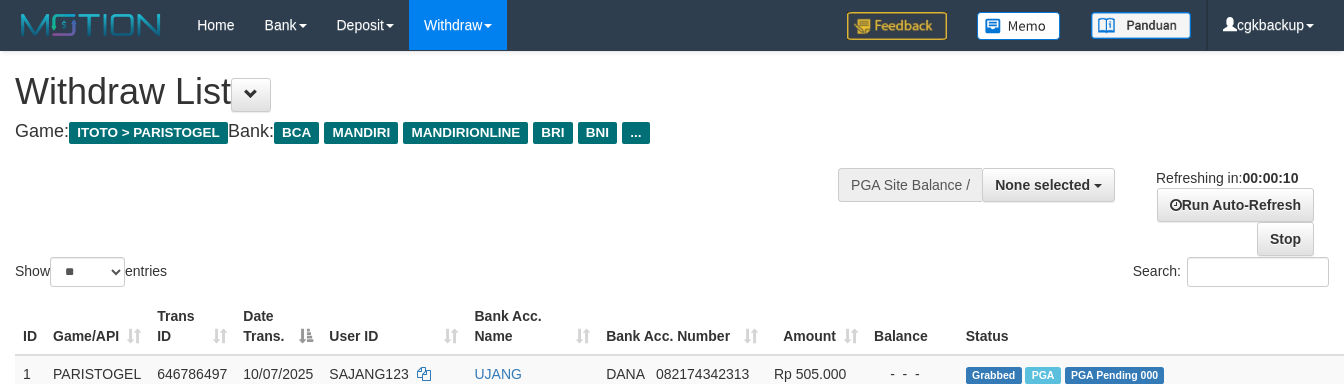 select 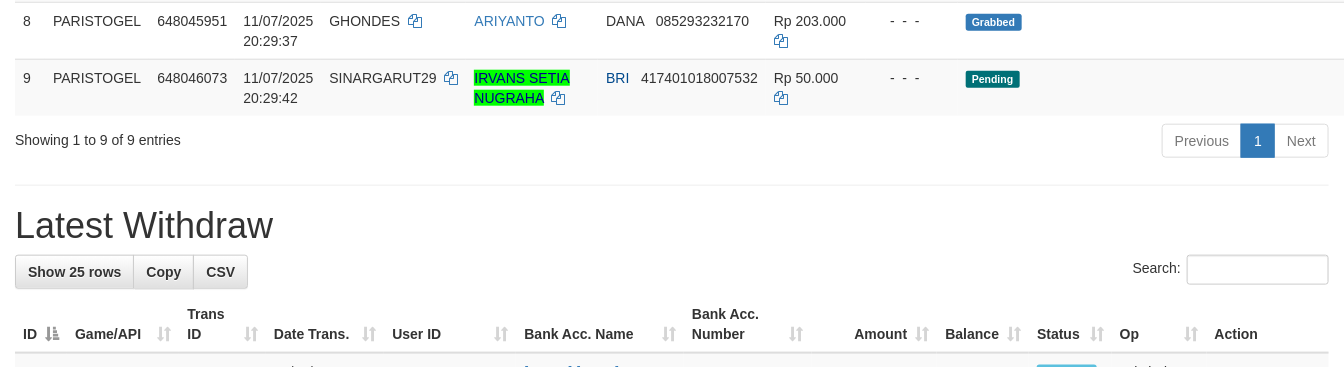 scroll, scrollTop: 777, scrollLeft: 0, axis: vertical 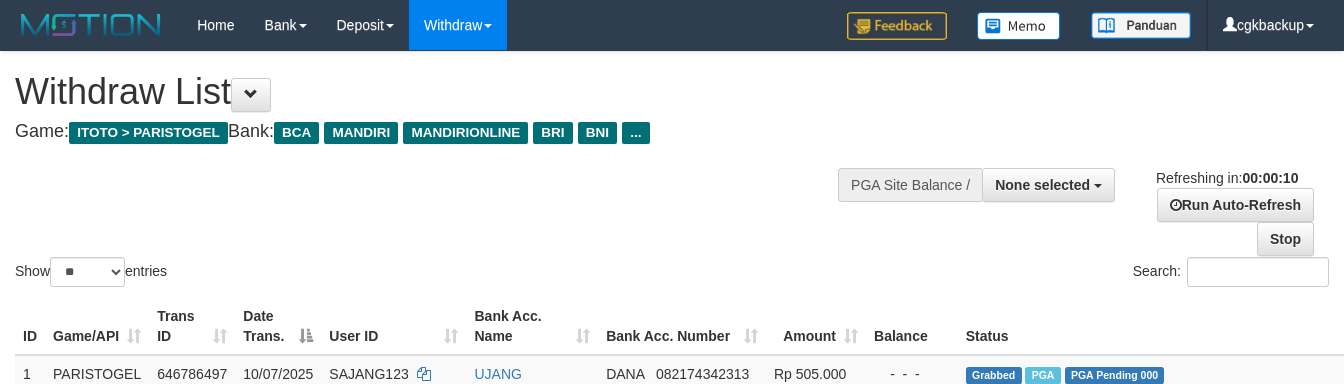 select 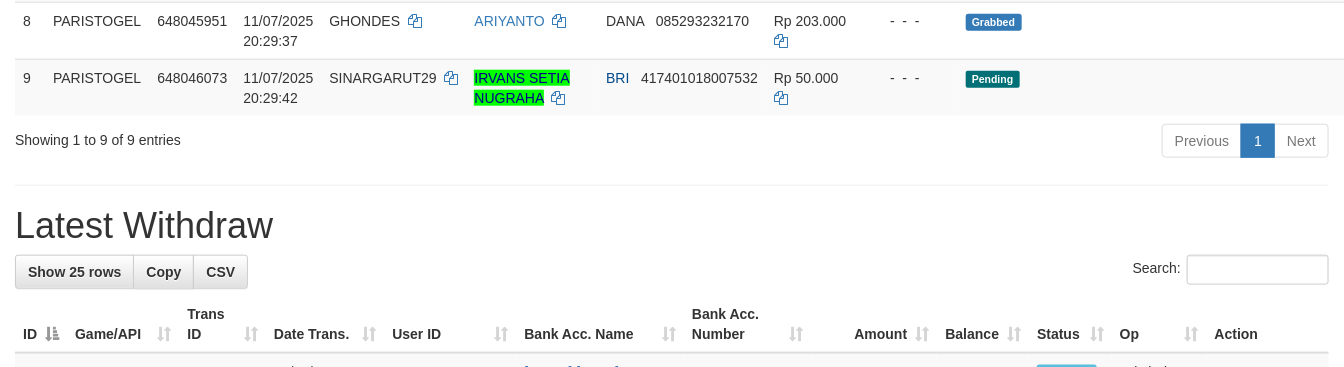 scroll, scrollTop: 777, scrollLeft: 0, axis: vertical 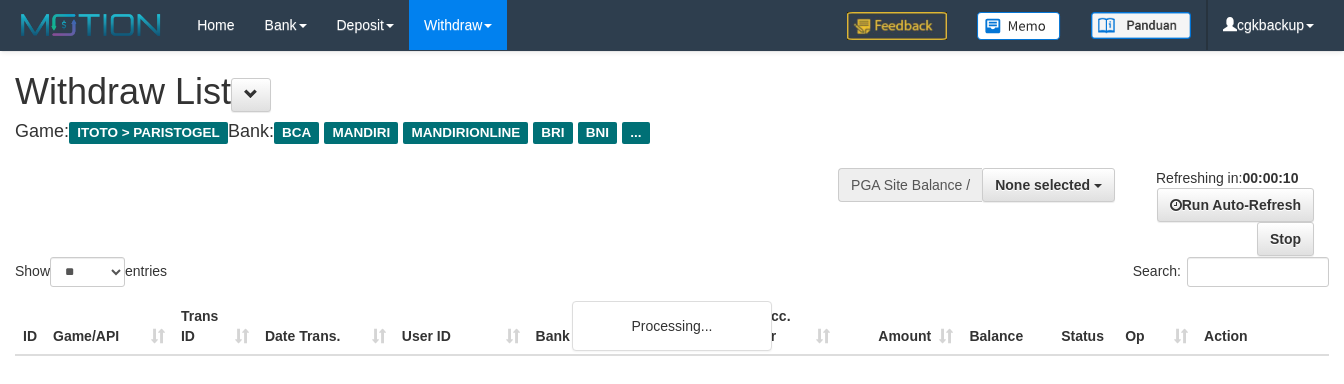 select 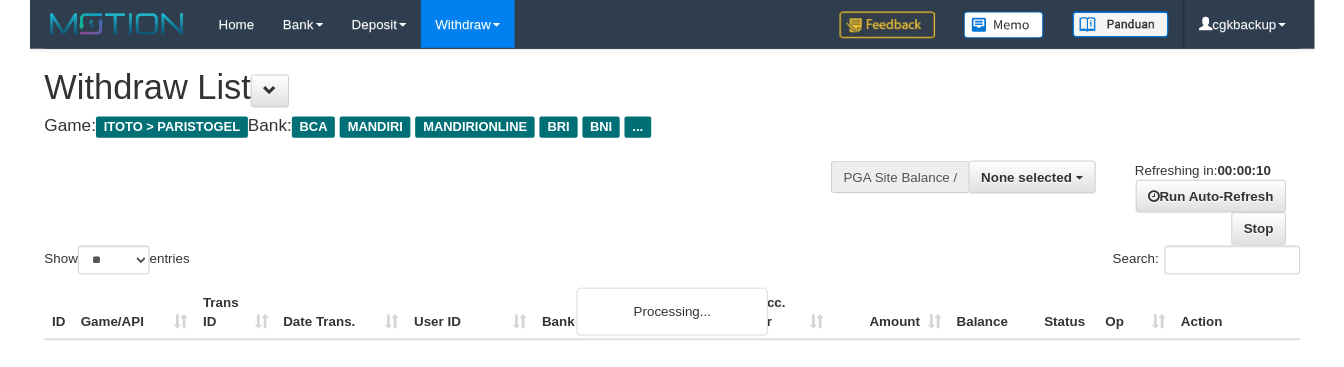scroll, scrollTop: 0, scrollLeft: 0, axis: both 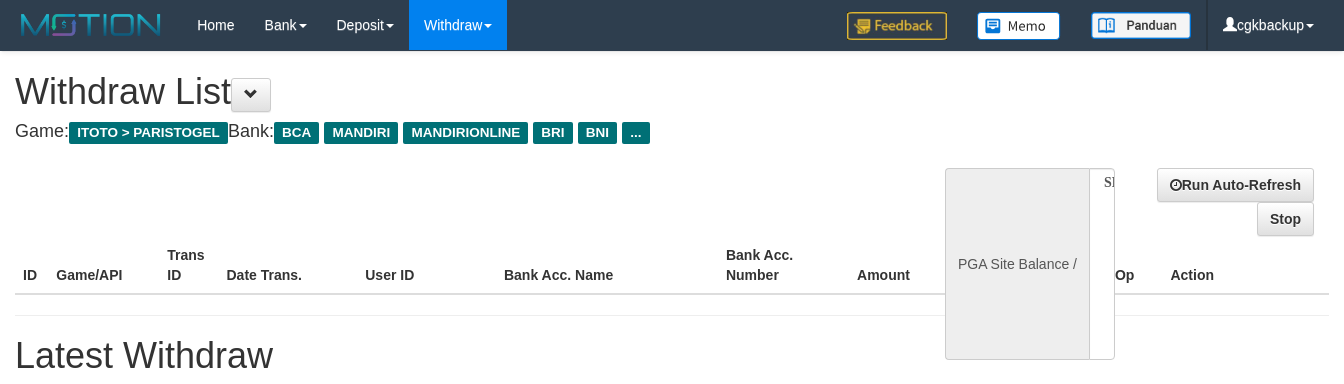 select 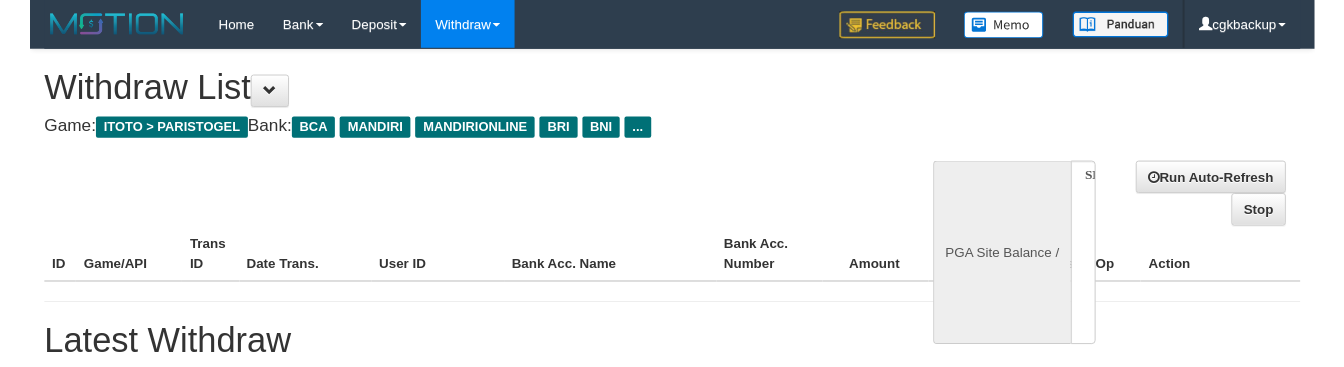 scroll, scrollTop: 0, scrollLeft: 0, axis: both 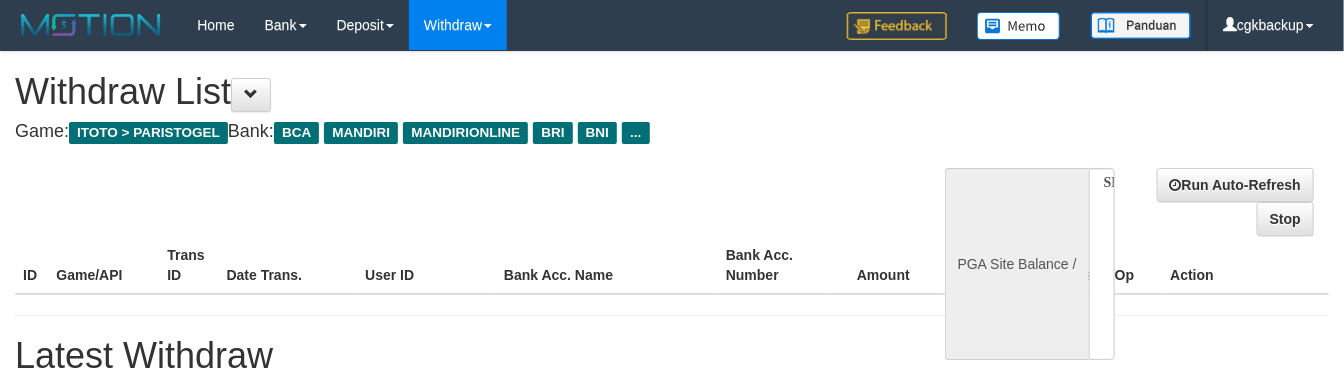 select on "**" 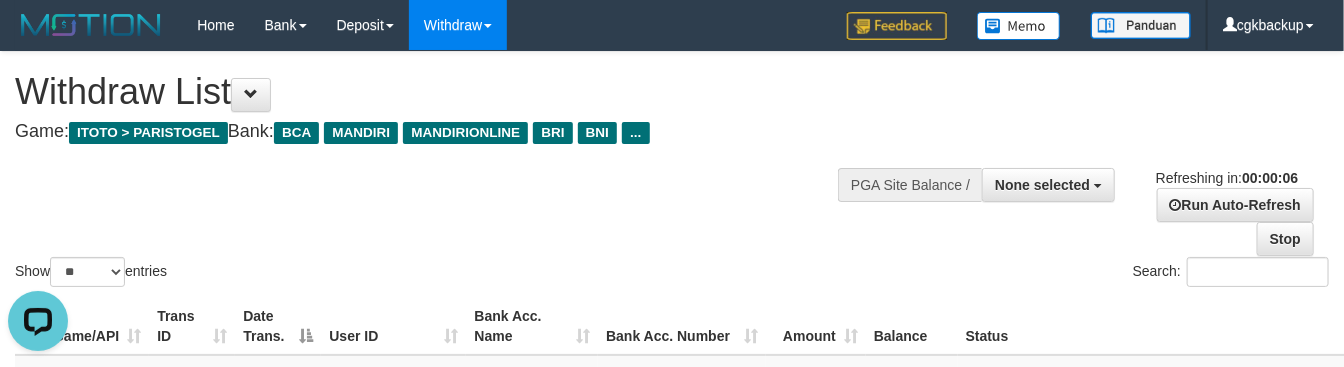 scroll, scrollTop: 0, scrollLeft: 0, axis: both 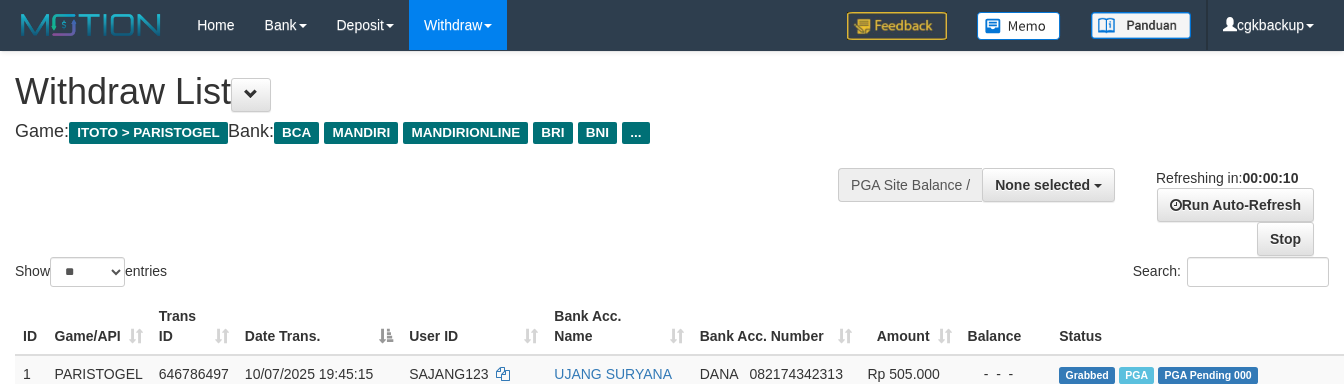 select 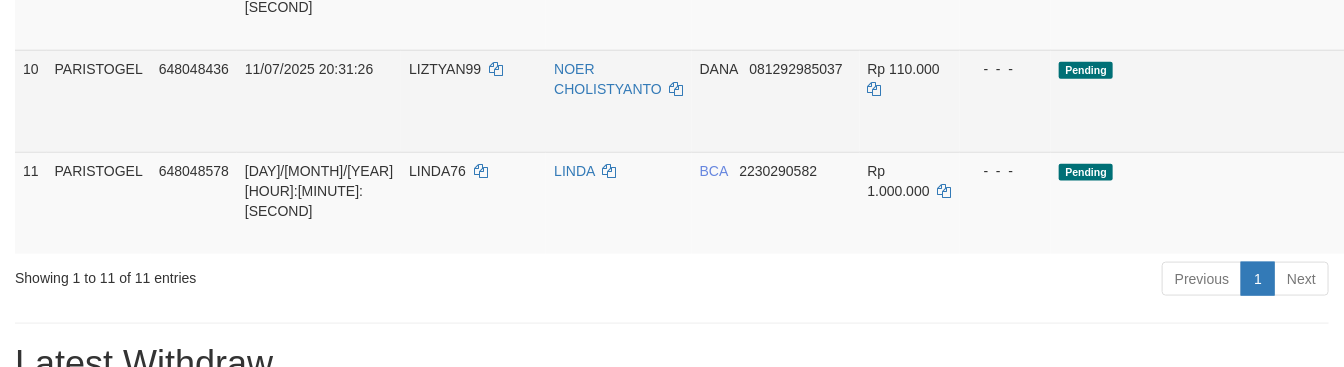 scroll, scrollTop: 888, scrollLeft: 0, axis: vertical 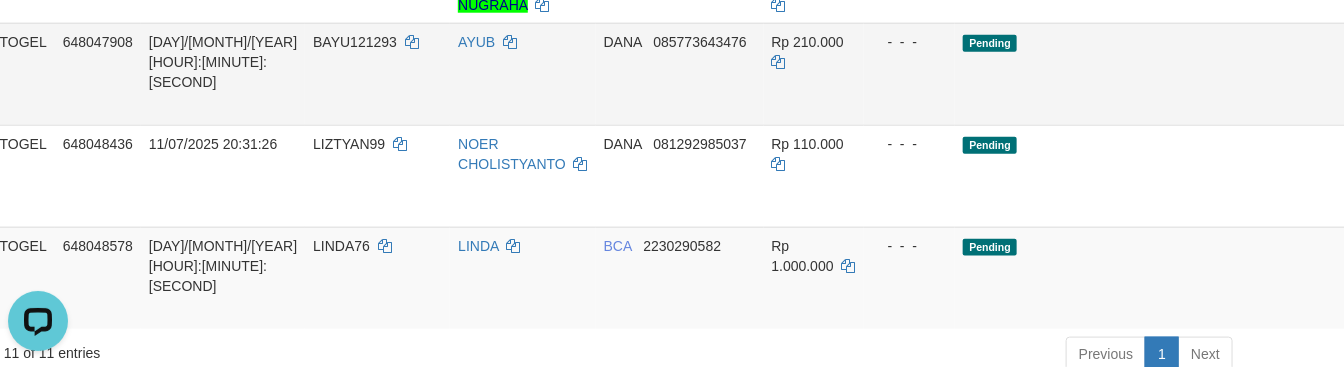 click on "Allow Grab" at bounding box center [1464, 52] 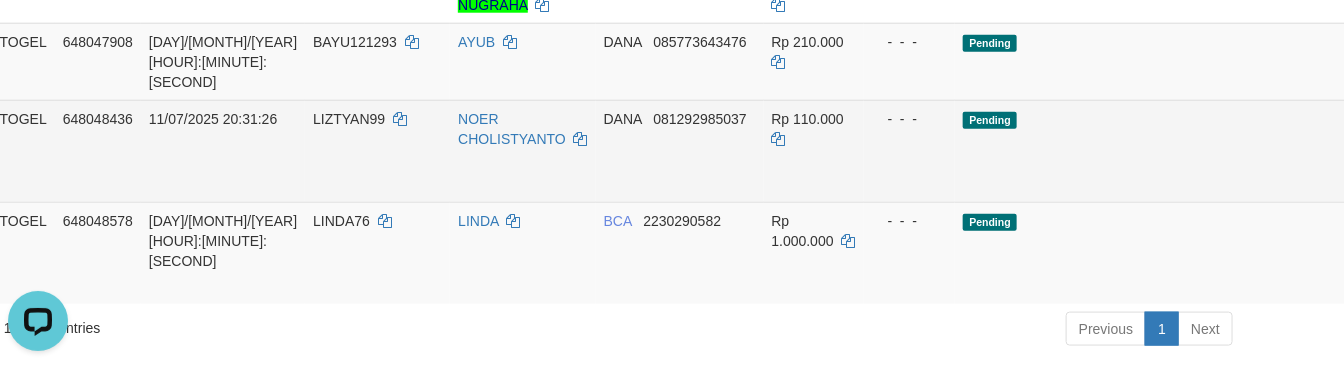 click on "Allow Grab" at bounding box center (1464, 129) 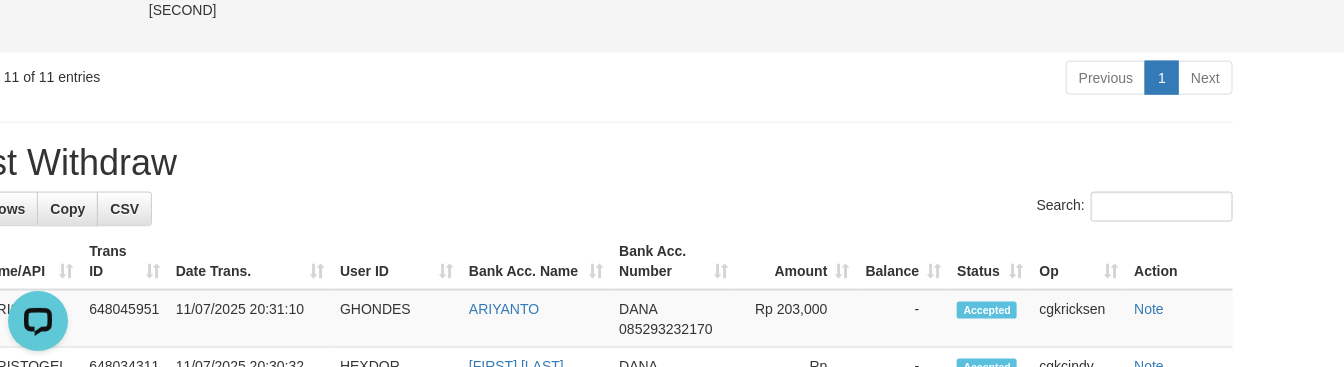 scroll, scrollTop: 1111, scrollLeft: 96, axis: both 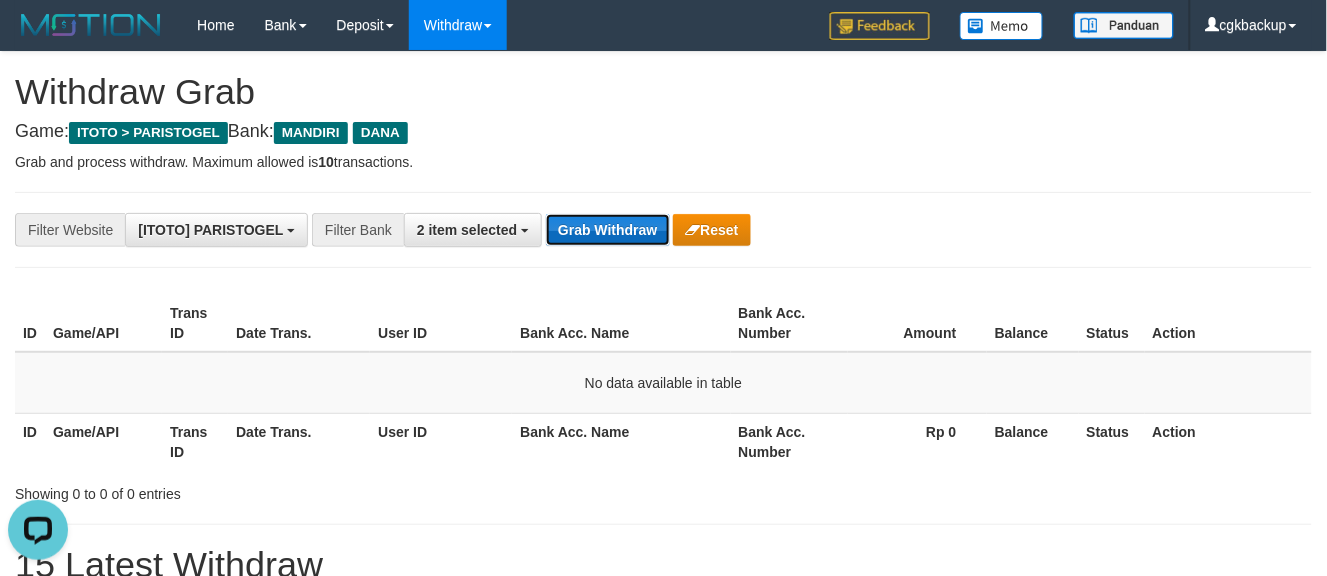 click on "Grab Withdraw" at bounding box center [607, 230] 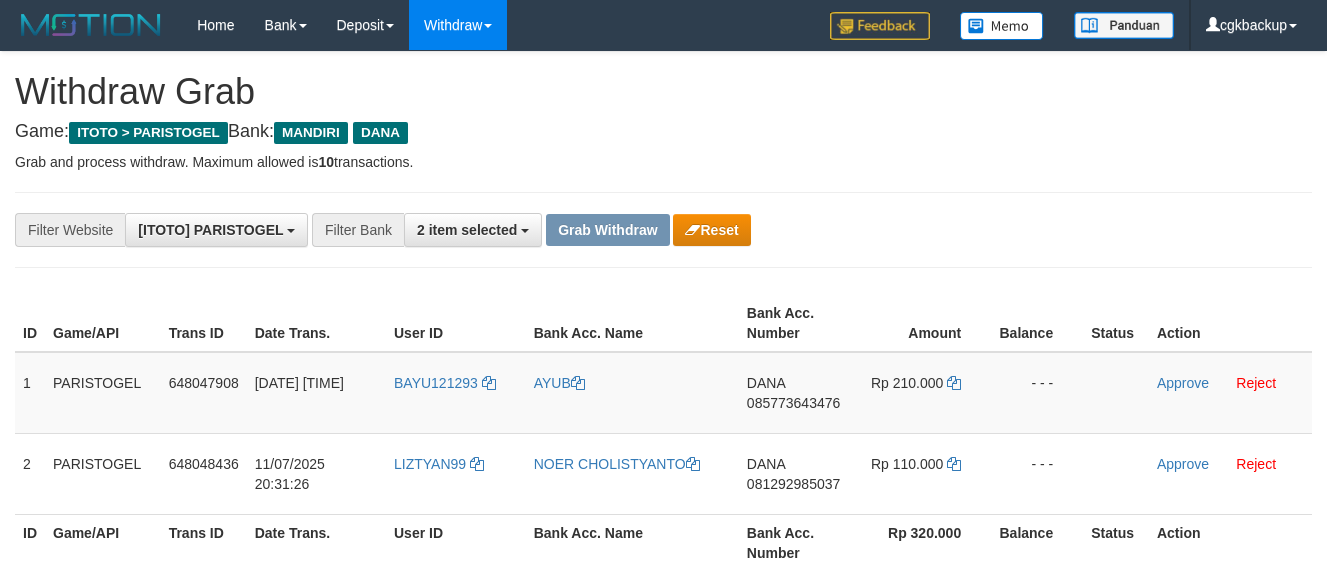 scroll, scrollTop: 0, scrollLeft: 0, axis: both 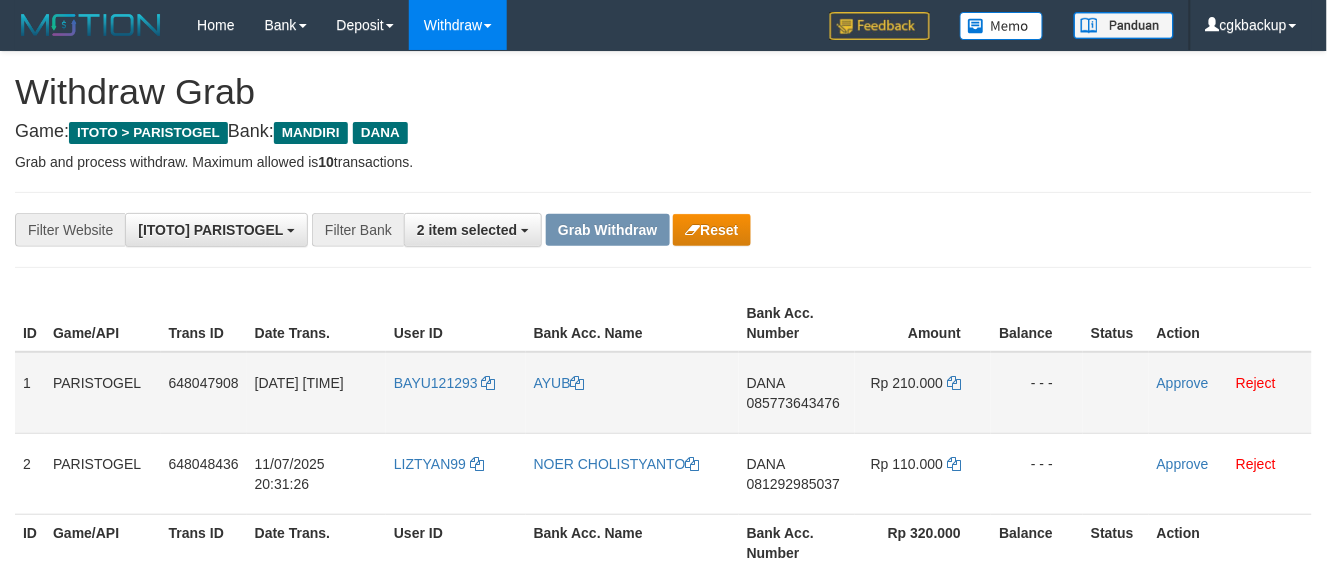 click on "BAYU121293" at bounding box center (456, 393) 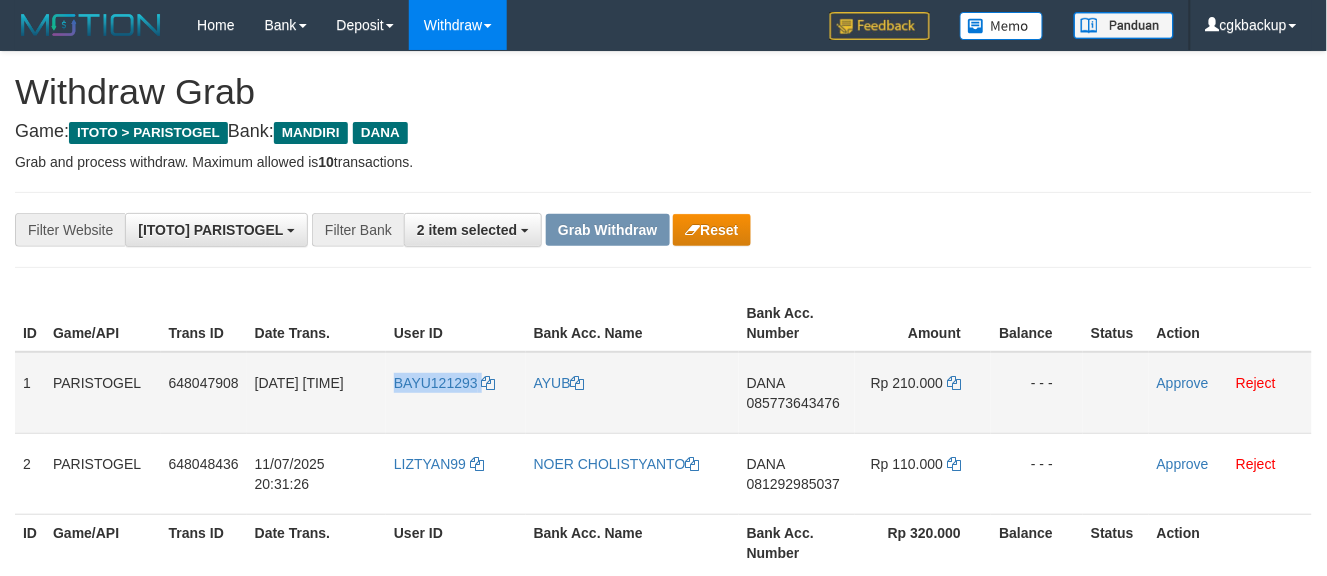 click on "BAYU121293" at bounding box center [456, 393] 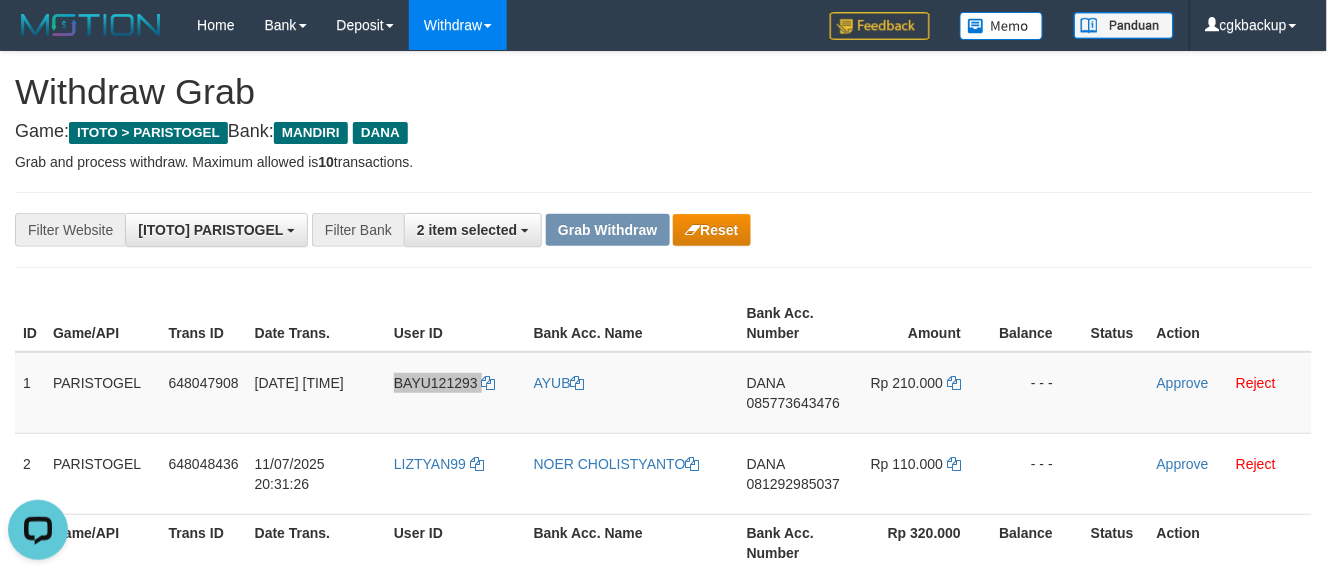 scroll, scrollTop: 0, scrollLeft: 0, axis: both 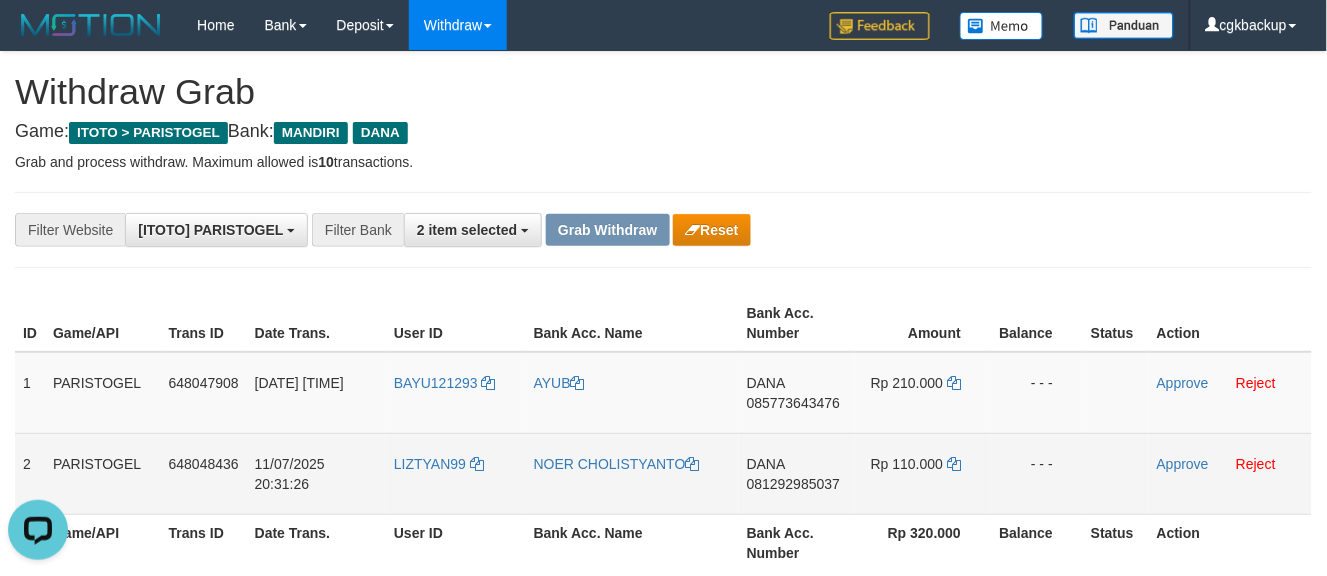 click on "LIZTYAN99" at bounding box center [456, 473] 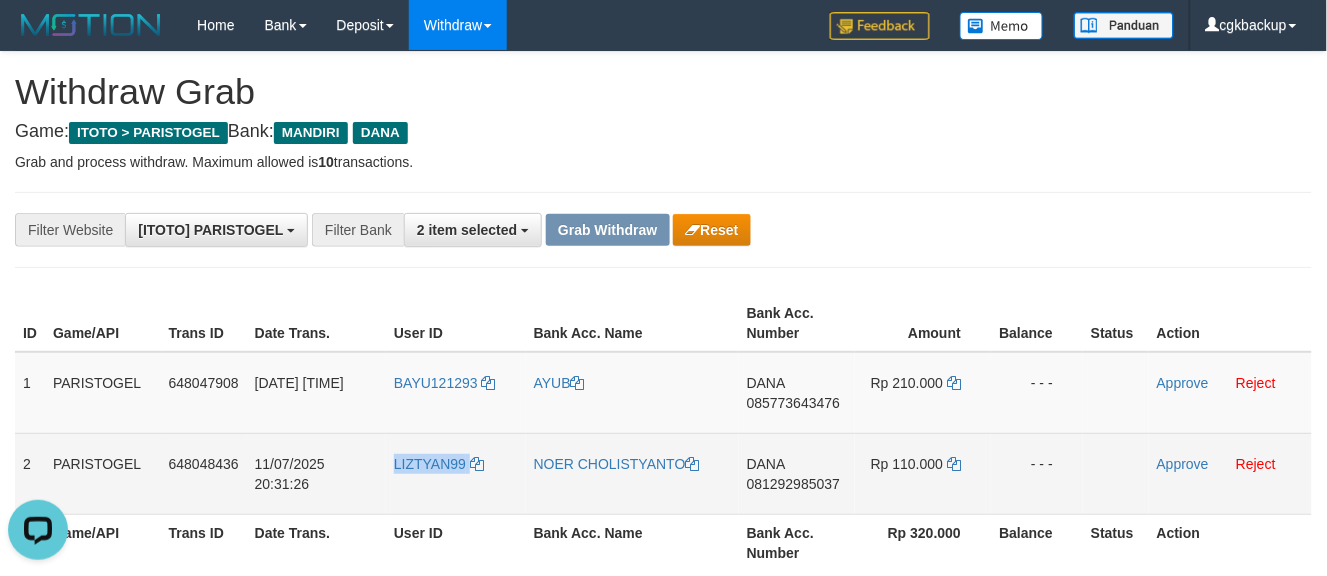 click on "LIZTYAN99" at bounding box center (456, 473) 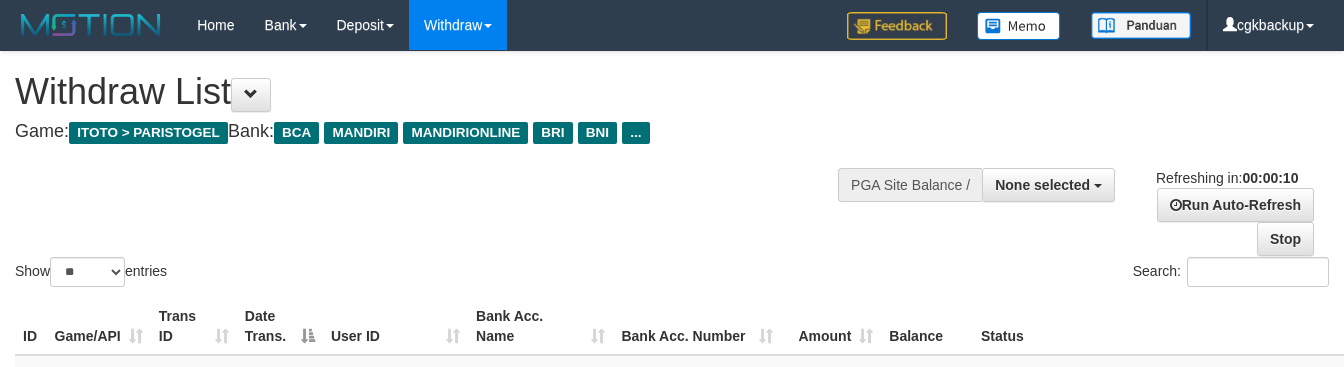 select 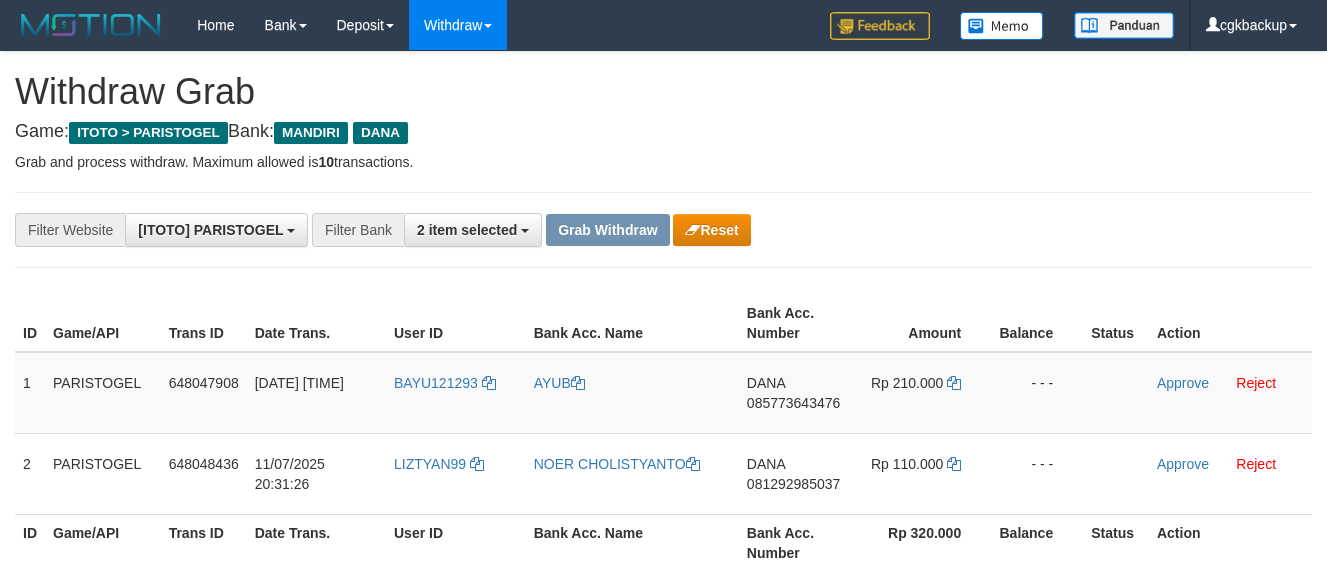 scroll, scrollTop: 0, scrollLeft: 0, axis: both 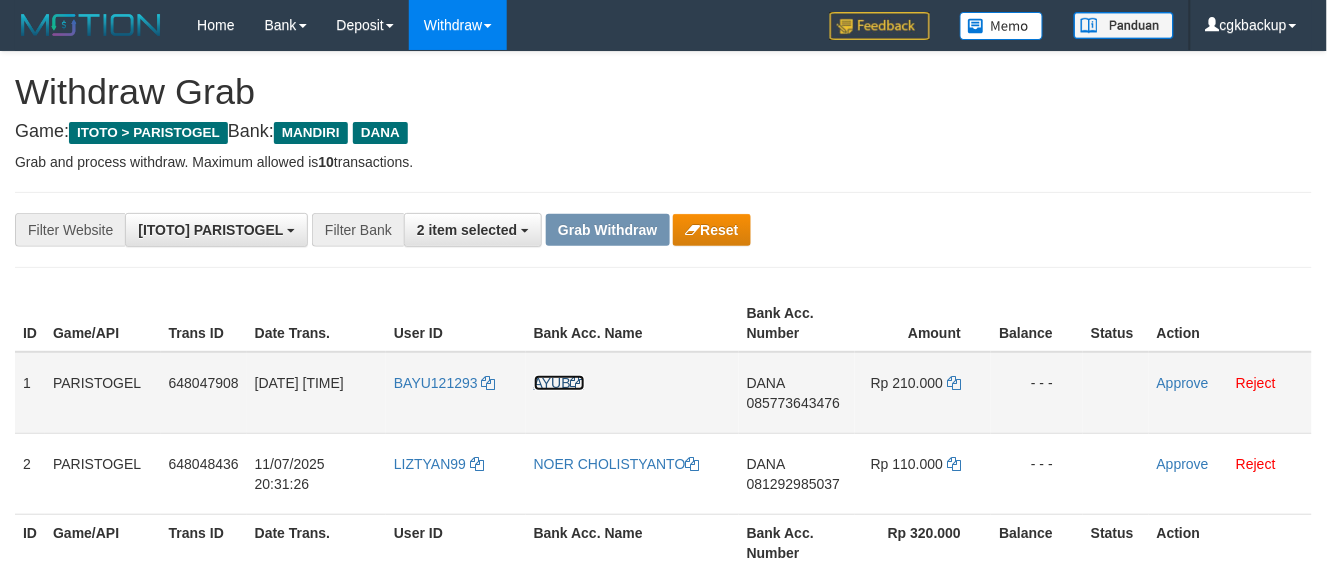 click on "AYUB" at bounding box center [559, 383] 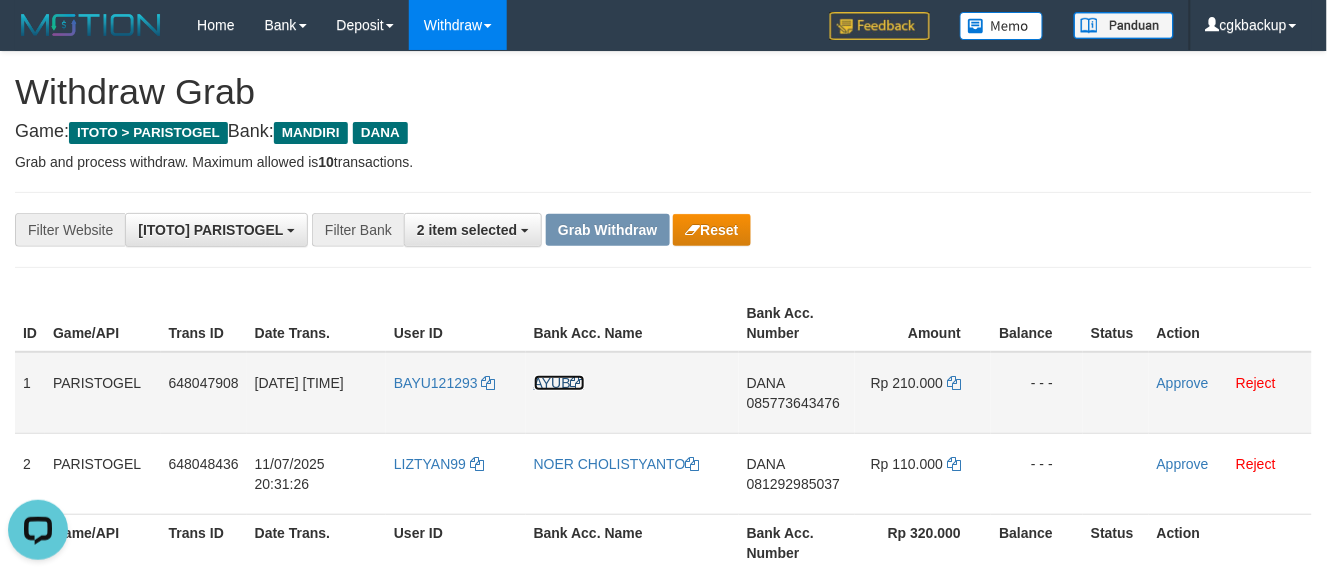 click on "AYUB" at bounding box center (559, 383) 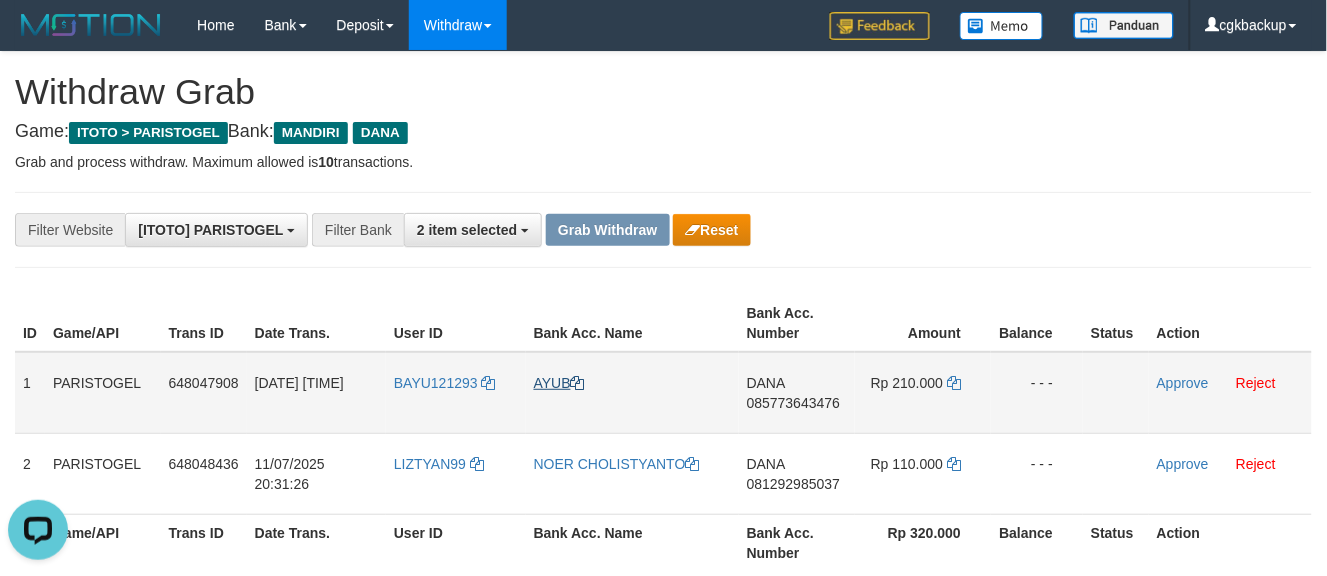 scroll, scrollTop: 0, scrollLeft: 0, axis: both 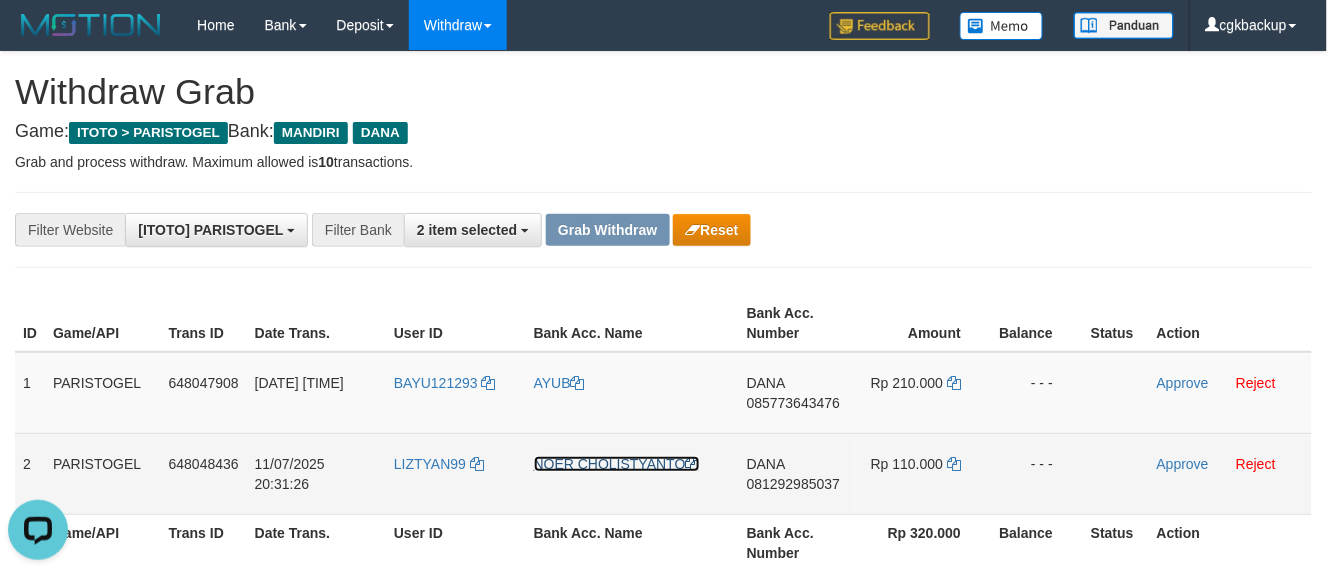 click on "NOER CHOLISTYANTO" at bounding box center (617, 464) 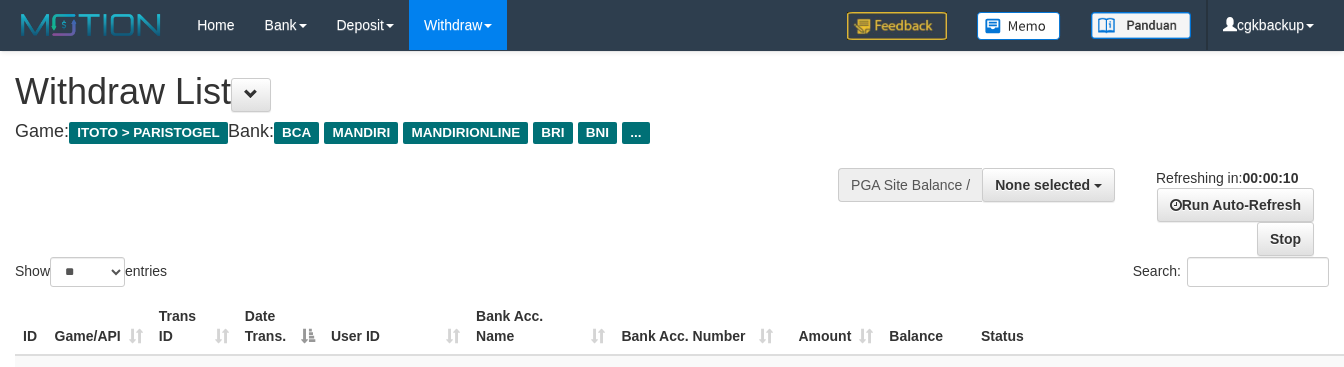 select 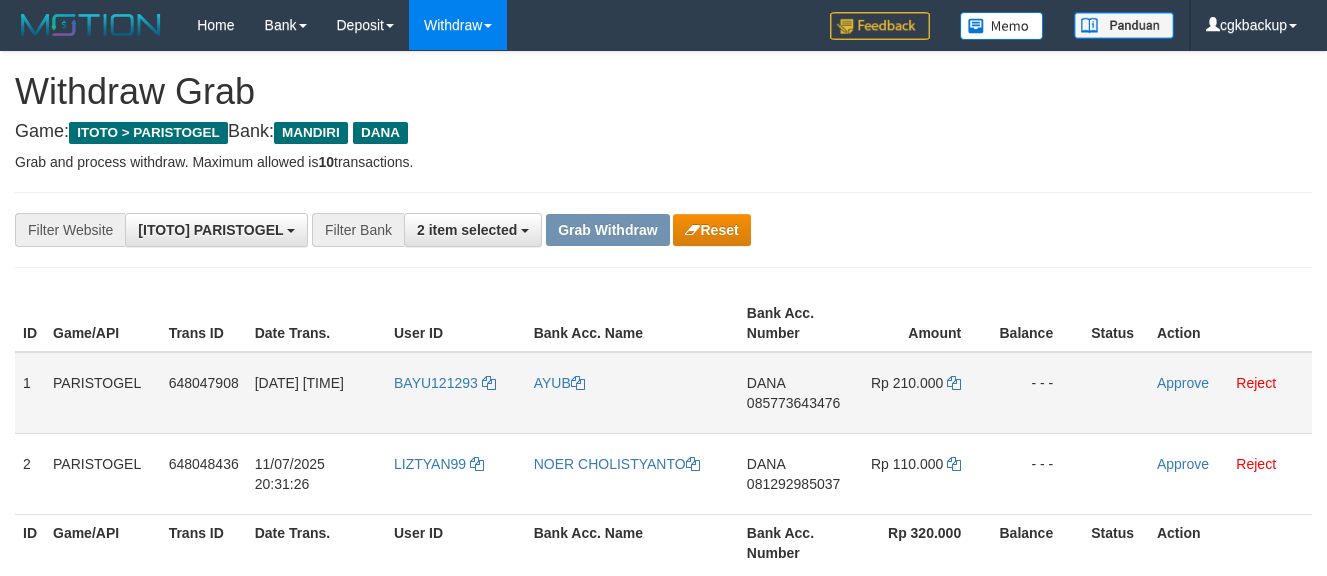 scroll, scrollTop: 0, scrollLeft: 0, axis: both 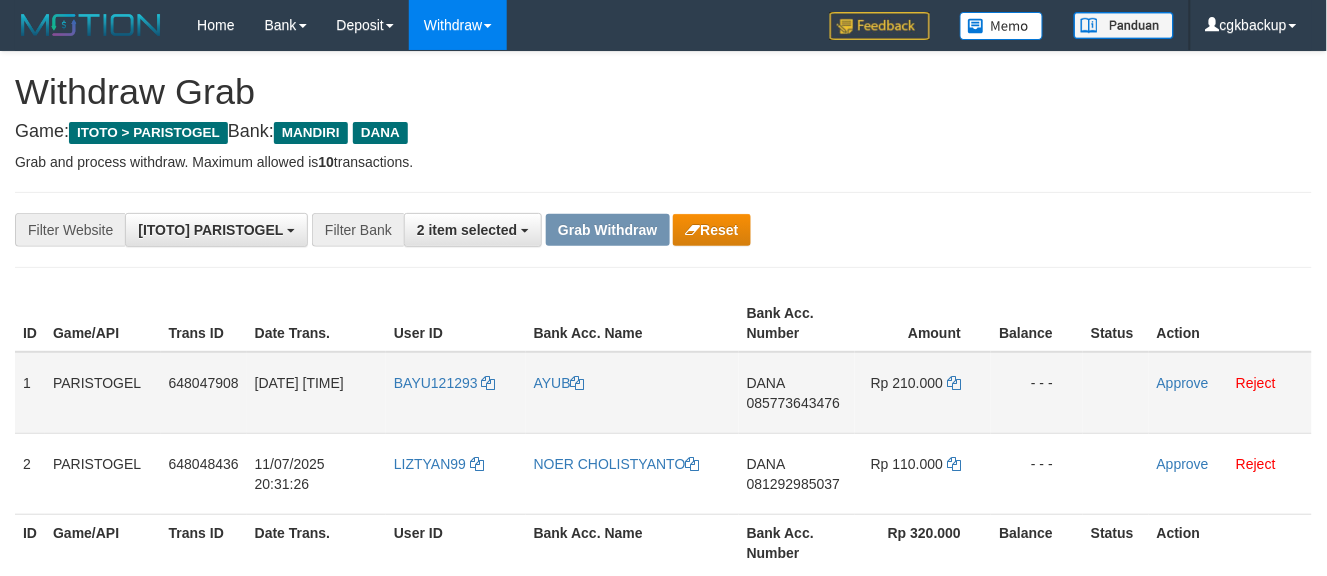 click on "[FIRST]
[PHONE]" at bounding box center (797, 393) 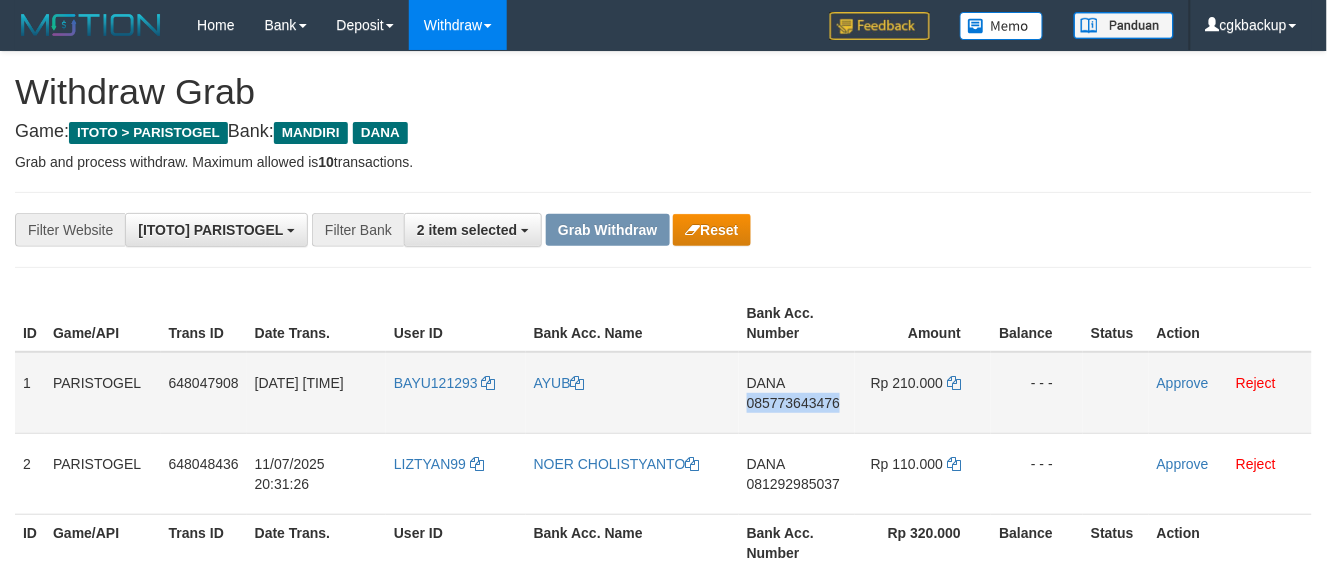 click on "DANA
085773643476" at bounding box center (797, 393) 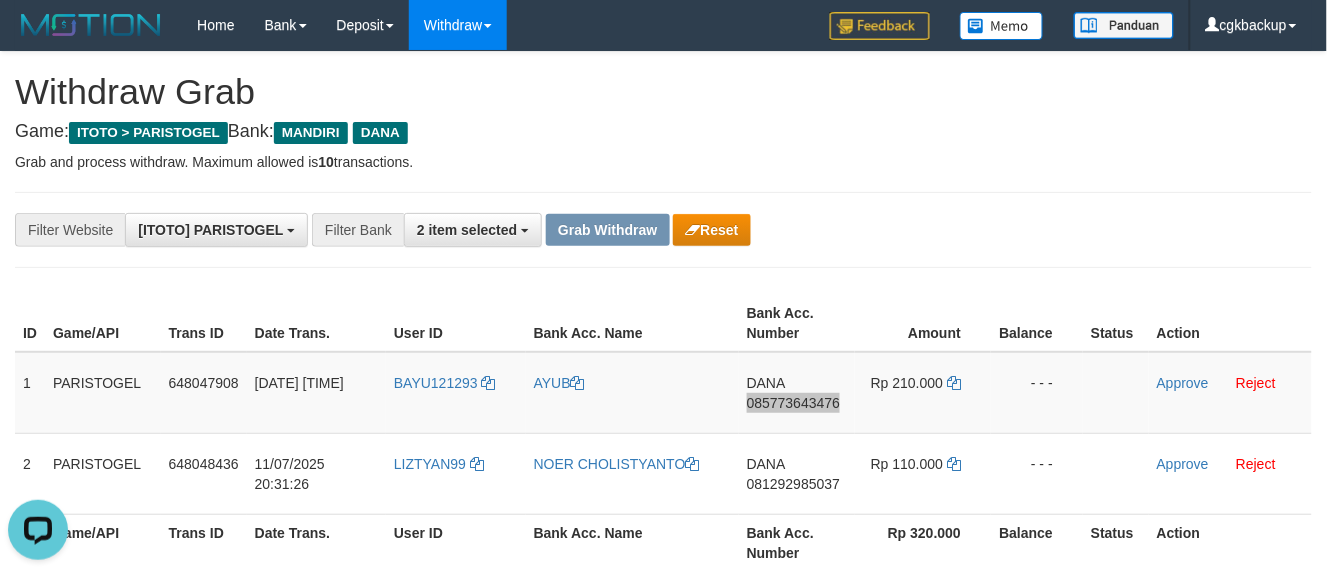 scroll, scrollTop: 0, scrollLeft: 0, axis: both 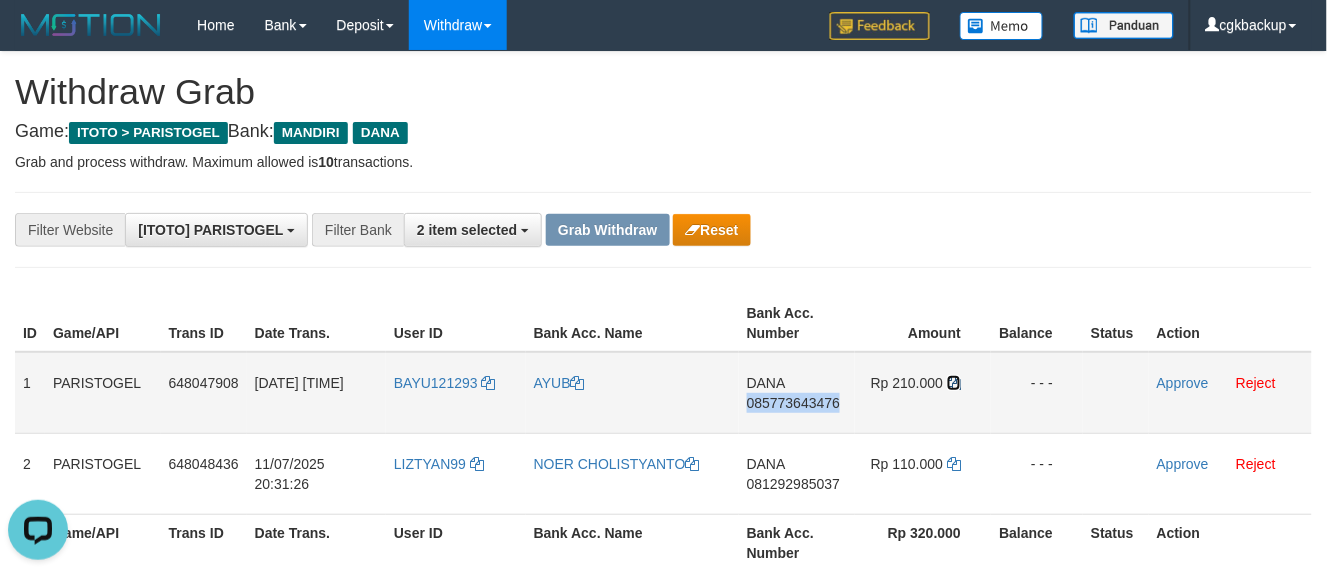 click at bounding box center [954, 383] 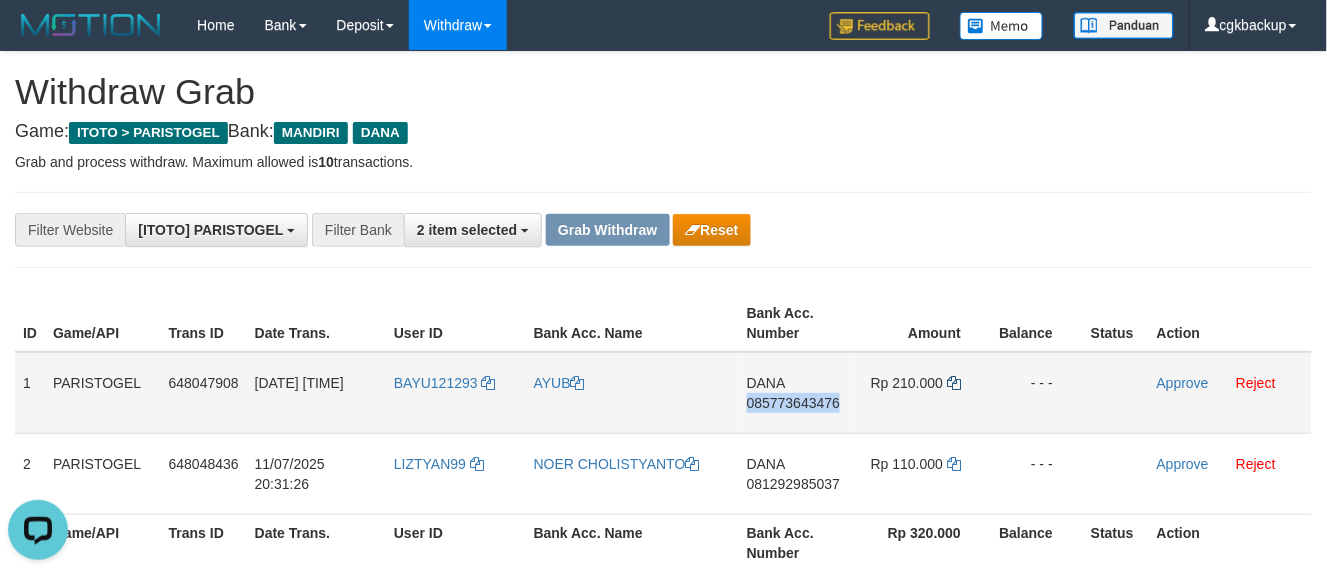 copy on "085773643476" 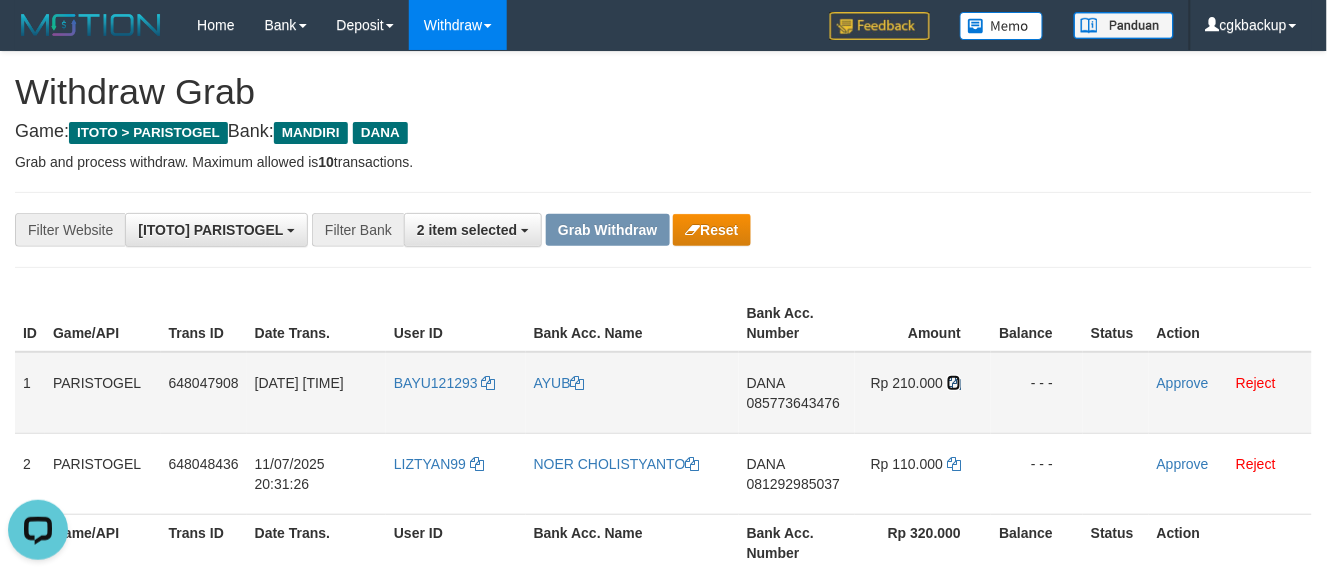 click at bounding box center (954, 383) 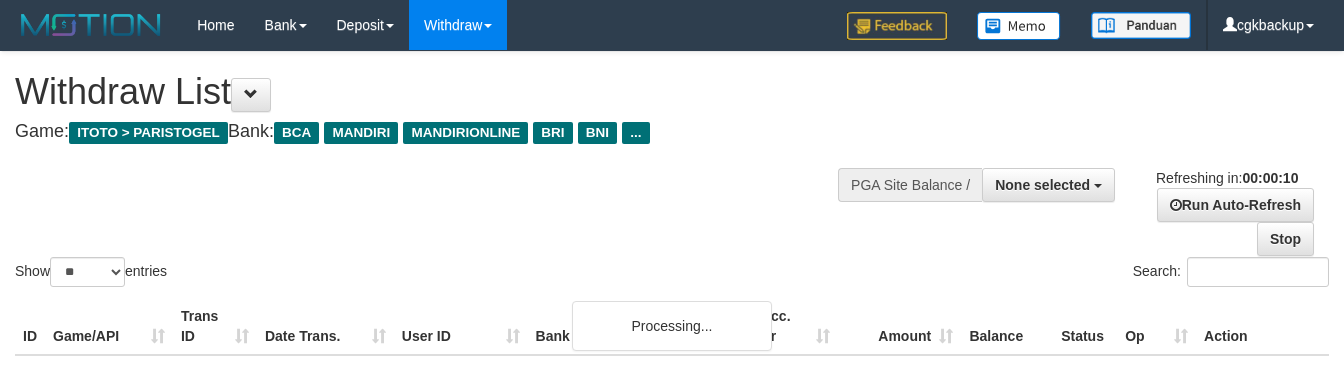 select 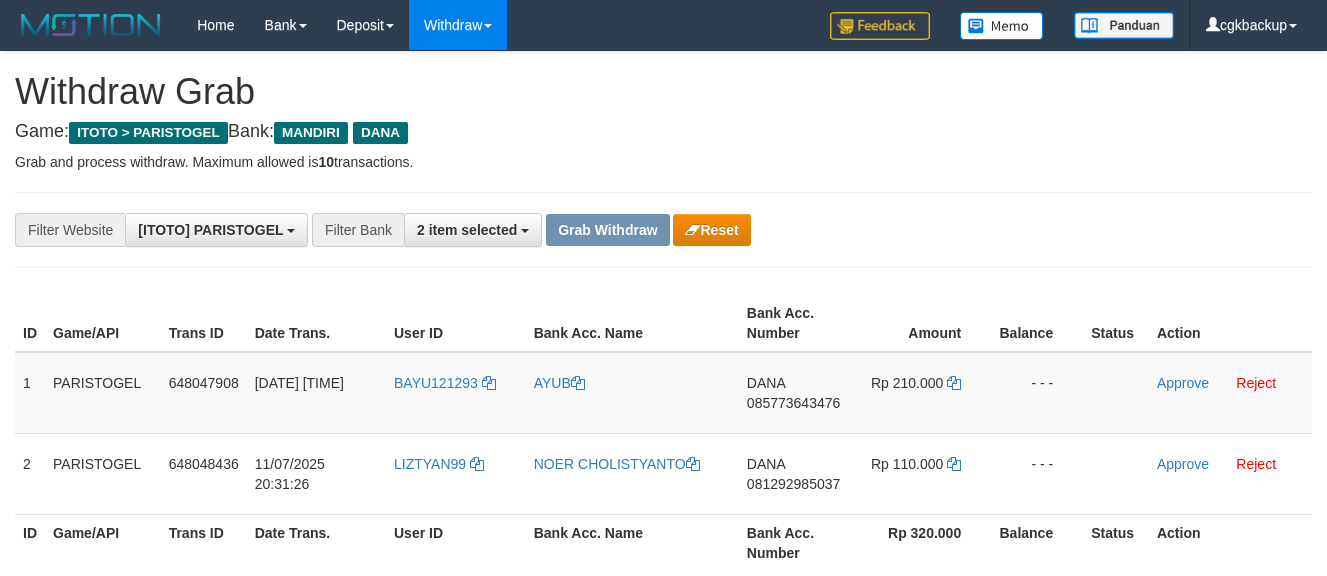 scroll, scrollTop: 0, scrollLeft: 0, axis: both 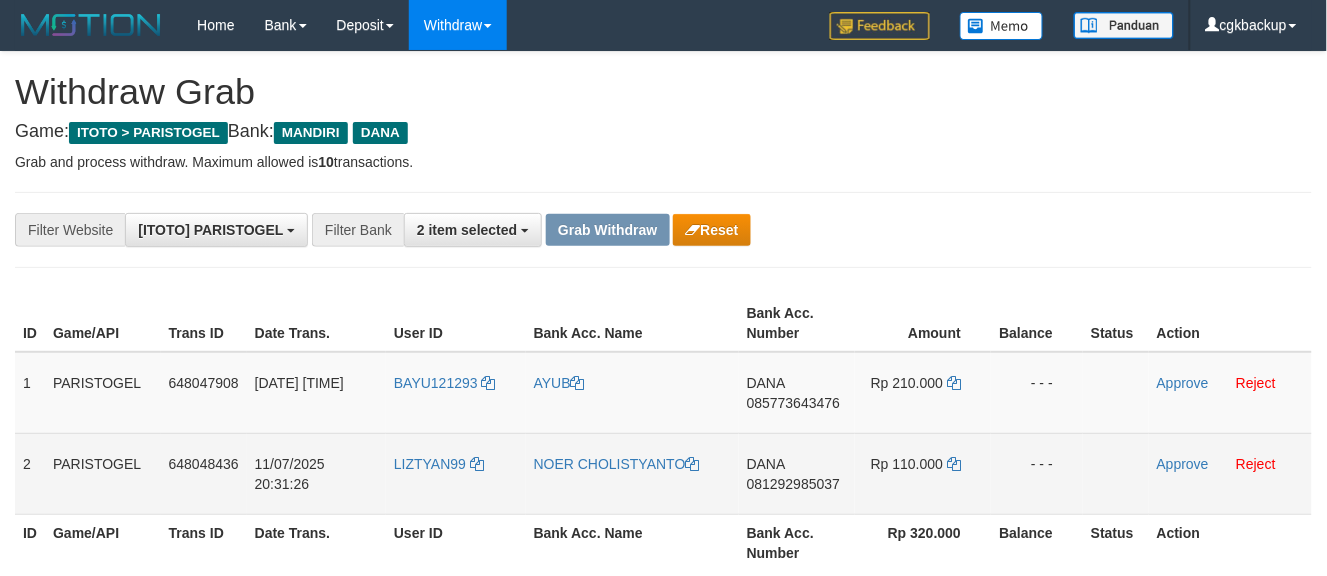 click on "DANA
[PHONE]" at bounding box center [797, 473] 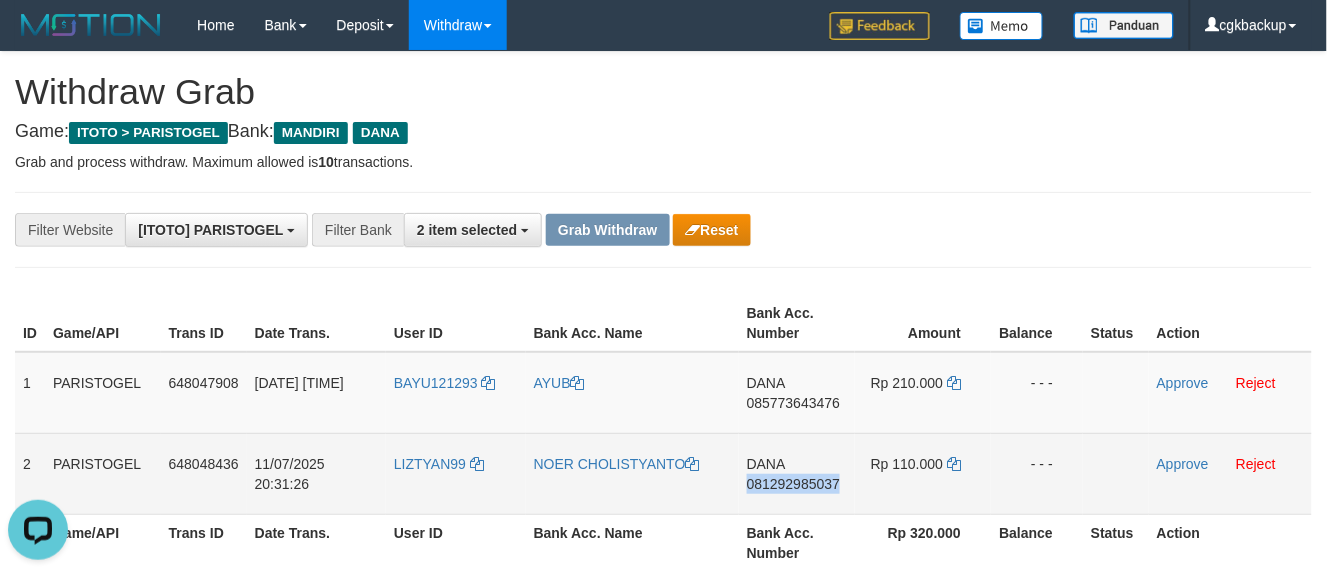 scroll, scrollTop: 0, scrollLeft: 0, axis: both 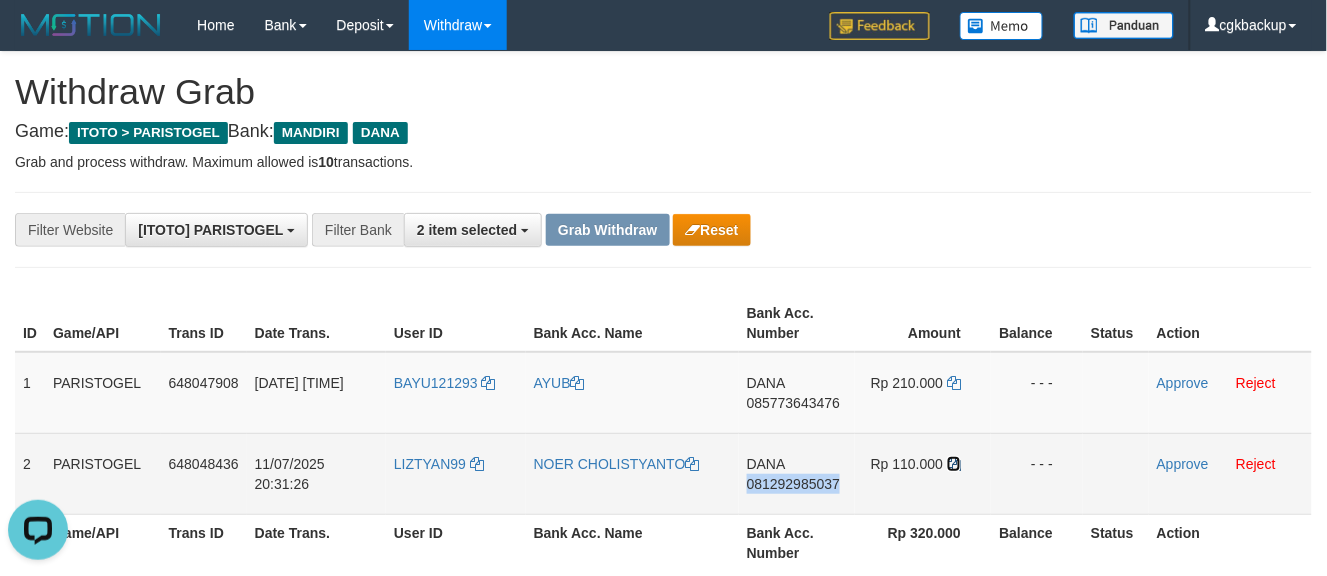 click at bounding box center [954, 464] 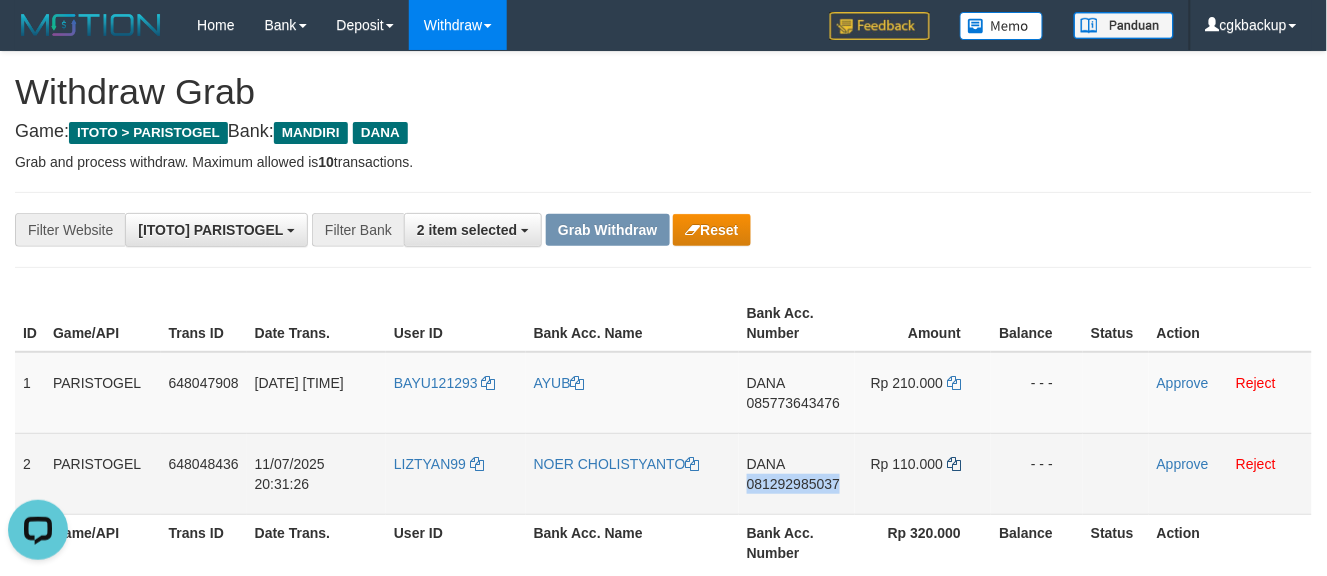 copy on "081292985037" 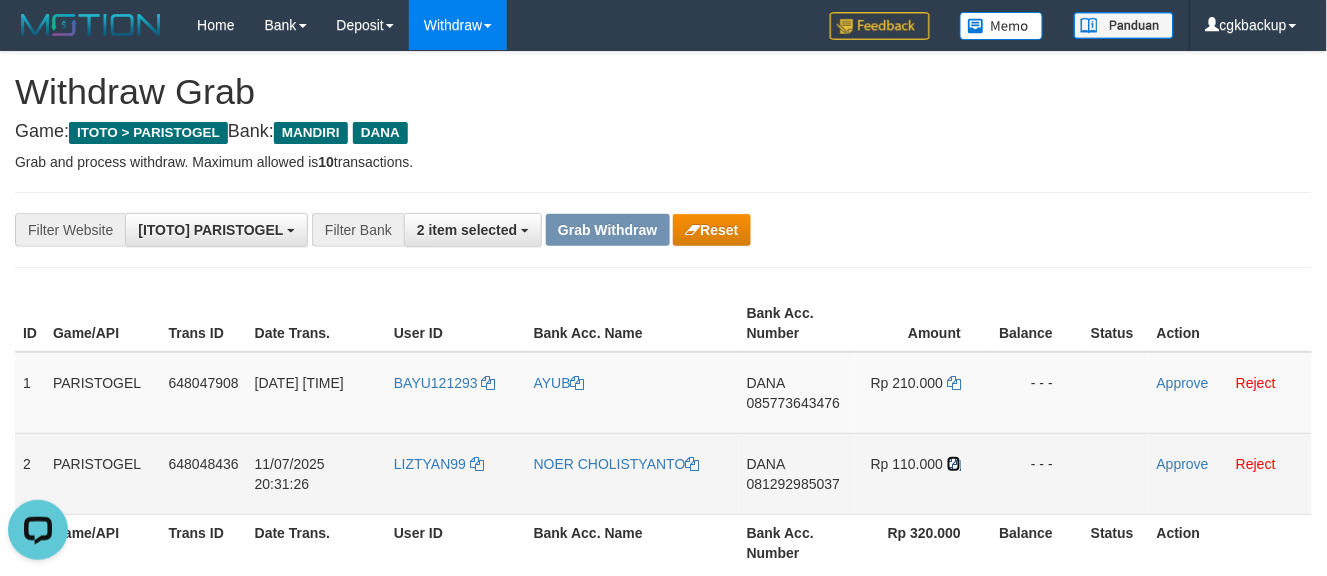 click at bounding box center [954, 464] 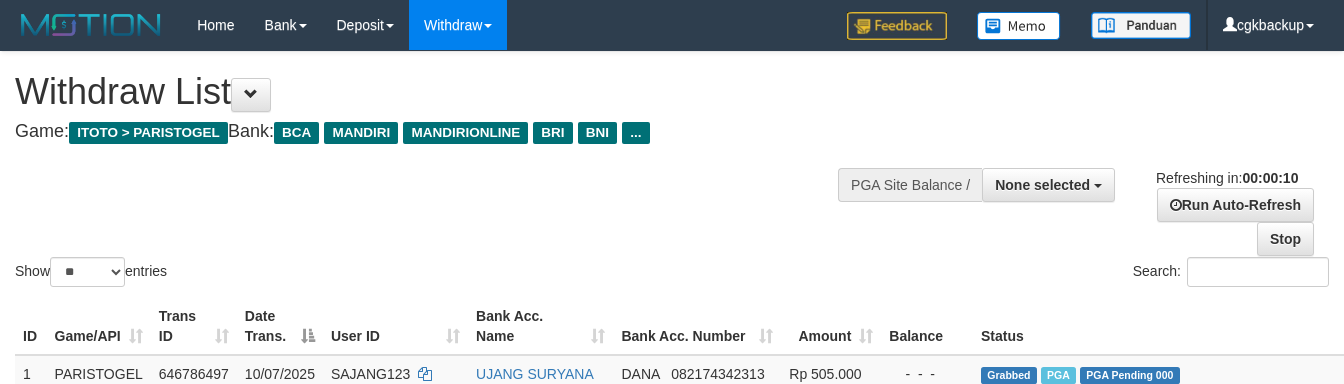 select 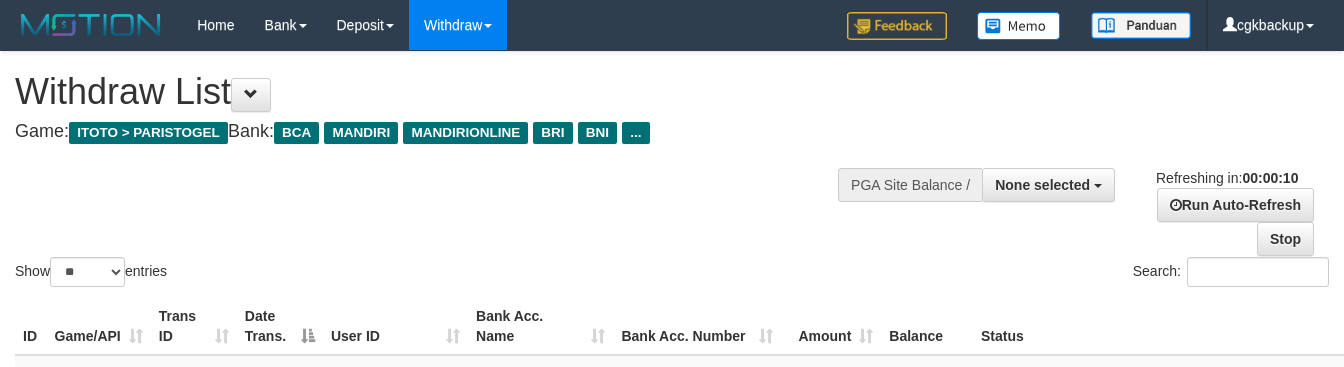 select 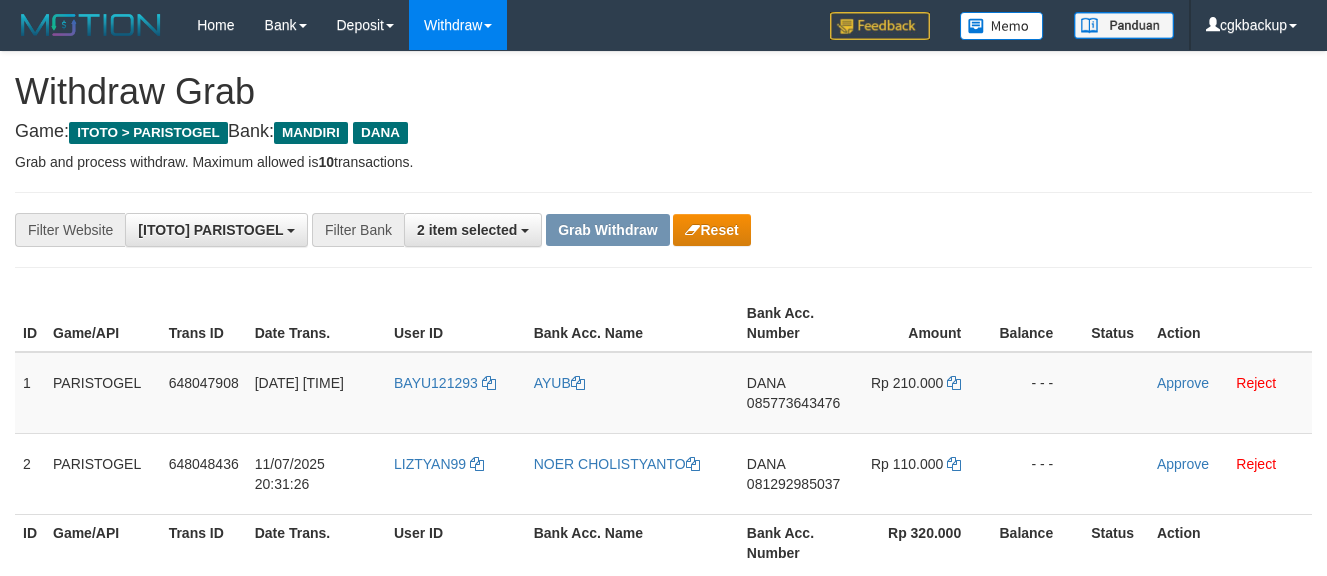 scroll, scrollTop: 0, scrollLeft: 0, axis: both 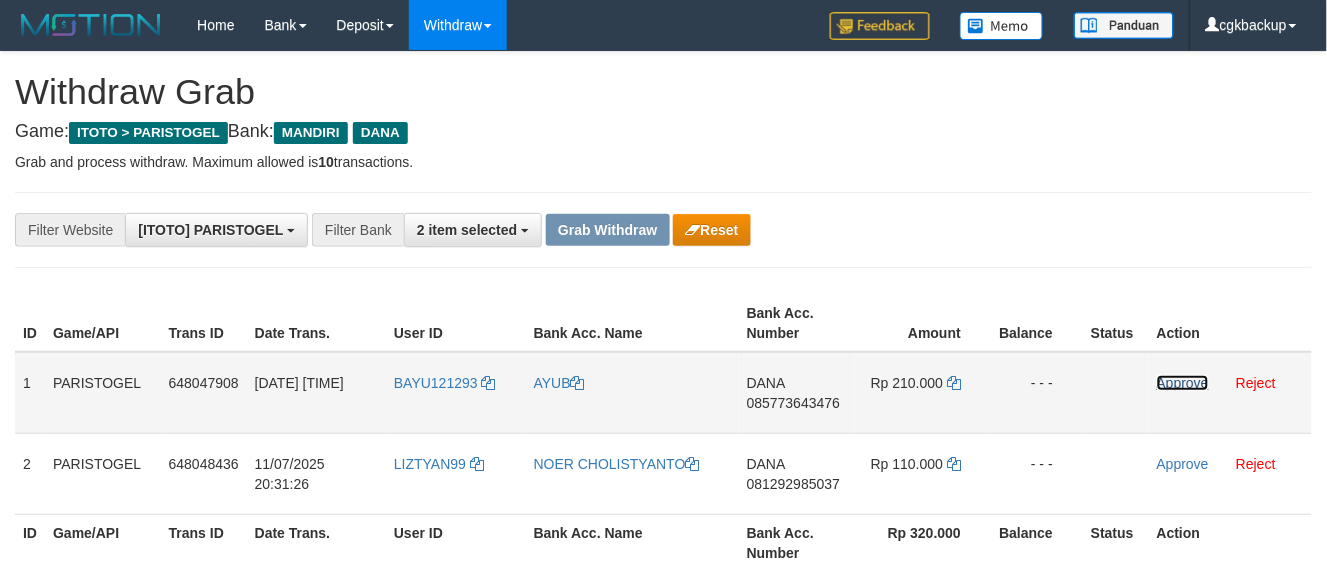 click on "Approve" at bounding box center (1183, 383) 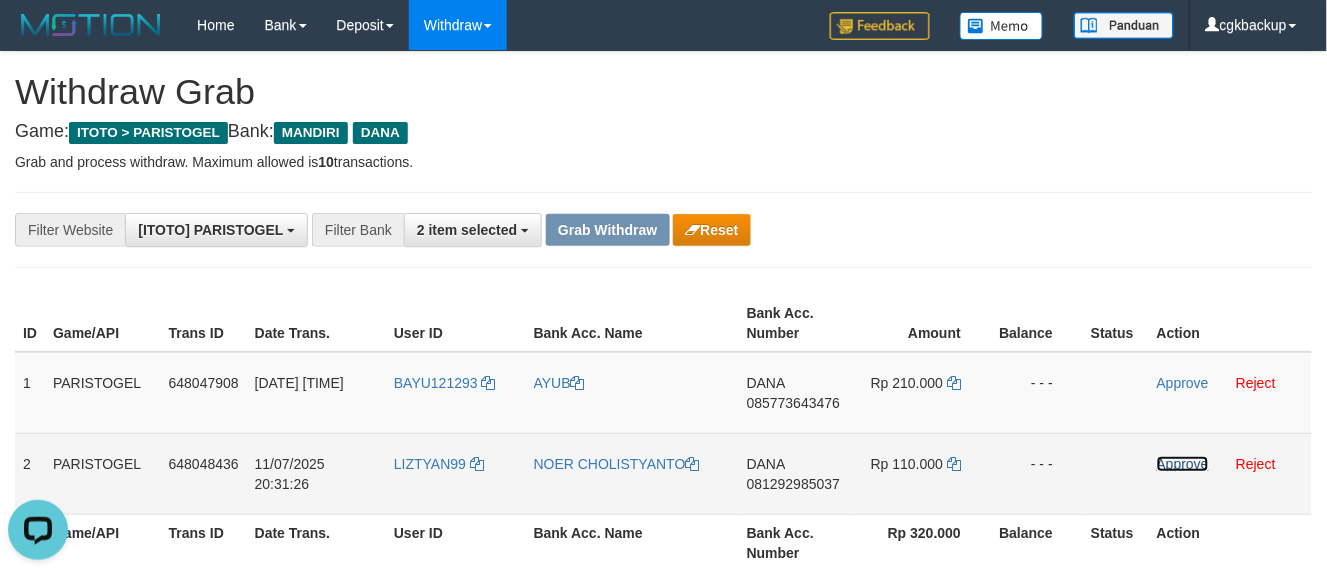 scroll, scrollTop: 0, scrollLeft: 0, axis: both 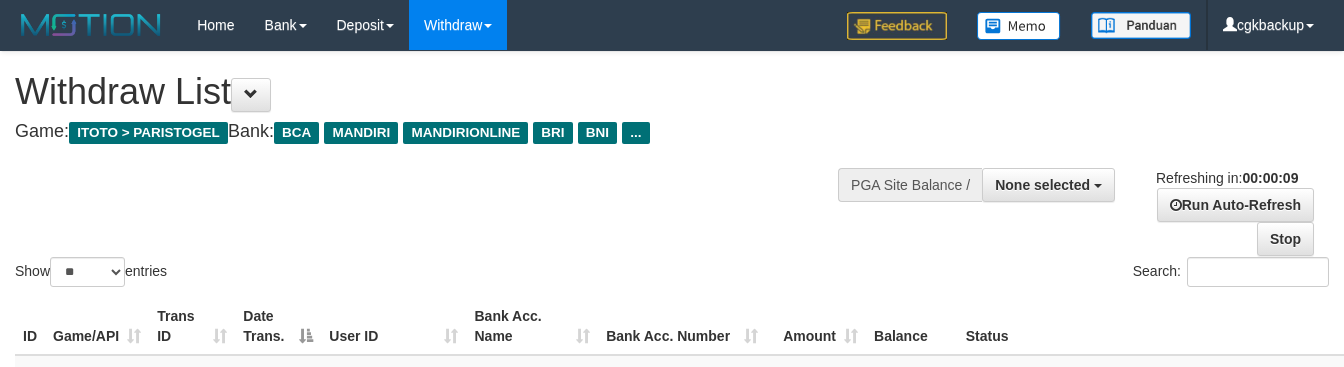 select 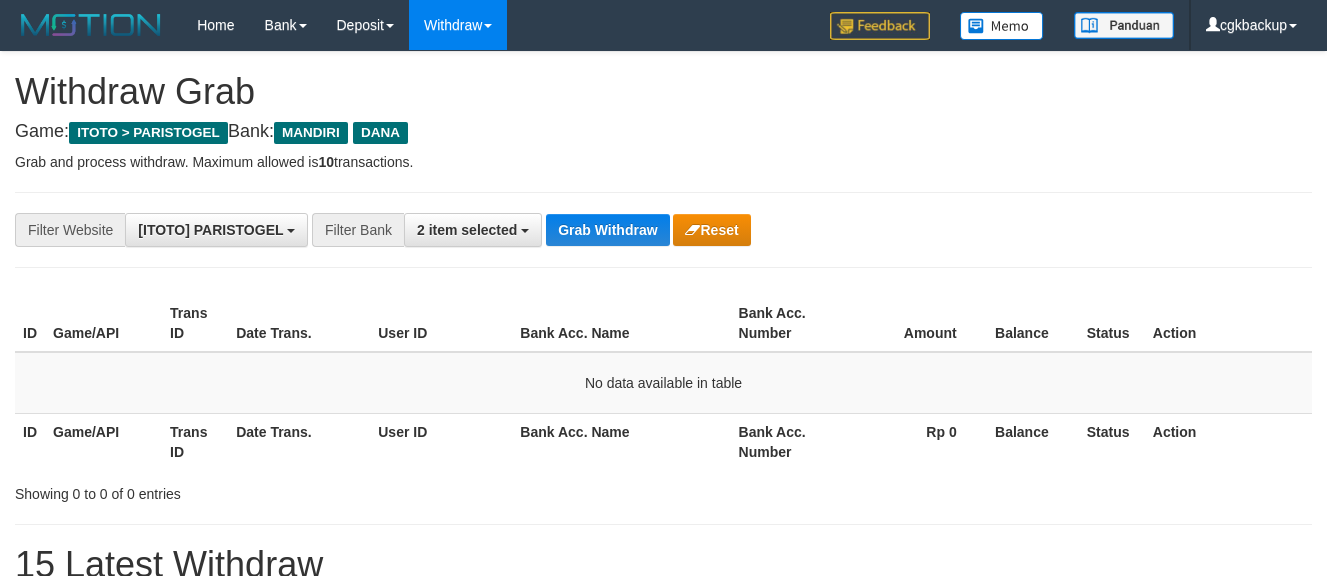 scroll, scrollTop: 0, scrollLeft: 0, axis: both 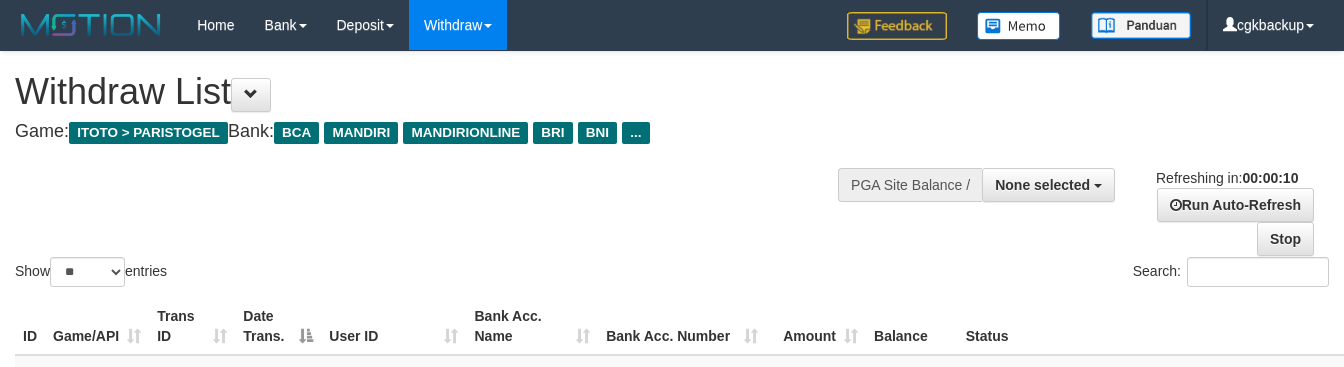 select 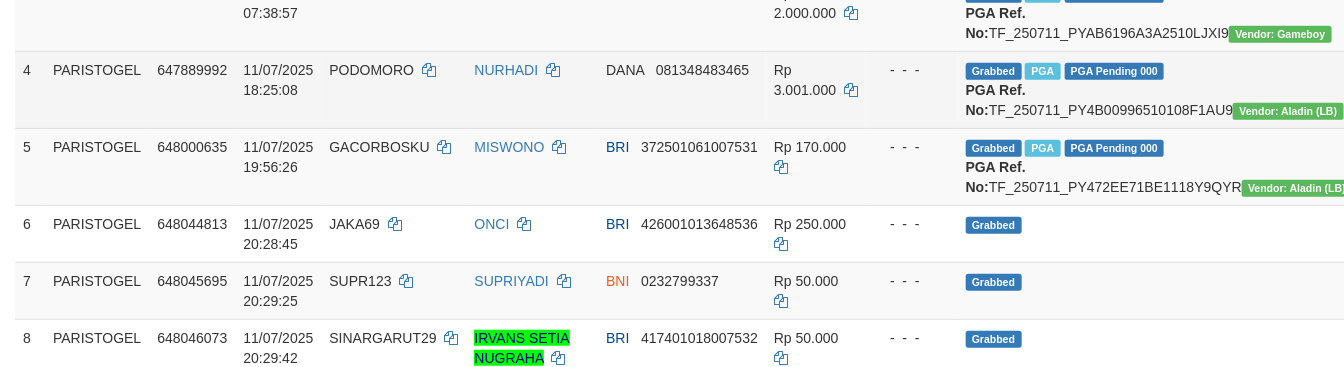 scroll, scrollTop: 888, scrollLeft: 0, axis: vertical 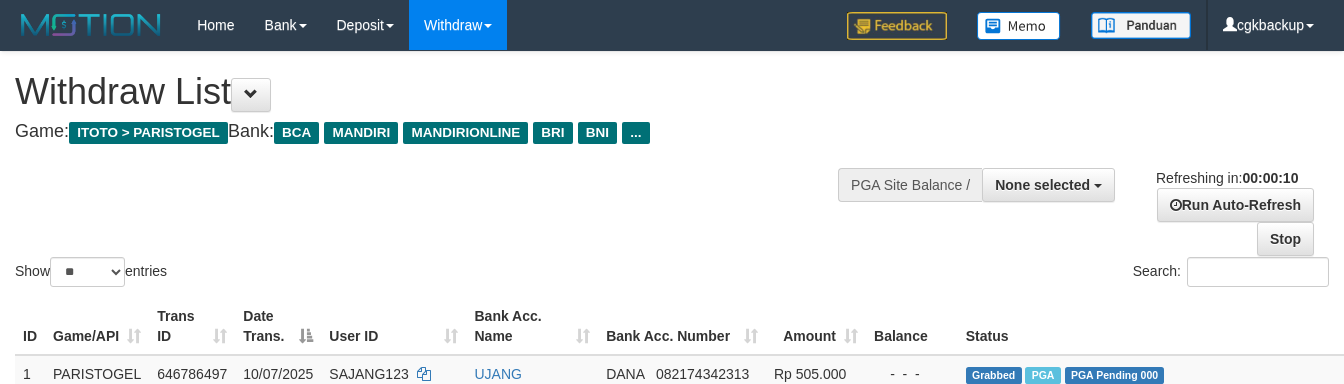 select 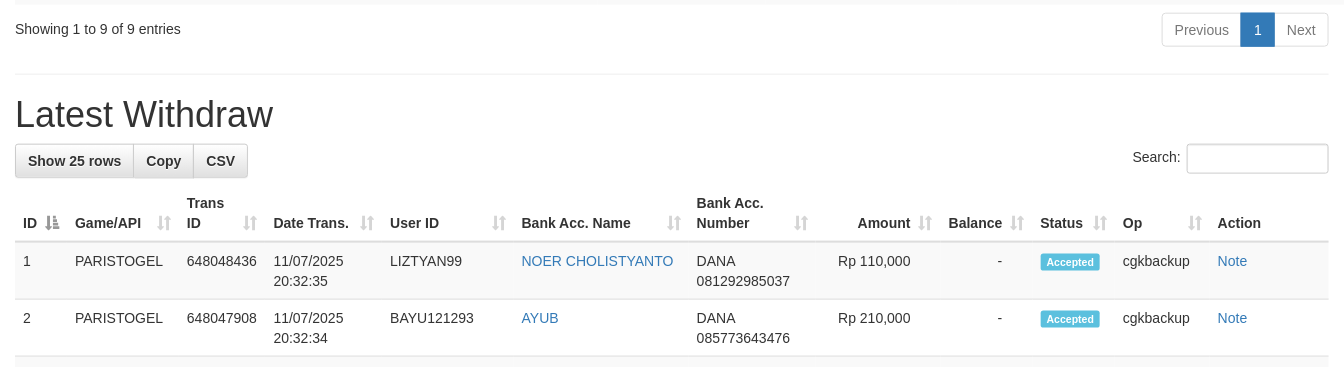 scroll, scrollTop: 888, scrollLeft: 0, axis: vertical 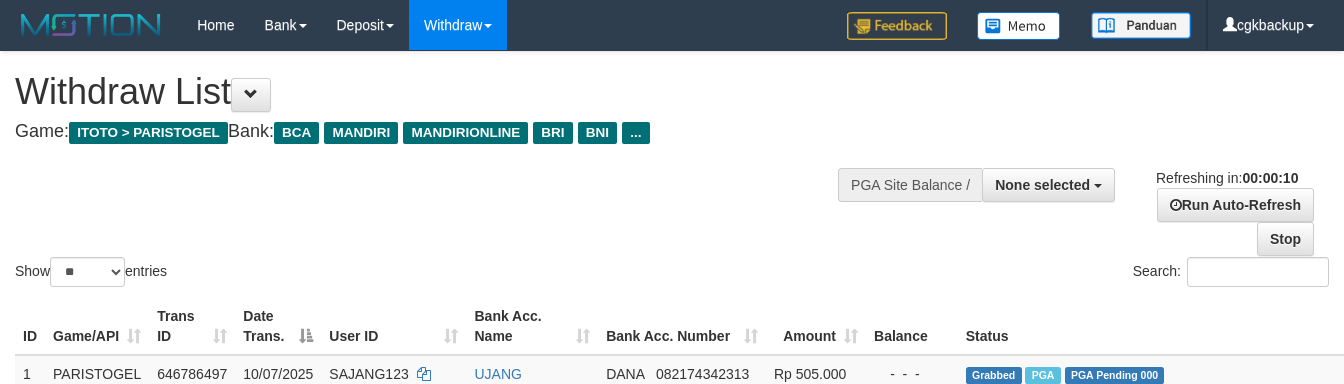select 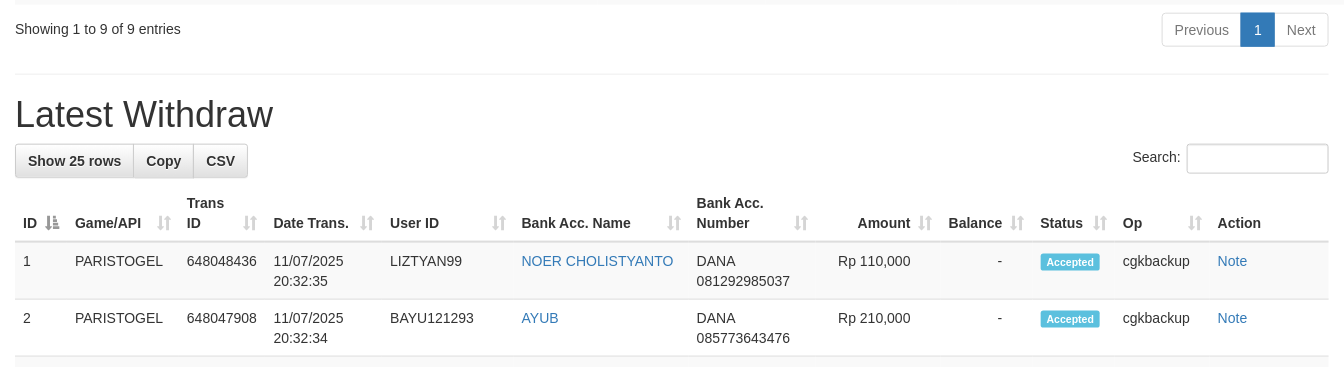 scroll, scrollTop: 888, scrollLeft: 0, axis: vertical 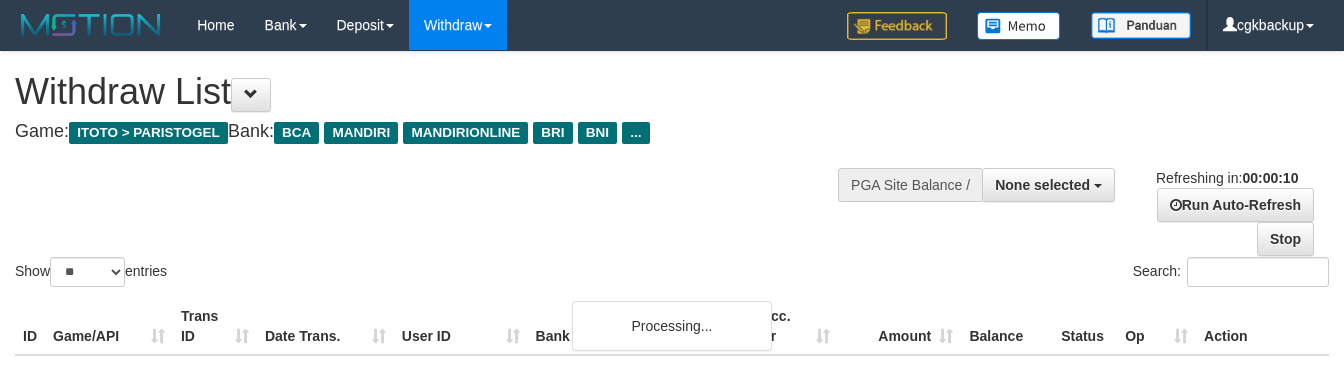 select 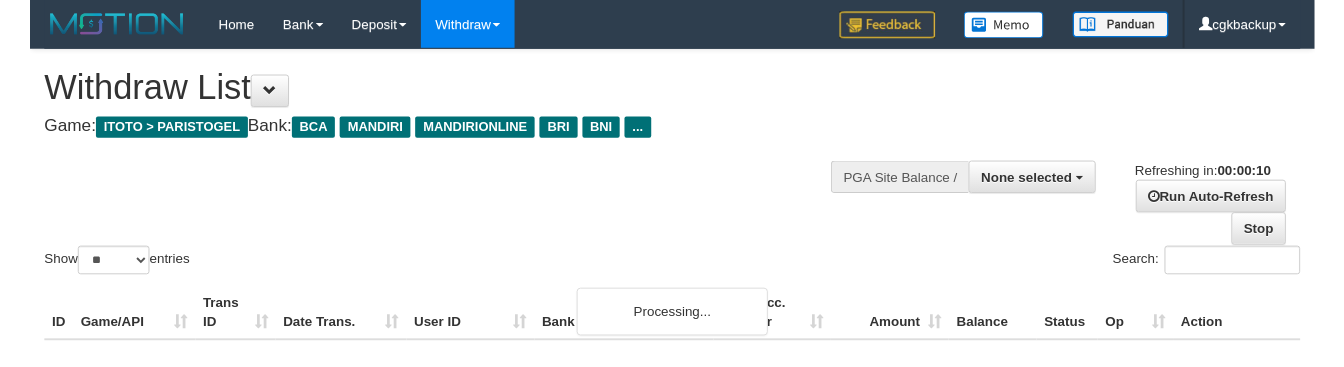 scroll, scrollTop: 0, scrollLeft: 0, axis: both 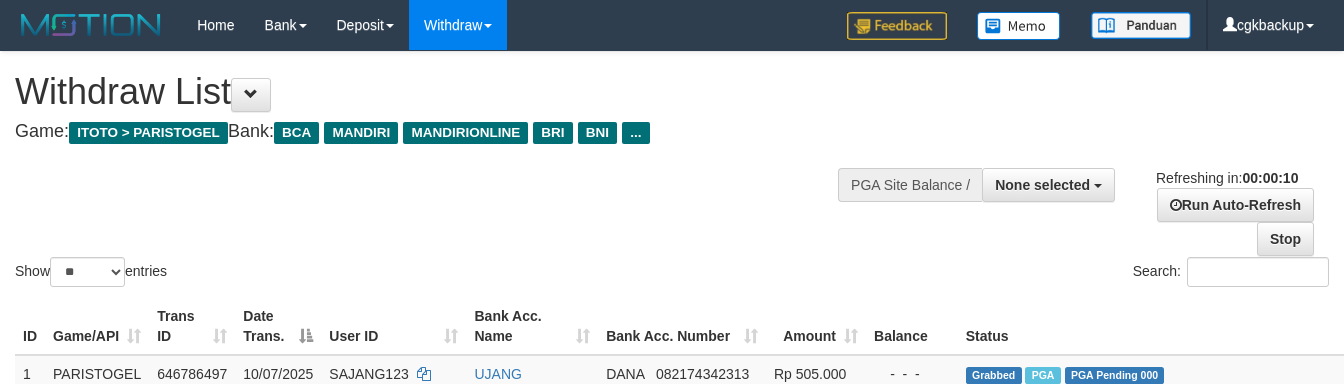select 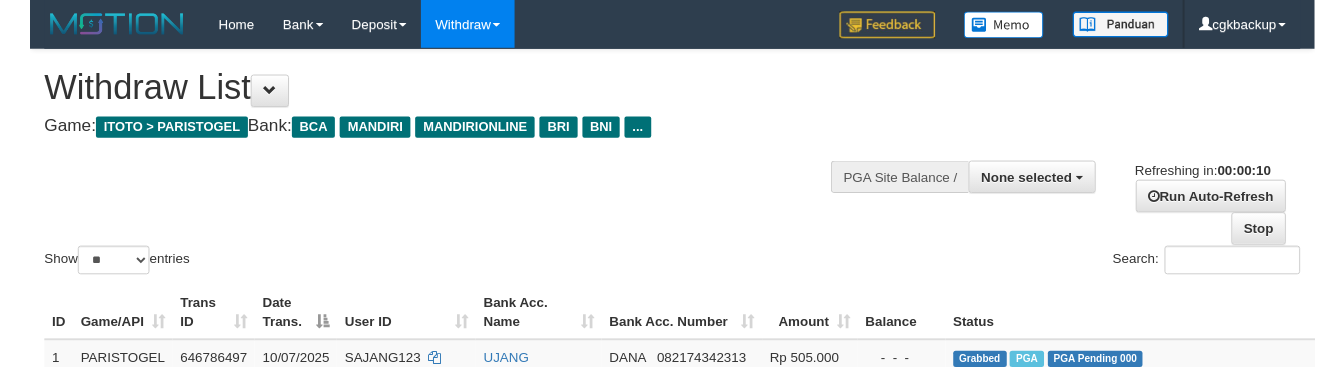 scroll, scrollTop: 0, scrollLeft: 0, axis: both 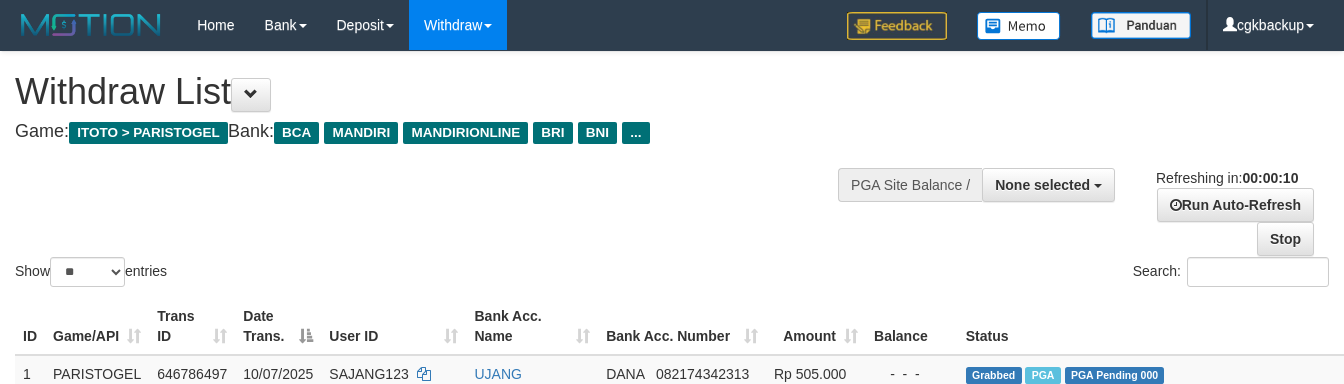 select 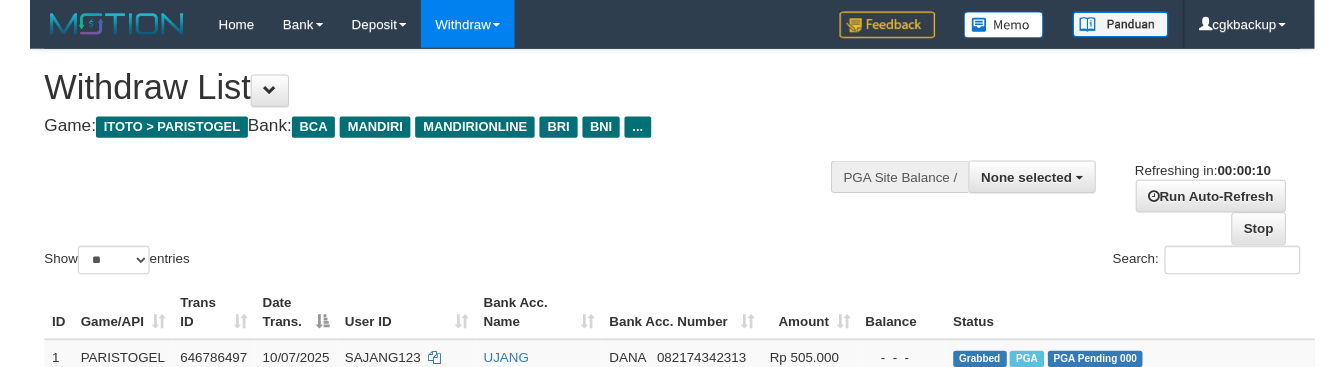 scroll, scrollTop: 0, scrollLeft: 0, axis: both 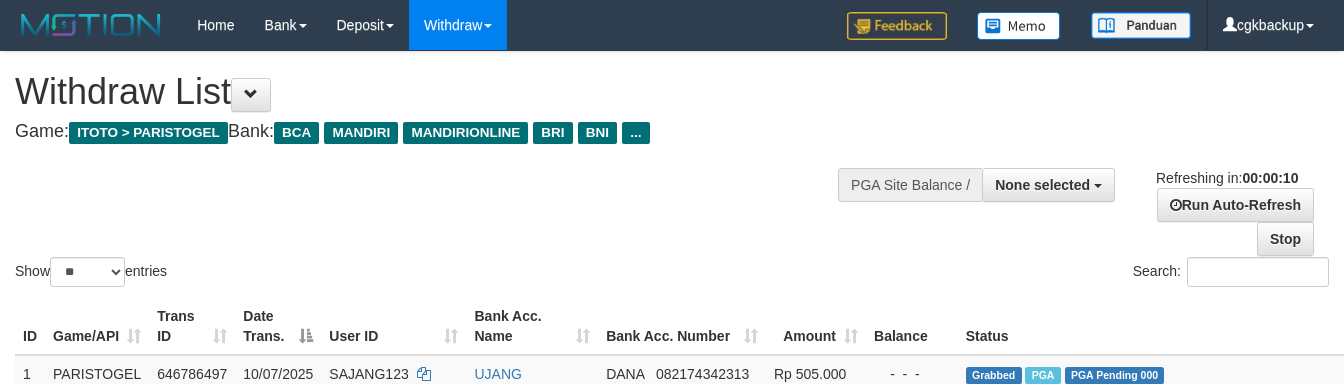 select 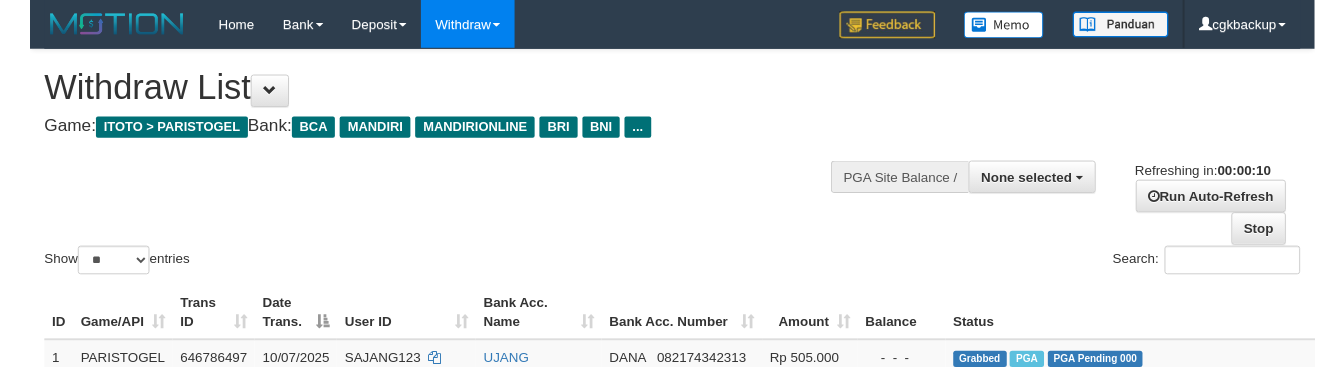 scroll, scrollTop: 0, scrollLeft: 0, axis: both 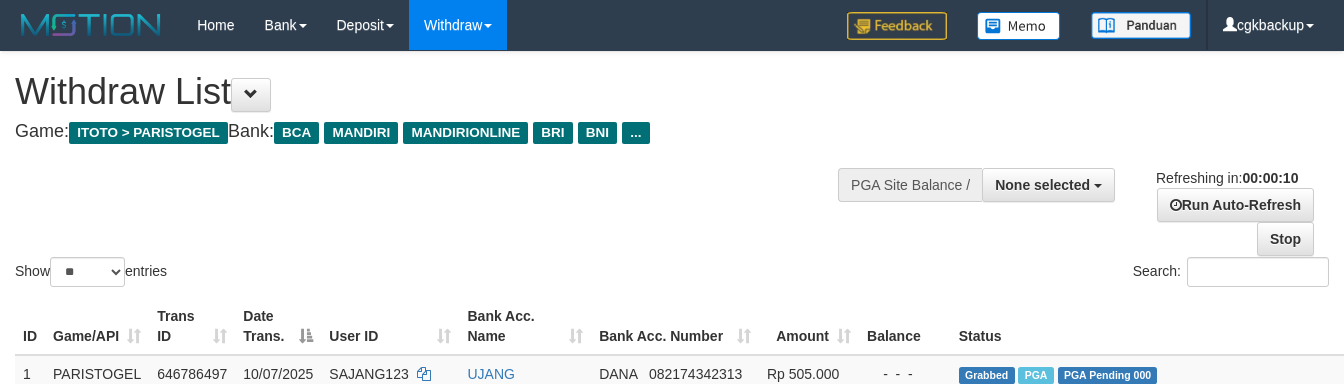select 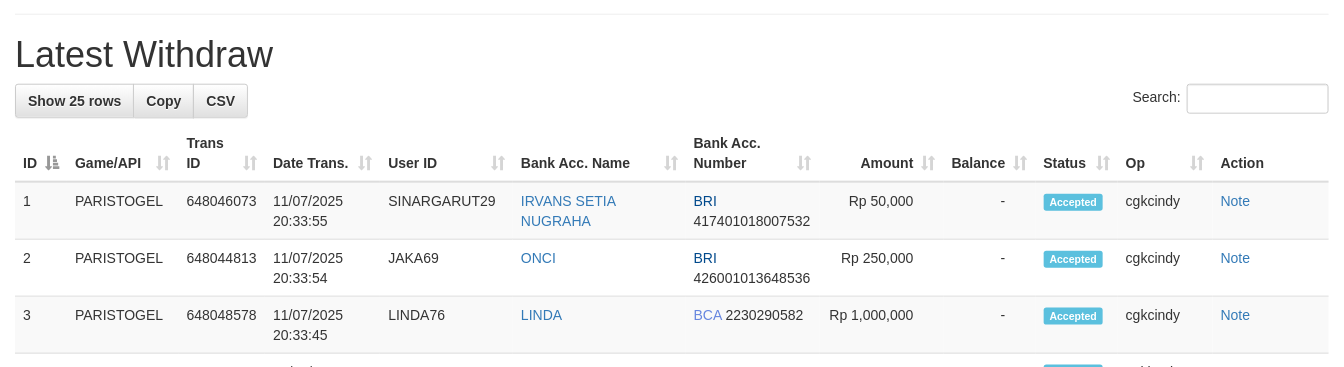 scroll, scrollTop: 777, scrollLeft: 0, axis: vertical 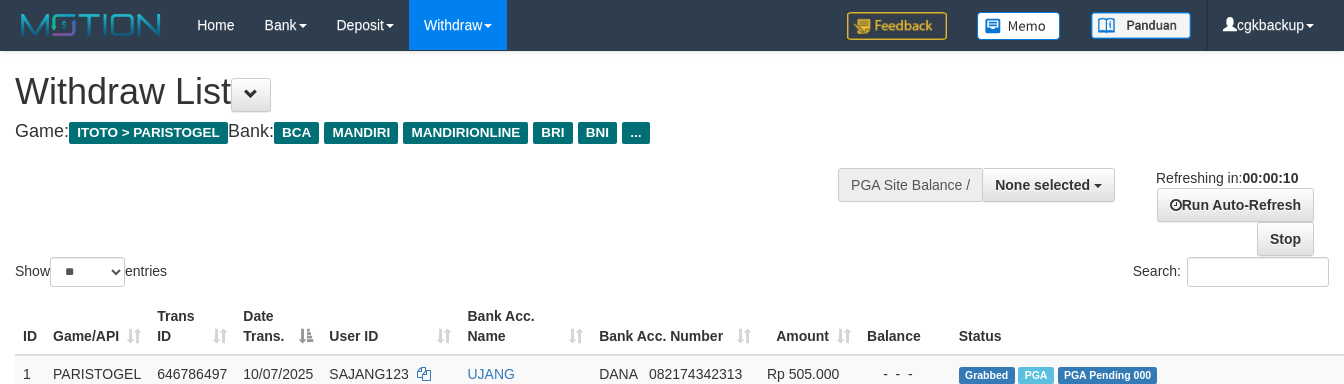 select 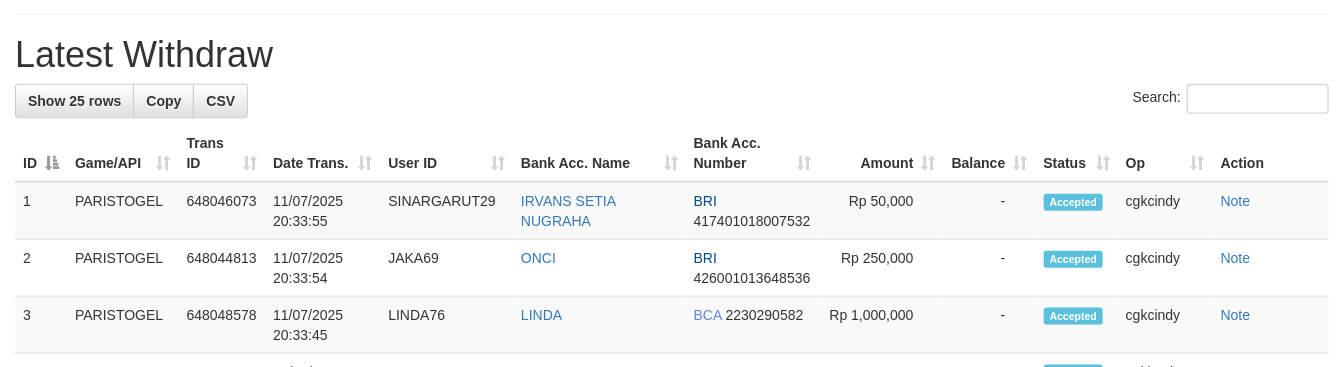 scroll, scrollTop: 777, scrollLeft: 0, axis: vertical 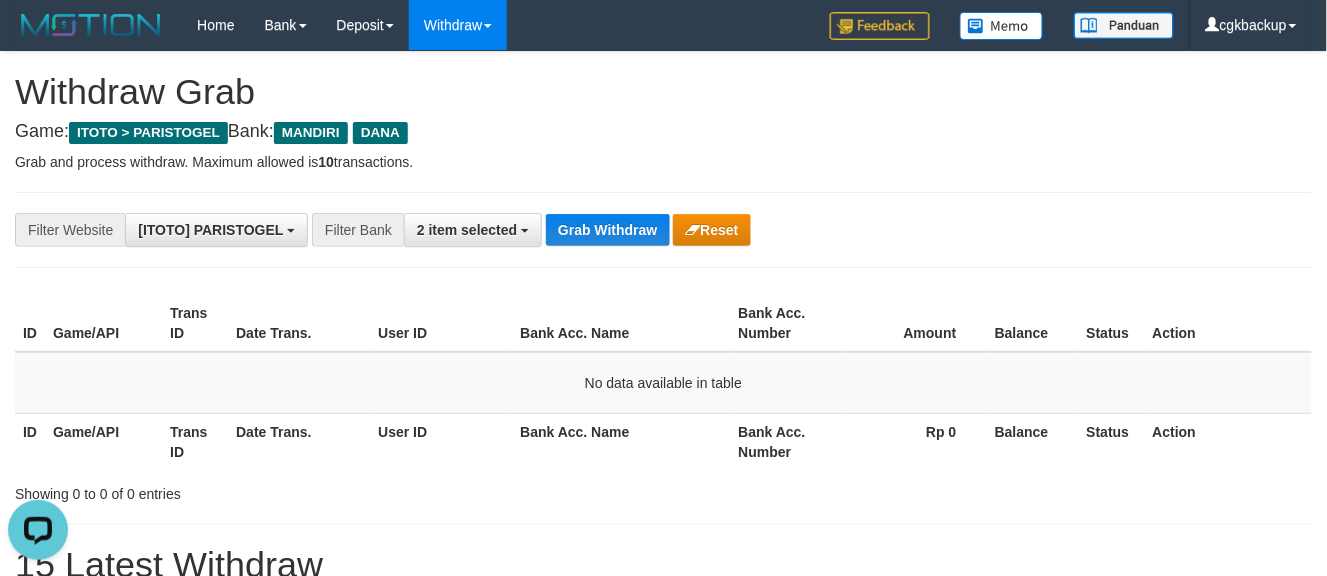 click on "**********" at bounding box center [553, 230] 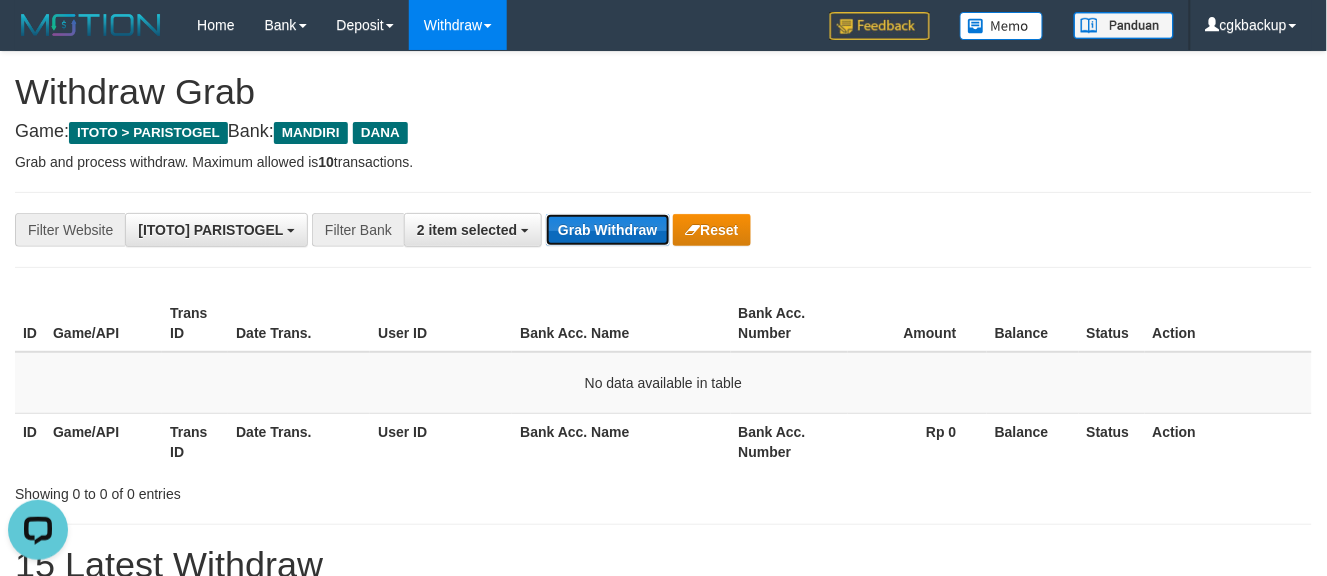 click on "Grab Withdraw" at bounding box center [607, 230] 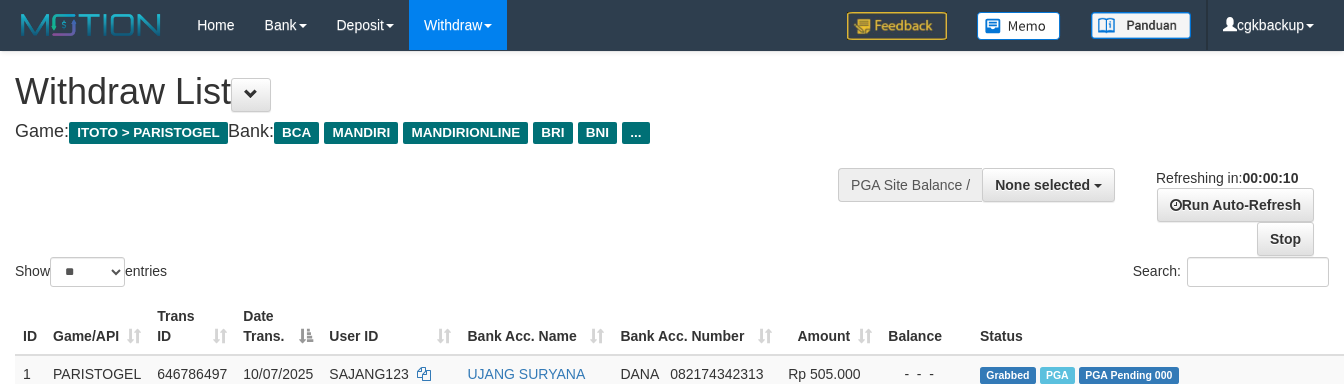 select 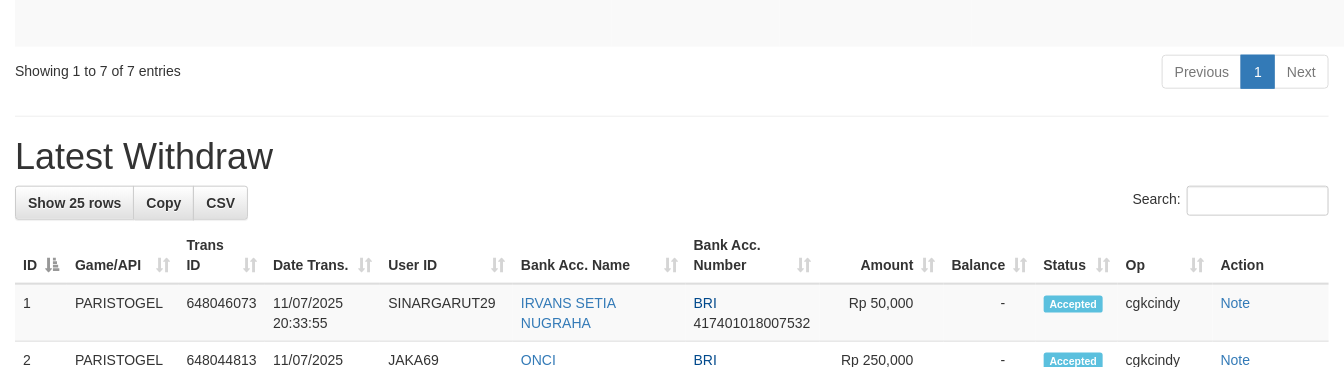 scroll, scrollTop: 777, scrollLeft: 0, axis: vertical 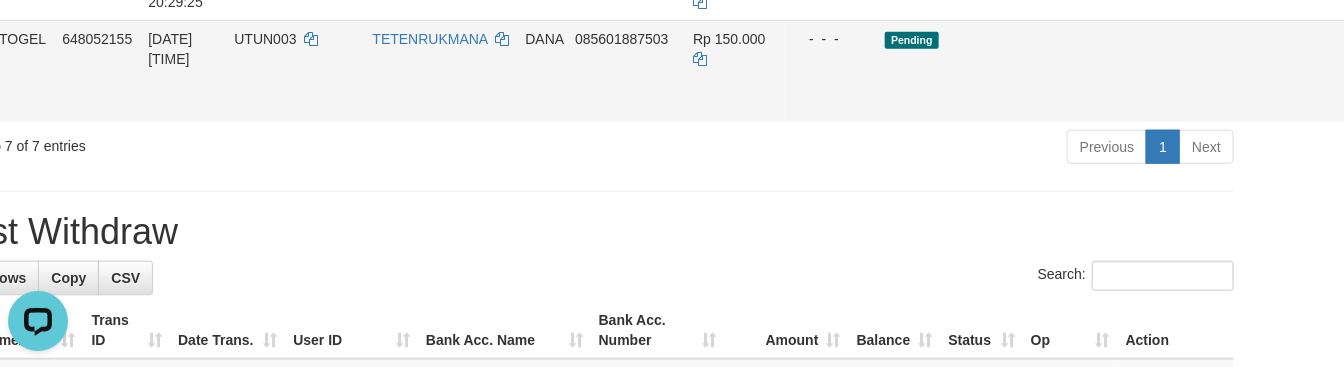 click on "Allow Grab" at bounding box center [1386, 49] 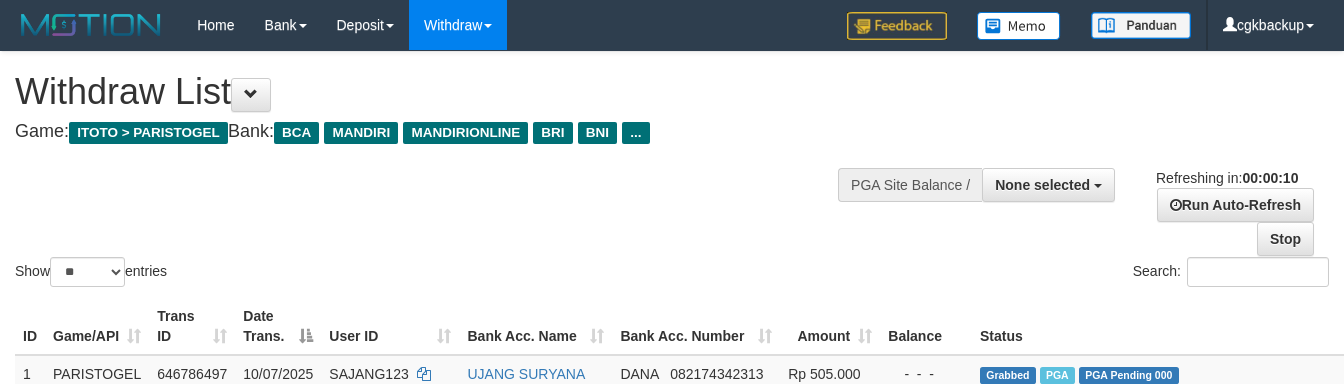 select 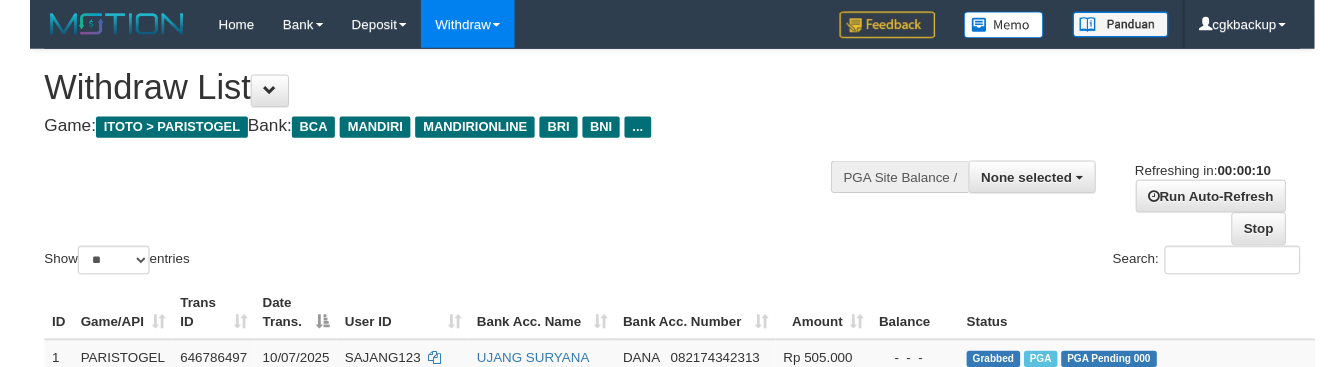 scroll, scrollTop: 767, scrollLeft: 86, axis: both 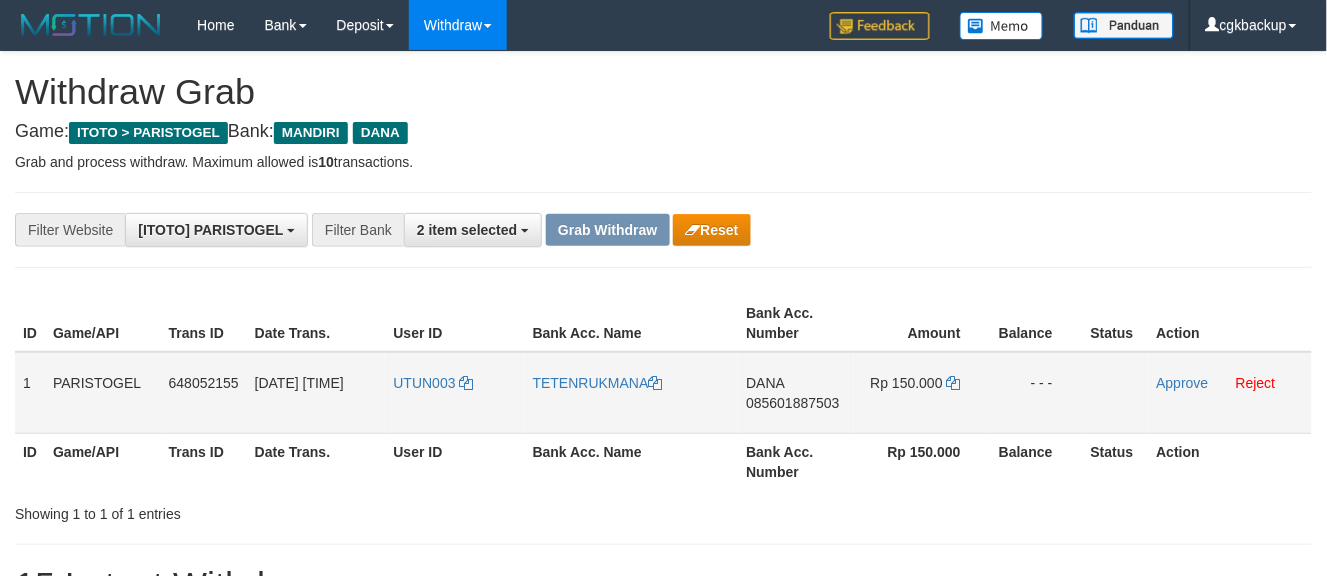 click on "[DATE] [TIME]" at bounding box center [316, 393] 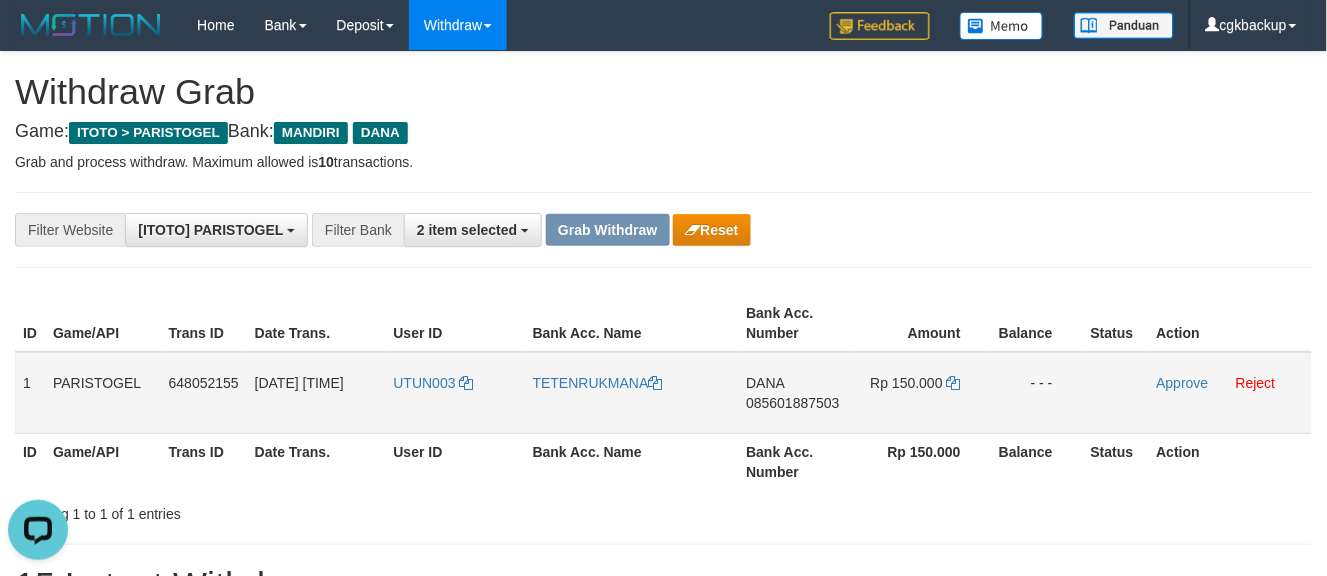 scroll, scrollTop: 0, scrollLeft: 0, axis: both 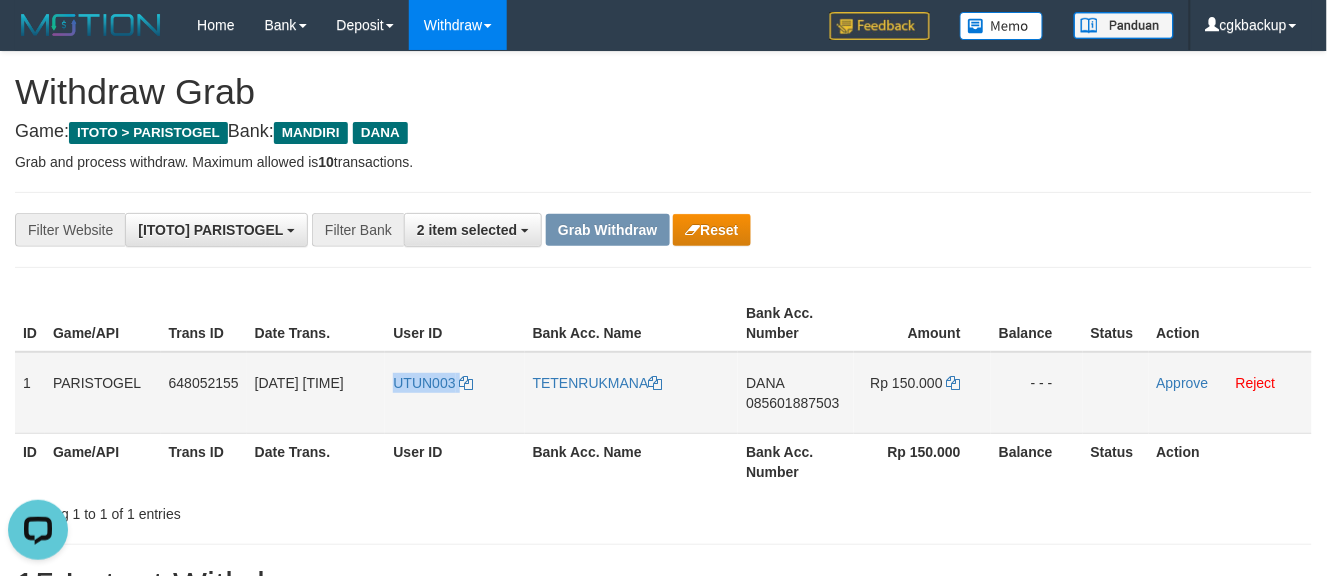 click on "UTUN003" at bounding box center [454, 393] 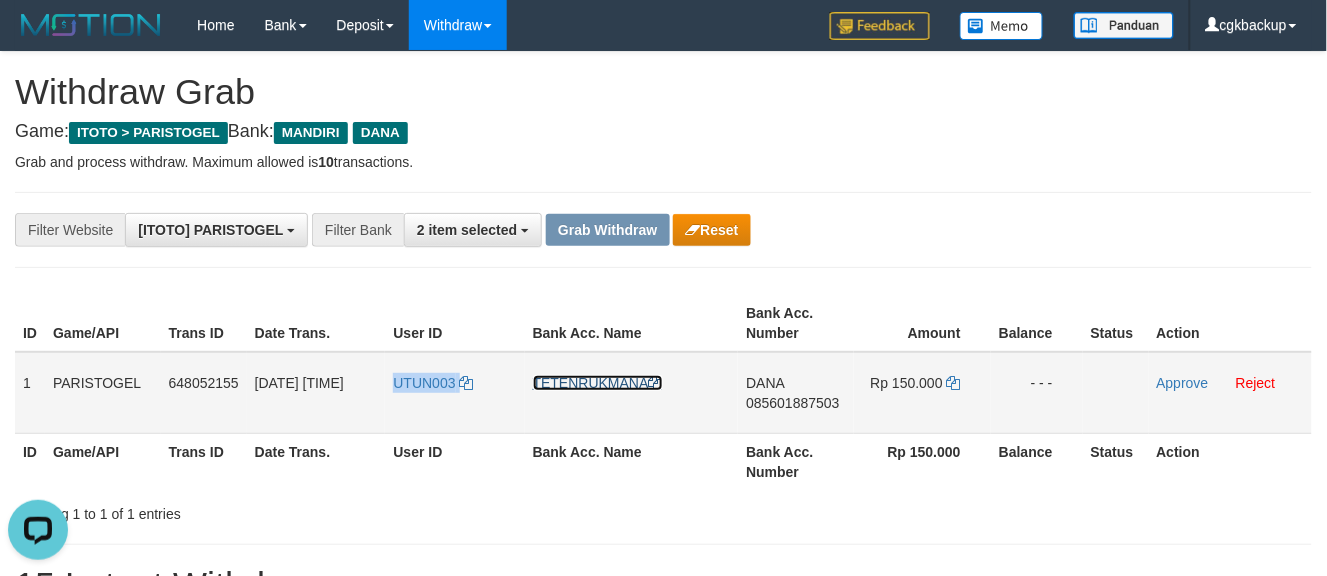 click on "TETENRUKMANA" at bounding box center [598, 383] 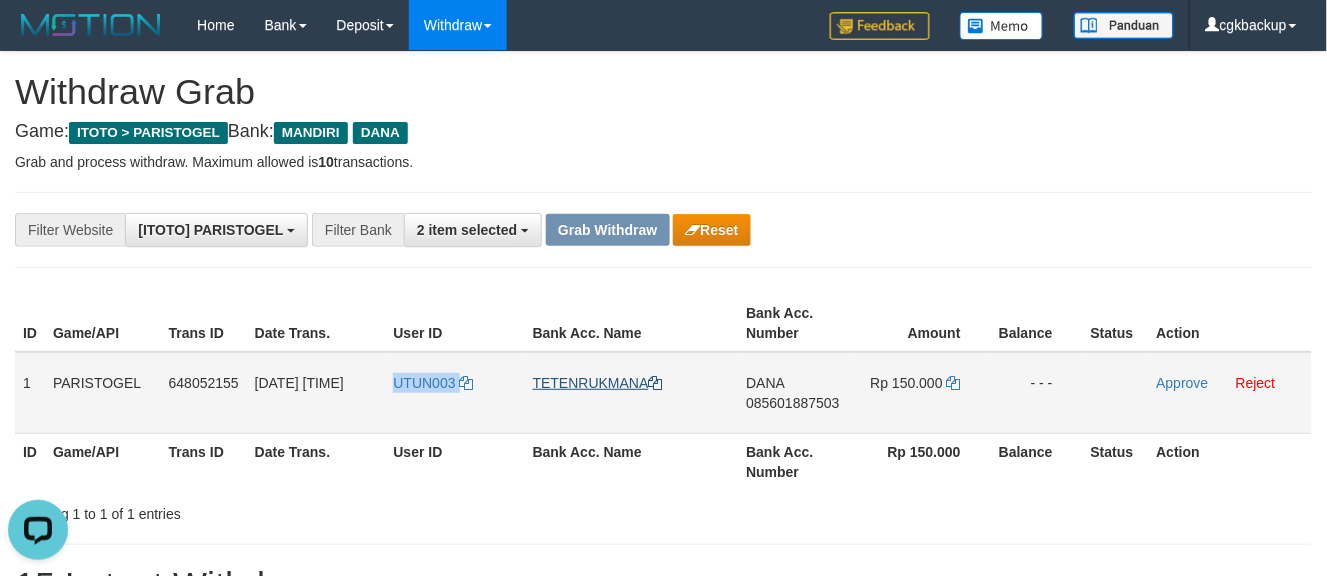copy on "UTUN003" 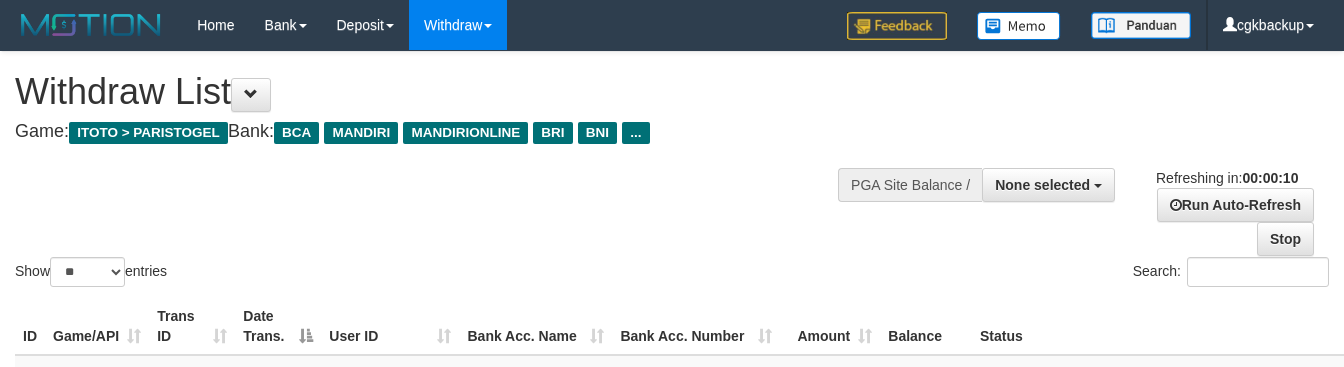 select 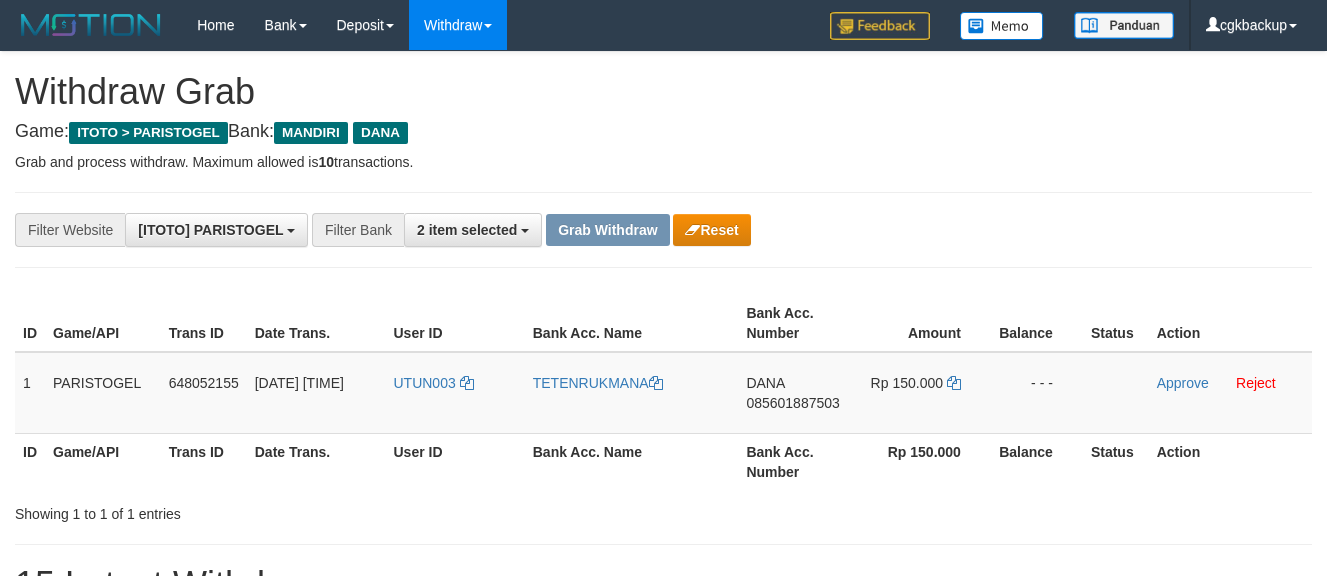 scroll, scrollTop: 0, scrollLeft: 0, axis: both 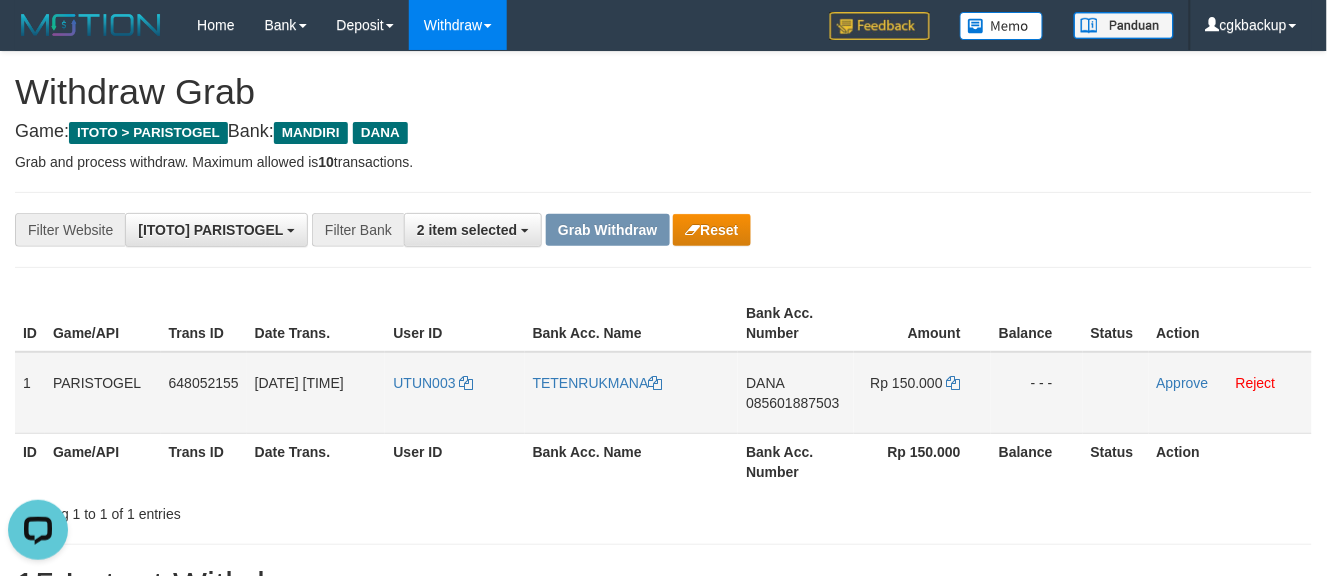click on "085601887503" at bounding box center (792, 403) 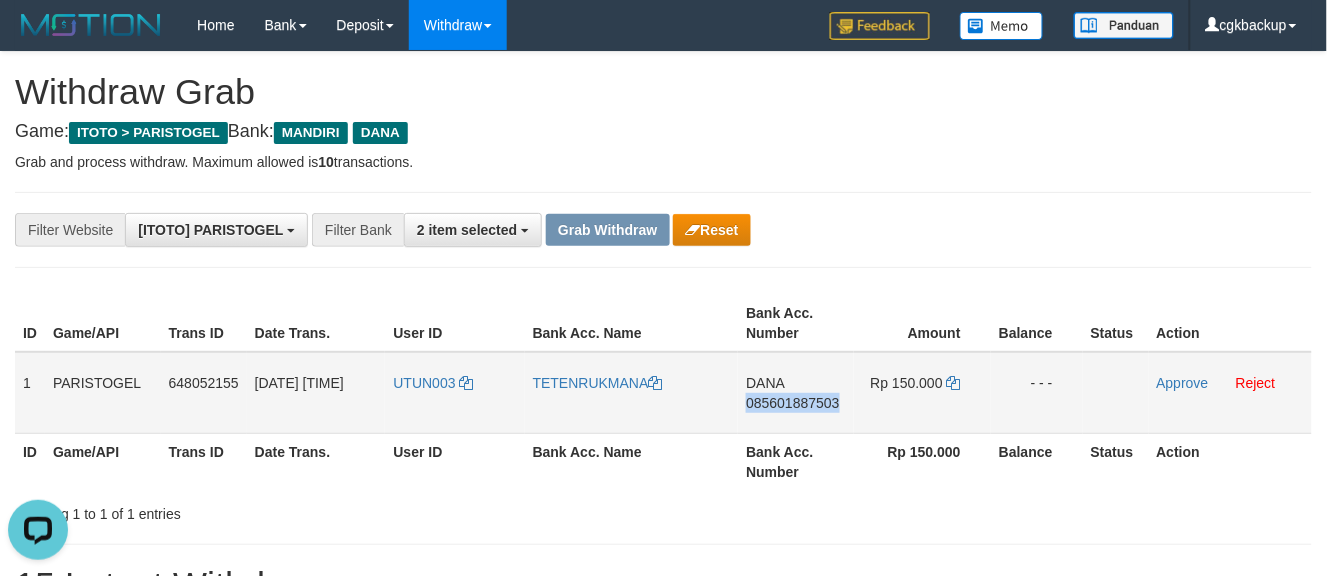click on "DANA
085601887503" at bounding box center [796, 393] 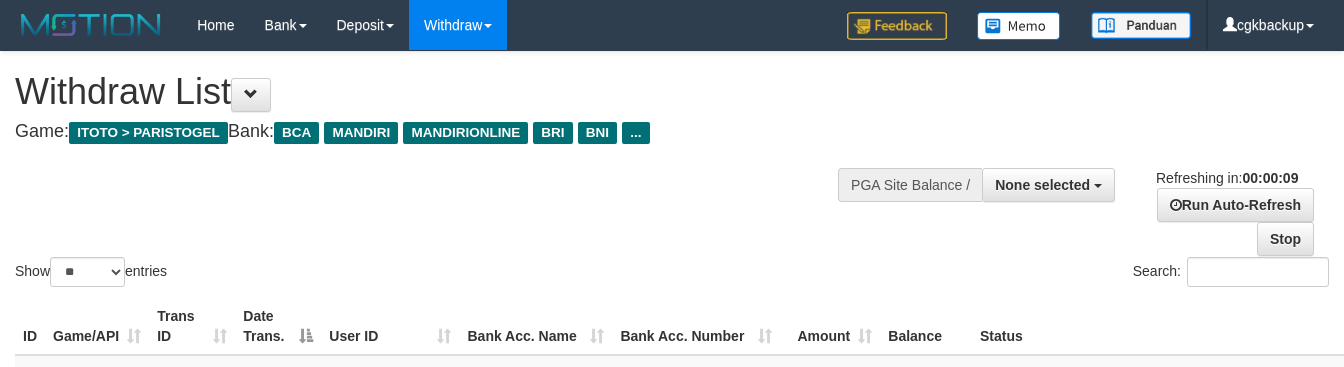 select 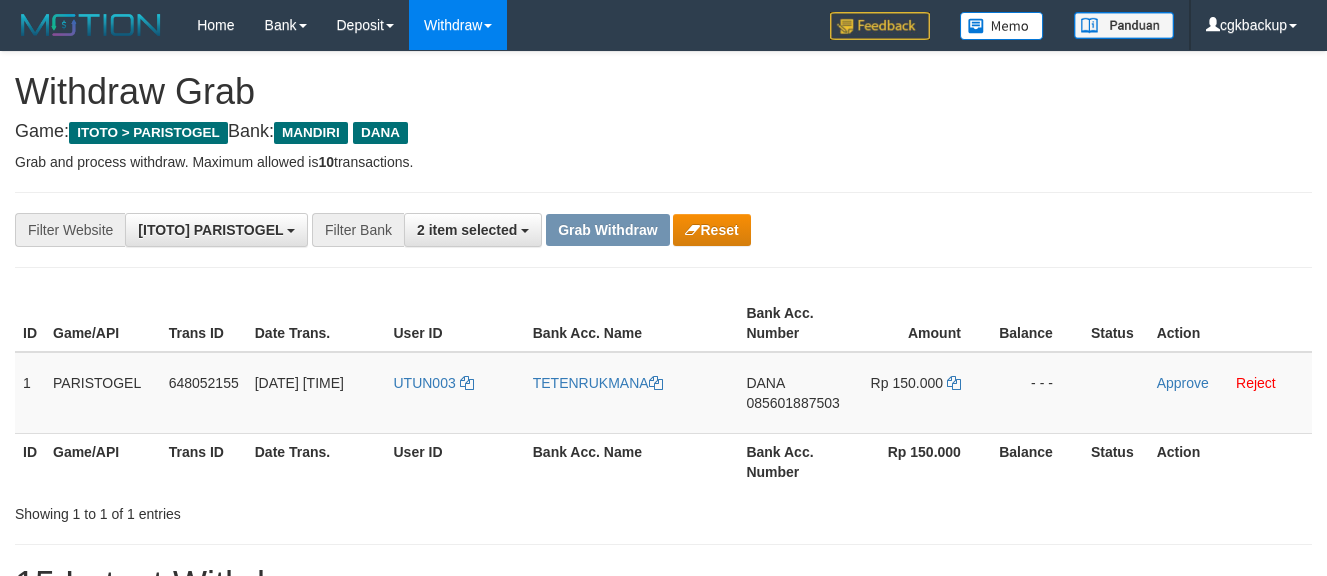 scroll, scrollTop: 0, scrollLeft: 0, axis: both 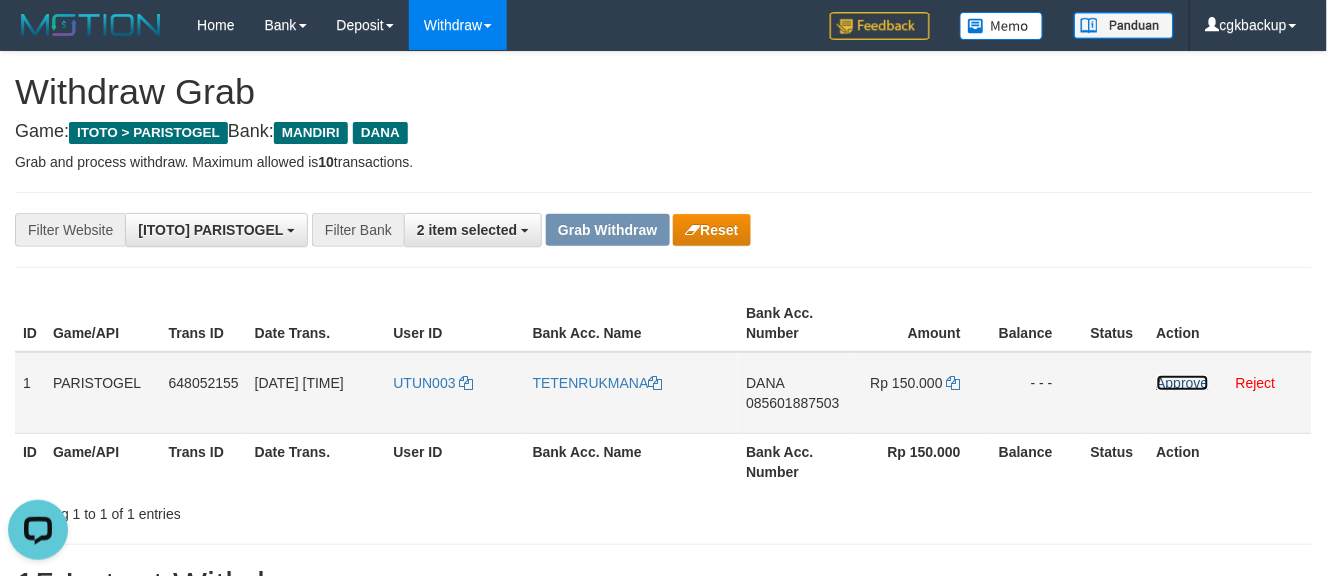 click on "Approve" at bounding box center (1183, 383) 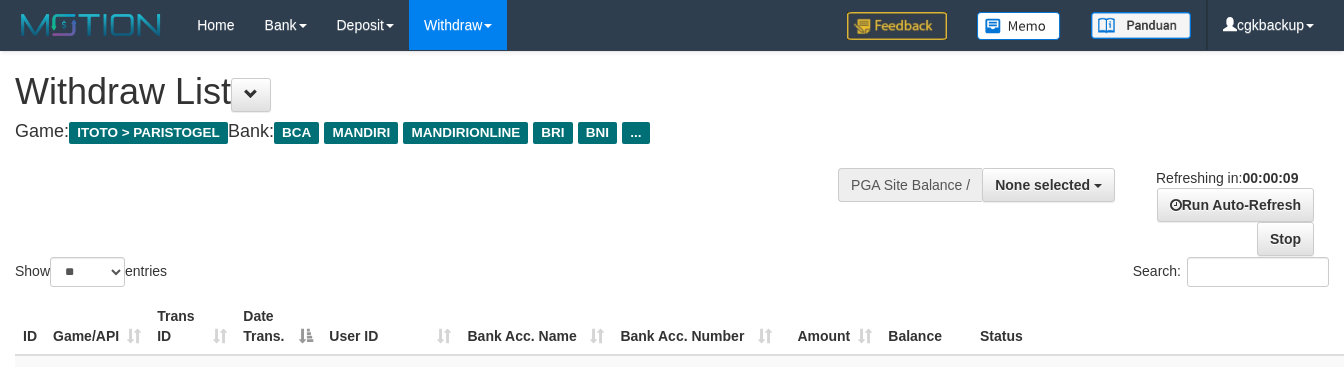 select 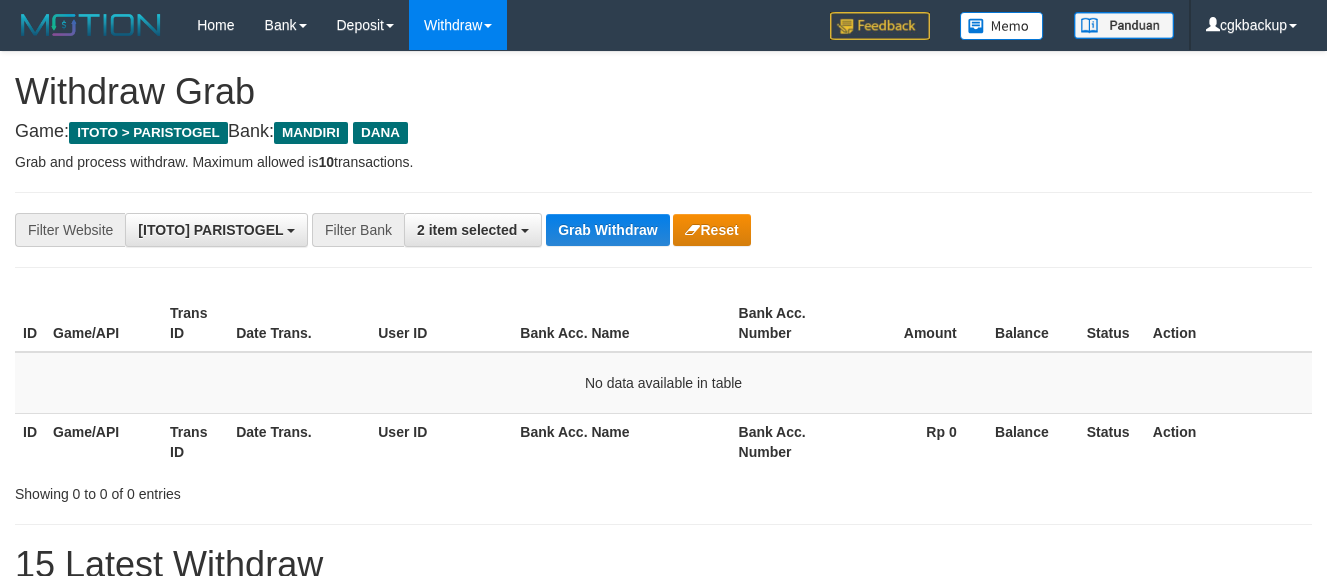 scroll, scrollTop: 0, scrollLeft: 0, axis: both 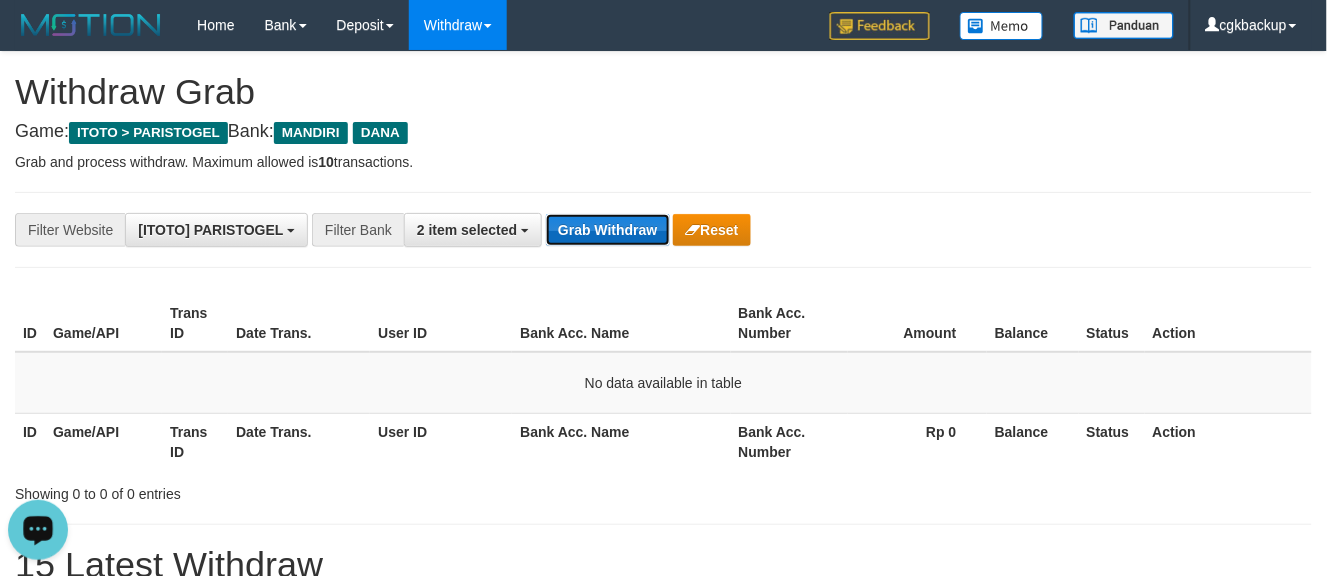 click on "Grab Withdraw" at bounding box center [607, 230] 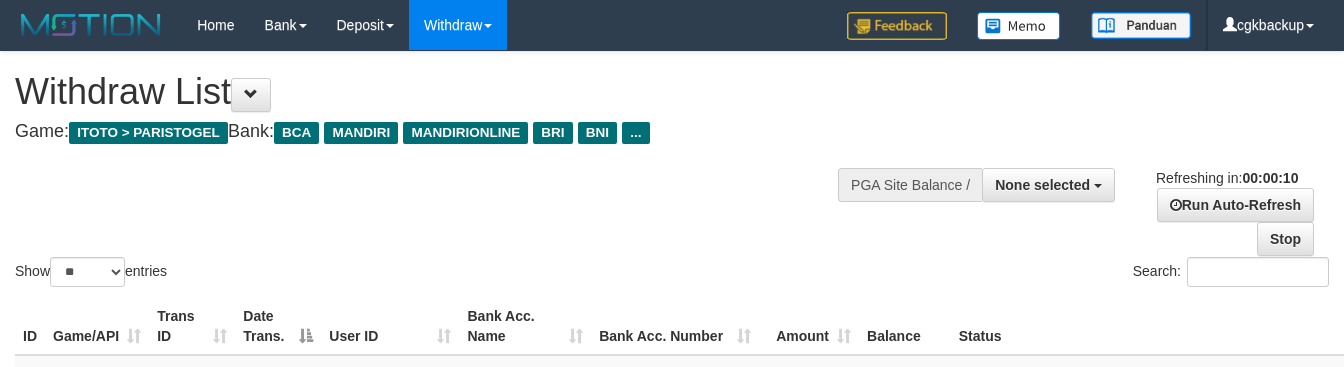 select 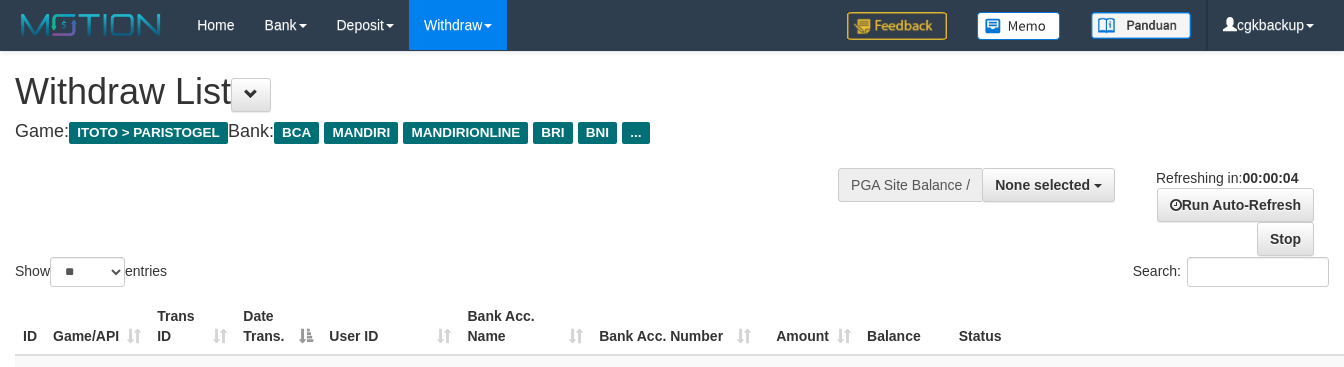 scroll, scrollTop: 0, scrollLeft: 0, axis: both 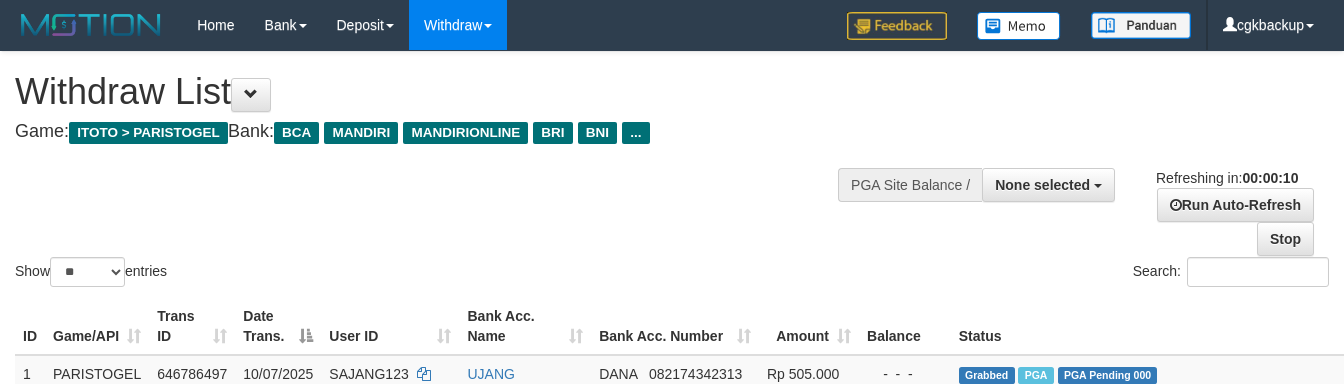 select 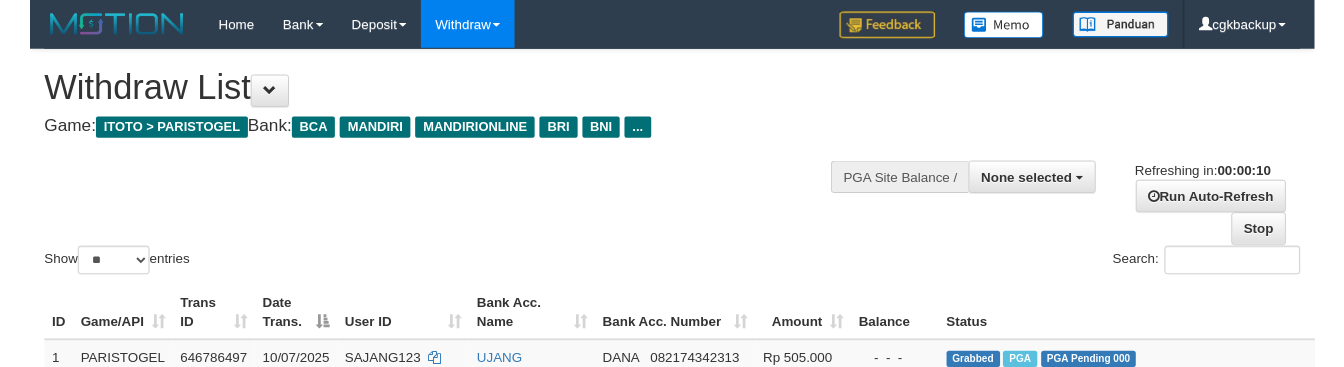 scroll, scrollTop: 0, scrollLeft: 0, axis: both 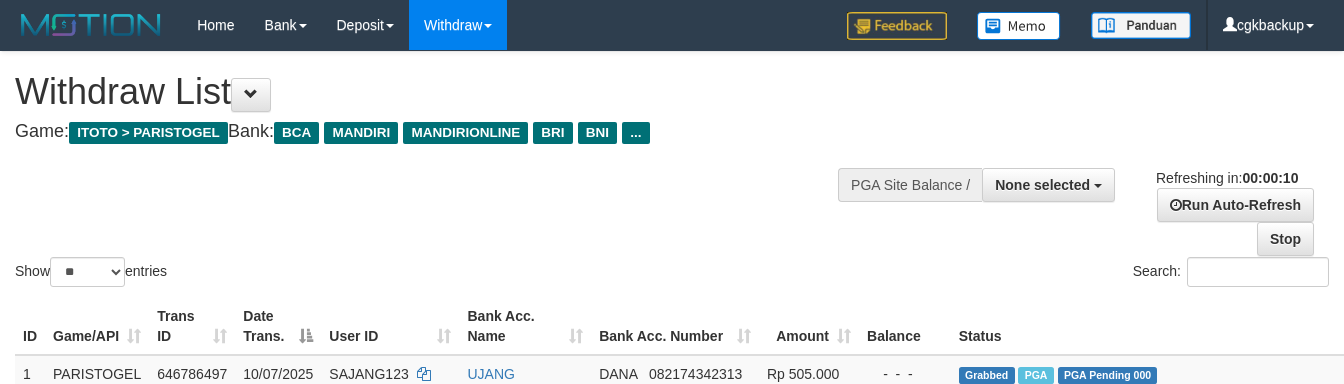 select 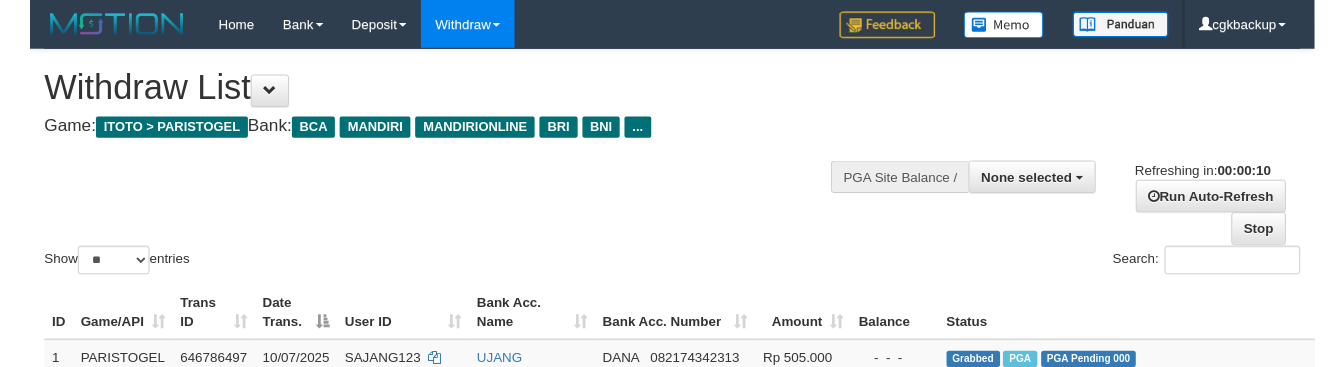 scroll, scrollTop: 0, scrollLeft: 0, axis: both 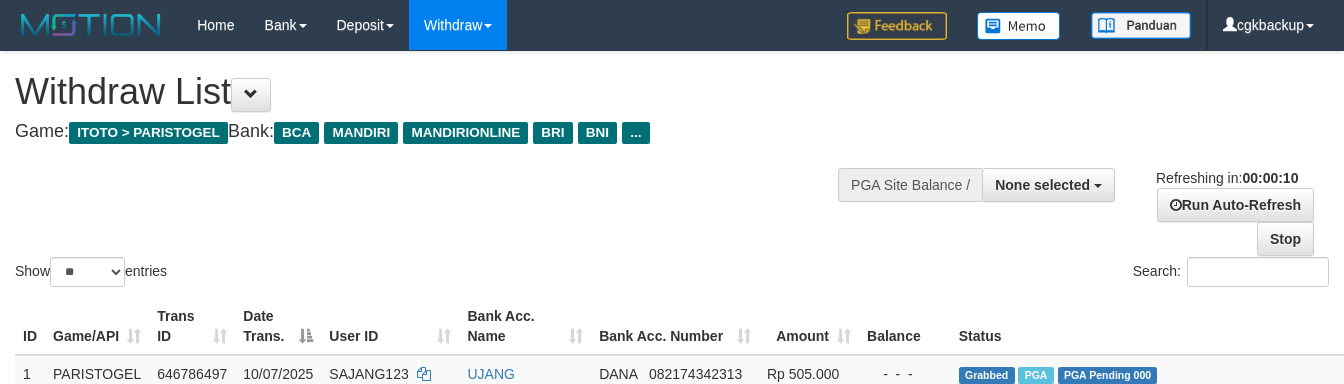 select 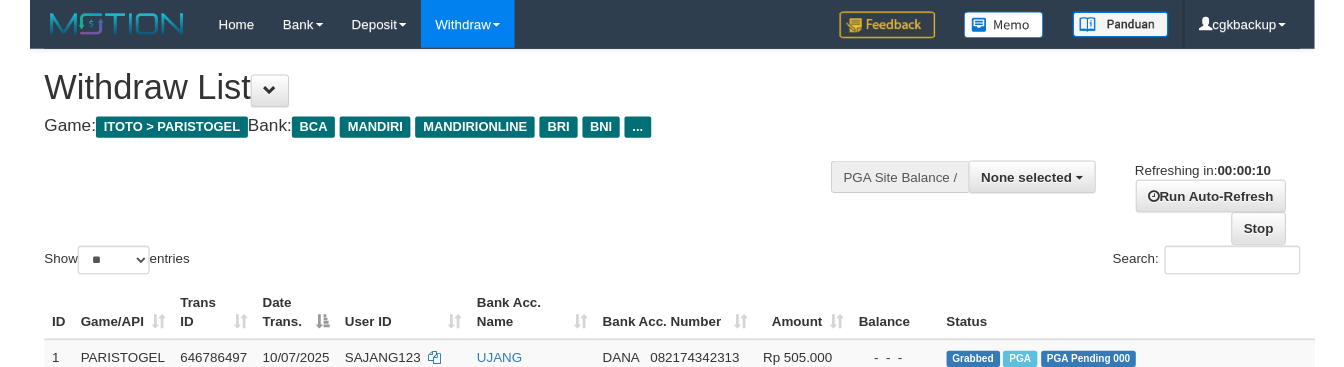 scroll, scrollTop: 0, scrollLeft: 0, axis: both 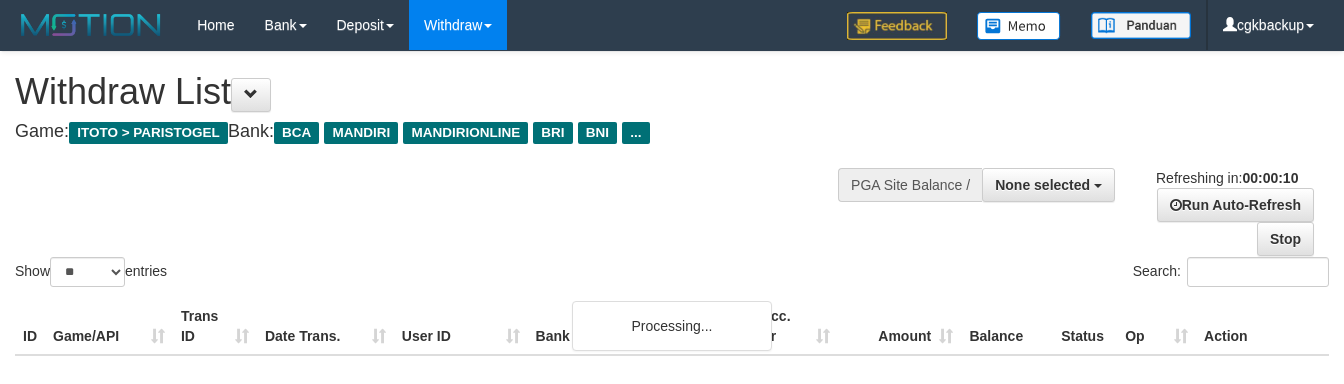 select 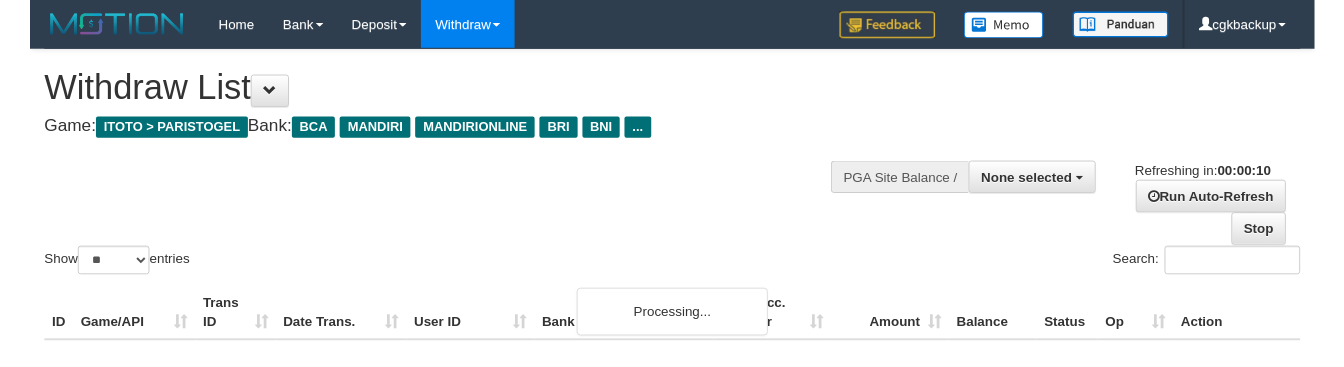 scroll, scrollTop: 0, scrollLeft: 0, axis: both 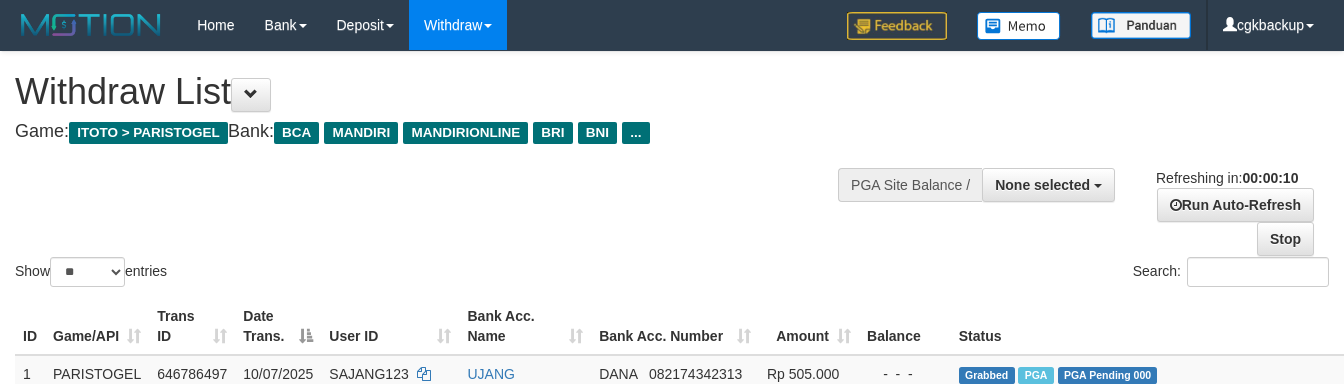 select 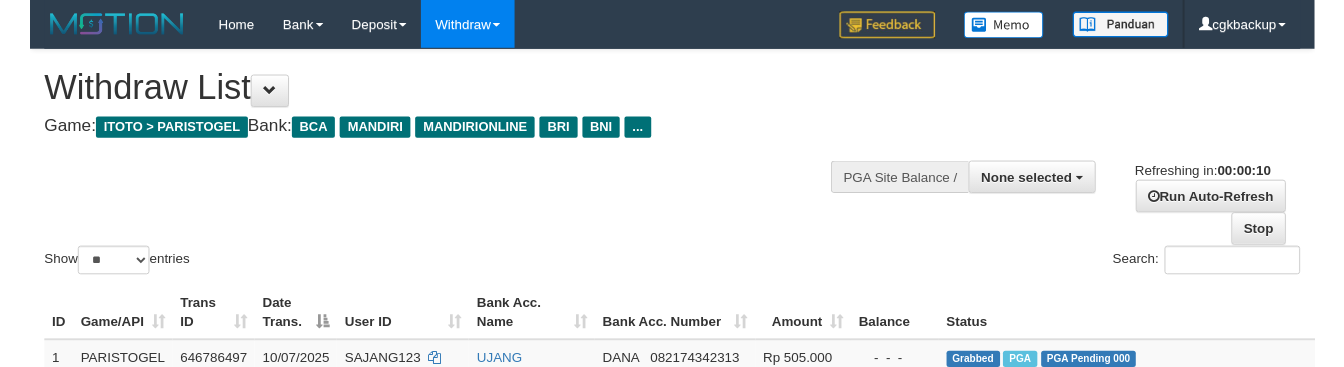 scroll, scrollTop: 0, scrollLeft: 0, axis: both 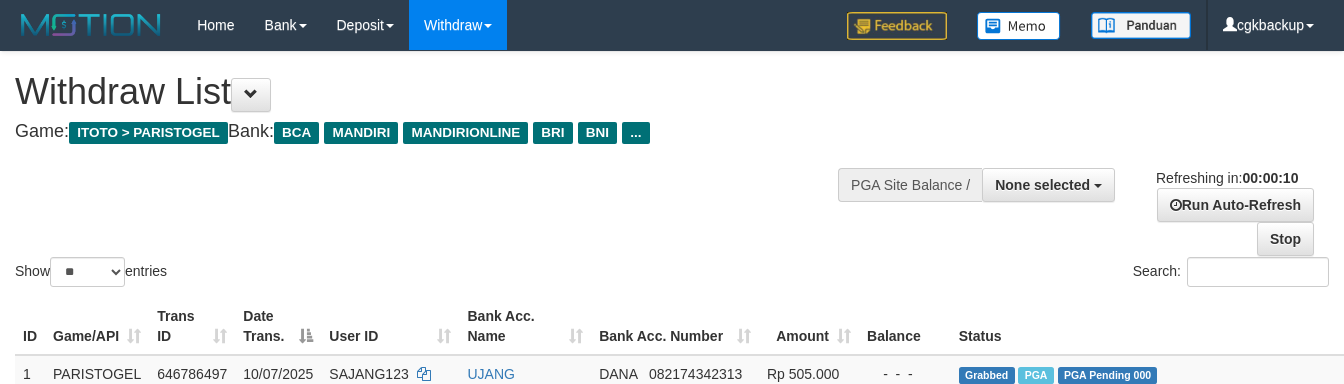 select 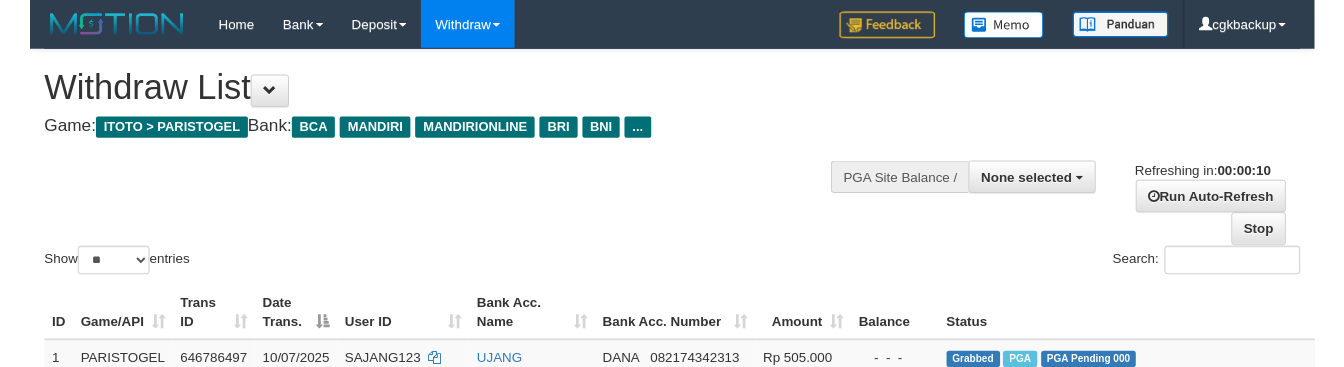 scroll, scrollTop: 0, scrollLeft: 0, axis: both 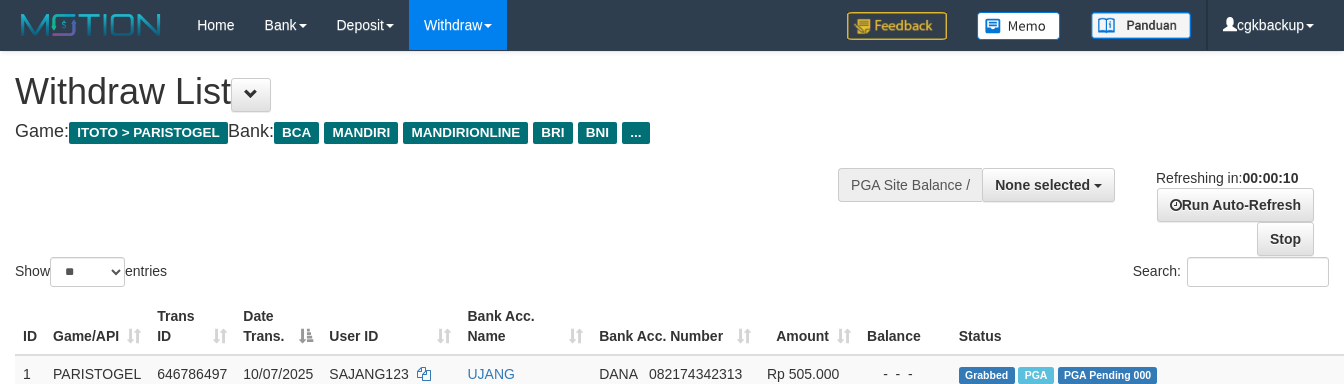 select 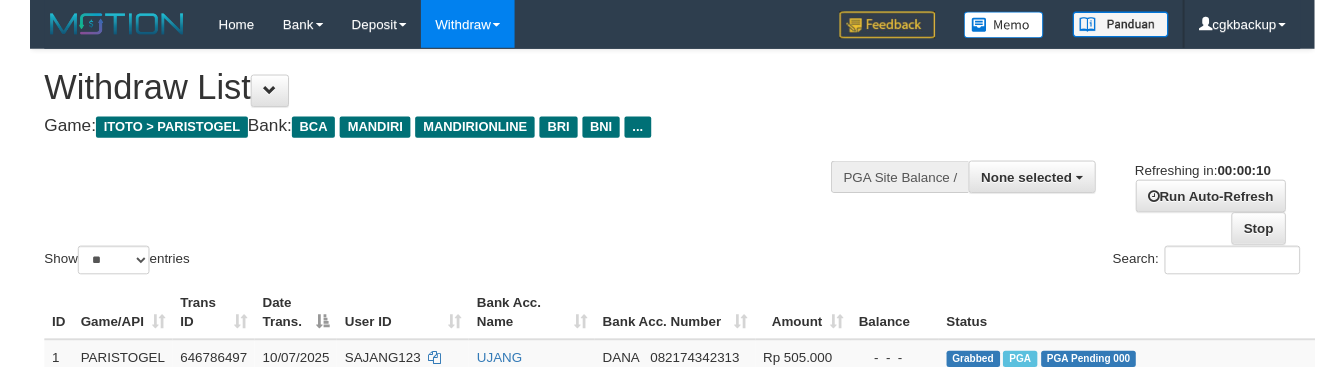 scroll, scrollTop: 0, scrollLeft: 0, axis: both 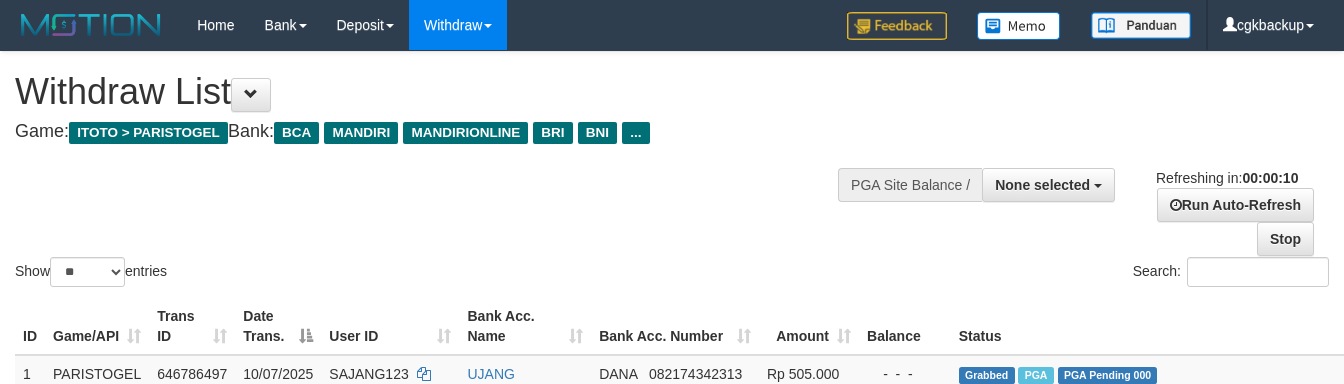 select 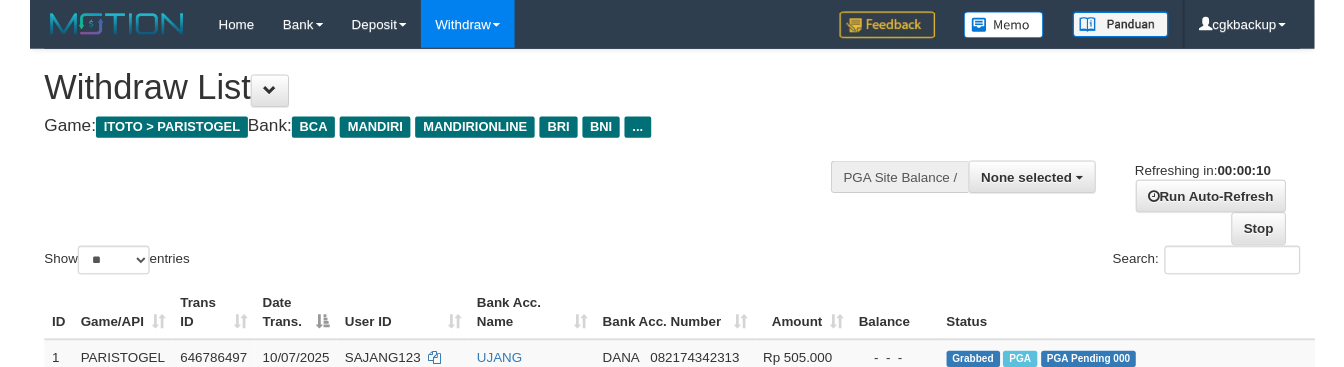 scroll, scrollTop: 0, scrollLeft: 0, axis: both 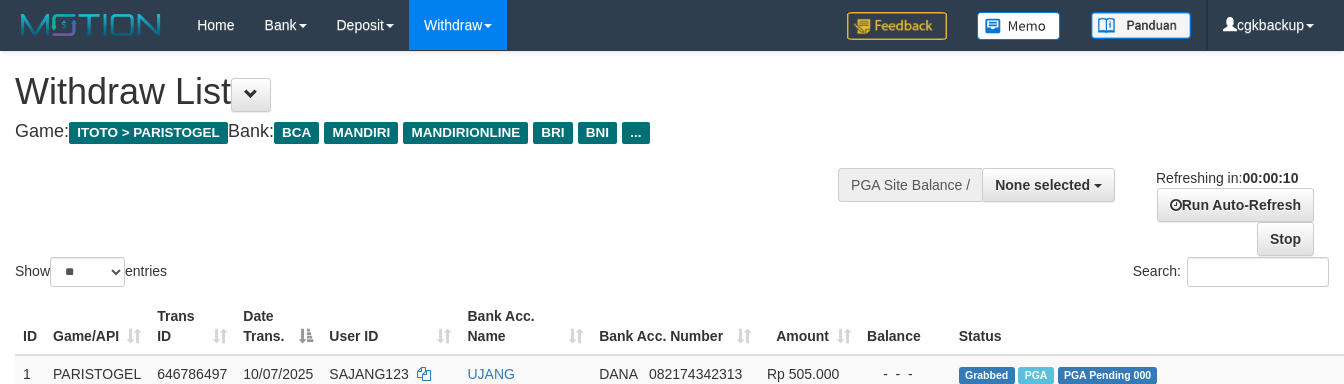 select 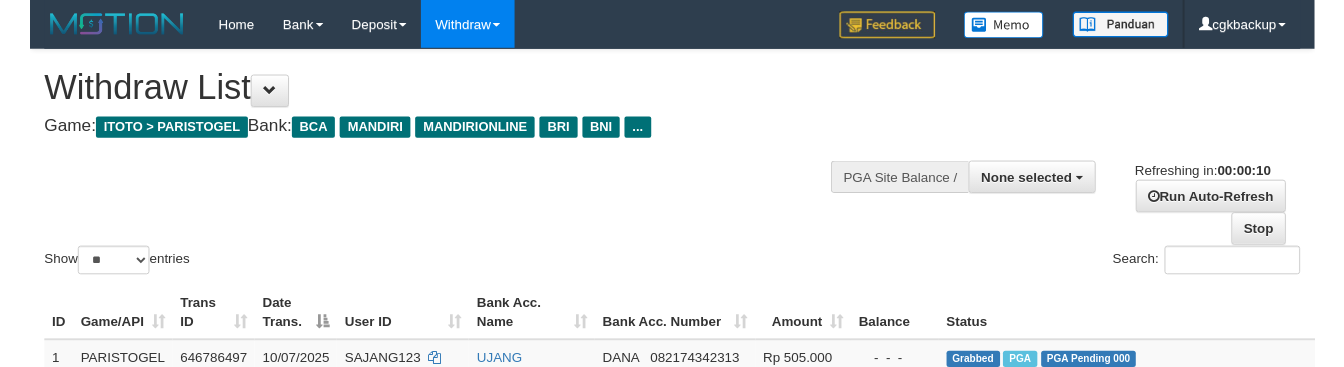 scroll, scrollTop: 0, scrollLeft: 0, axis: both 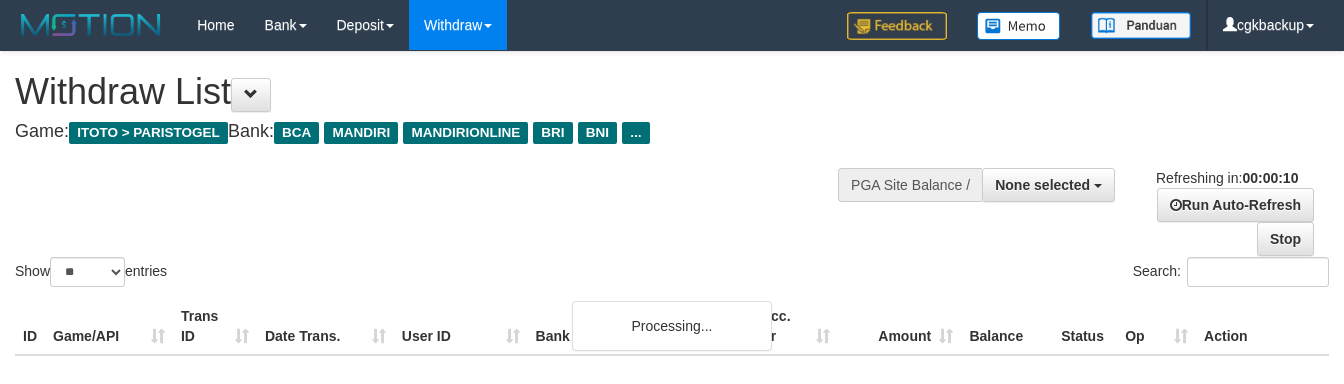 select 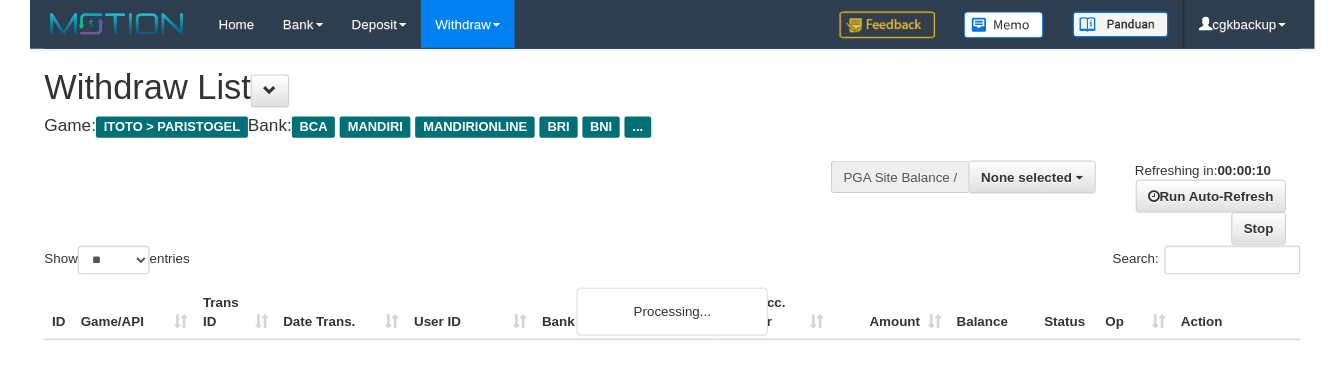 scroll, scrollTop: 0, scrollLeft: 0, axis: both 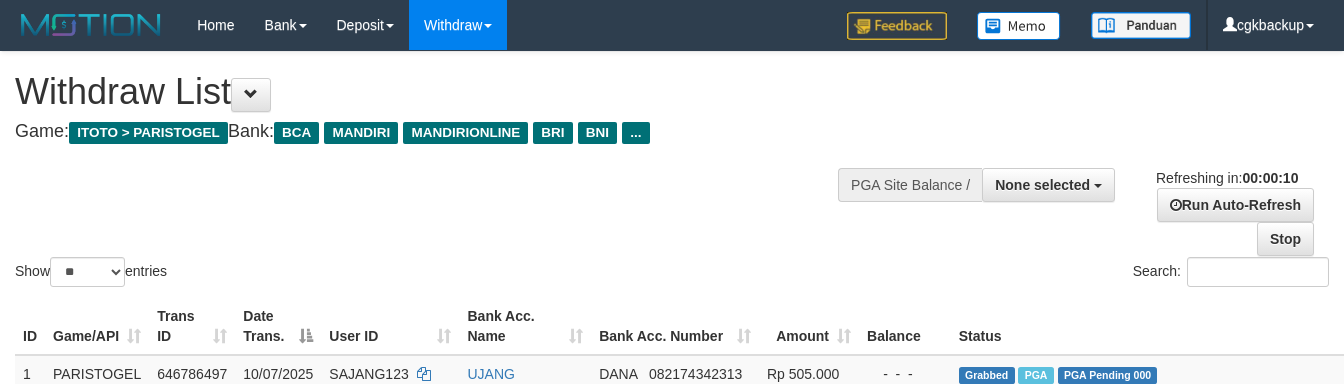 select 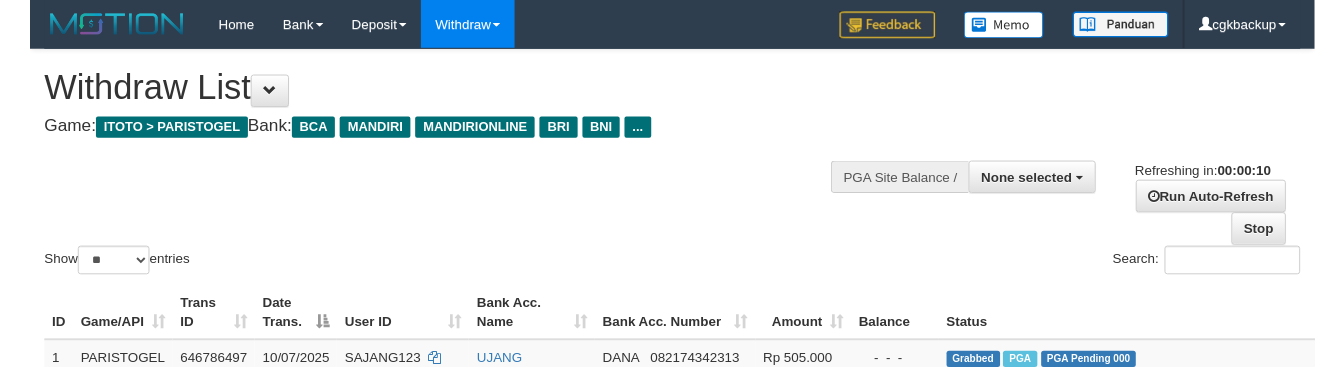 scroll, scrollTop: 0, scrollLeft: 0, axis: both 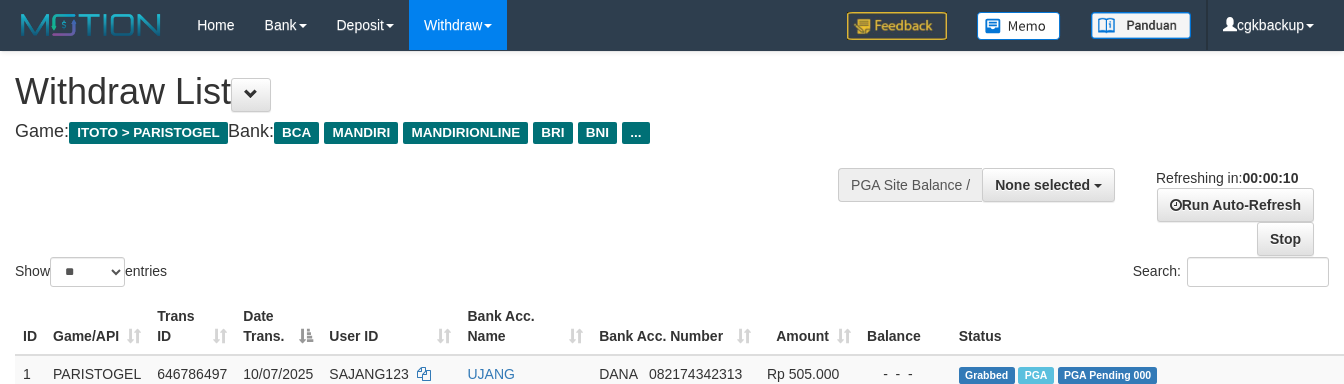 select 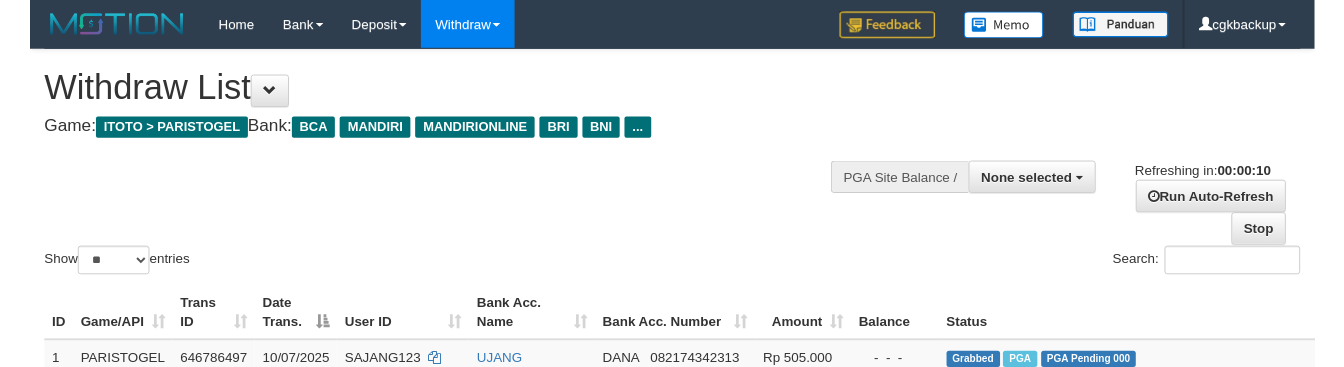 scroll, scrollTop: 0, scrollLeft: 0, axis: both 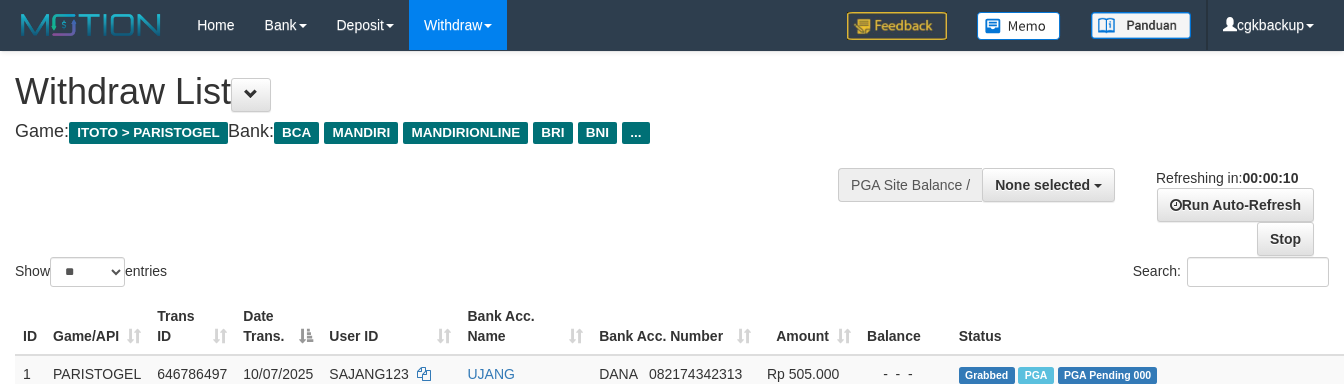 select 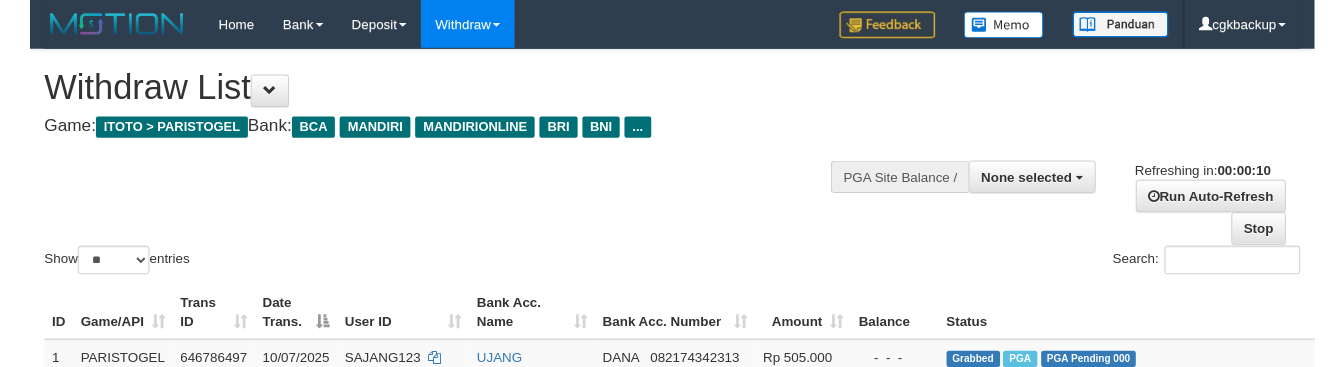 scroll, scrollTop: 0, scrollLeft: 0, axis: both 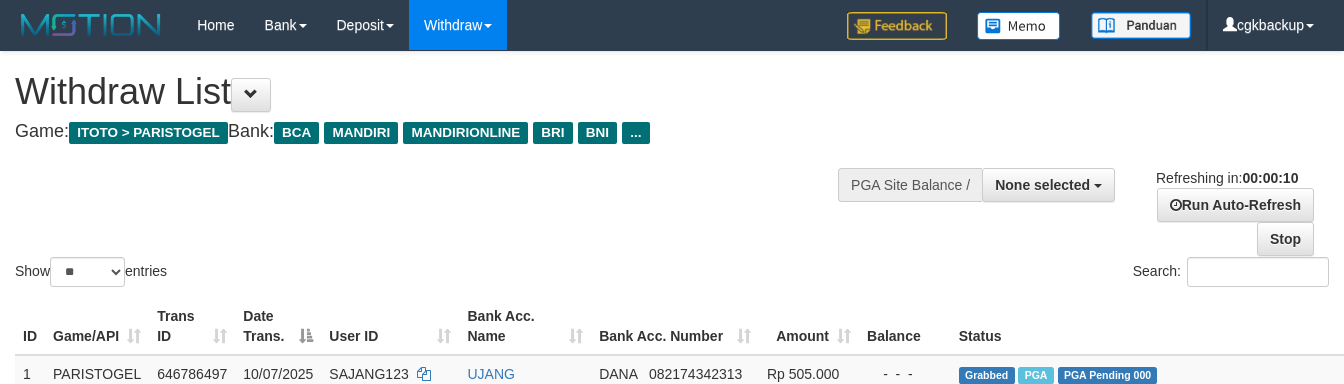 select 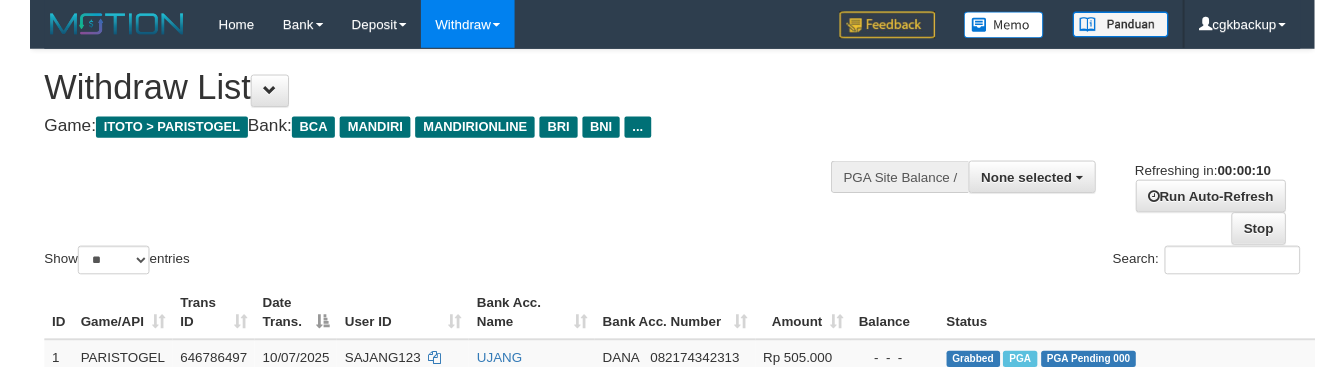 scroll, scrollTop: 0, scrollLeft: 0, axis: both 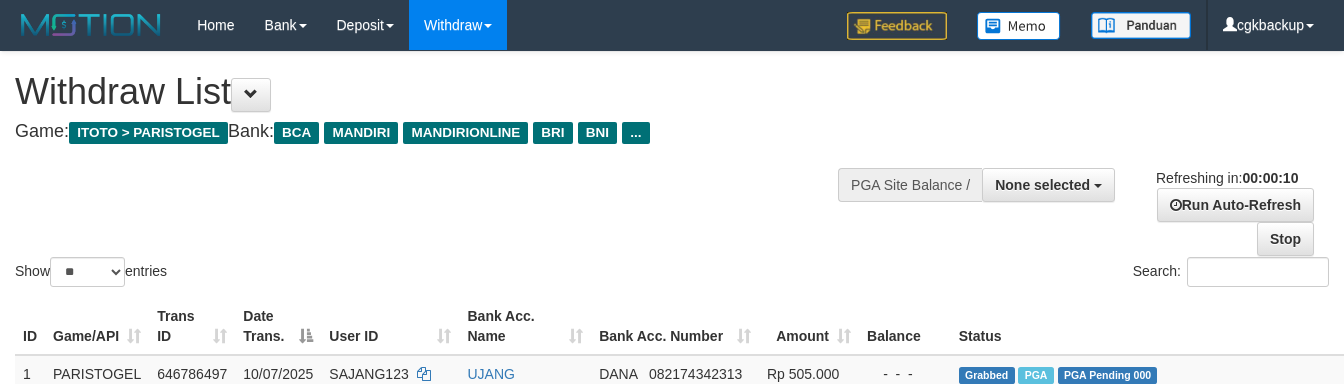 select 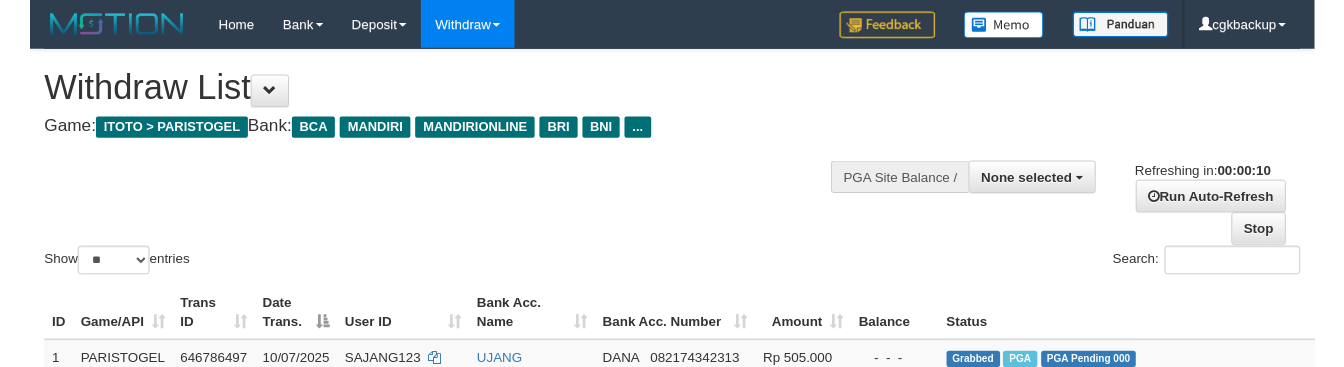 scroll, scrollTop: 0, scrollLeft: 0, axis: both 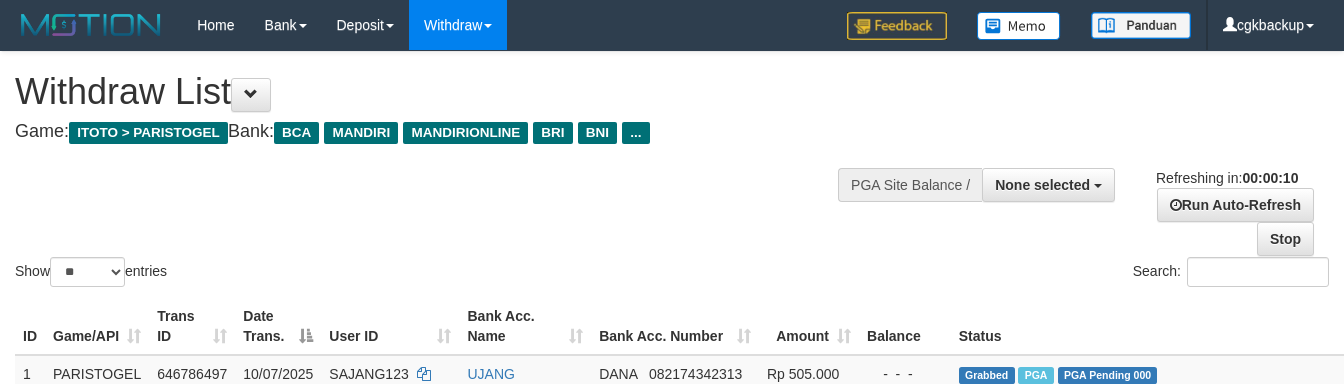 select 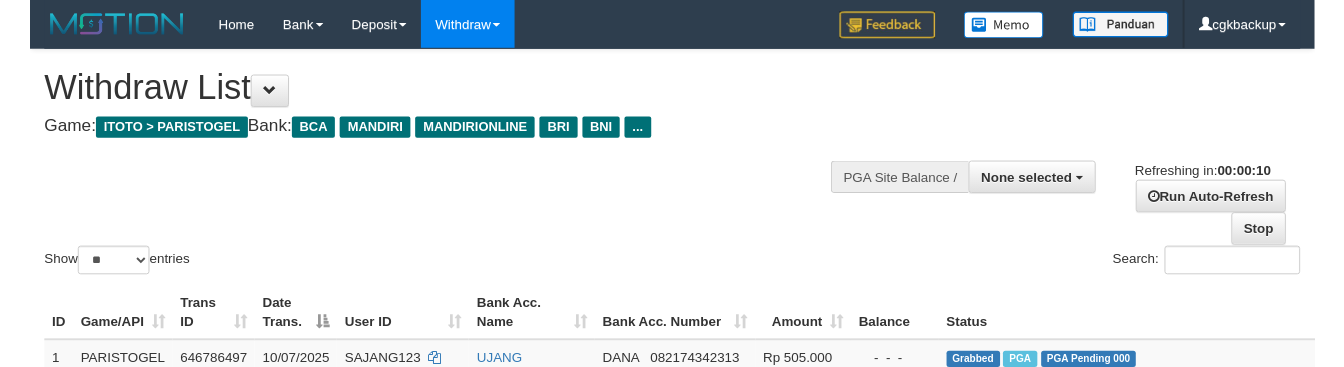 scroll, scrollTop: 0, scrollLeft: 0, axis: both 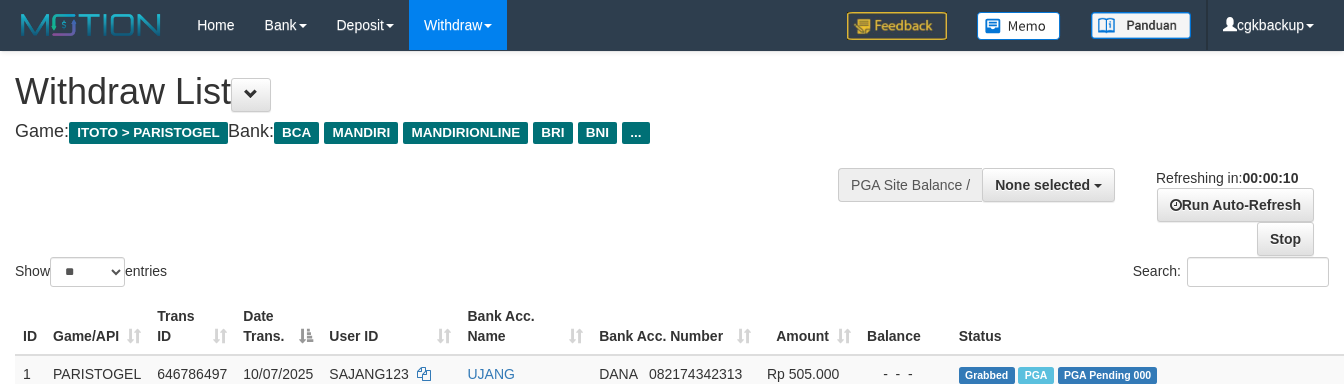 select 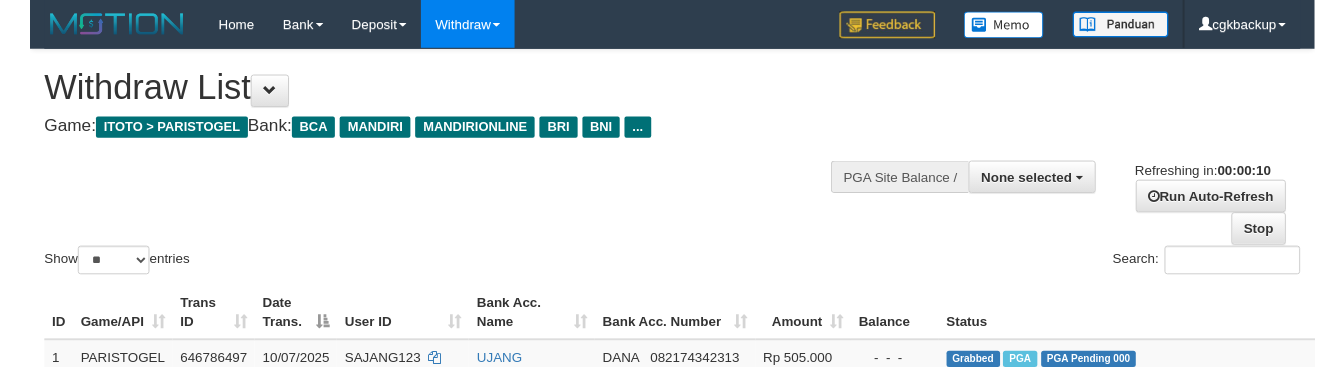 scroll, scrollTop: 0, scrollLeft: 0, axis: both 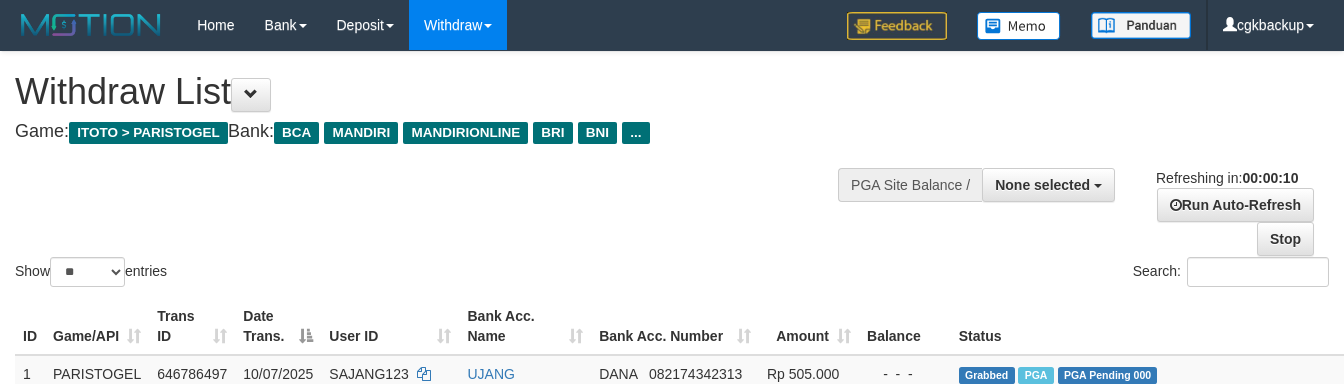 select 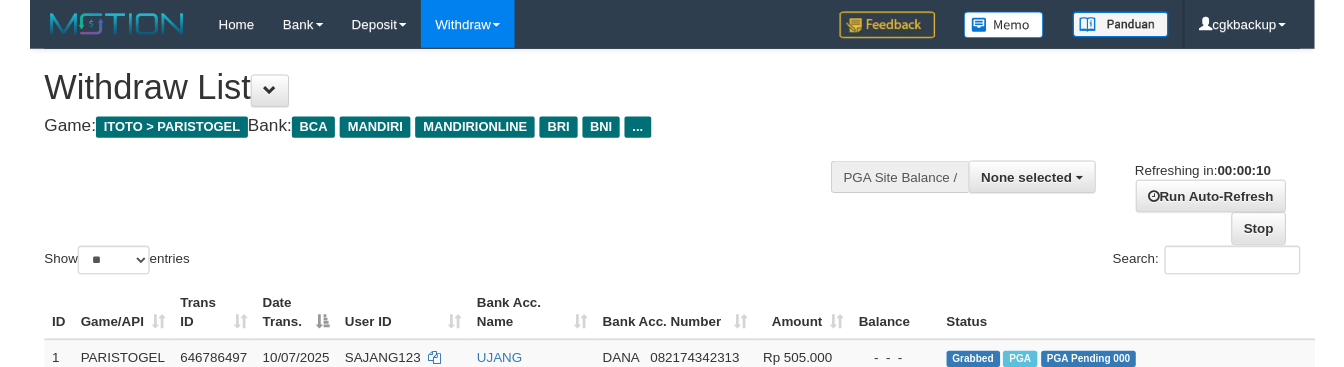 scroll, scrollTop: 0, scrollLeft: 0, axis: both 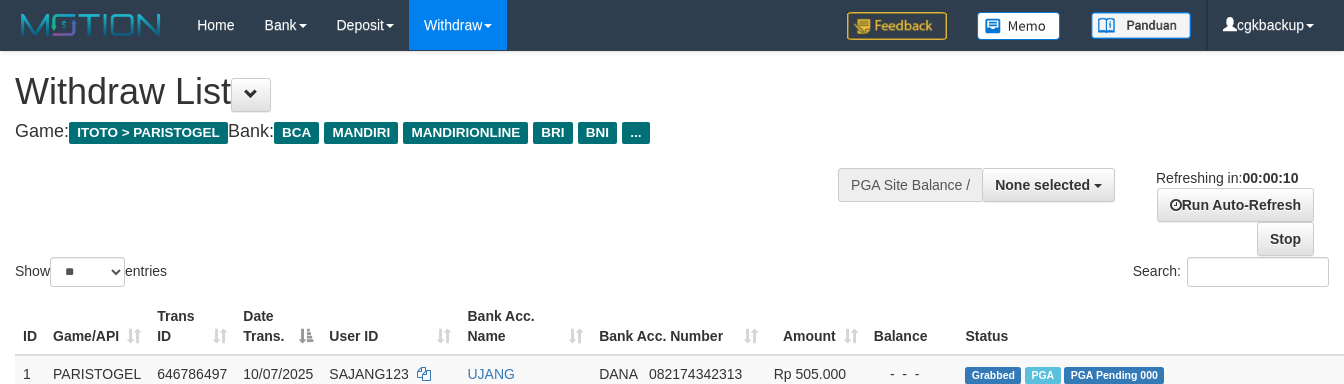 select 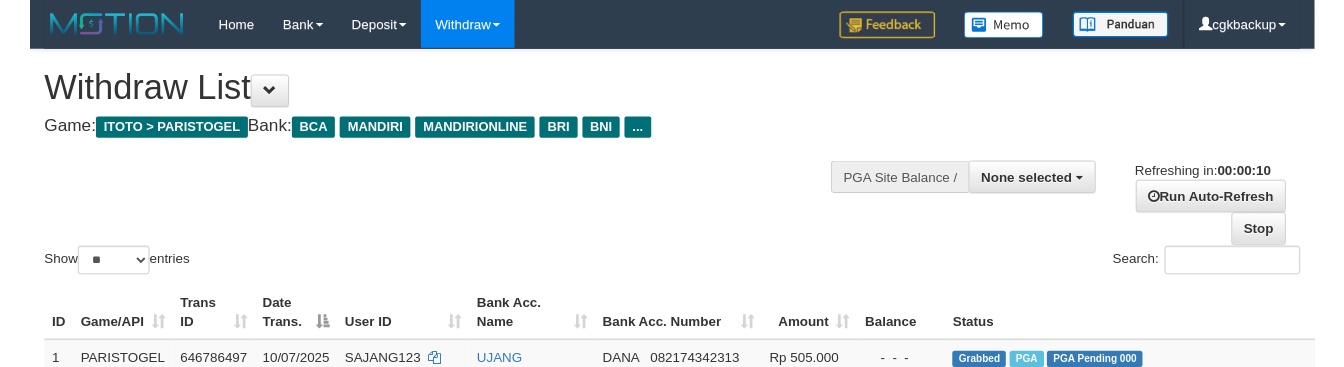 scroll, scrollTop: 0, scrollLeft: 0, axis: both 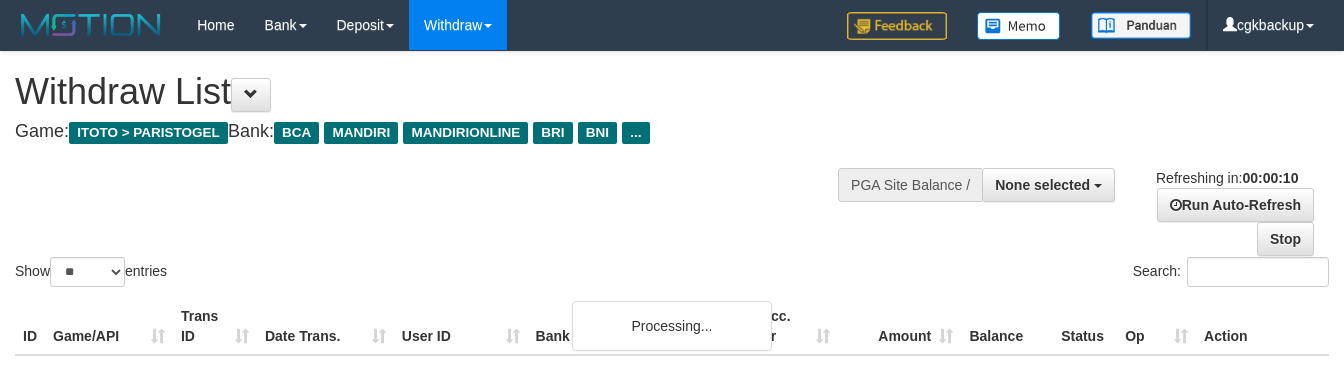 select 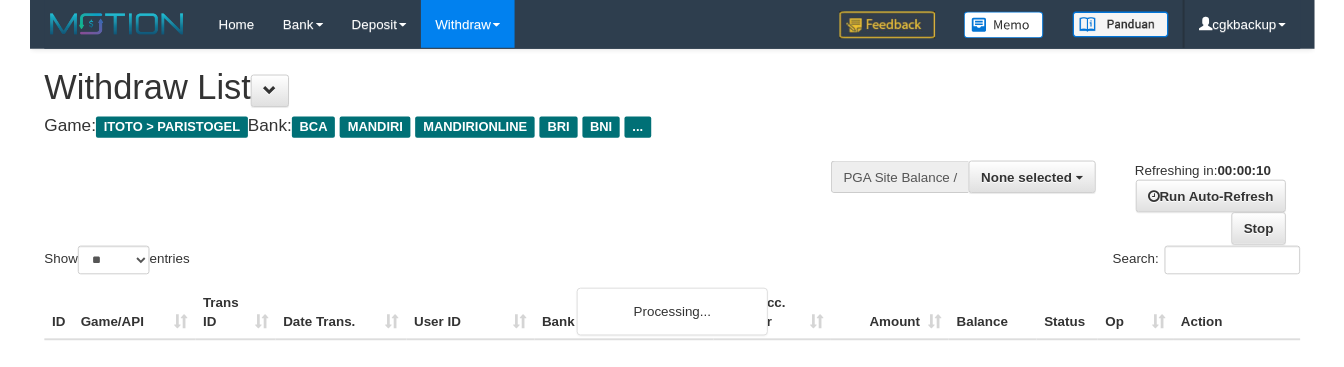 scroll, scrollTop: 0, scrollLeft: 0, axis: both 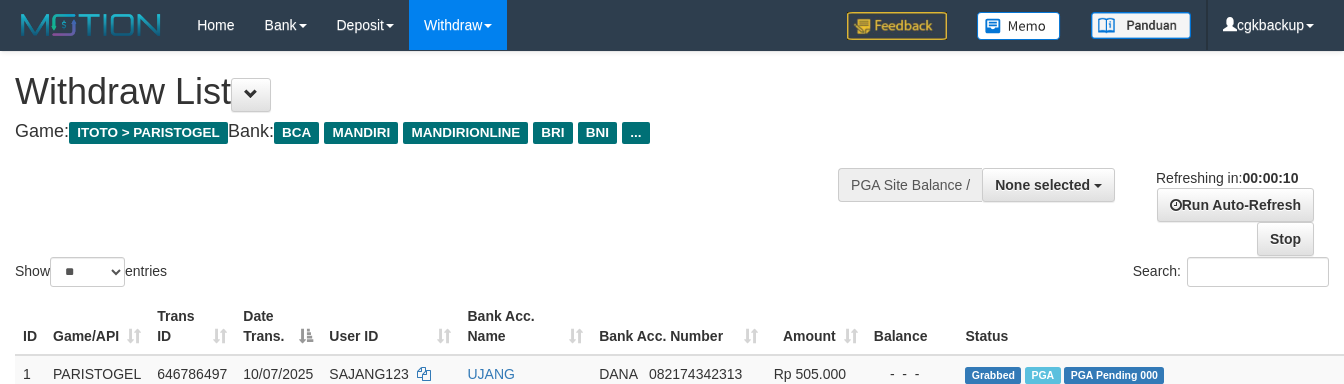select 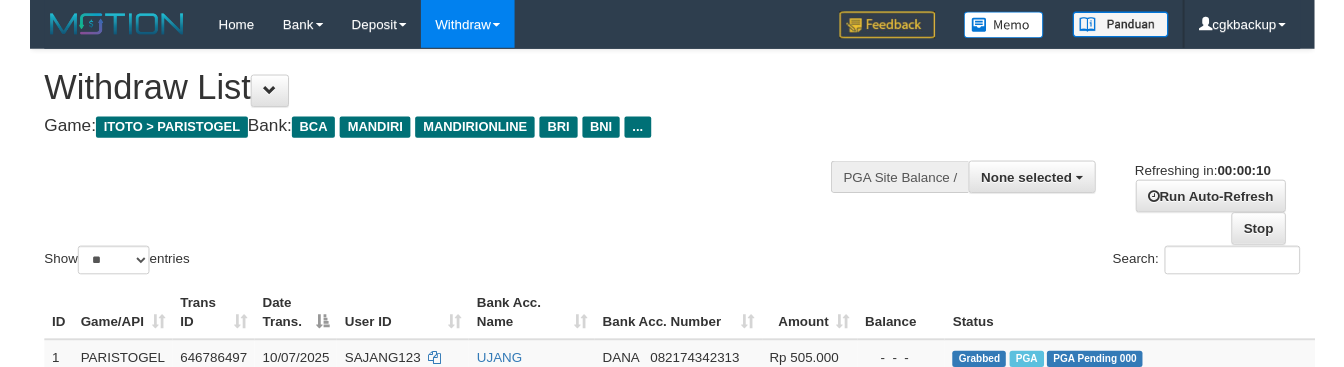 scroll, scrollTop: 0, scrollLeft: 0, axis: both 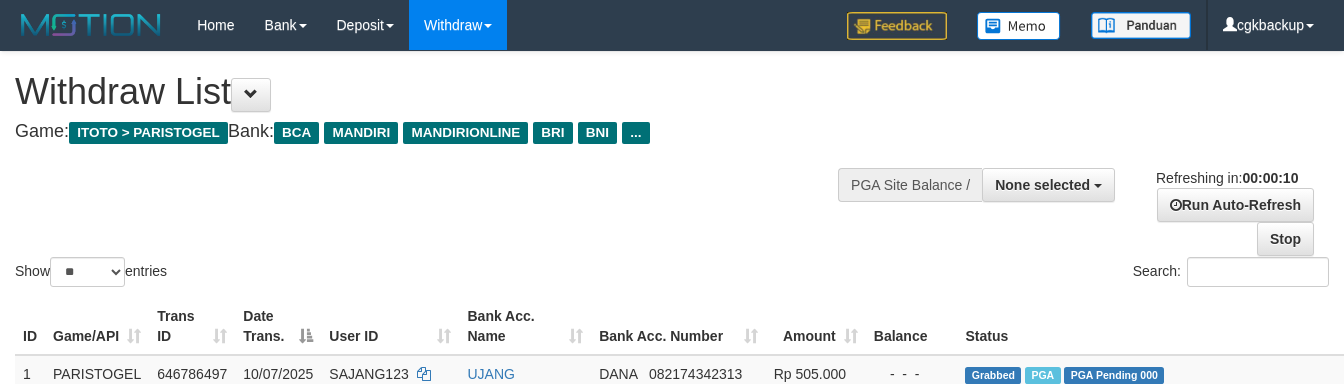 select 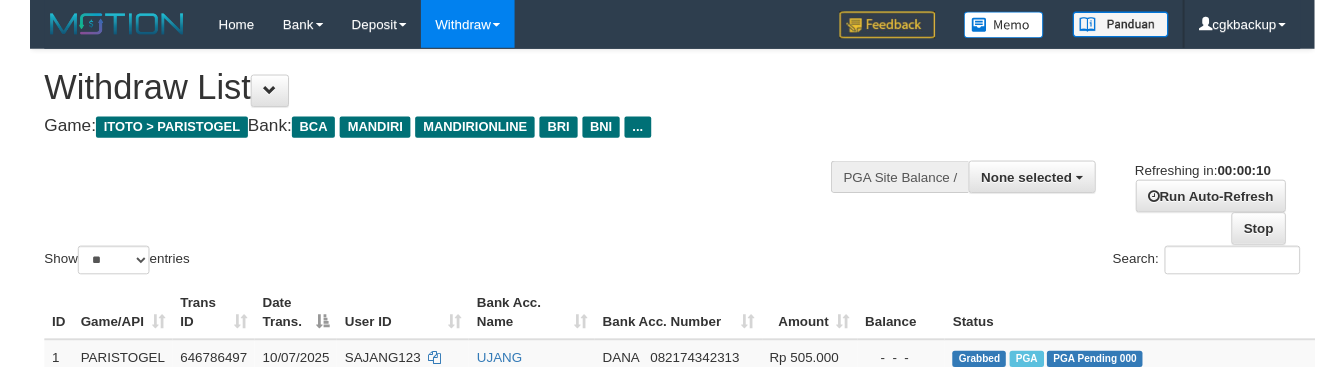 scroll, scrollTop: 0, scrollLeft: 0, axis: both 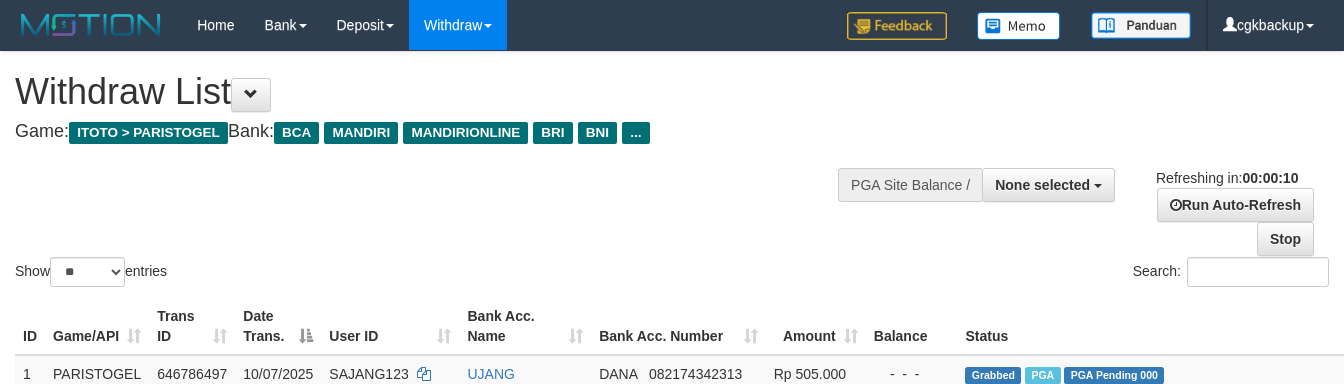 select 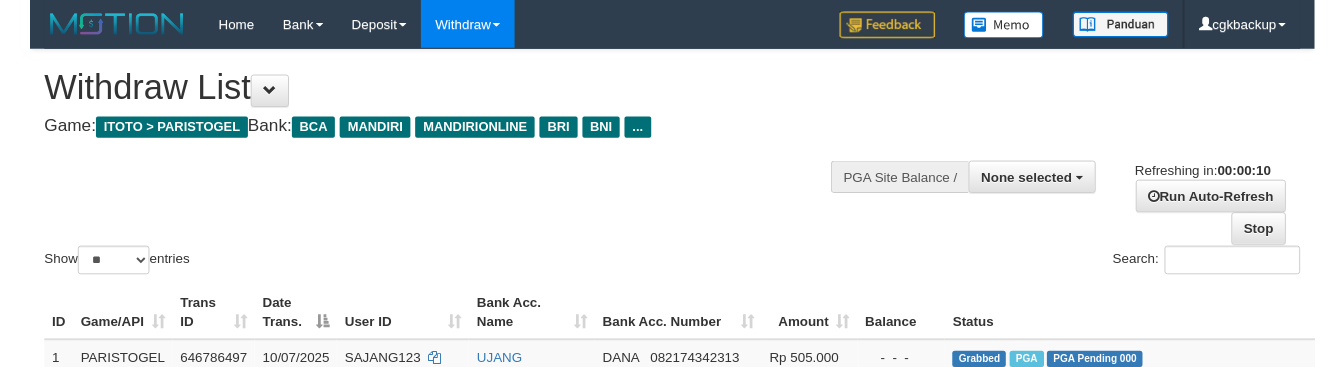 scroll, scrollTop: 0, scrollLeft: 0, axis: both 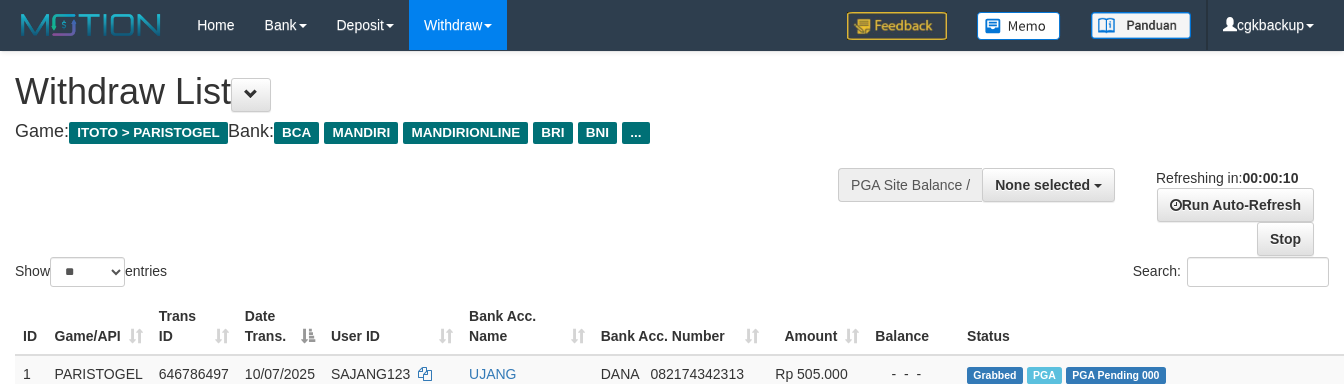 select 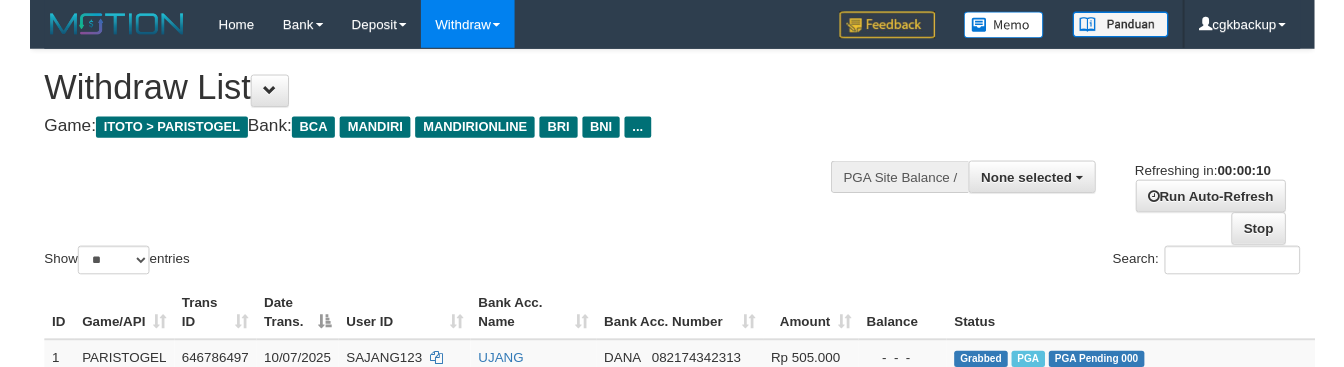 scroll, scrollTop: 0, scrollLeft: 0, axis: both 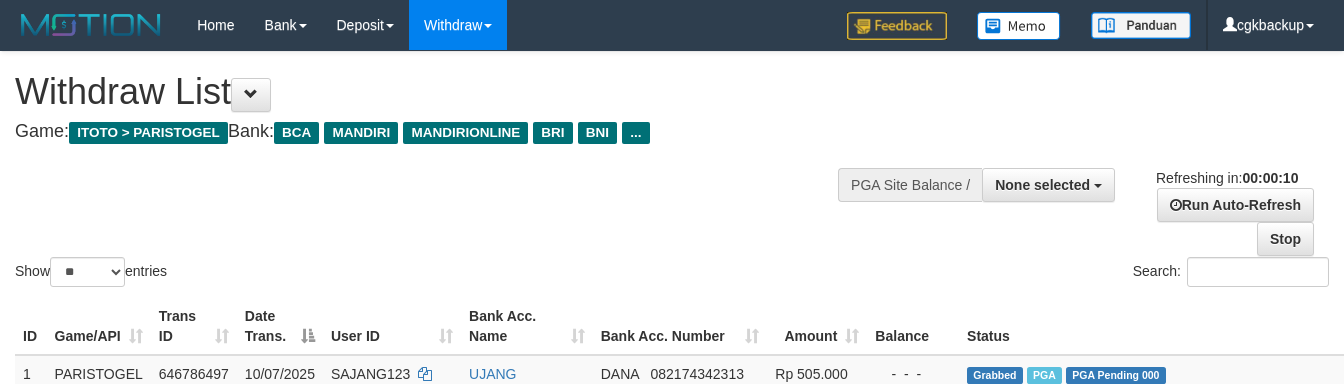 select 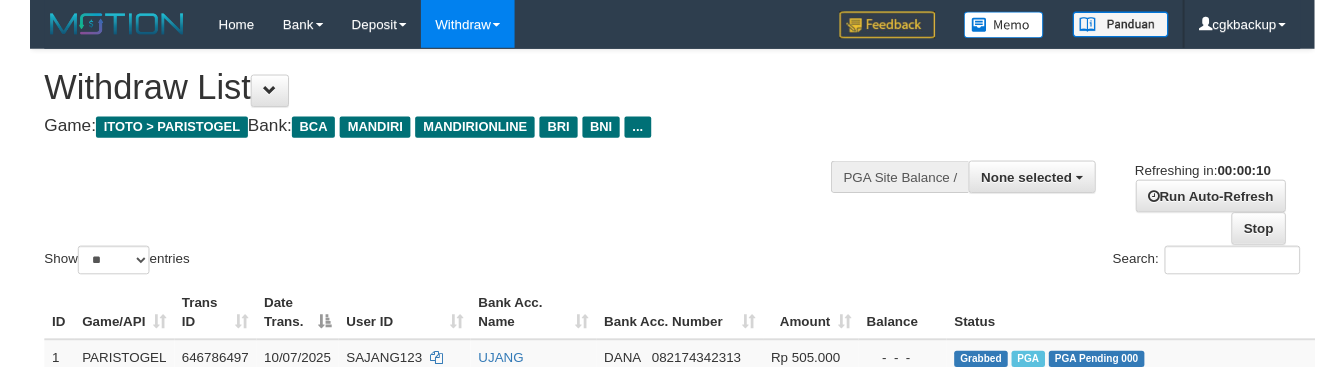 scroll, scrollTop: 0, scrollLeft: 0, axis: both 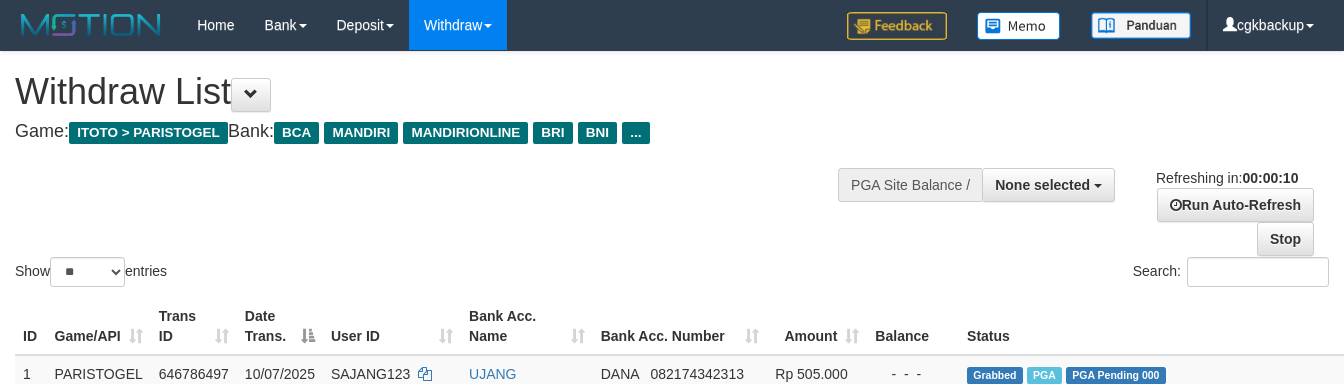 select 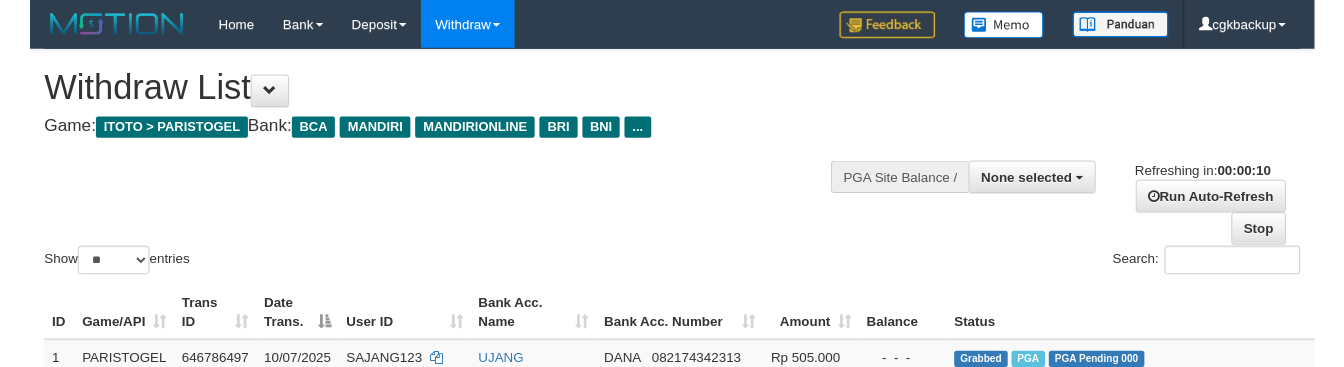 scroll, scrollTop: 0, scrollLeft: 0, axis: both 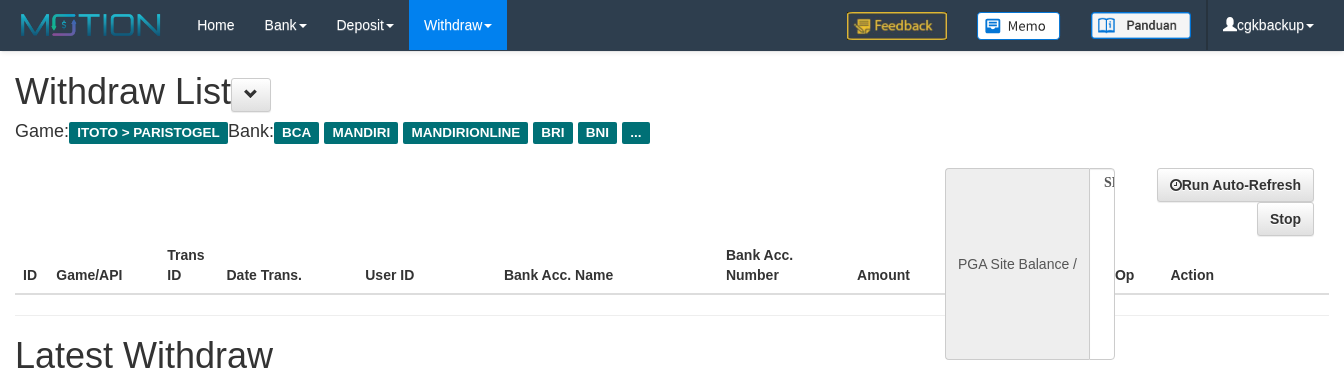 select 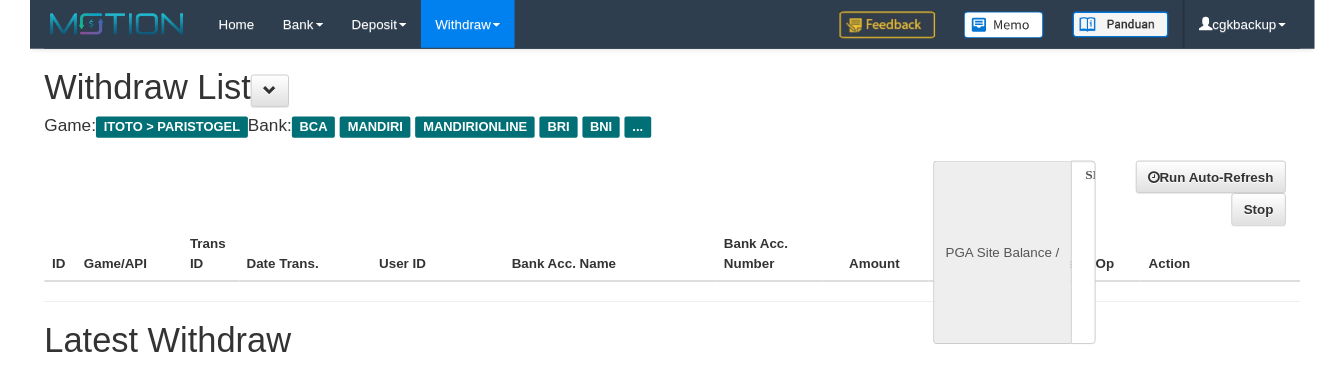 scroll, scrollTop: 0, scrollLeft: 0, axis: both 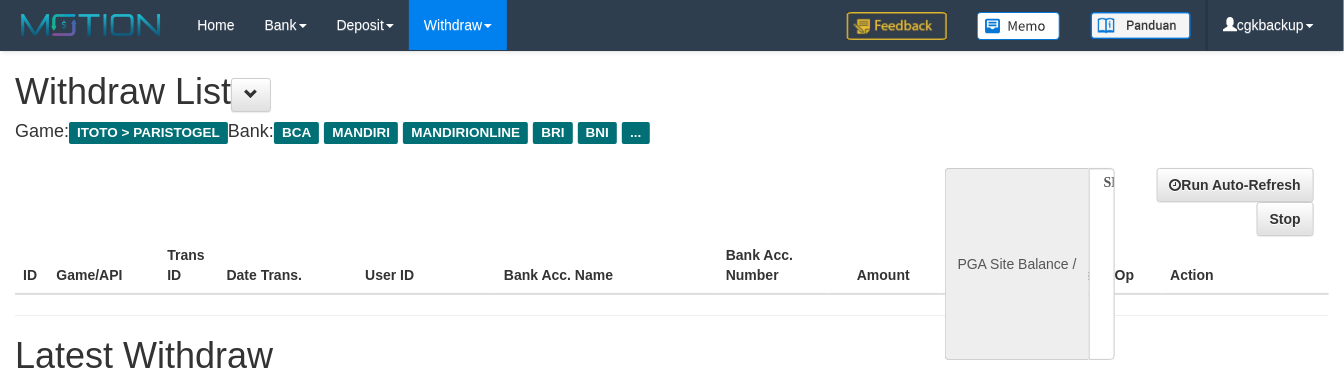 select on "**" 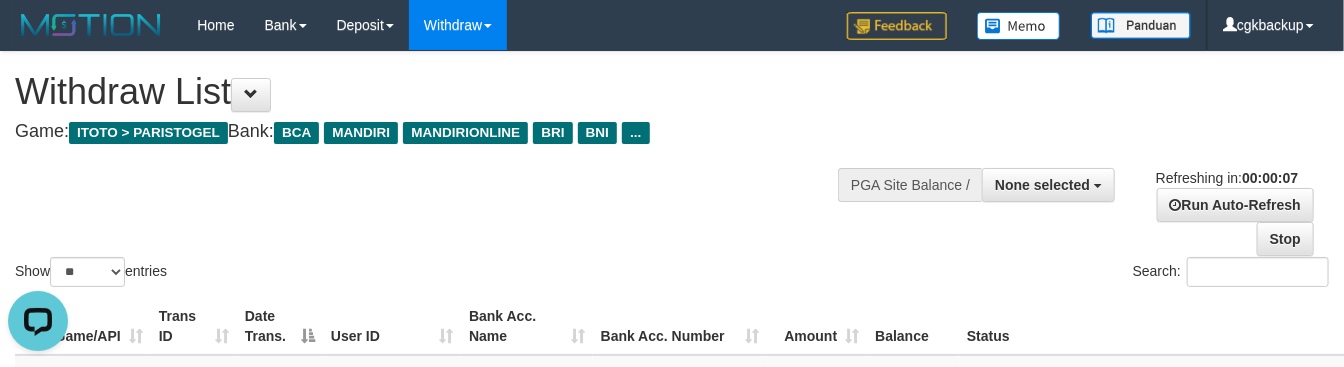 scroll, scrollTop: 0, scrollLeft: 0, axis: both 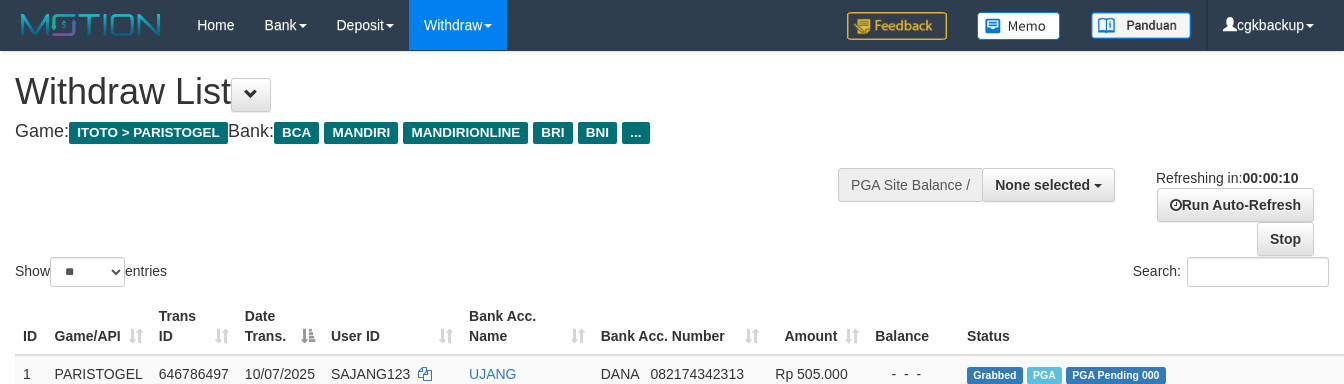 select 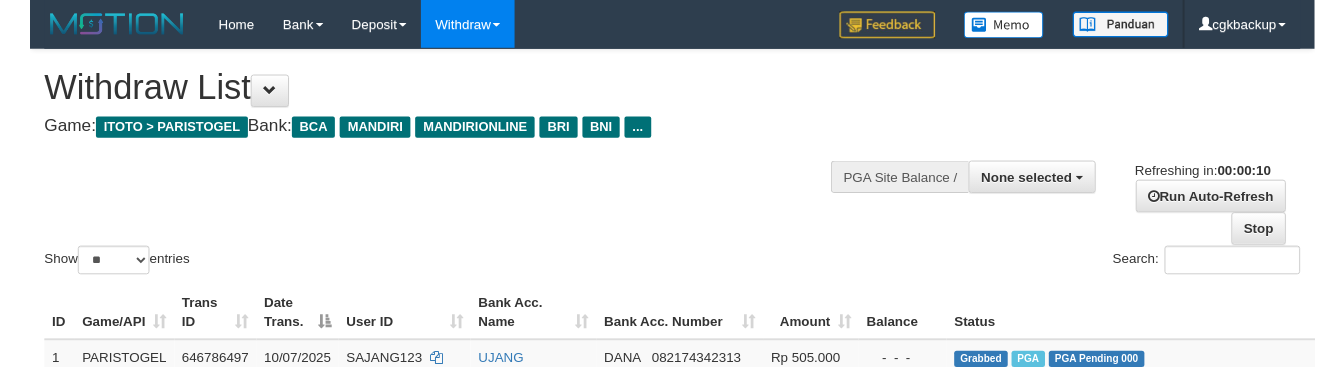 scroll, scrollTop: 0, scrollLeft: 0, axis: both 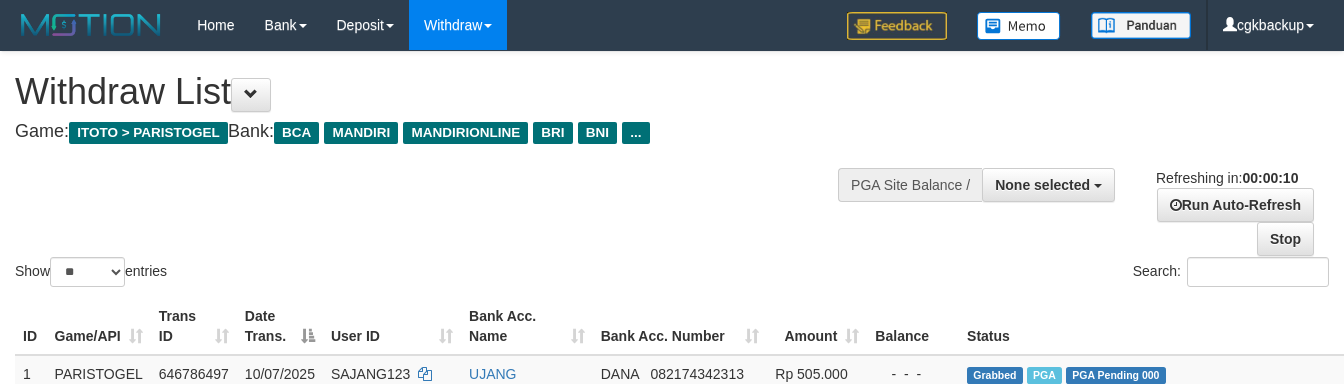 select 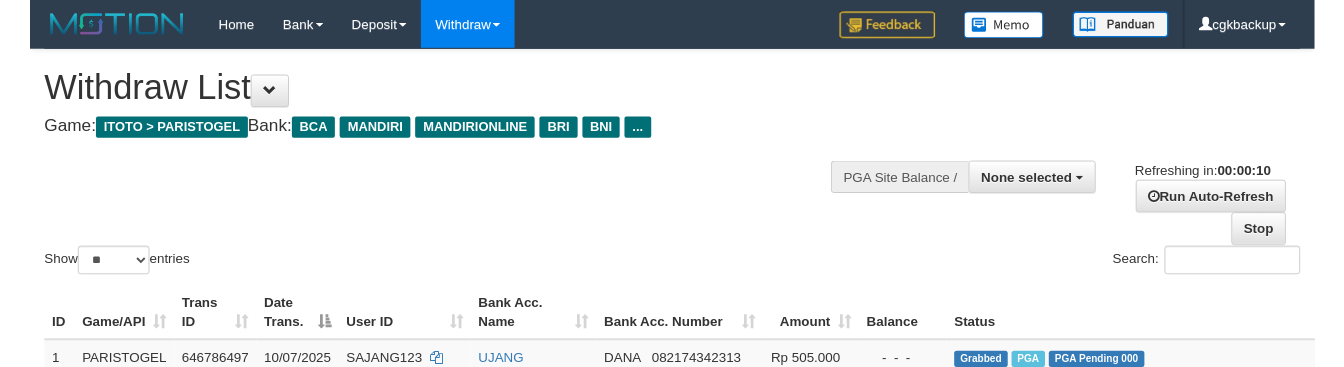 scroll, scrollTop: 0, scrollLeft: 0, axis: both 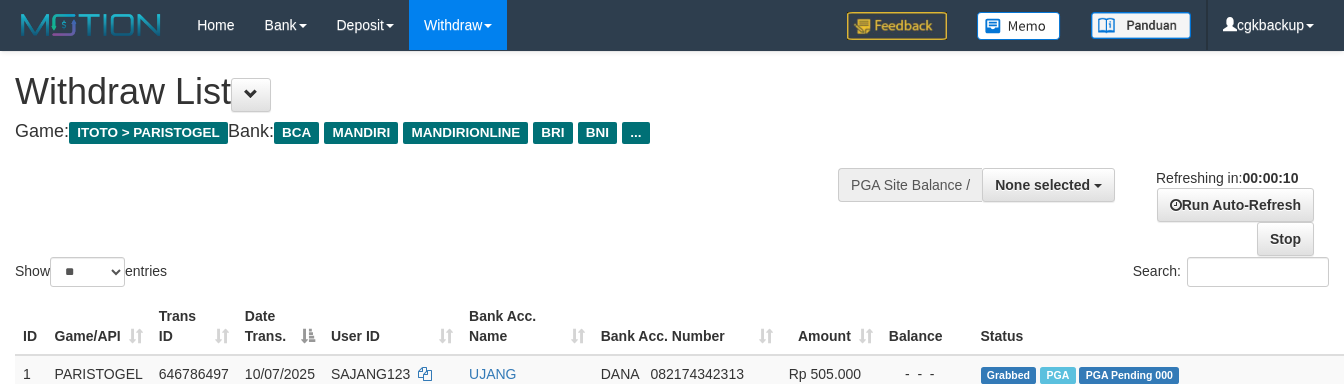 select 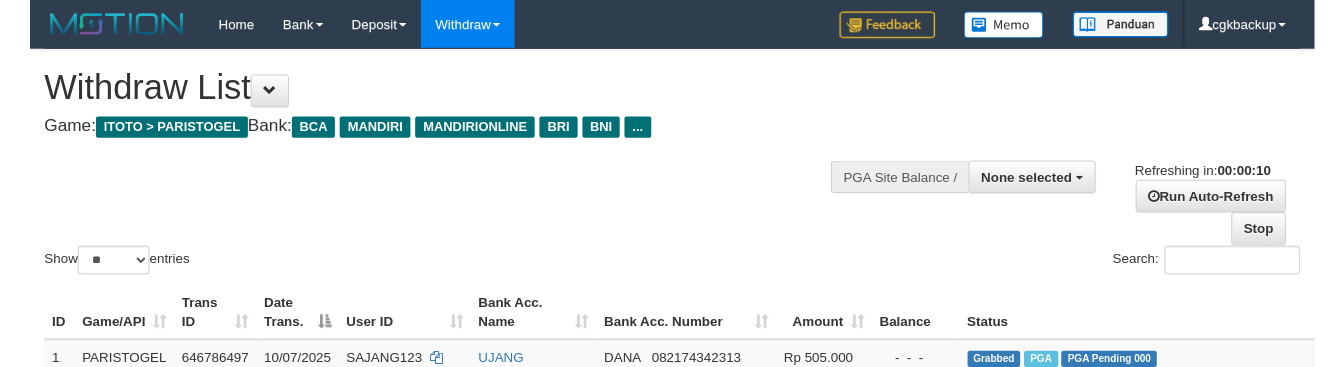 scroll, scrollTop: 0, scrollLeft: 0, axis: both 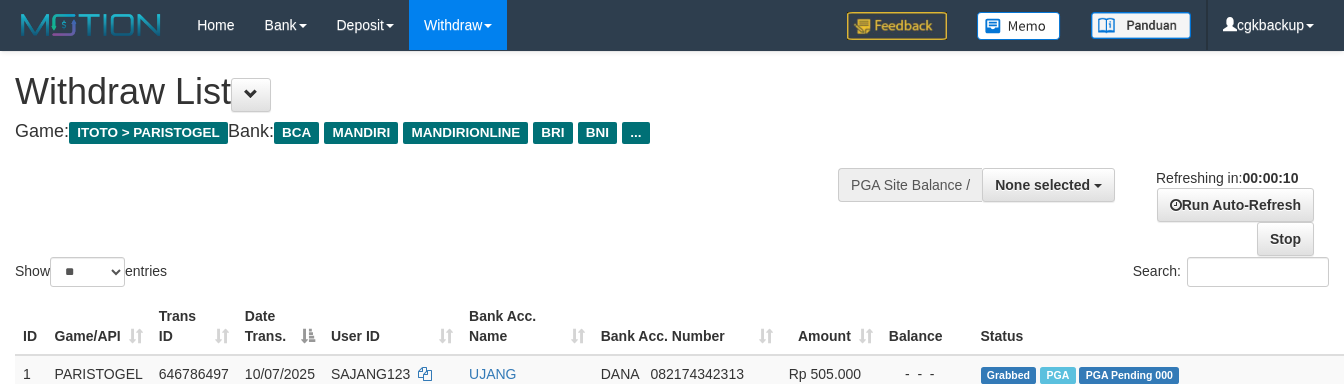 select 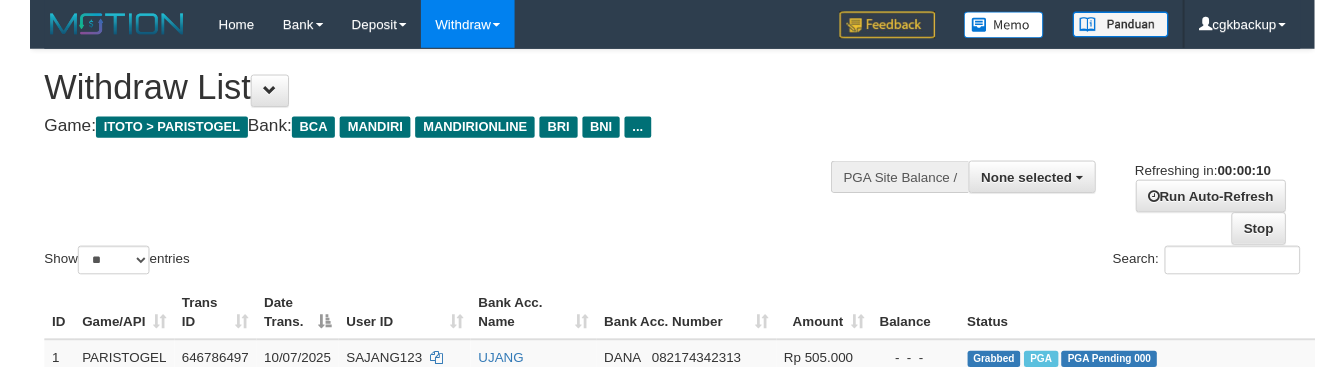 scroll, scrollTop: 0, scrollLeft: 0, axis: both 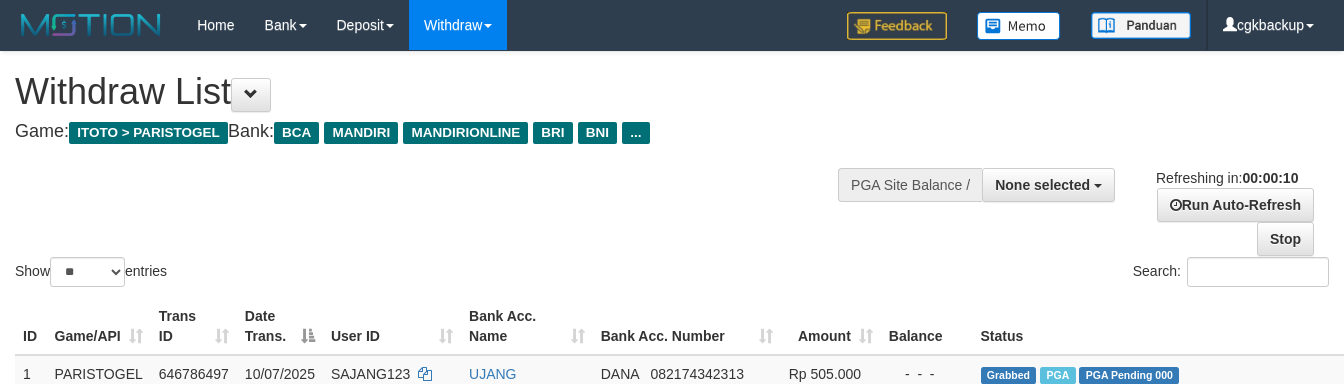 select 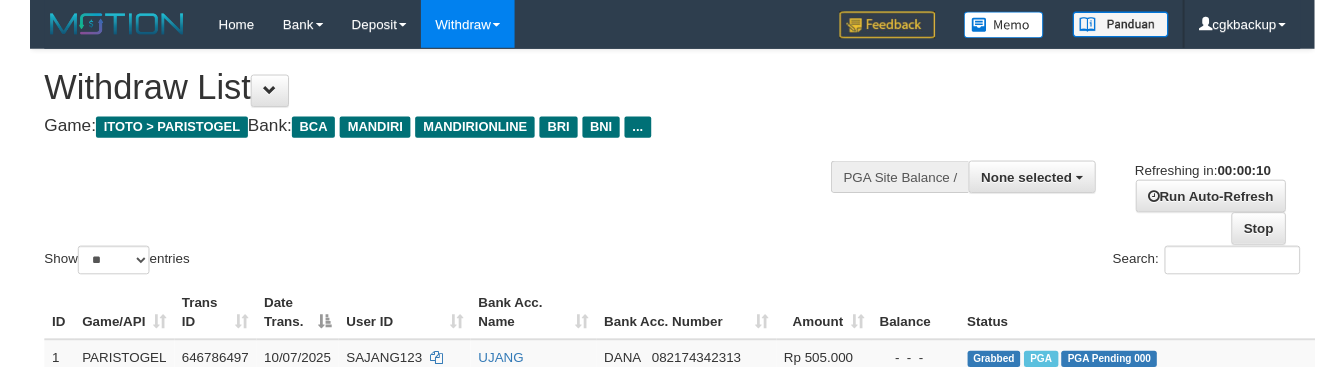 scroll, scrollTop: 0, scrollLeft: 0, axis: both 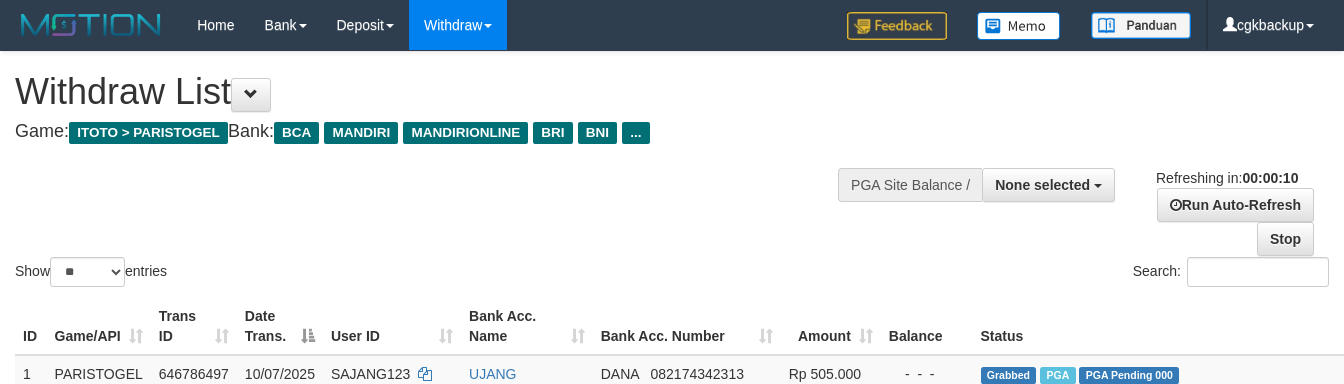 select 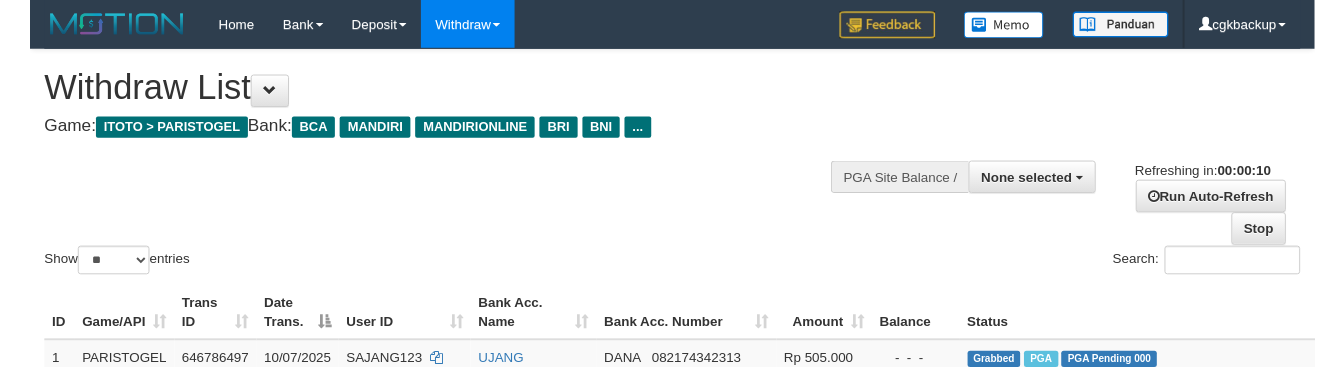 scroll, scrollTop: 0, scrollLeft: 0, axis: both 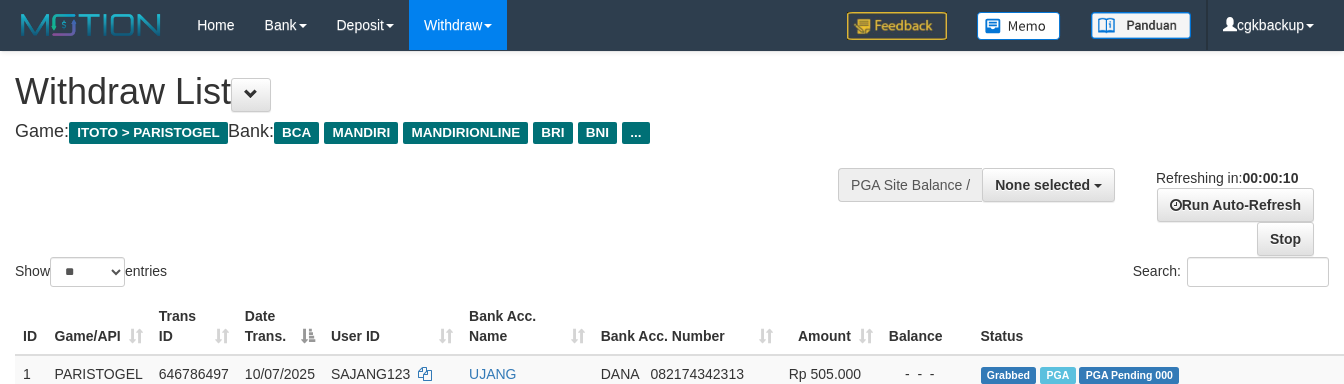select 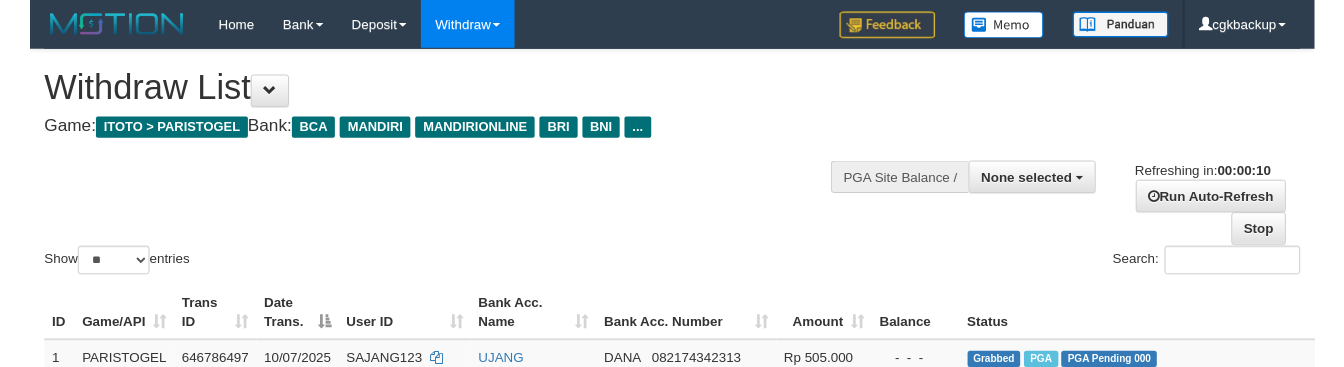 scroll, scrollTop: 0, scrollLeft: 0, axis: both 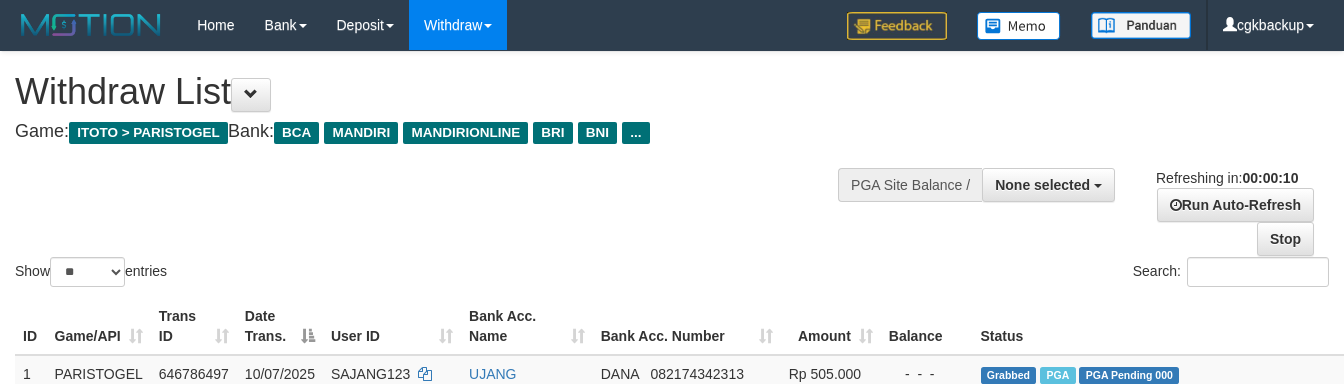 select 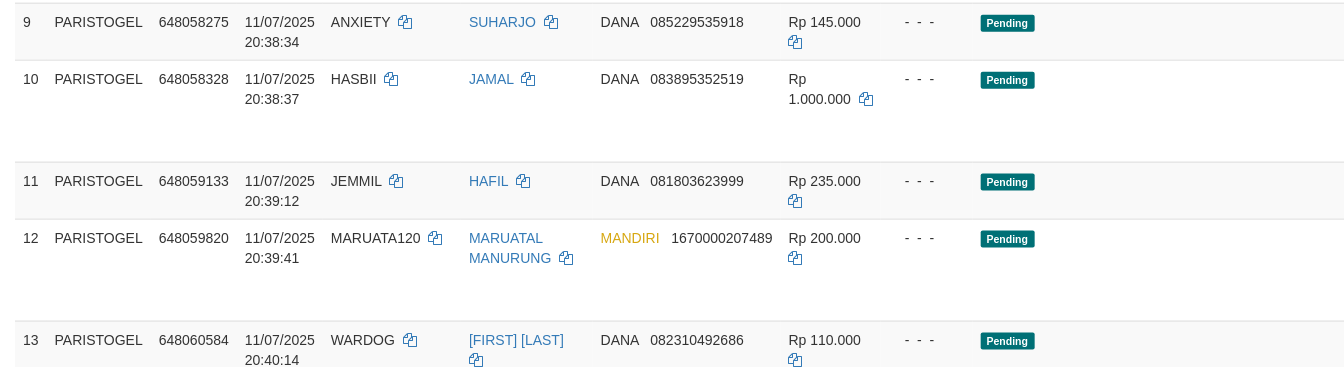 scroll, scrollTop: 1000, scrollLeft: 0, axis: vertical 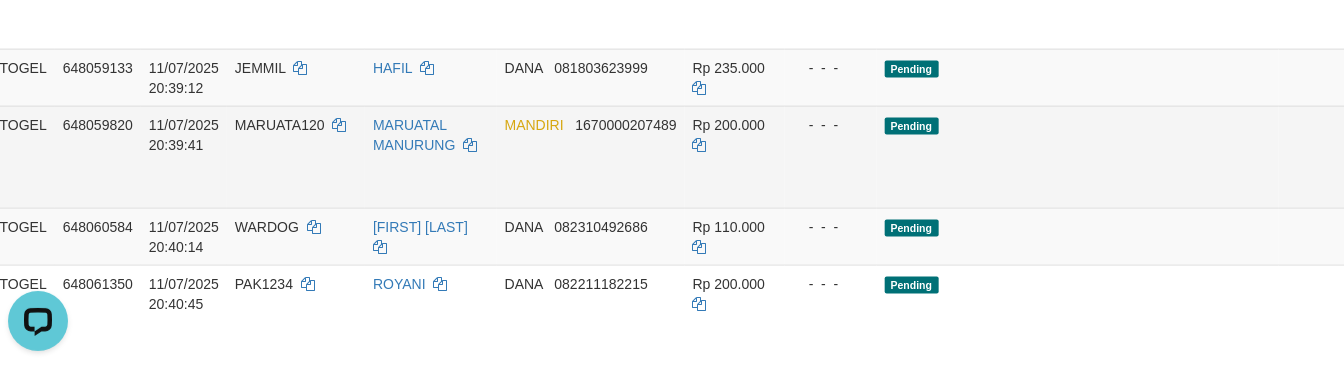 click on "Allow Grab" at bounding box center [1386, 135] 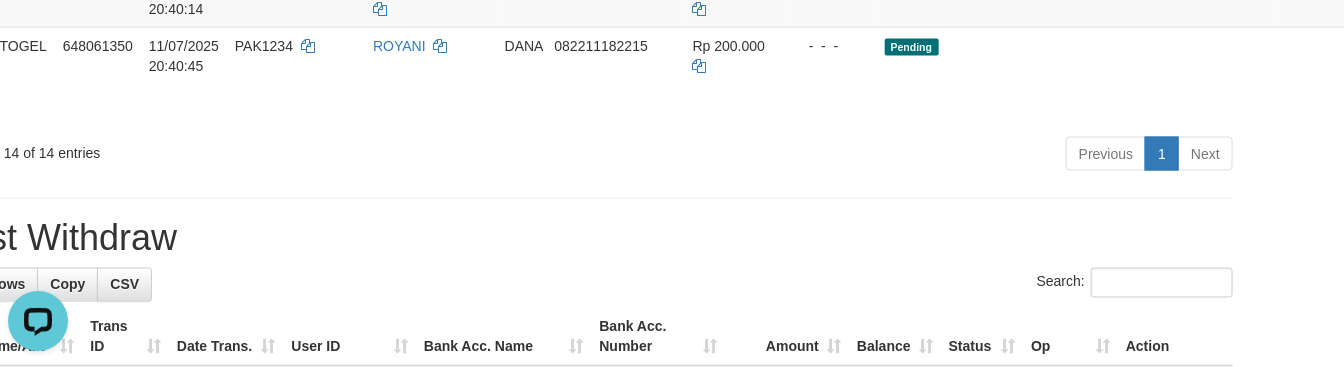 scroll, scrollTop: 1333, scrollLeft: 96, axis: both 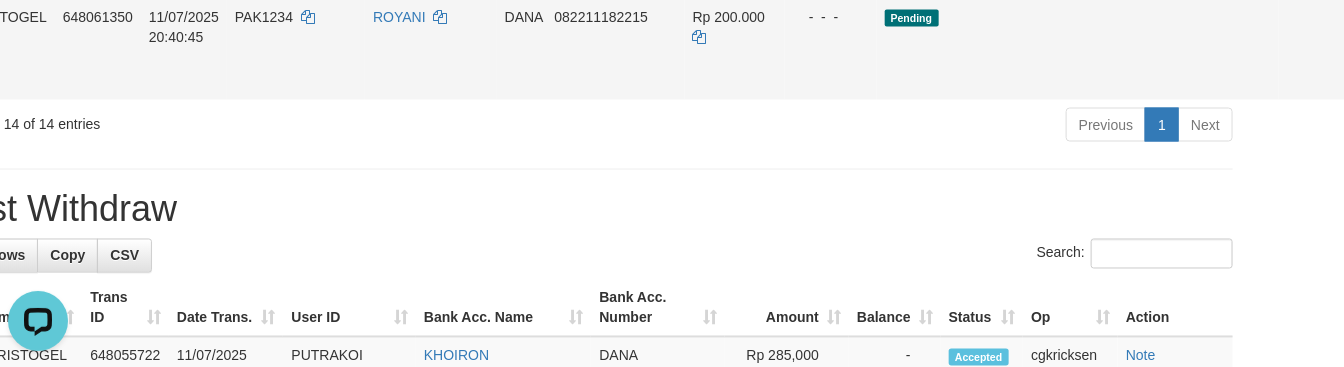 click on "Allow Grab" at bounding box center (1386, 27) 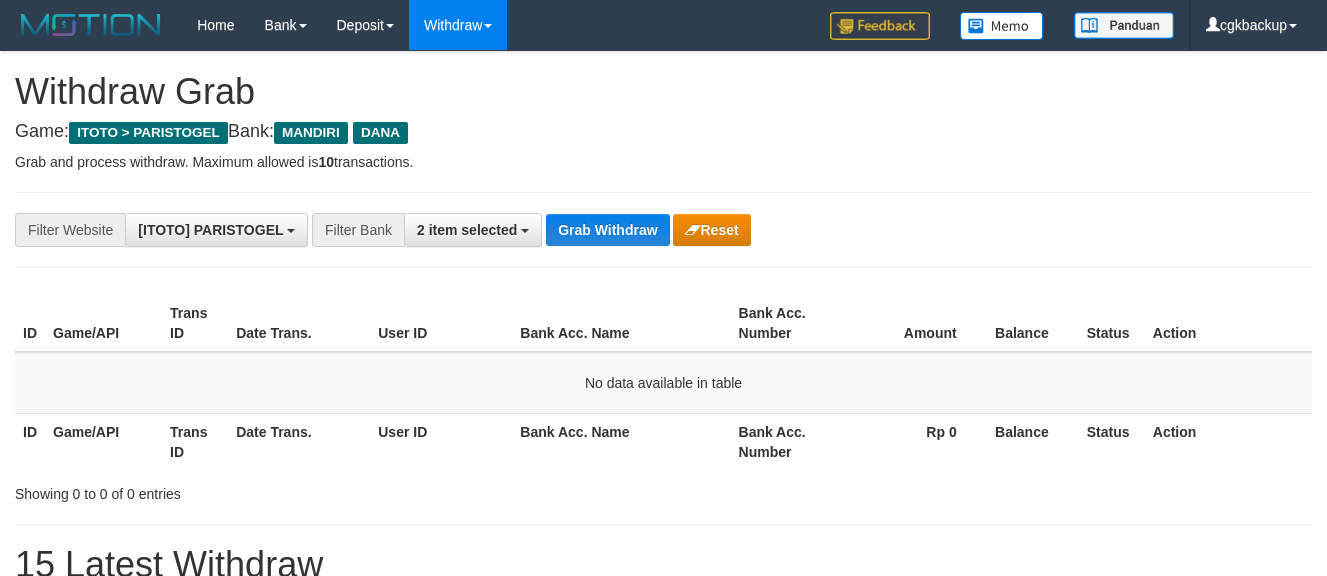 scroll, scrollTop: 0, scrollLeft: 0, axis: both 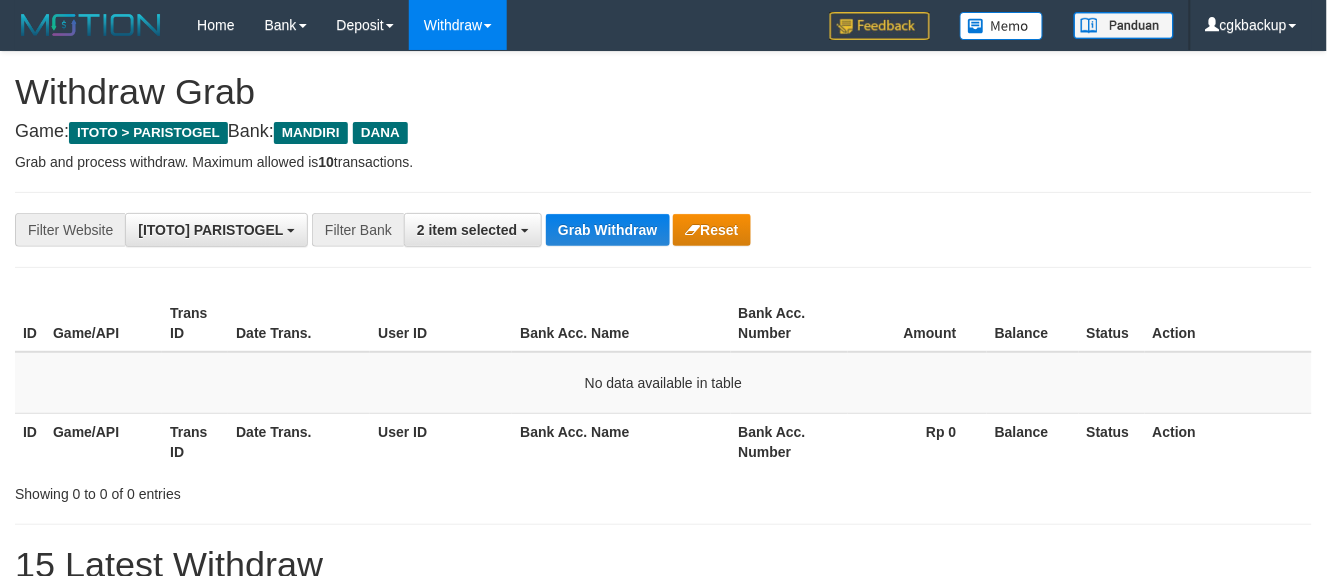 click on "Grab Withdraw" at bounding box center (607, 230) 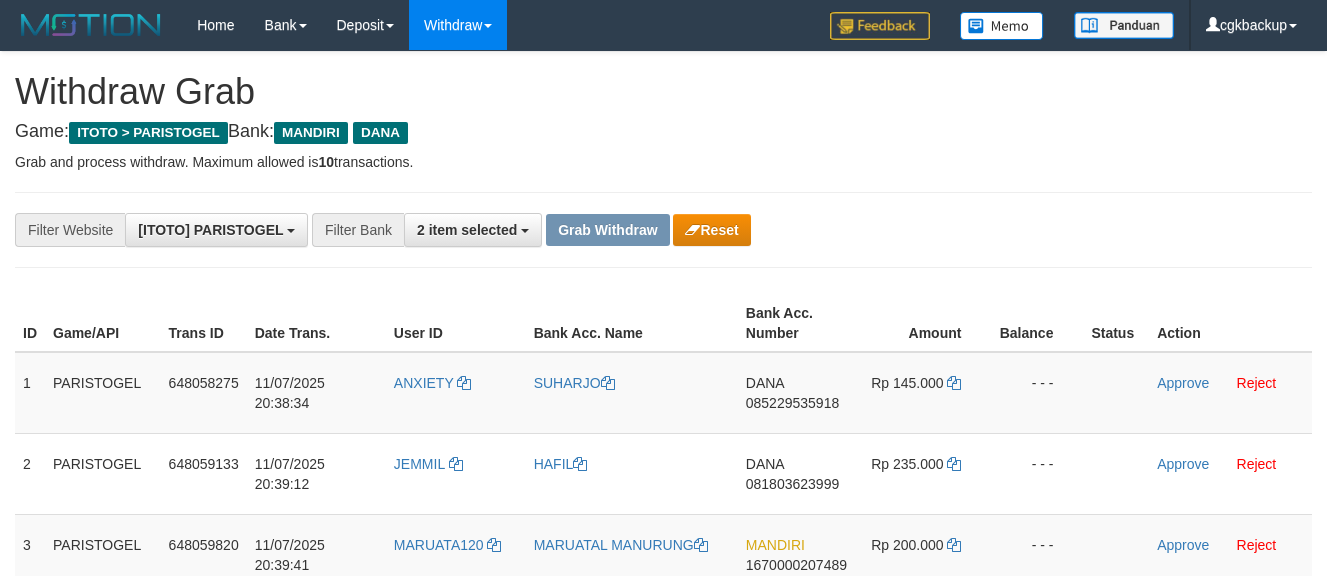 scroll, scrollTop: 0, scrollLeft: 0, axis: both 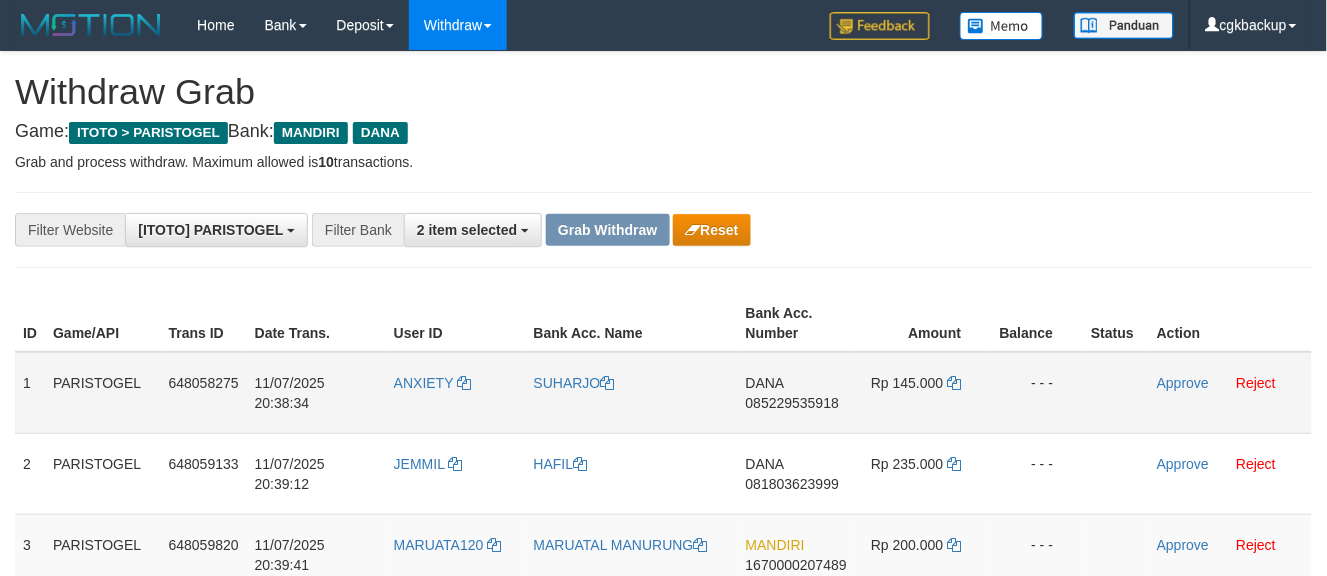 click on "ANXIETY" at bounding box center (456, 393) 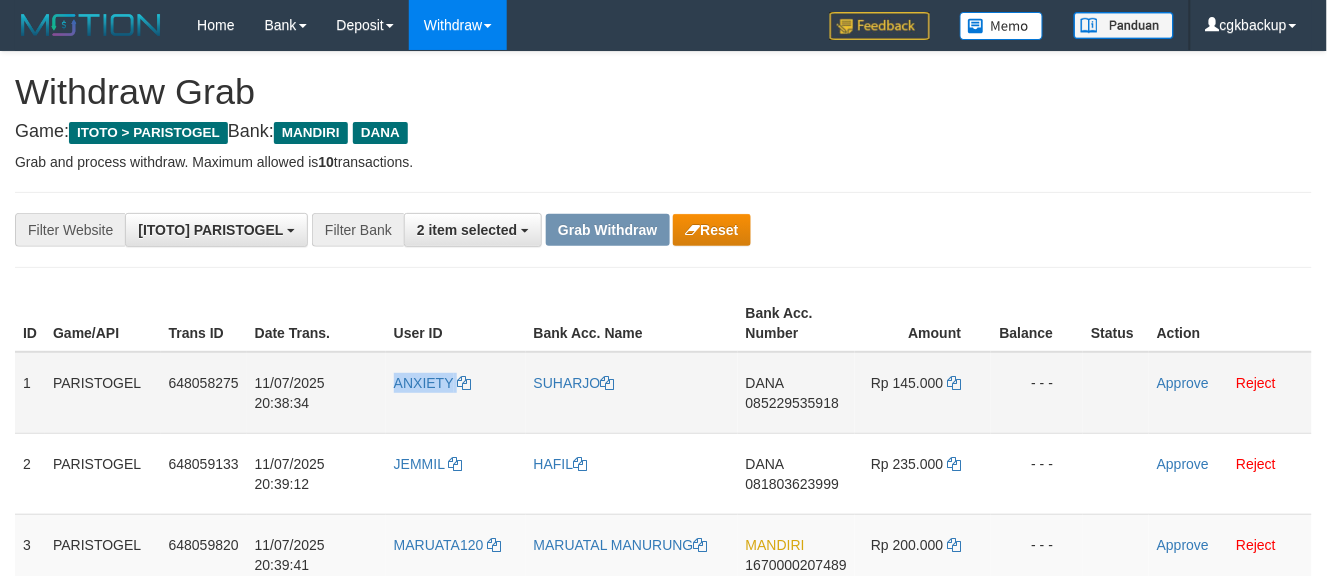 click on "ANXIETY" at bounding box center [456, 393] 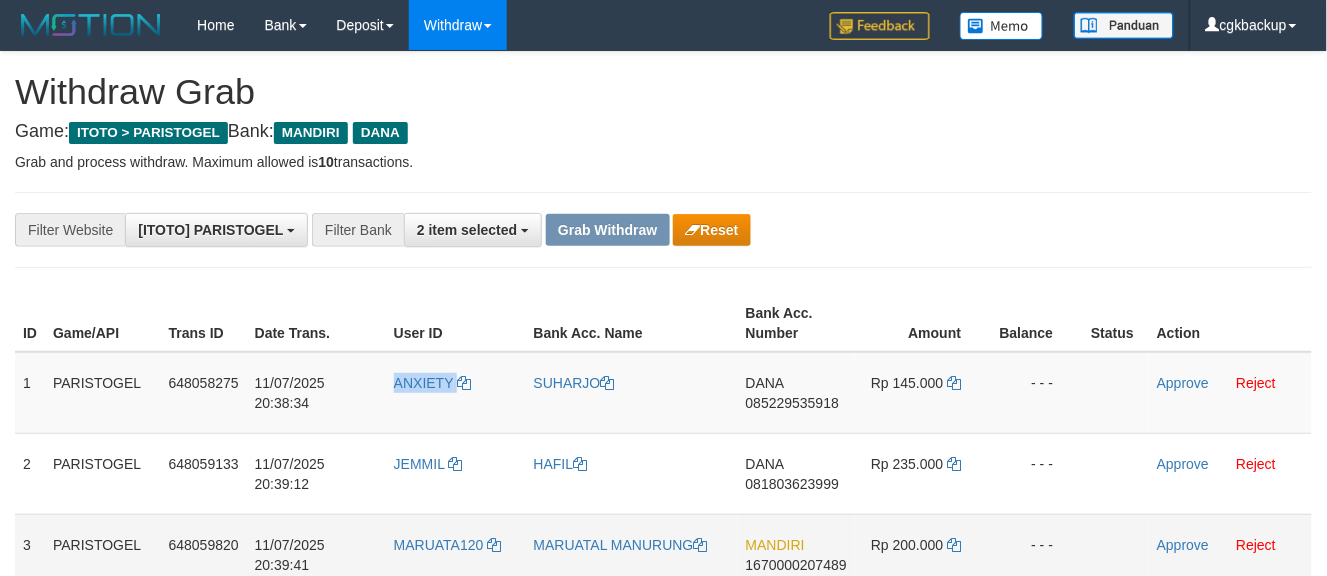 copy on "ANXIETY" 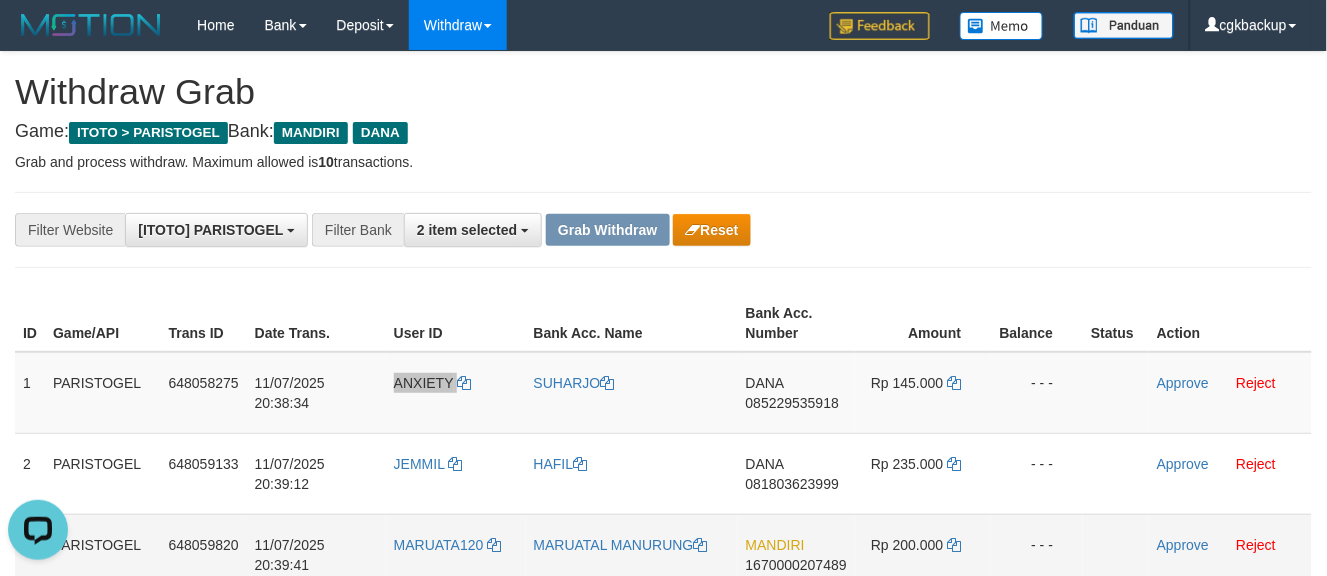 scroll, scrollTop: 0, scrollLeft: 0, axis: both 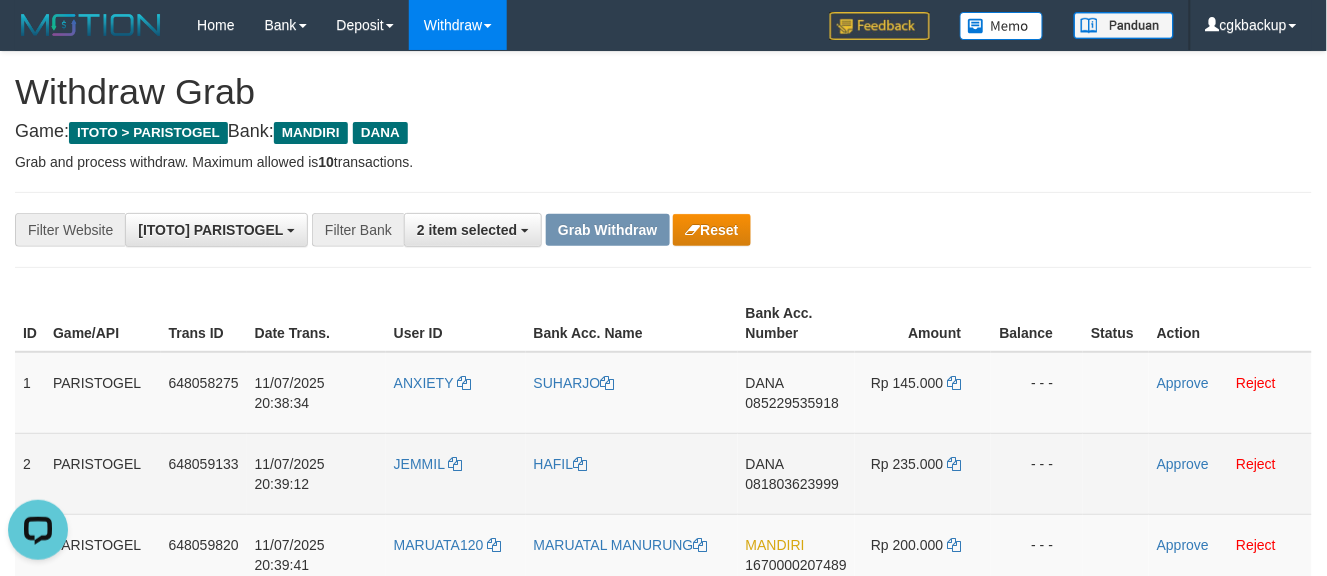click on "JEMMIL" at bounding box center (456, 473) 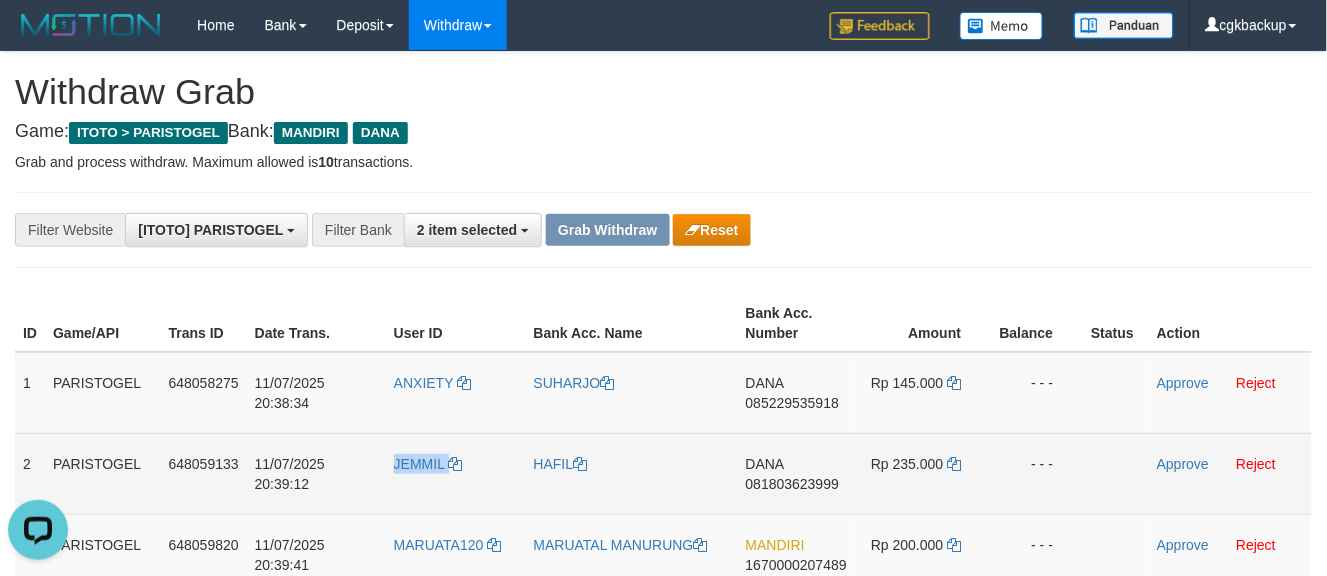 copy on "JEMMIL" 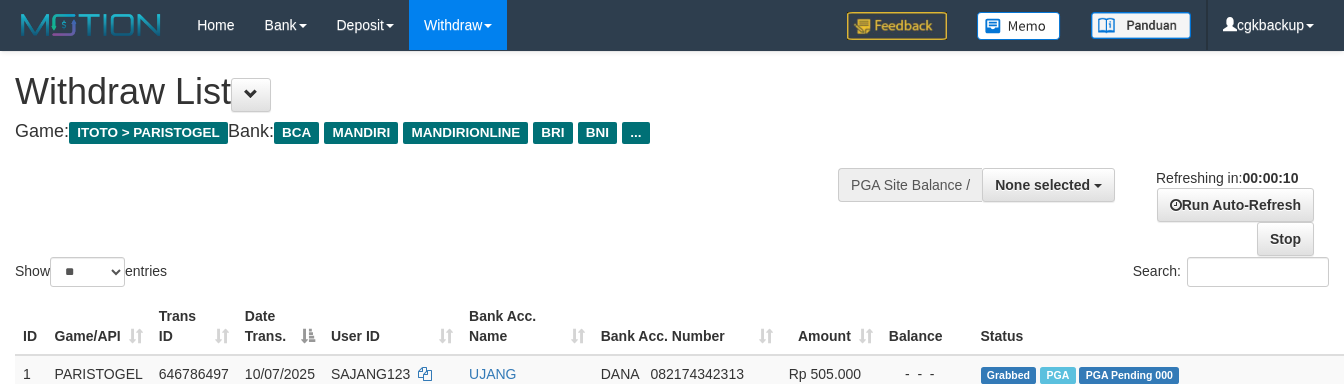 select 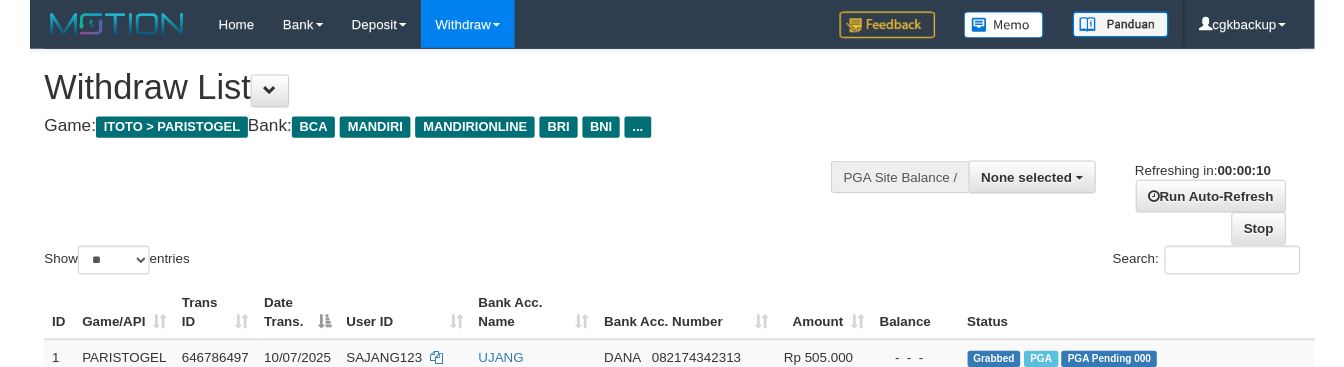 scroll, scrollTop: 1333, scrollLeft: 96, axis: both 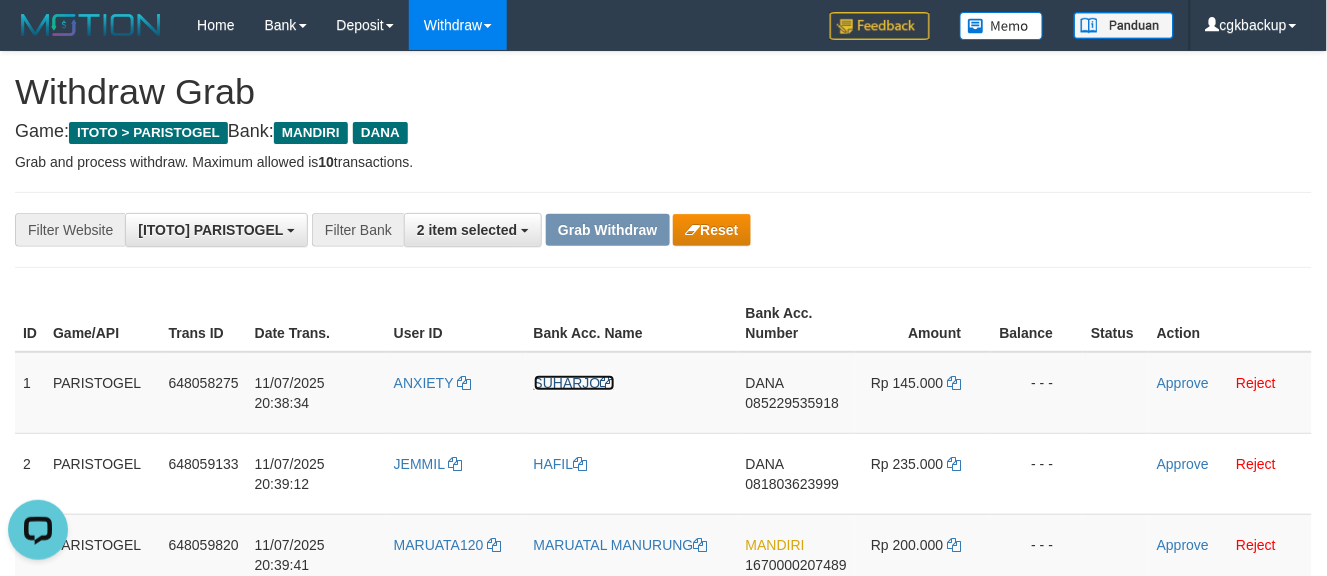drag, startPoint x: 587, startPoint y: 375, endPoint x: 12, endPoint y: 375, distance: 575 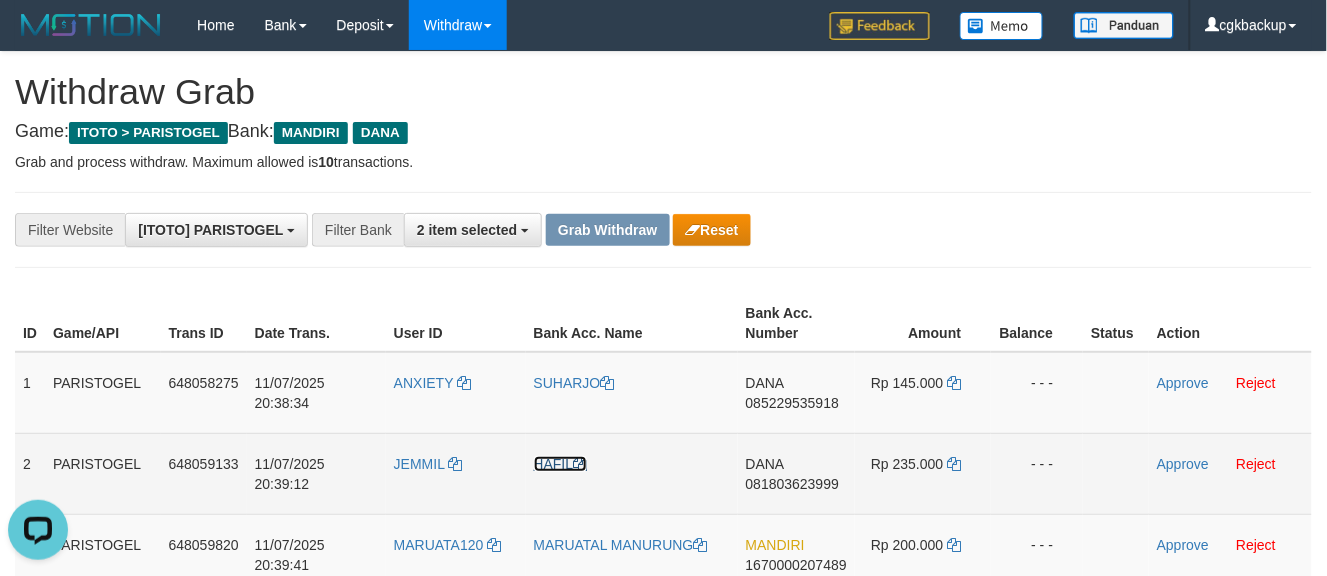 click on "HAFIL" at bounding box center [561, 464] 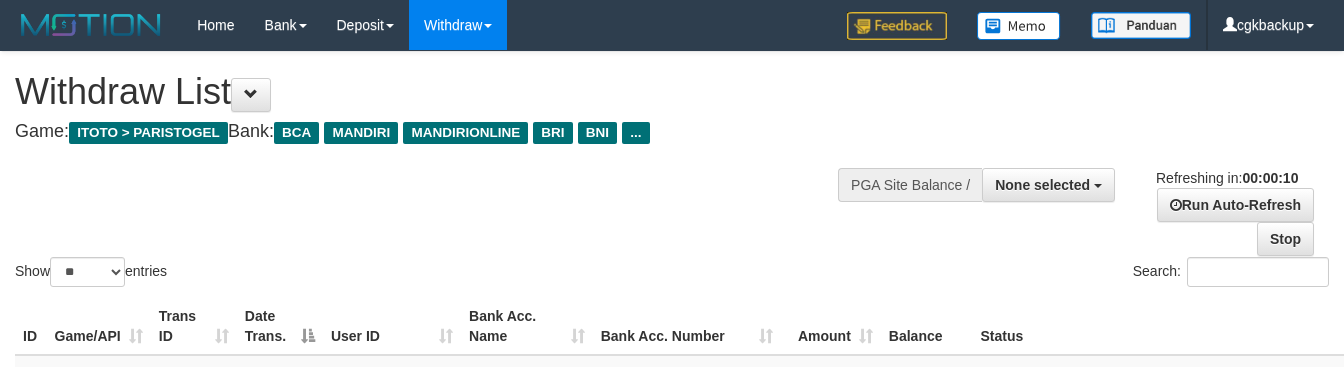 select 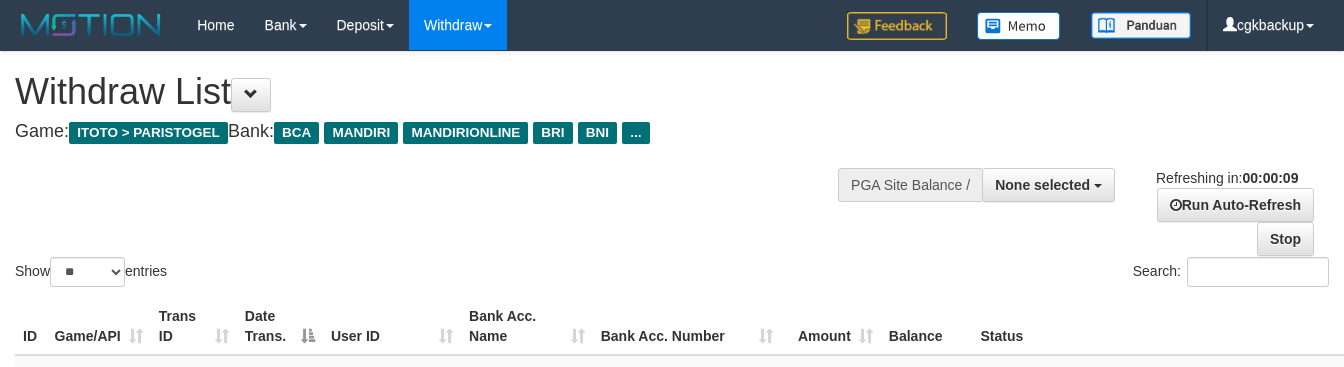 select 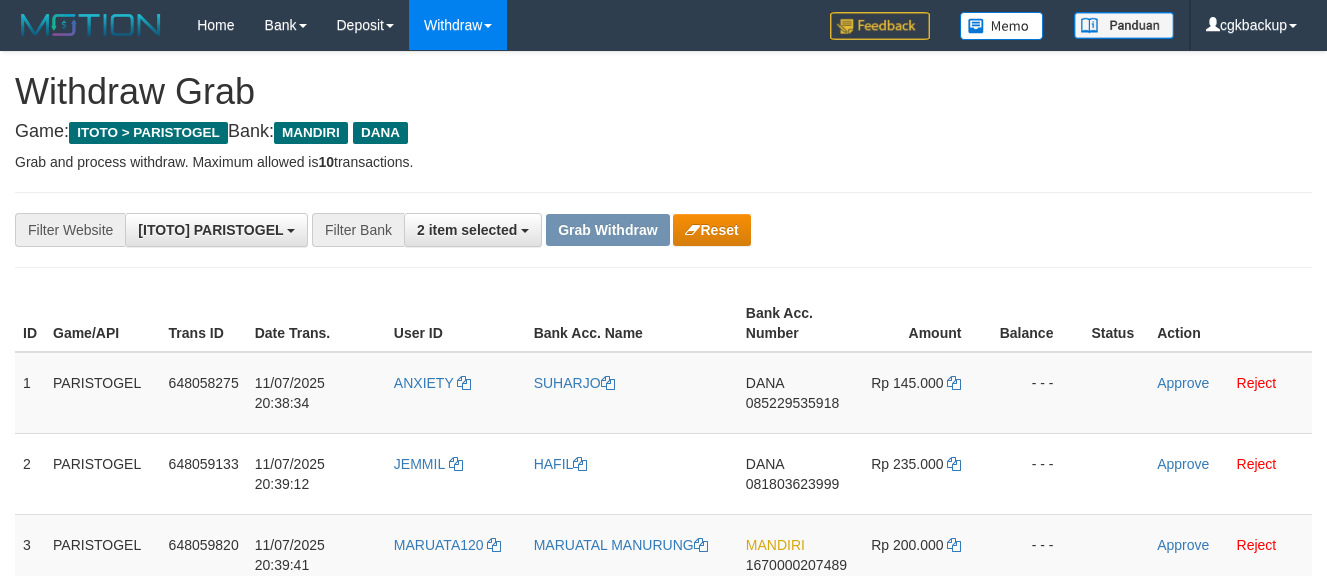 scroll, scrollTop: 0, scrollLeft: 0, axis: both 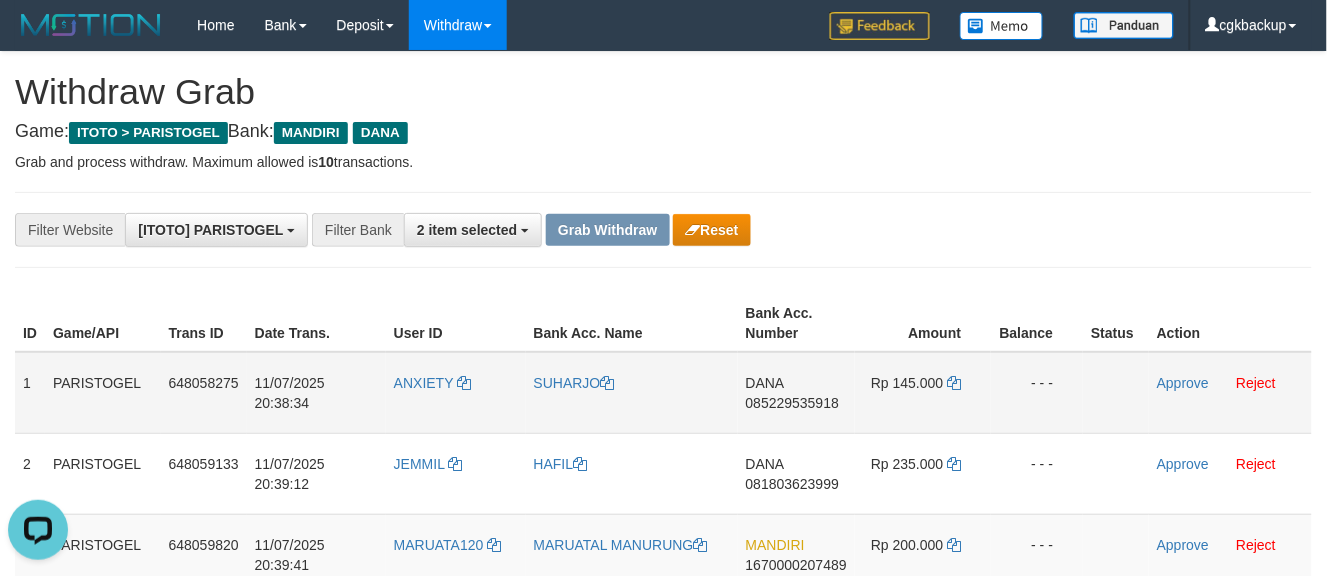 click on "ANXIETY" at bounding box center (456, 393) 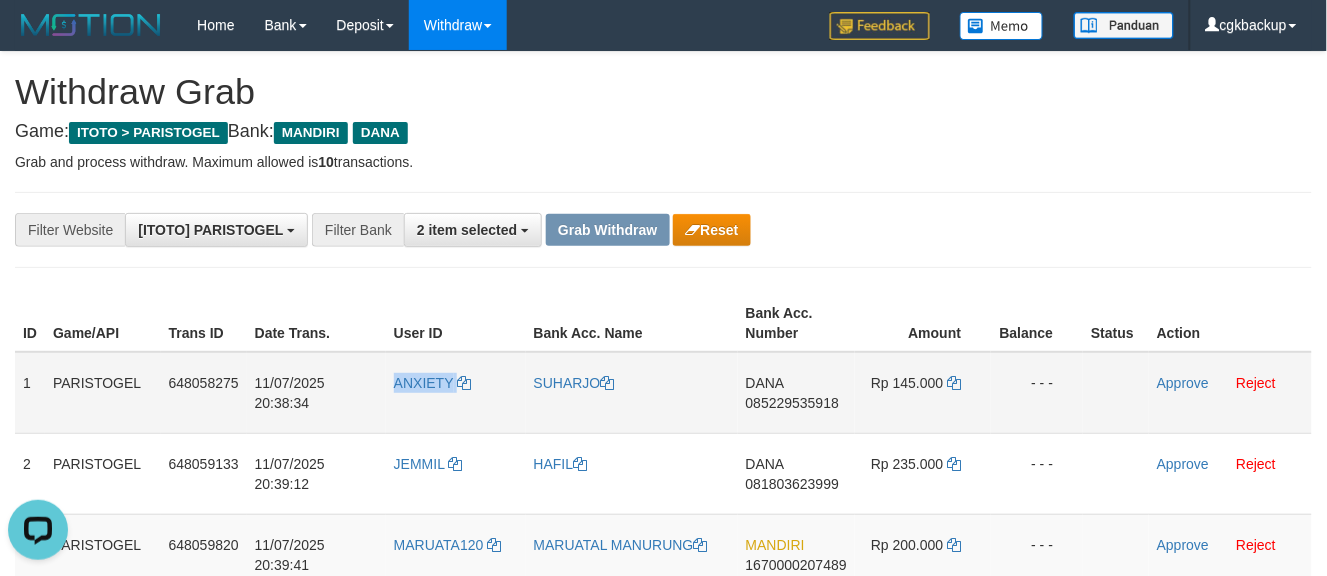 click on "ANXIETY" at bounding box center (456, 393) 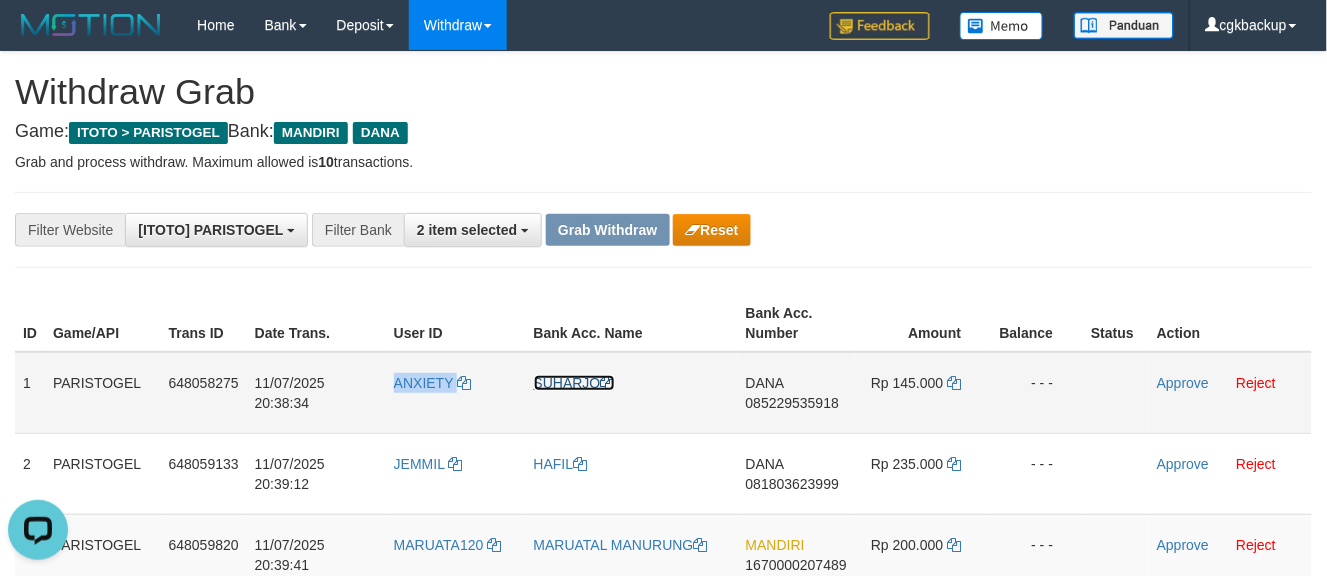 click on "SUHARJO" at bounding box center (574, 383) 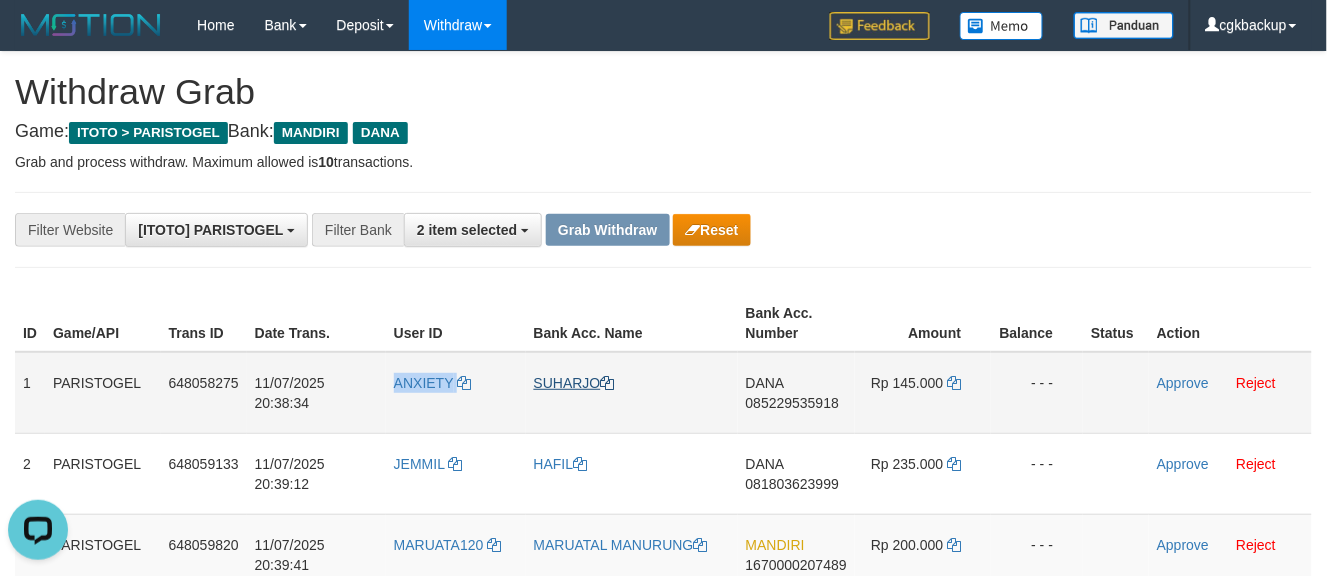 copy on "ANXIETY" 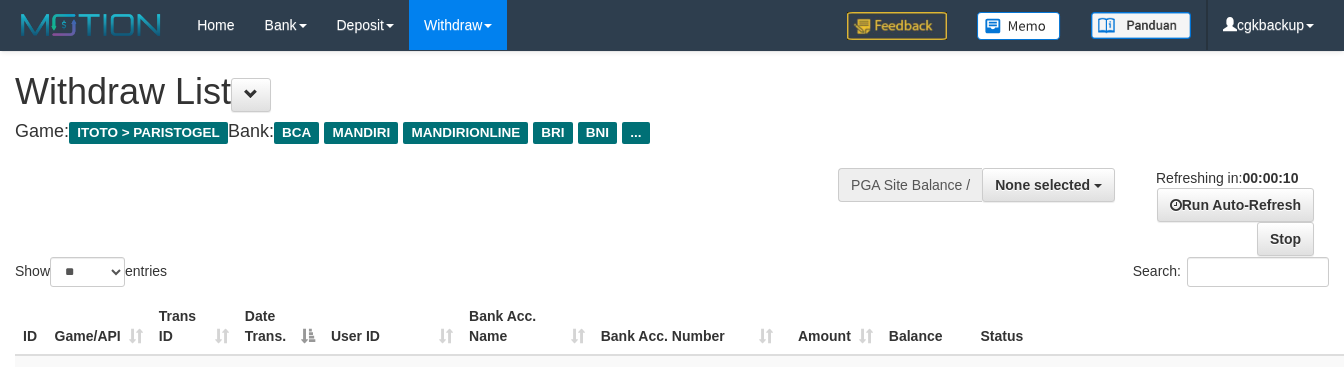 select 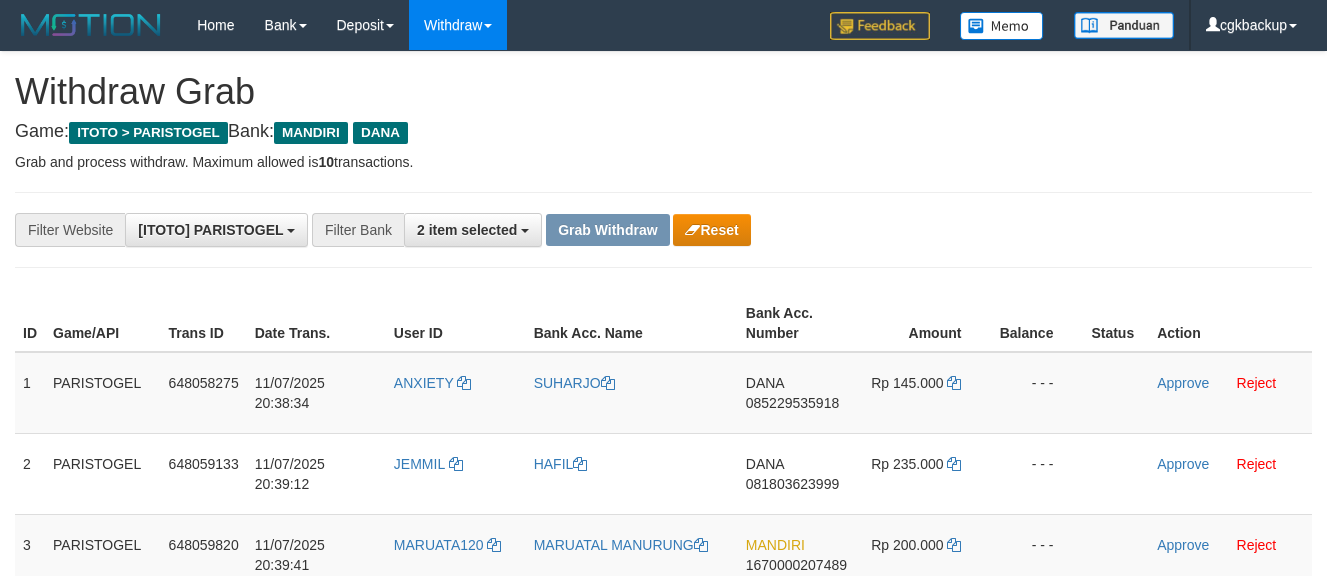 scroll, scrollTop: 0, scrollLeft: 0, axis: both 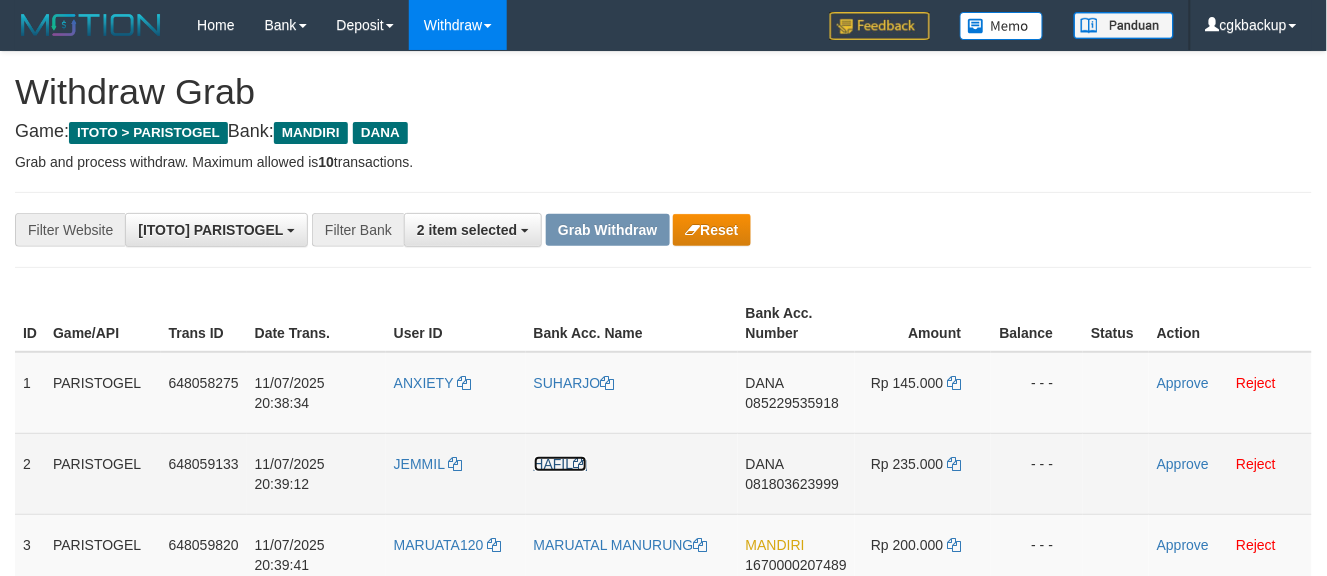 click on "HAFIL" at bounding box center (561, 464) 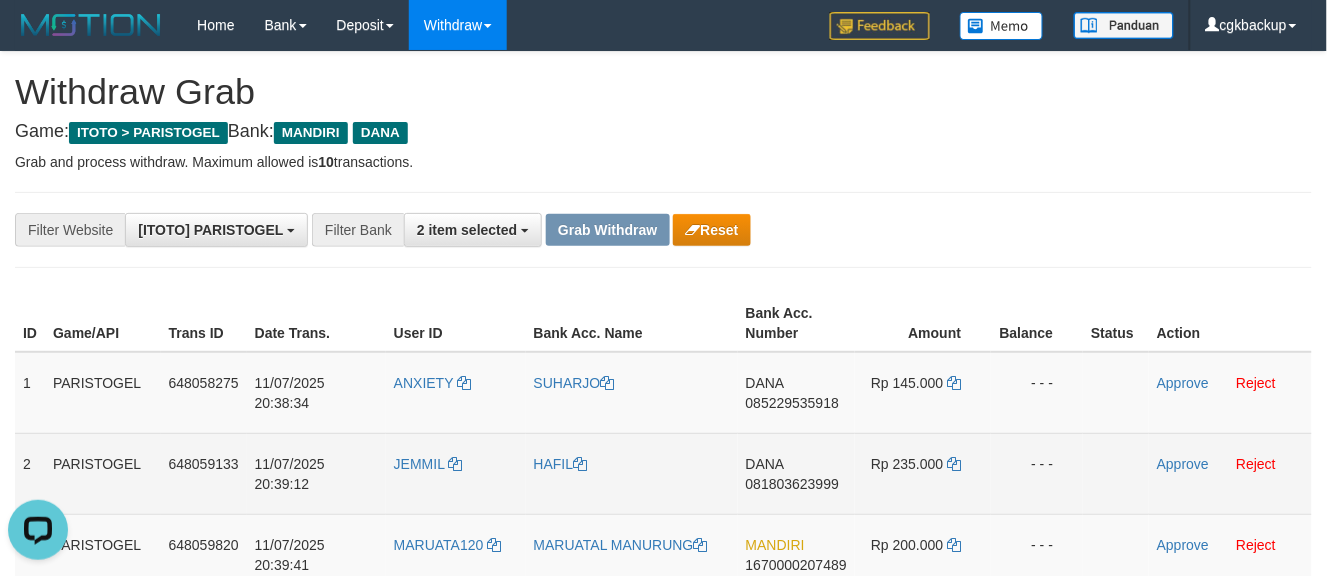 scroll, scrollTop: 0, scrollLeft: 0, axis: both 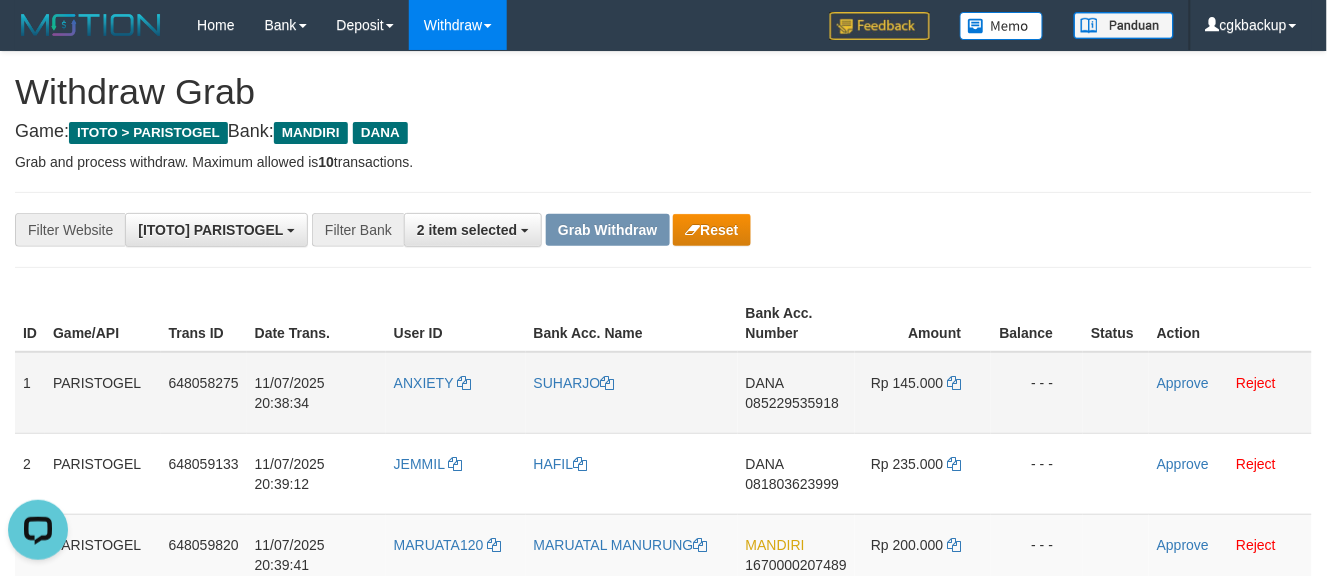 click on "DANA
085229535918" at bounding box center (796, 393) 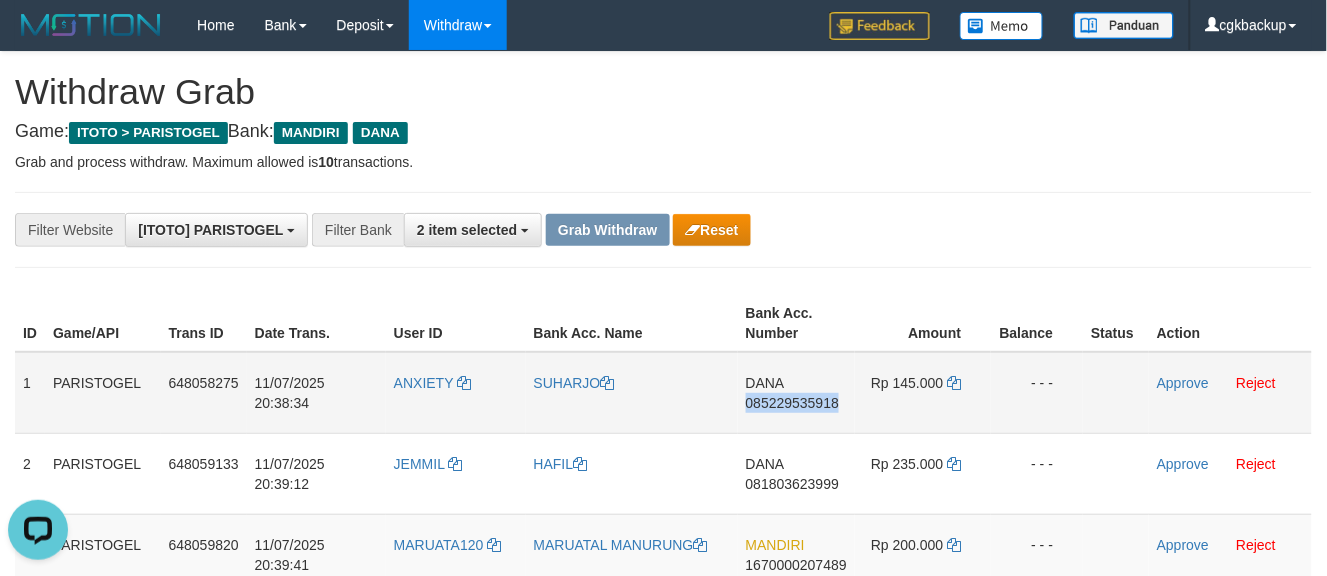 click on "DANA
085229535918" at bounding box center [796, 393] 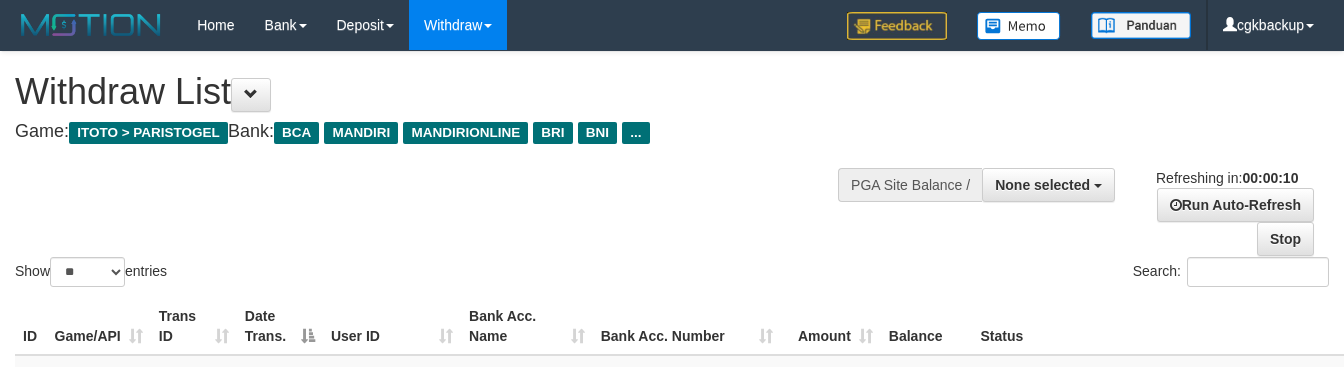 select 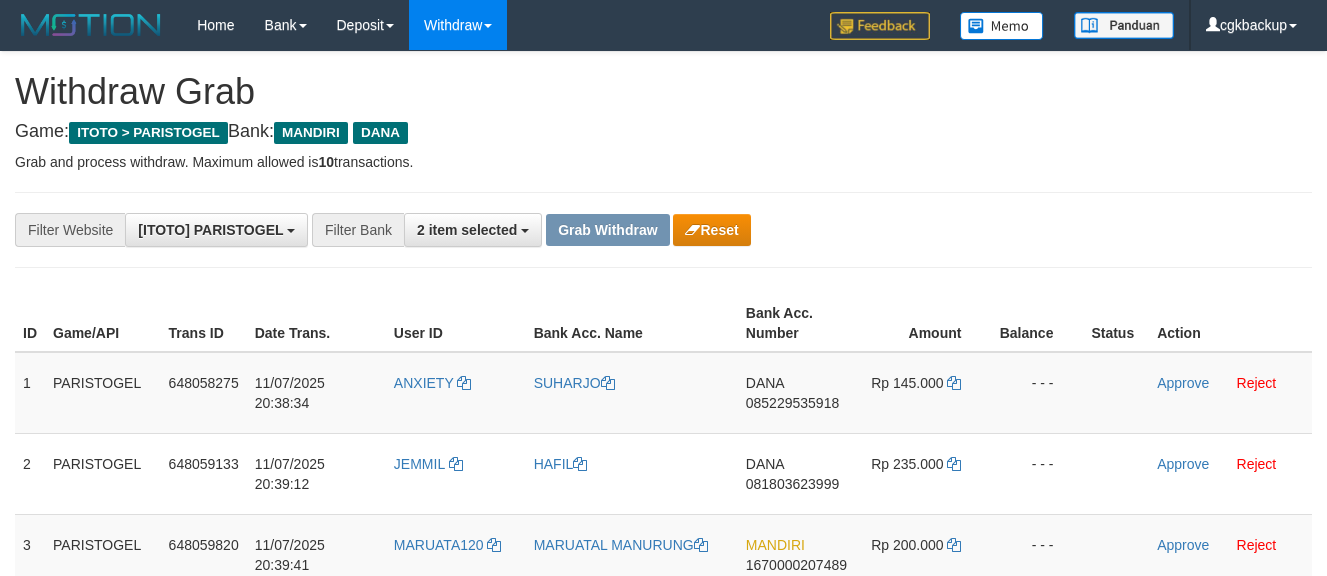 scroll, scrollTop: 0, scrollLeft: 0, axis: both 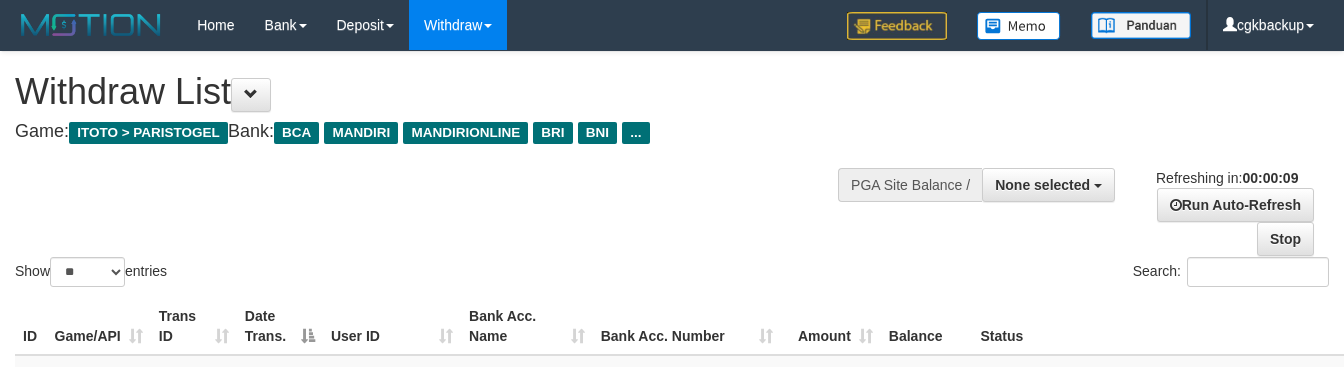 select 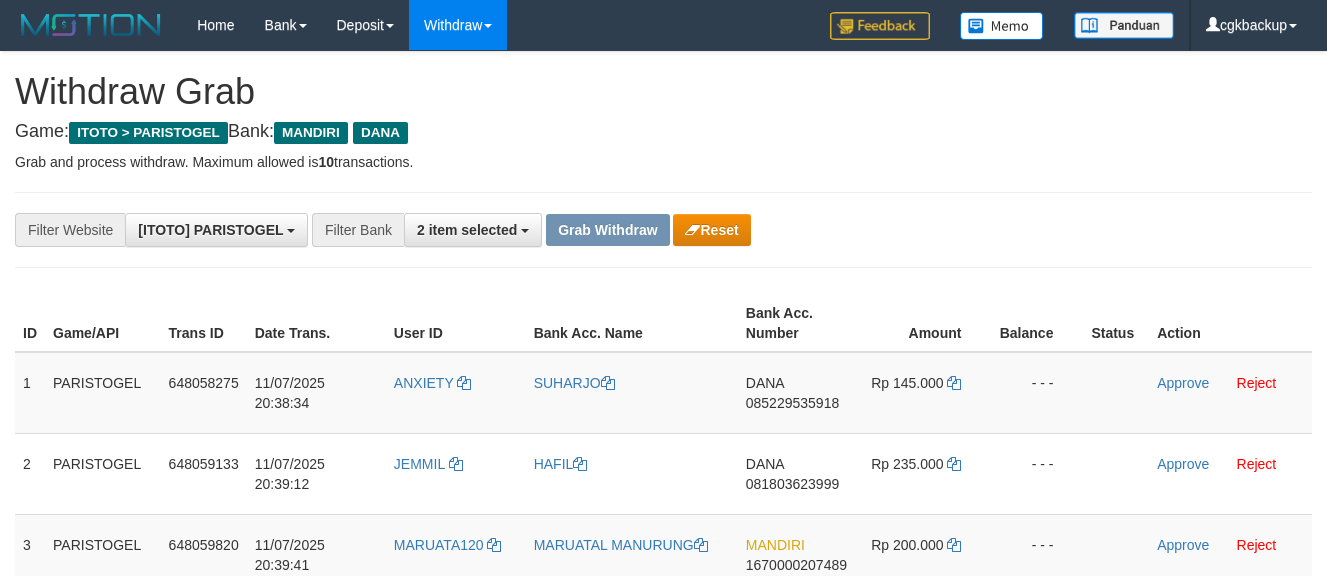 scroll, scrollTop: 0, scrollLeft: 0, axis: both 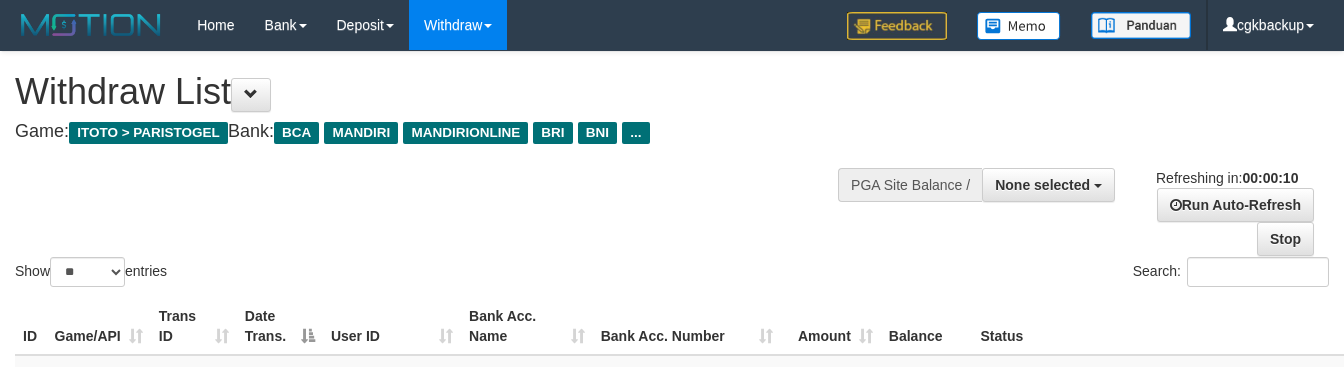 select 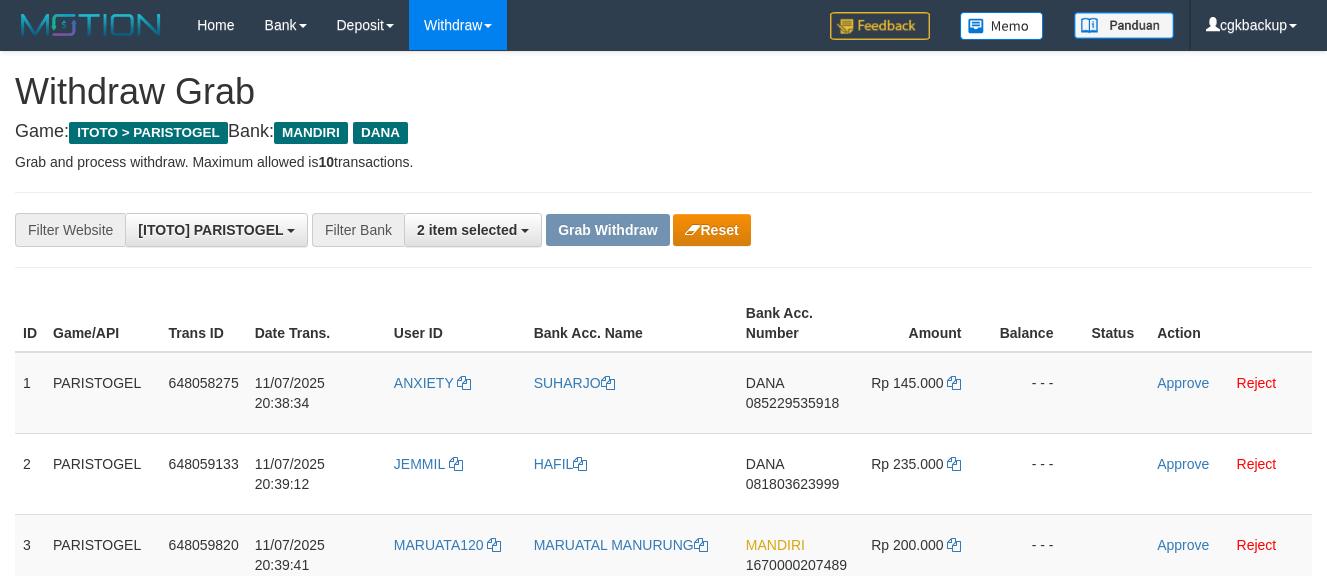 scroll, scrollTop: 0, scrollLeft: 0, axis: both 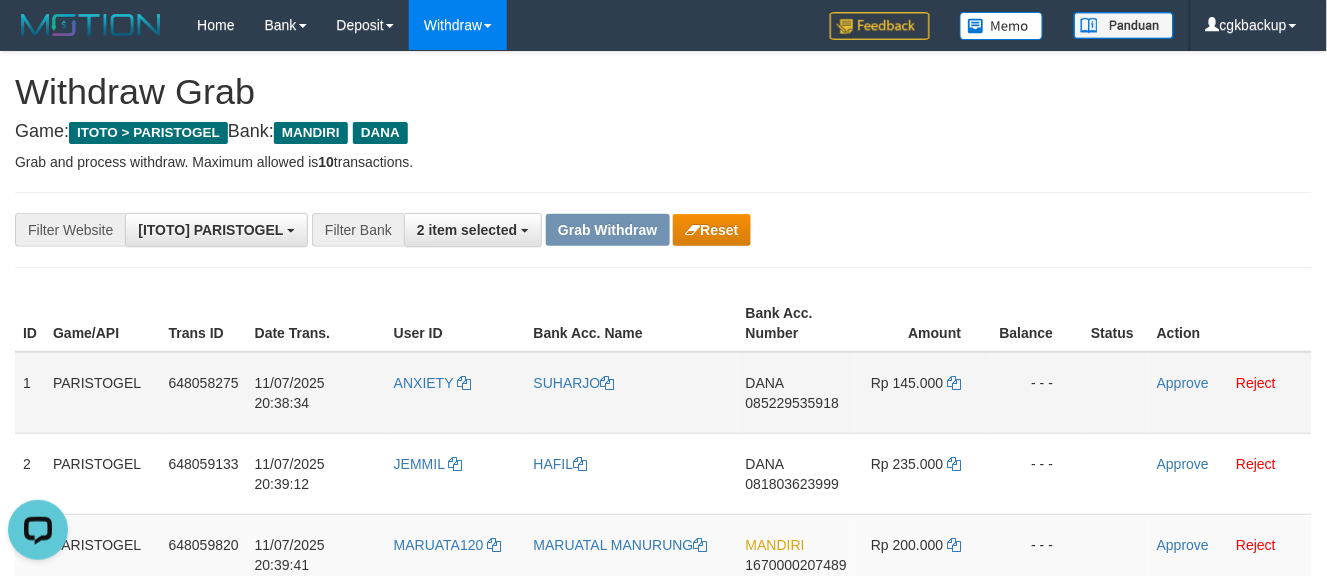 click on "DANA
085229535918" at bounding box center (796, 393) 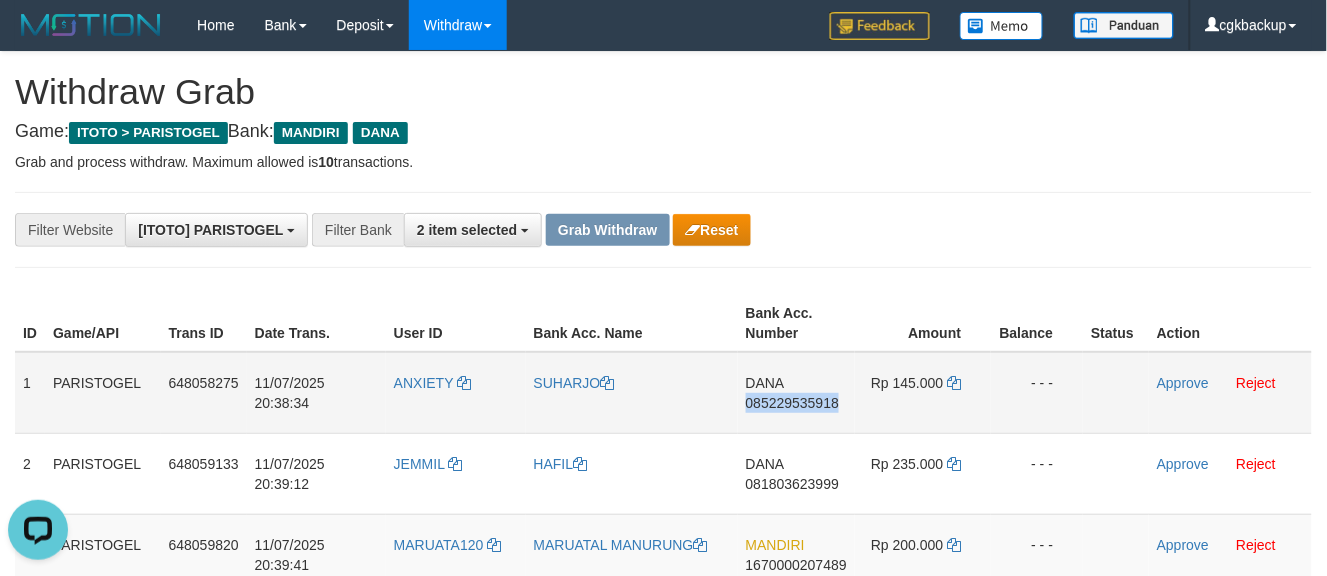 click on "DANA
085229535918" at bounding box center (796, 393) 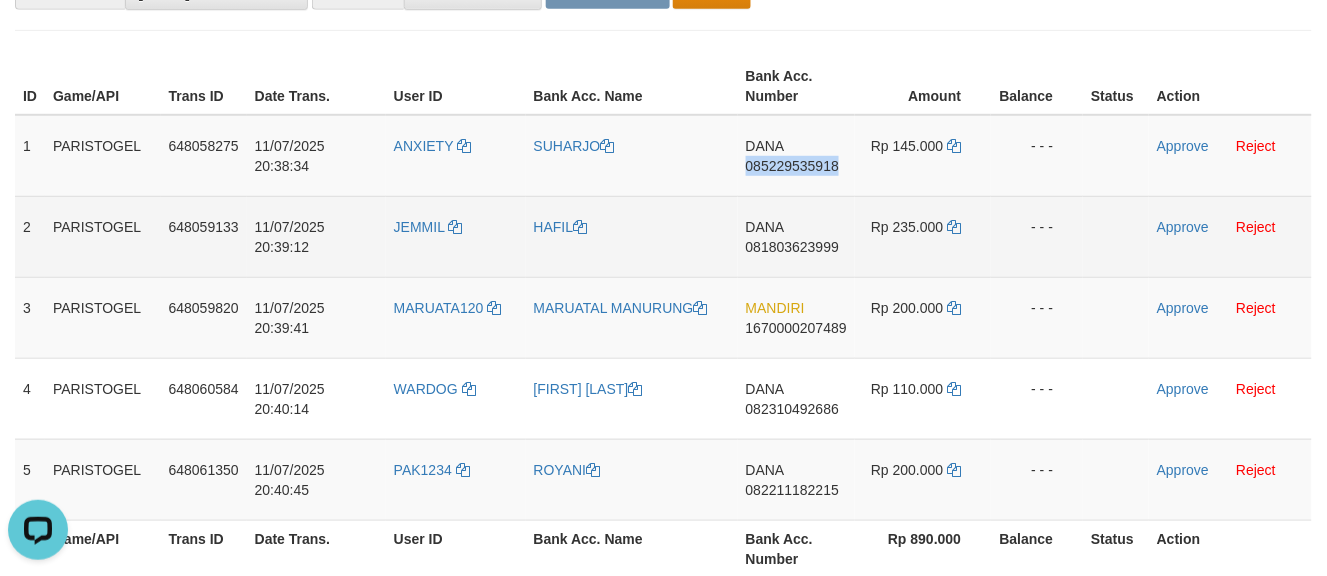 scroll, scrollTop: 111, scrollLeft: 0, axis: vertical 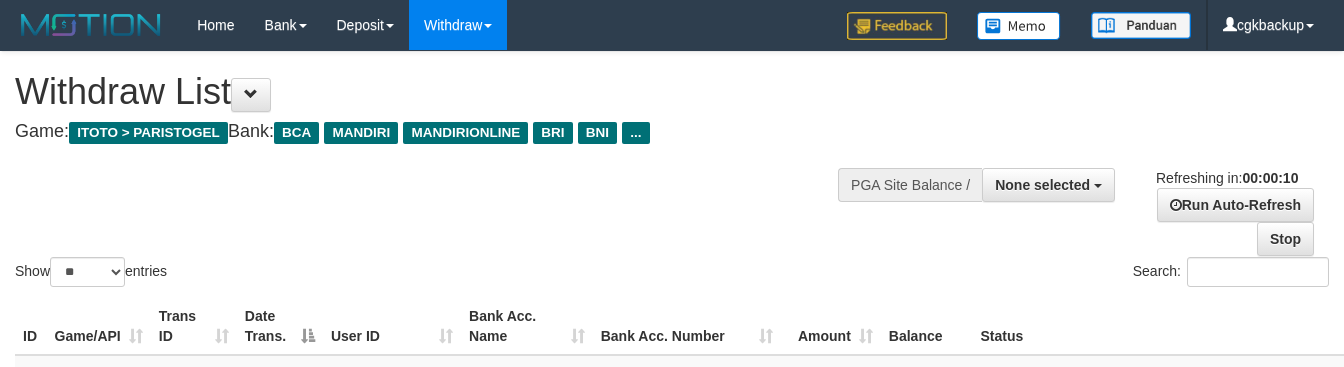 select 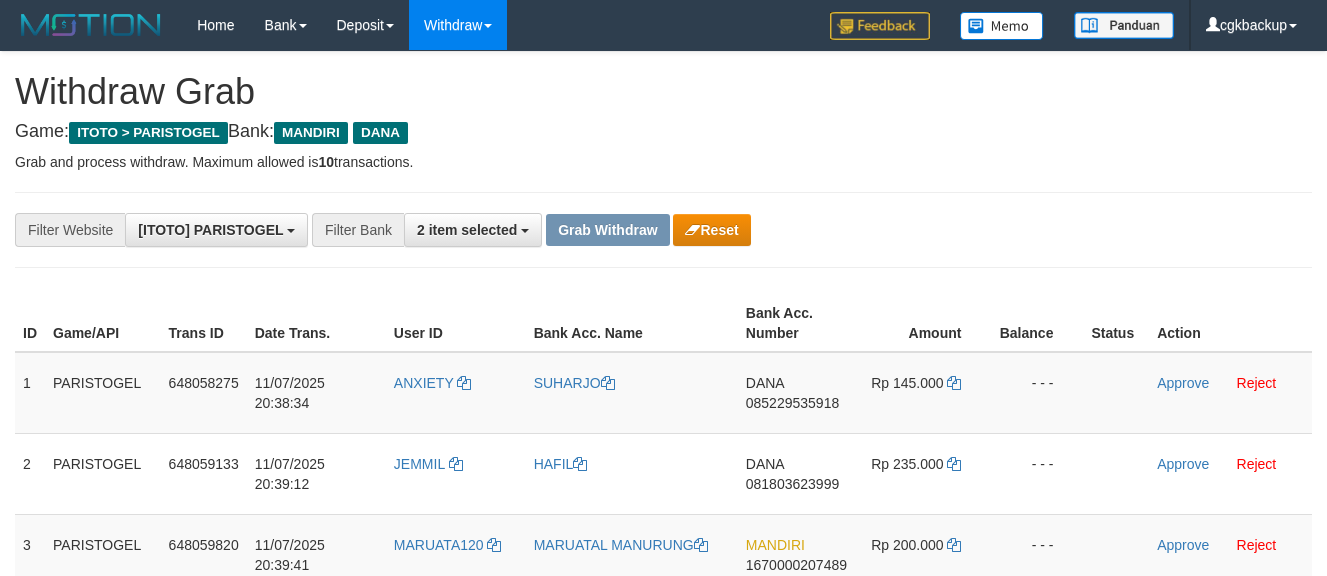 scroll, scrollTop: 112, scrollLeft: 0, axis: vertical 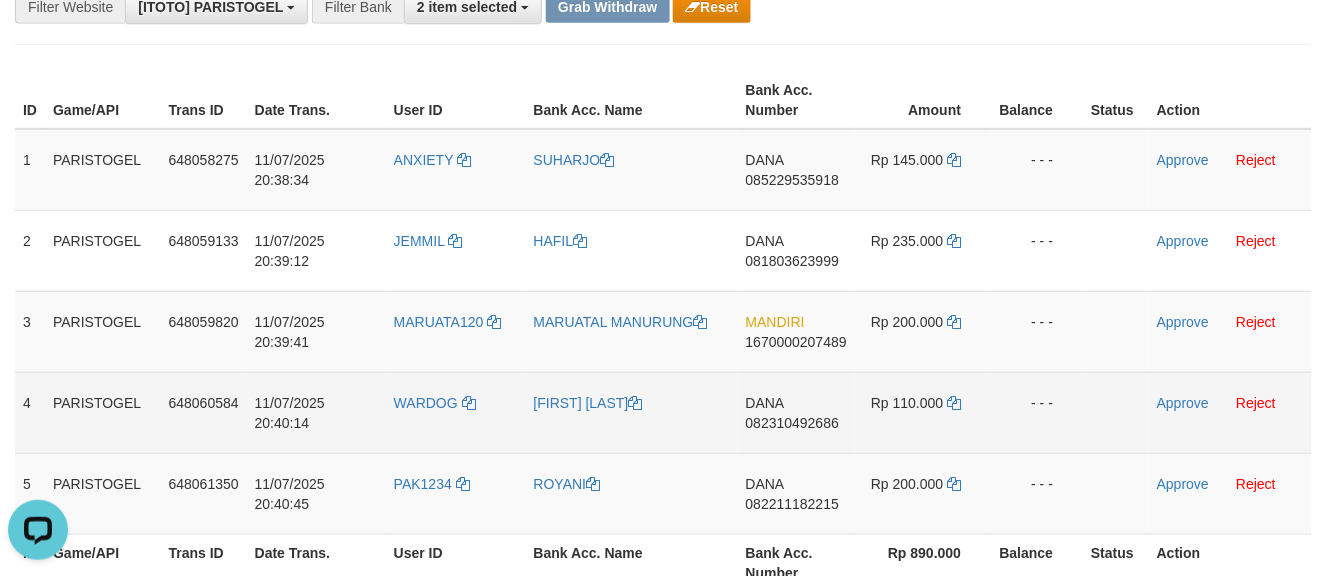 click on "WARDOG" at bounding box center [456, 412] 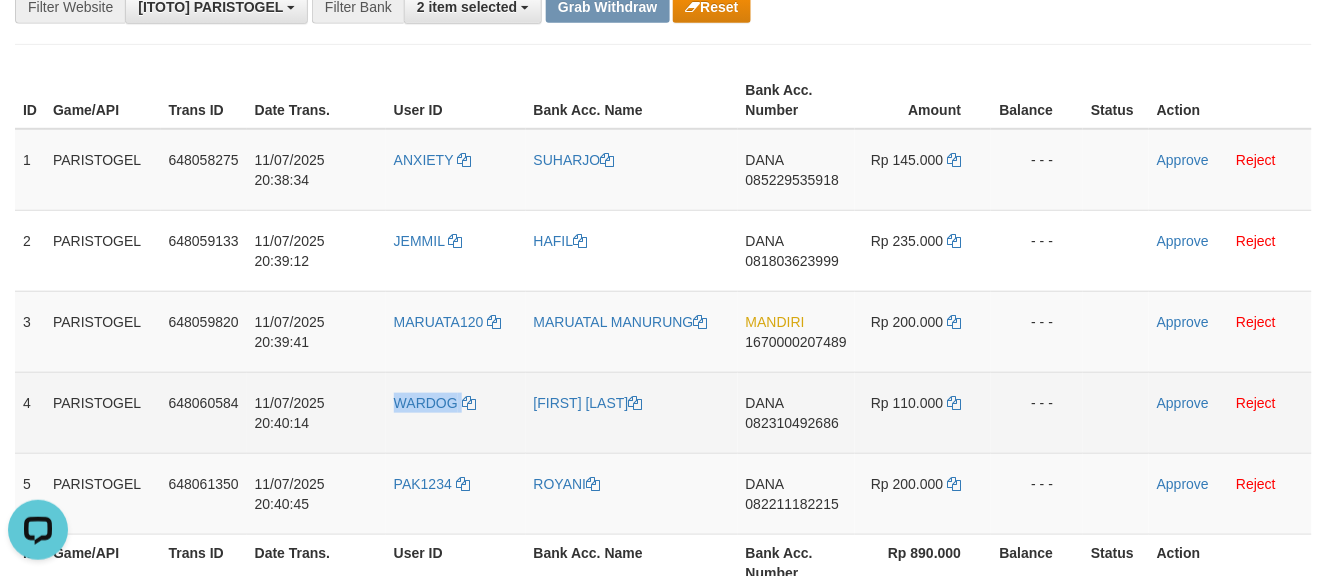 copy on "WARDOG" 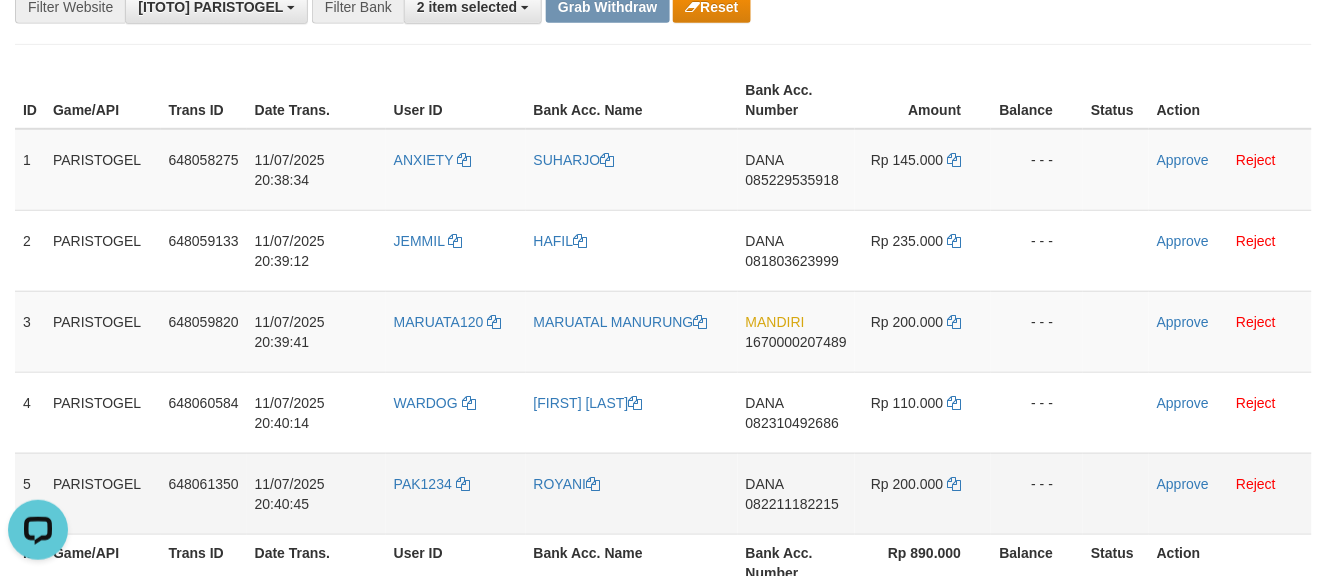 click on "PAK1234" at bounding box center (456, 493) 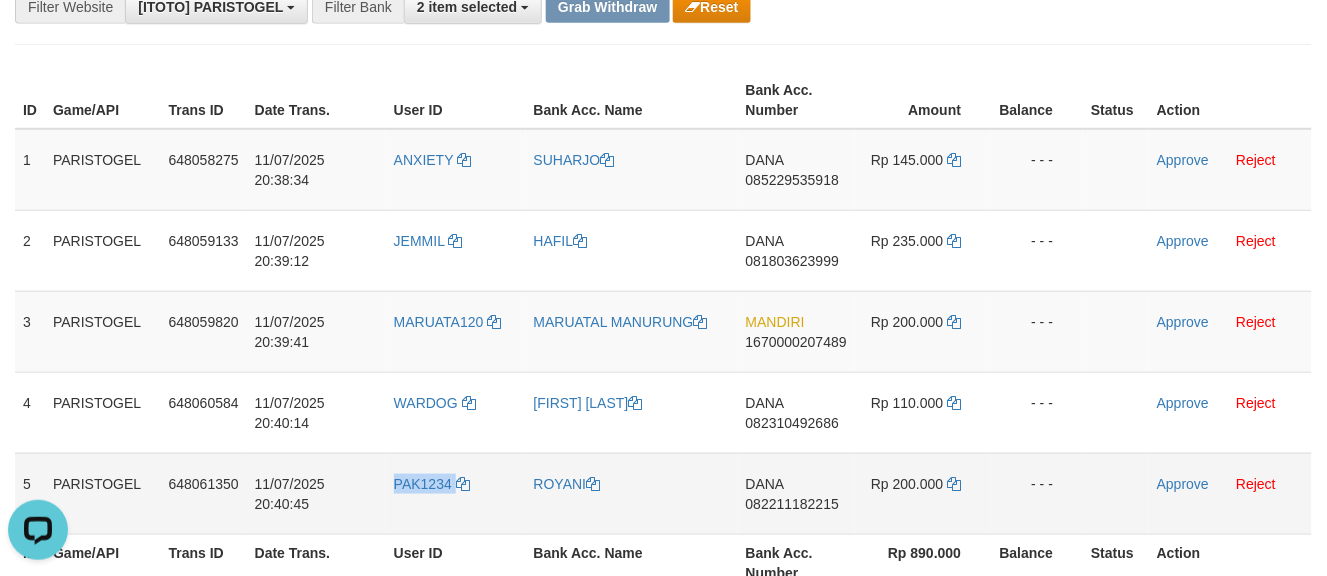 click on "PAK1234" at bounding box center [456, 493] 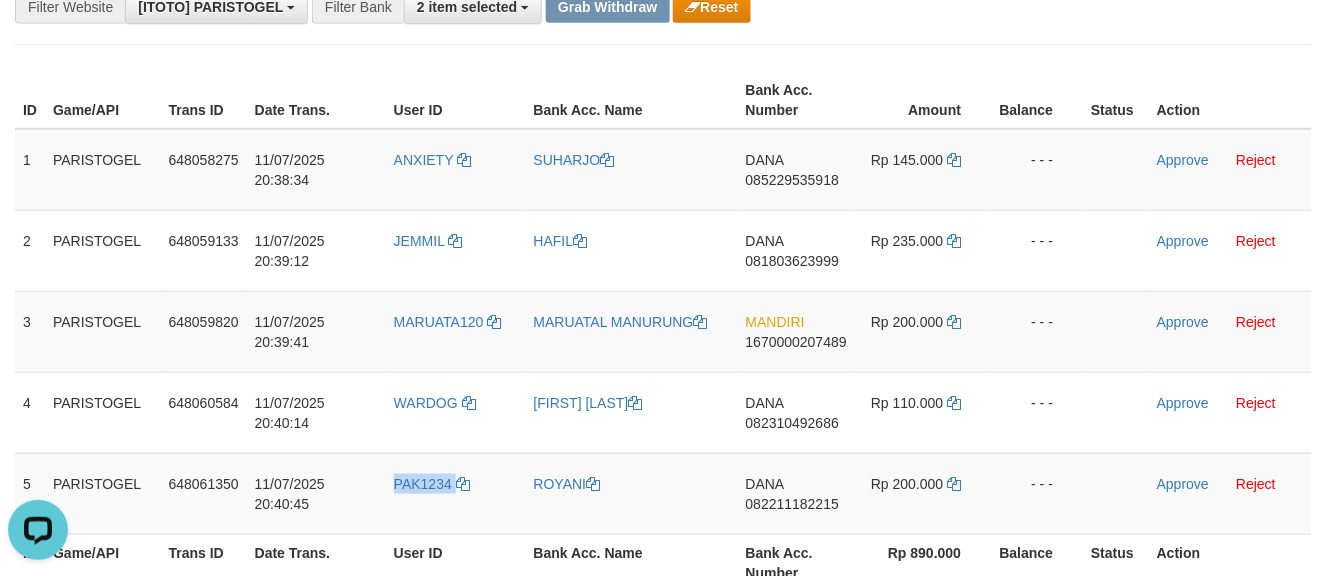 copy on "PAK1234" 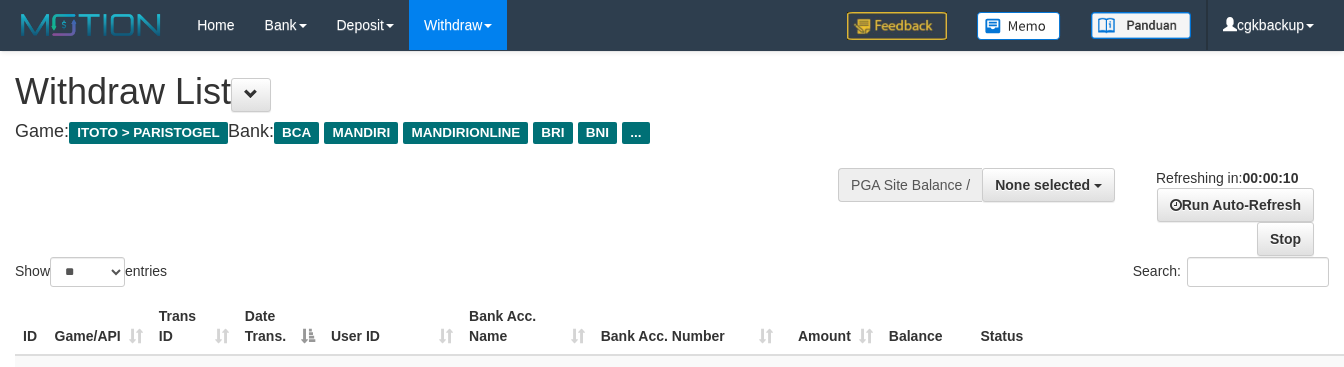 select 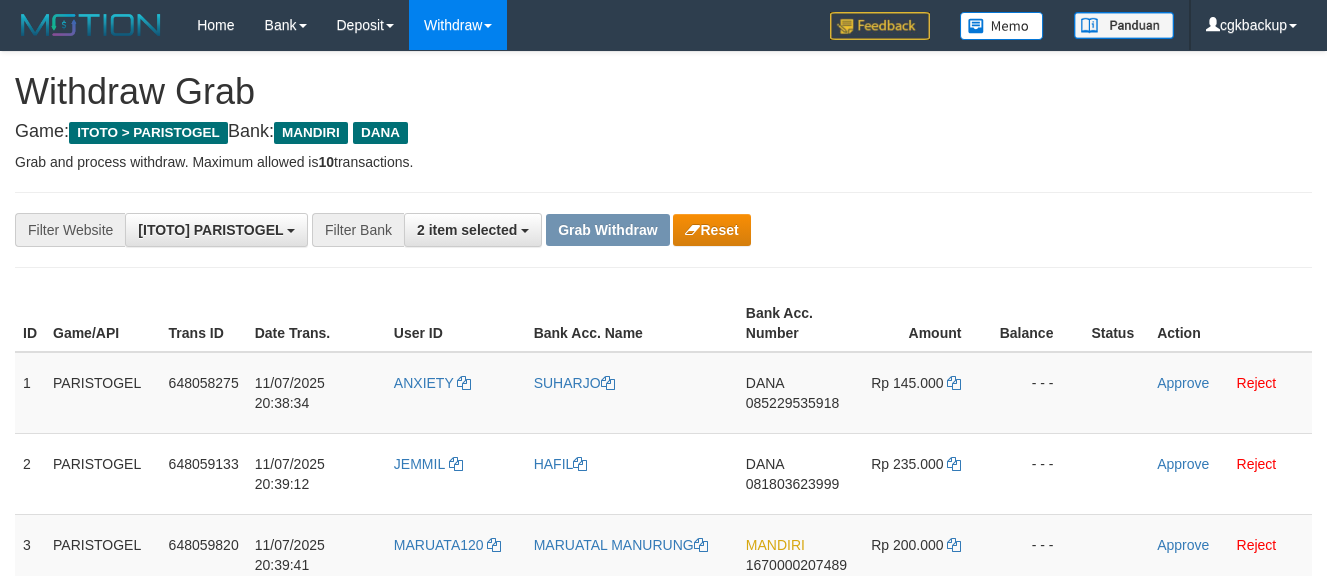 scroll, scrollTop: 135, scrollLeft: 0, axis: vertical 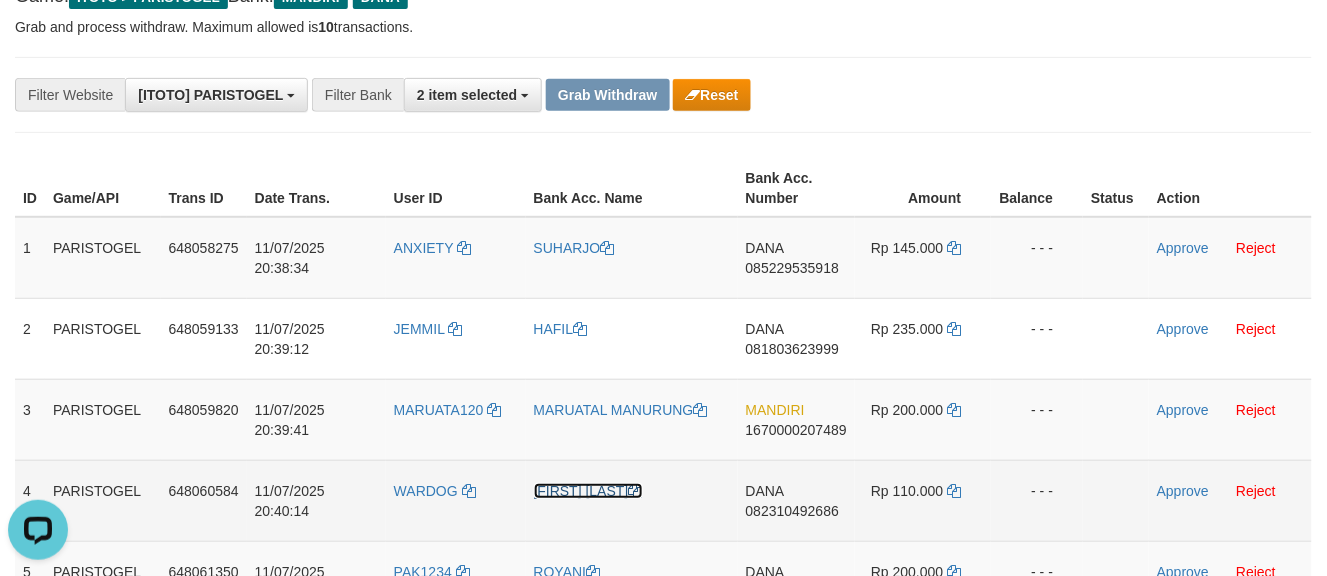 click on "[FIRST] [LAST]" at bounding box center [588, 491] 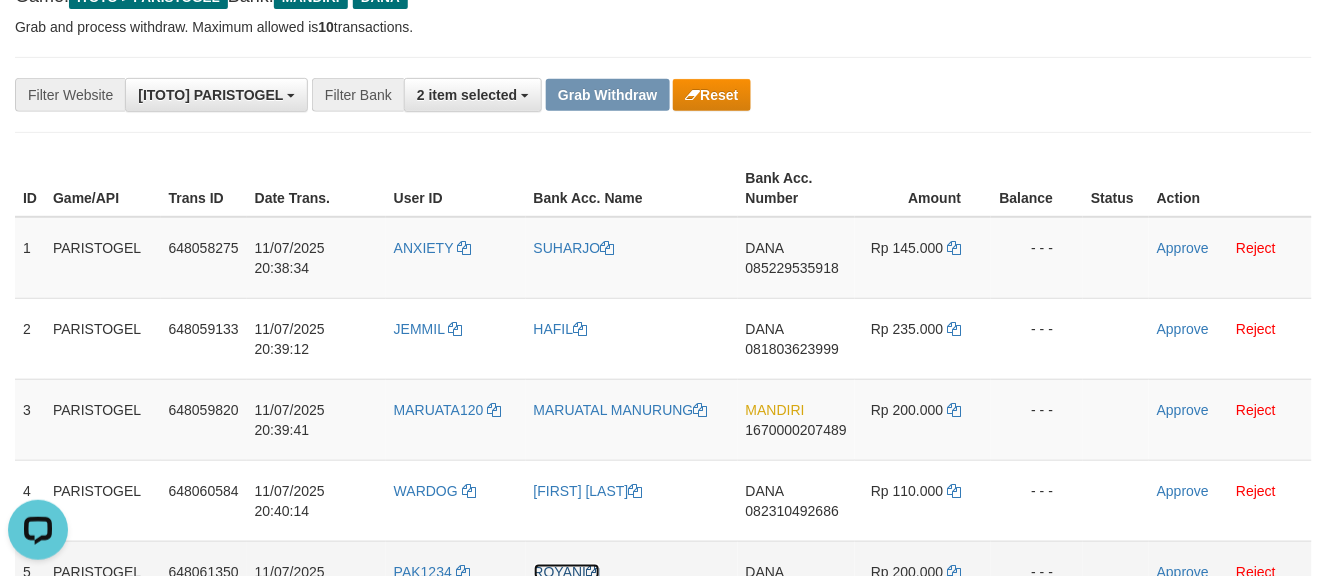 click on "ROYANI" at bounding box center [567, 572] 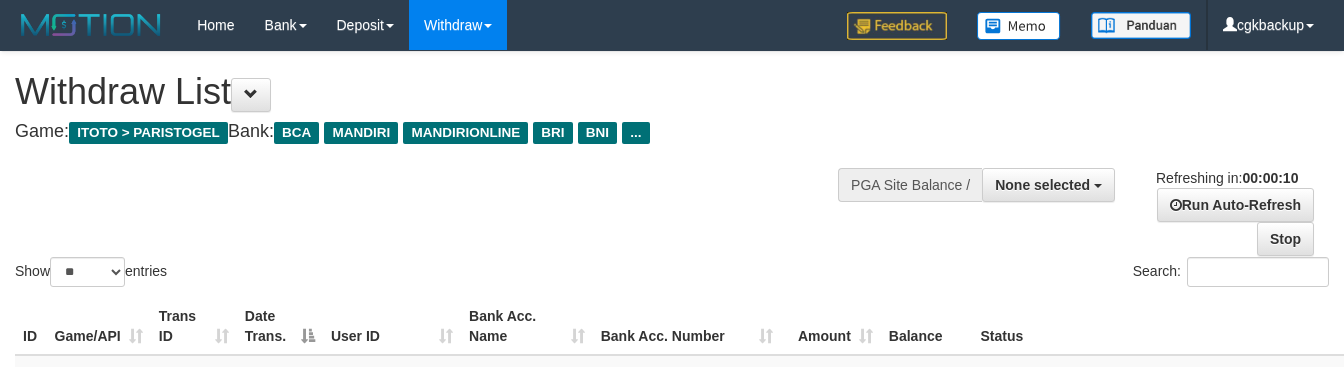 select 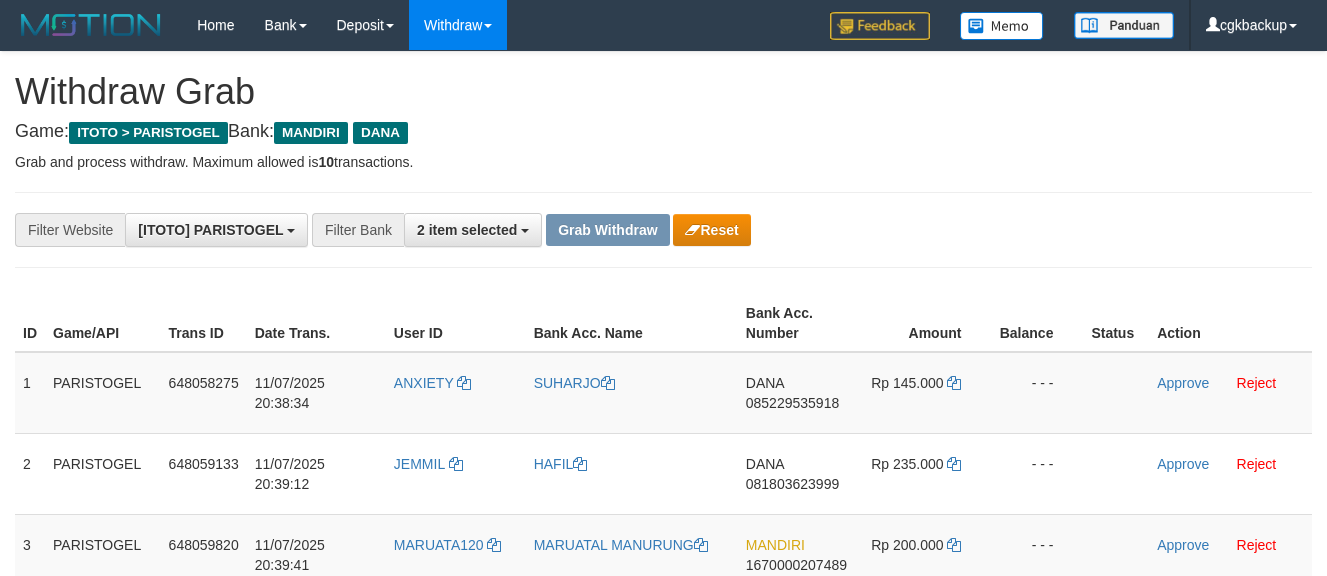 scroll, scrollTop: 136, scrollLeft: 0, axis: vertical 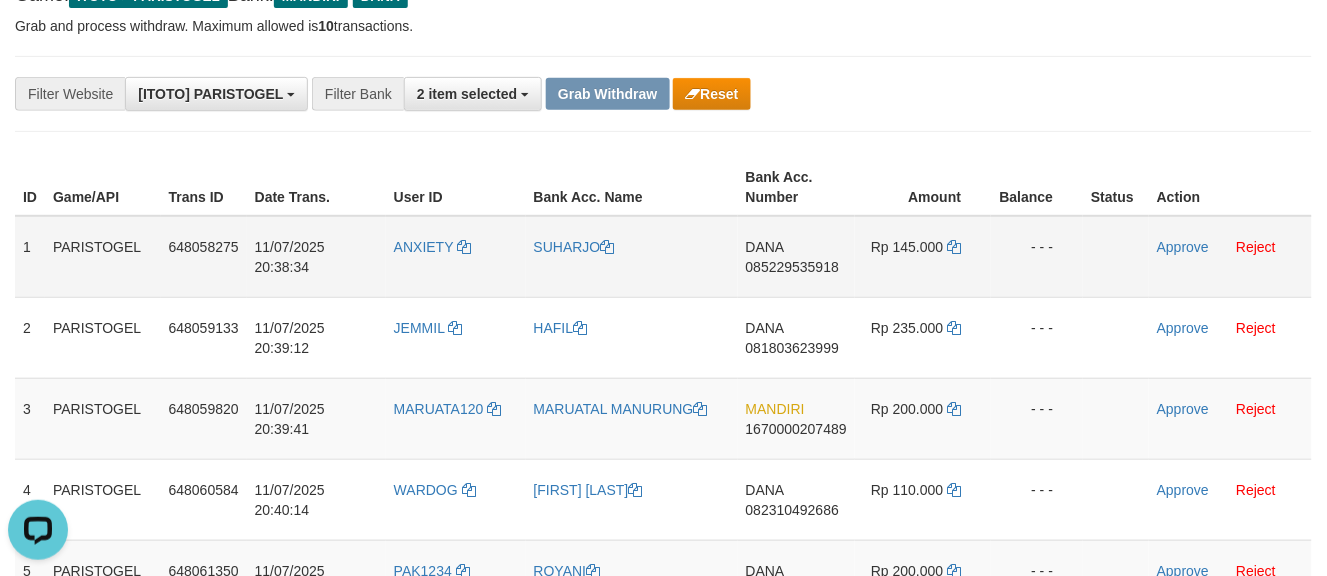 click on "DANA
[PHONE]" at bounding box center [796, 257] 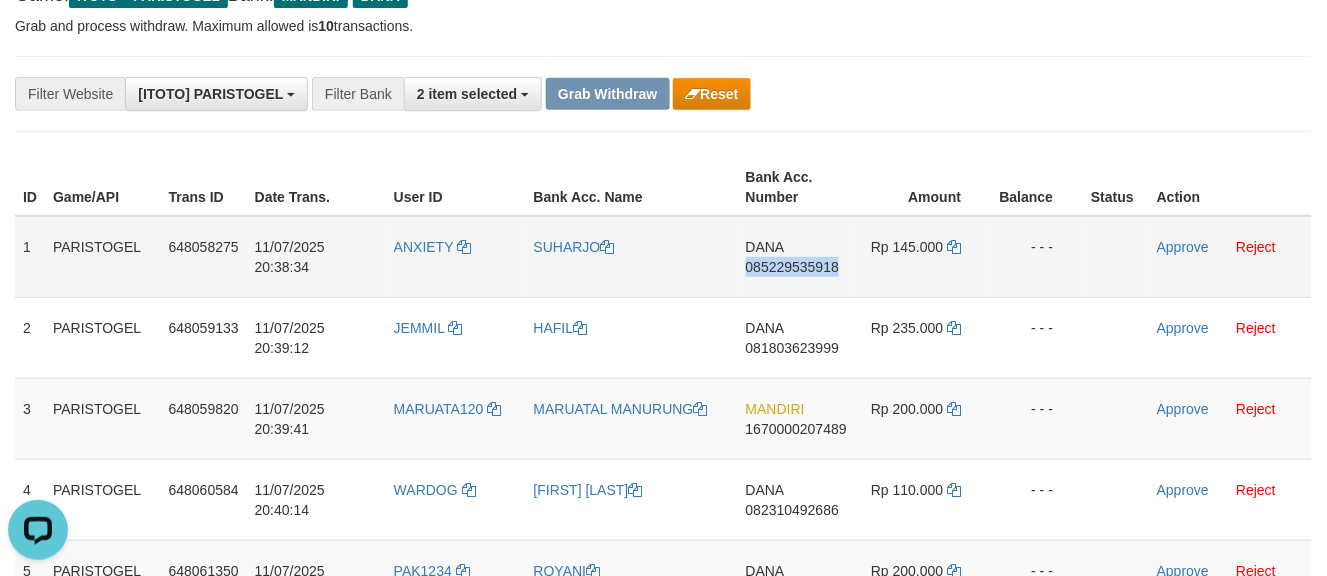 click on "DANA
085229535918" at bounding box center [796, 257] 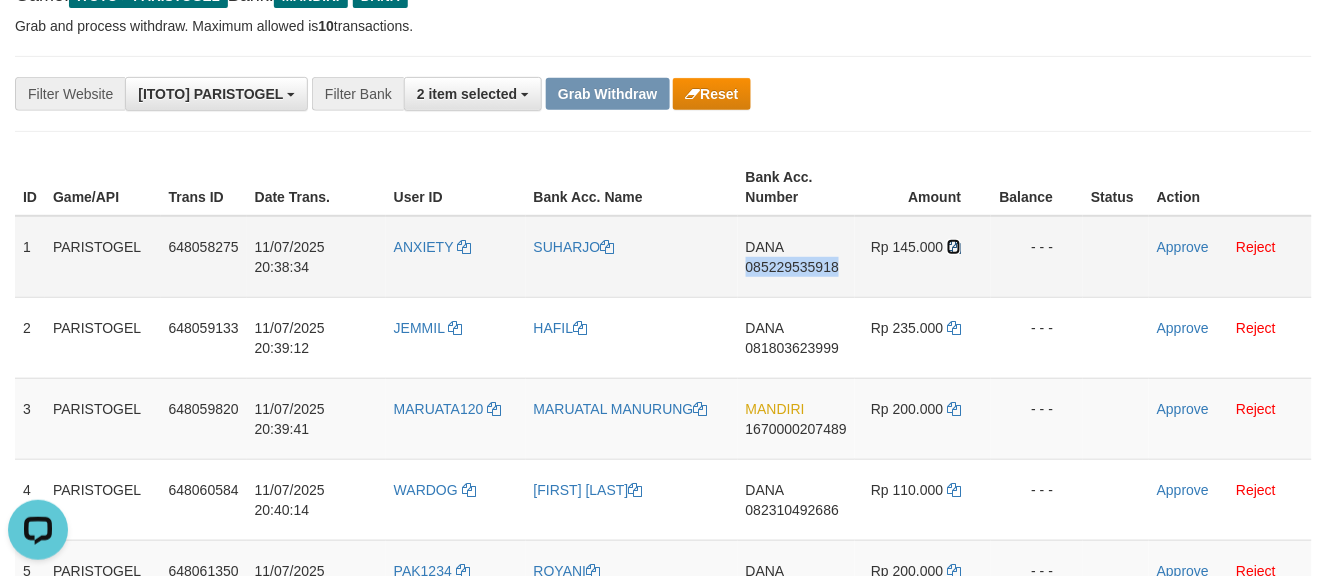 click at bounding box center [954, 247] 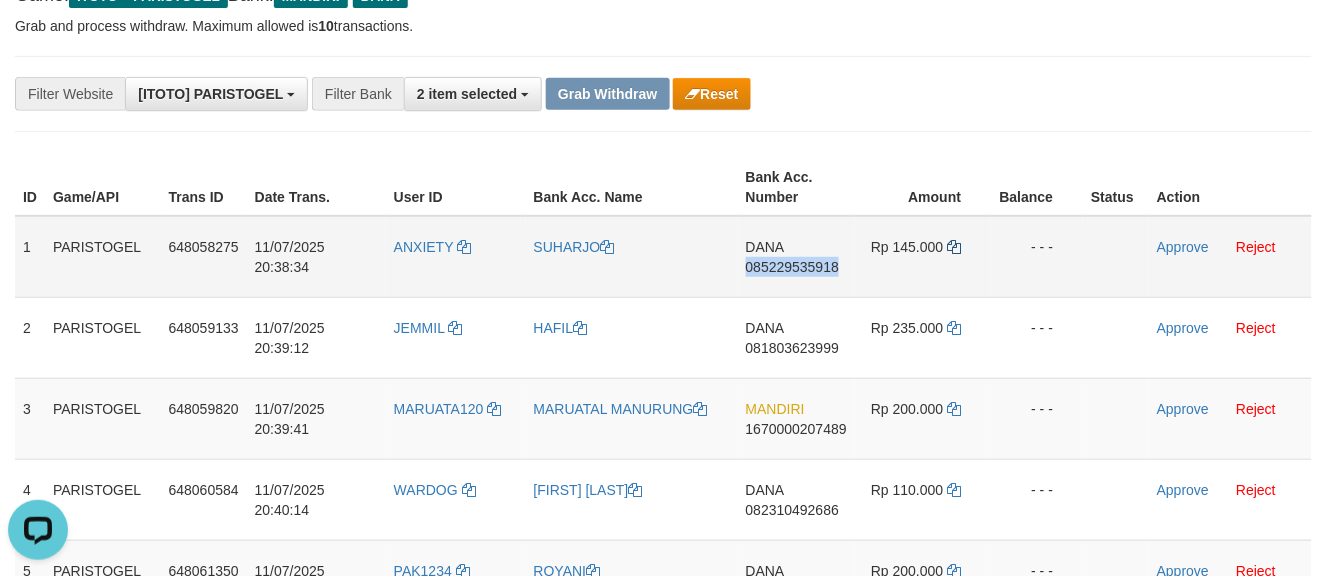 copy on "085229535918" 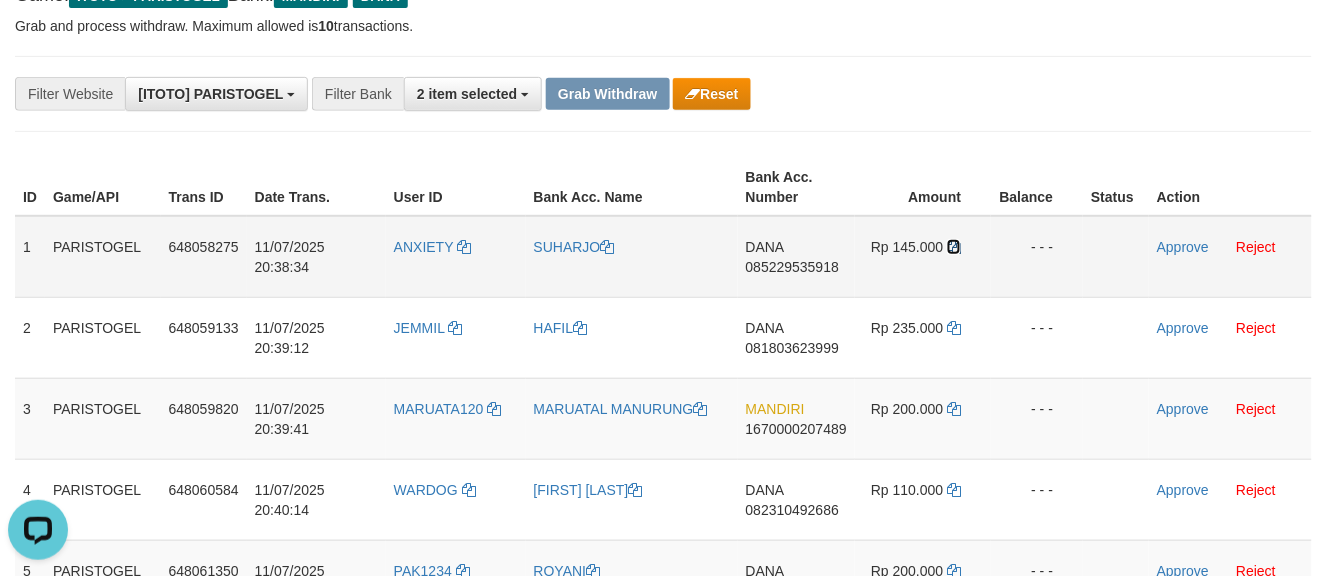 click at bounding box center (954, 247) 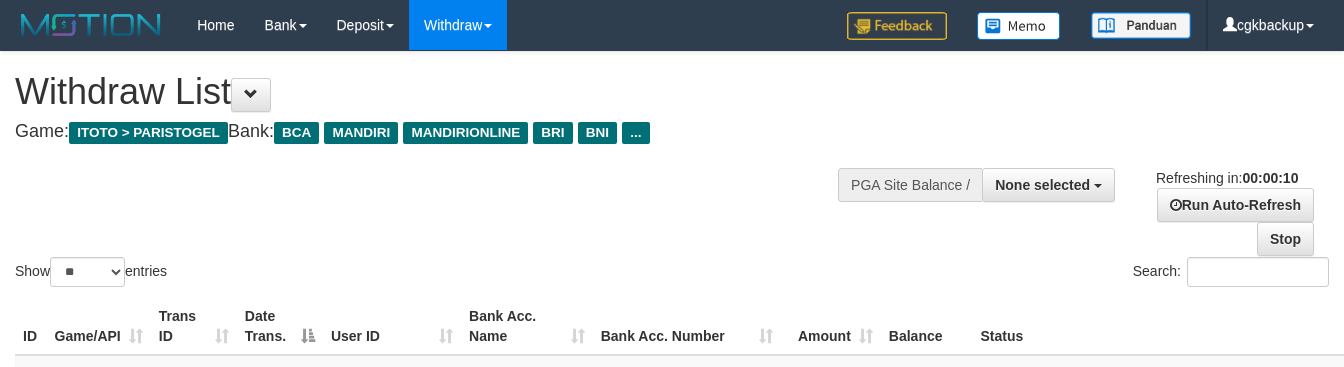 select 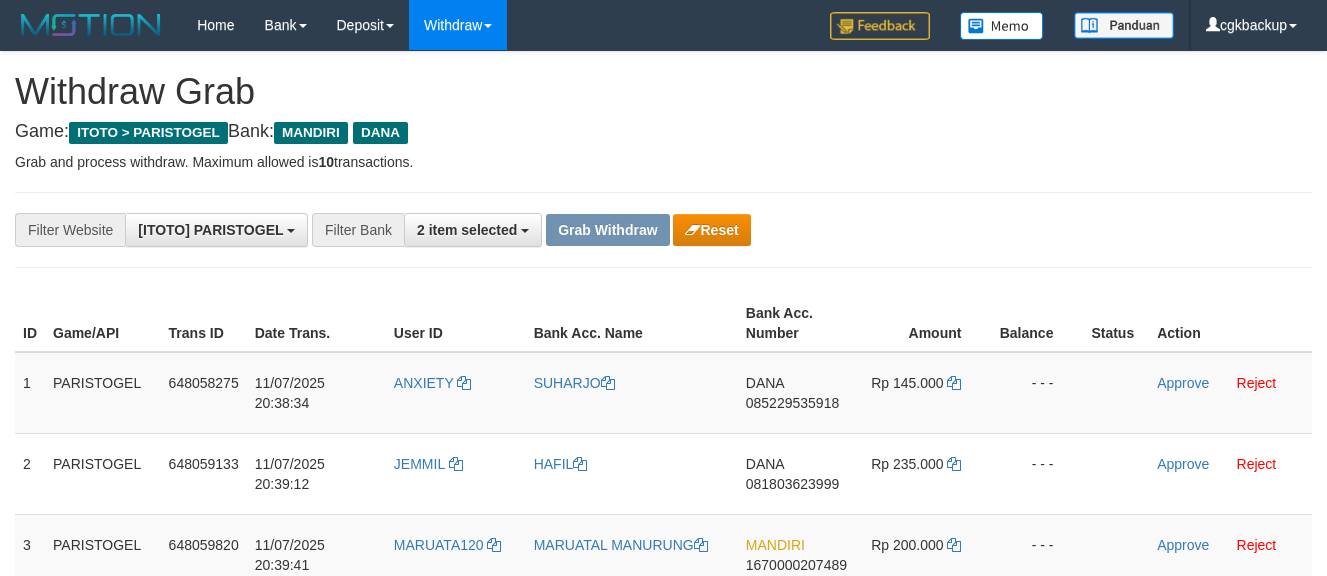 scroll, scrollTop: 137, scrollLeft: 0, axis: vertical 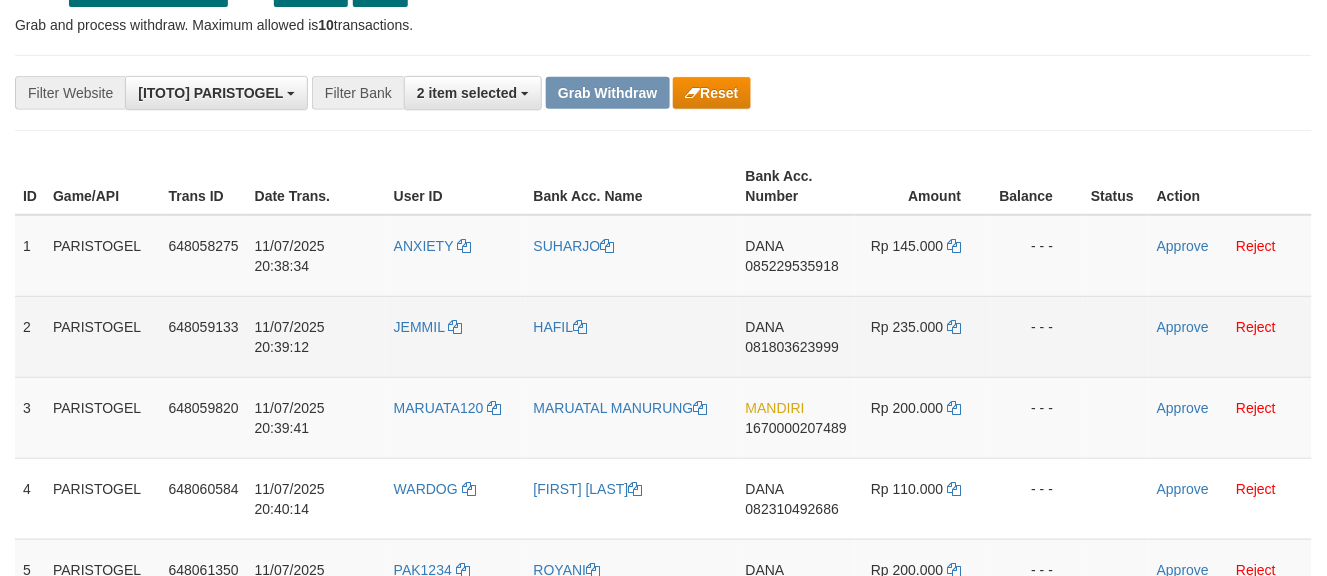 click on "DANA
081803623999" at bounding box center (796, 336) 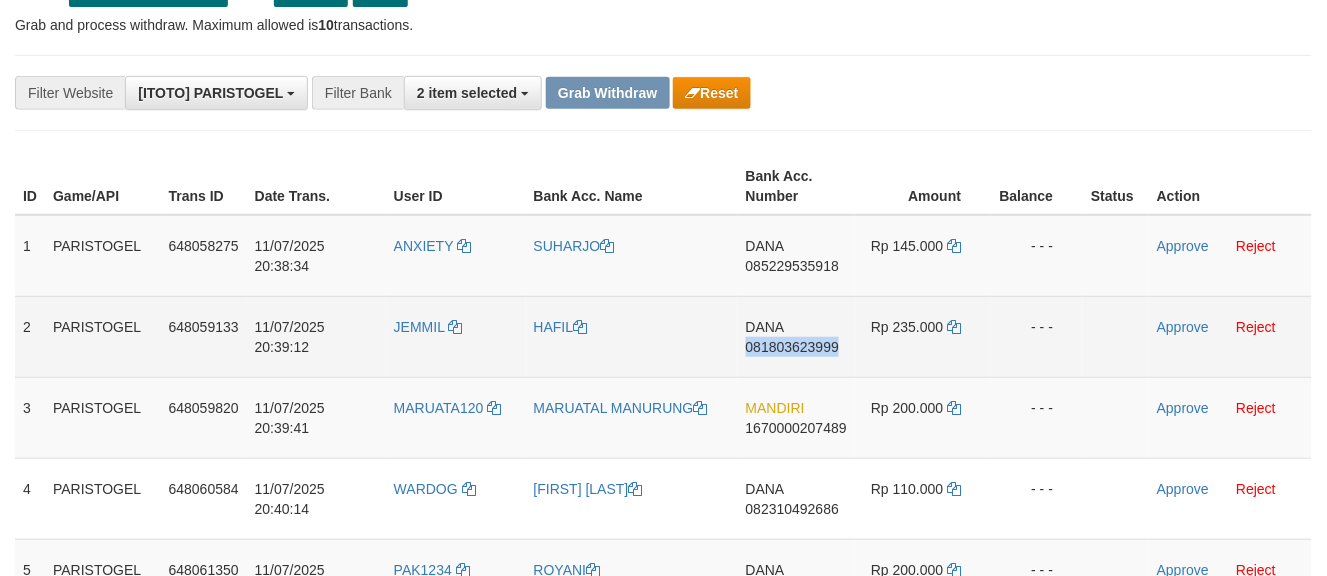 copy on "081803623999" 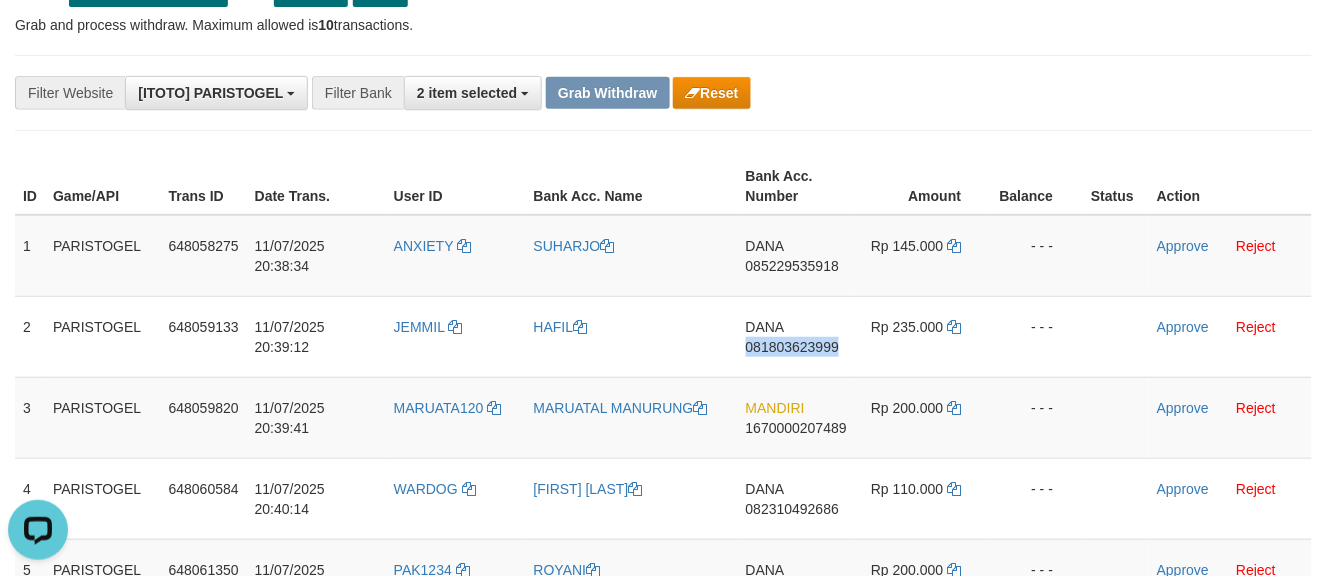 scroll, scrollTop: 0, scrollLeft: 0, axis: both 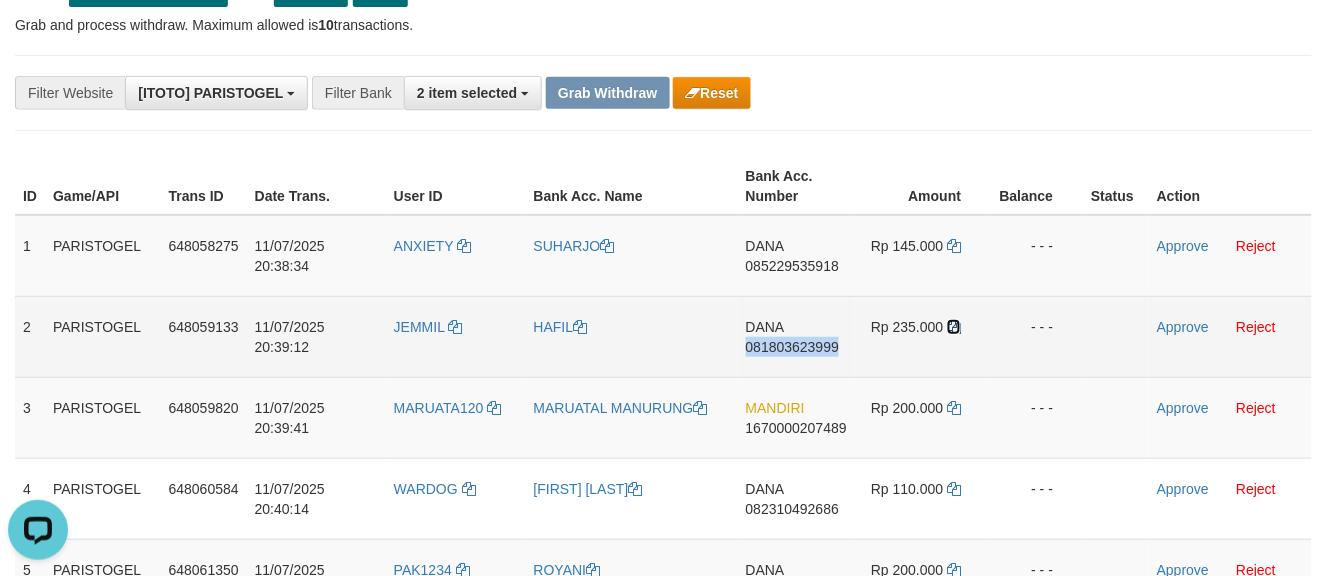 click at bounding box center (954, 327) 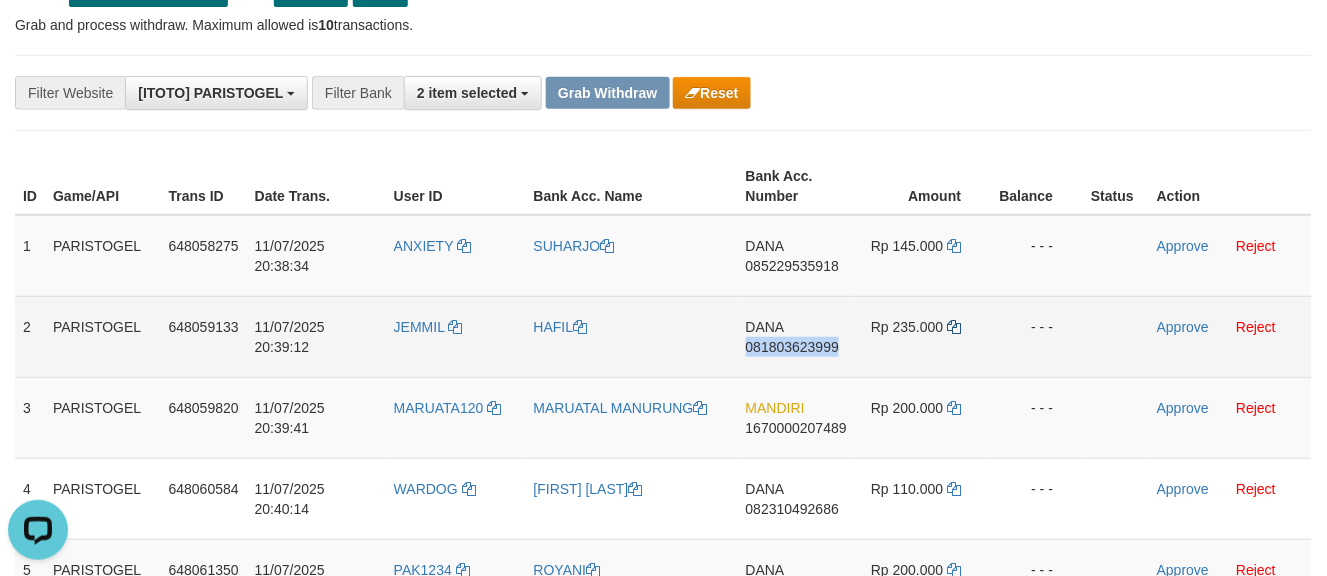 copy on "081803623999" 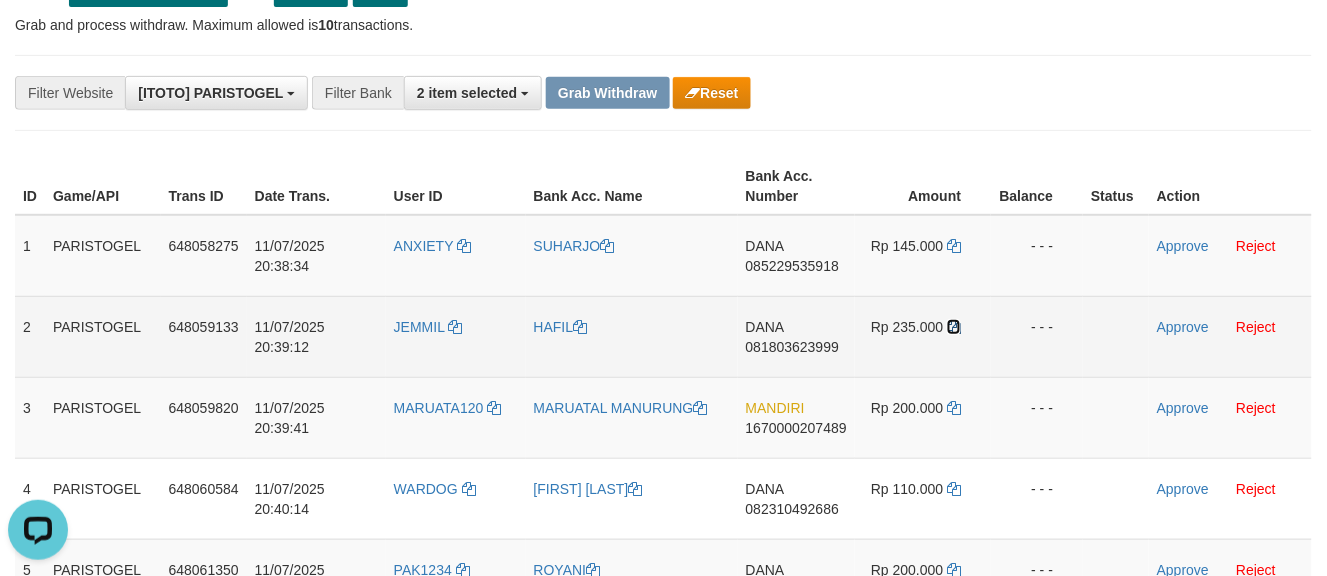 click at bounding box center [954, 327] 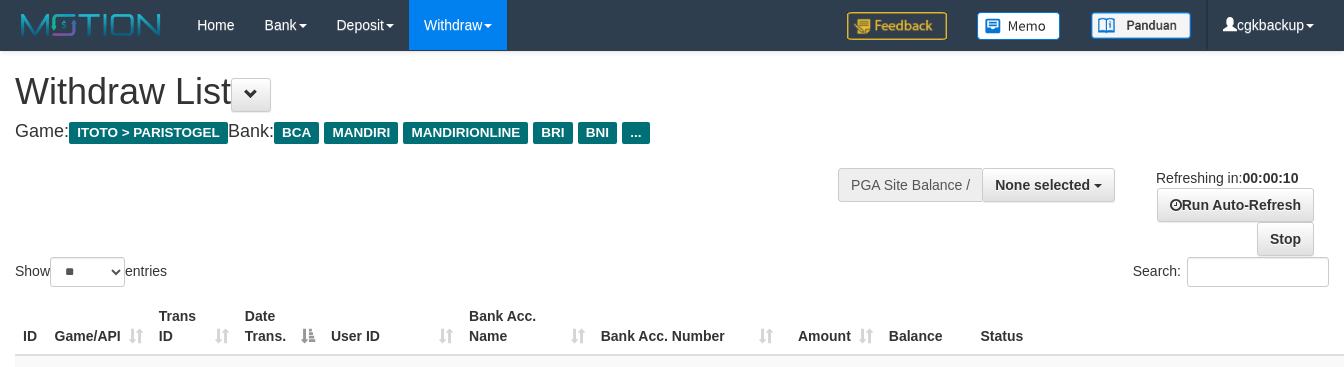 select 